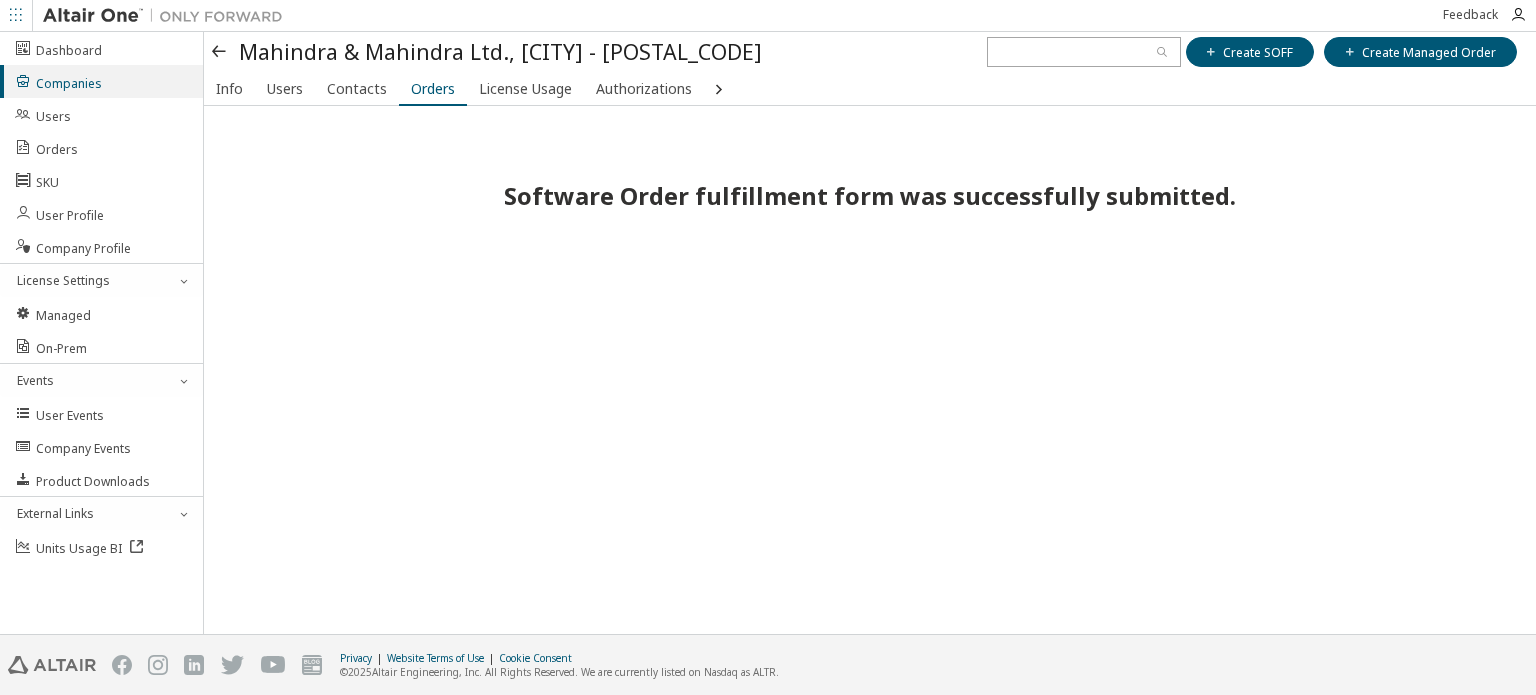 scroll, scrollTop: 0, scrollLeft: 0, axis: both 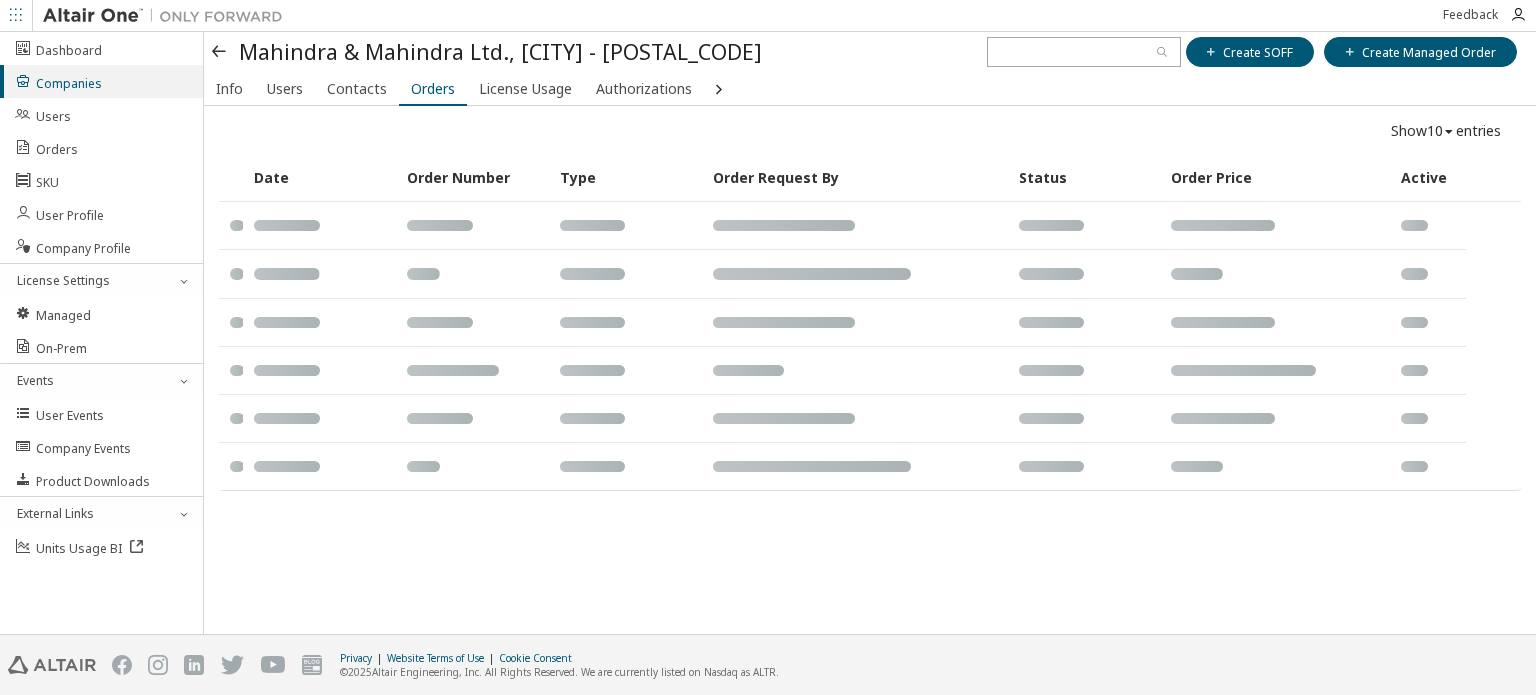 click at bounding box center (220, 52) 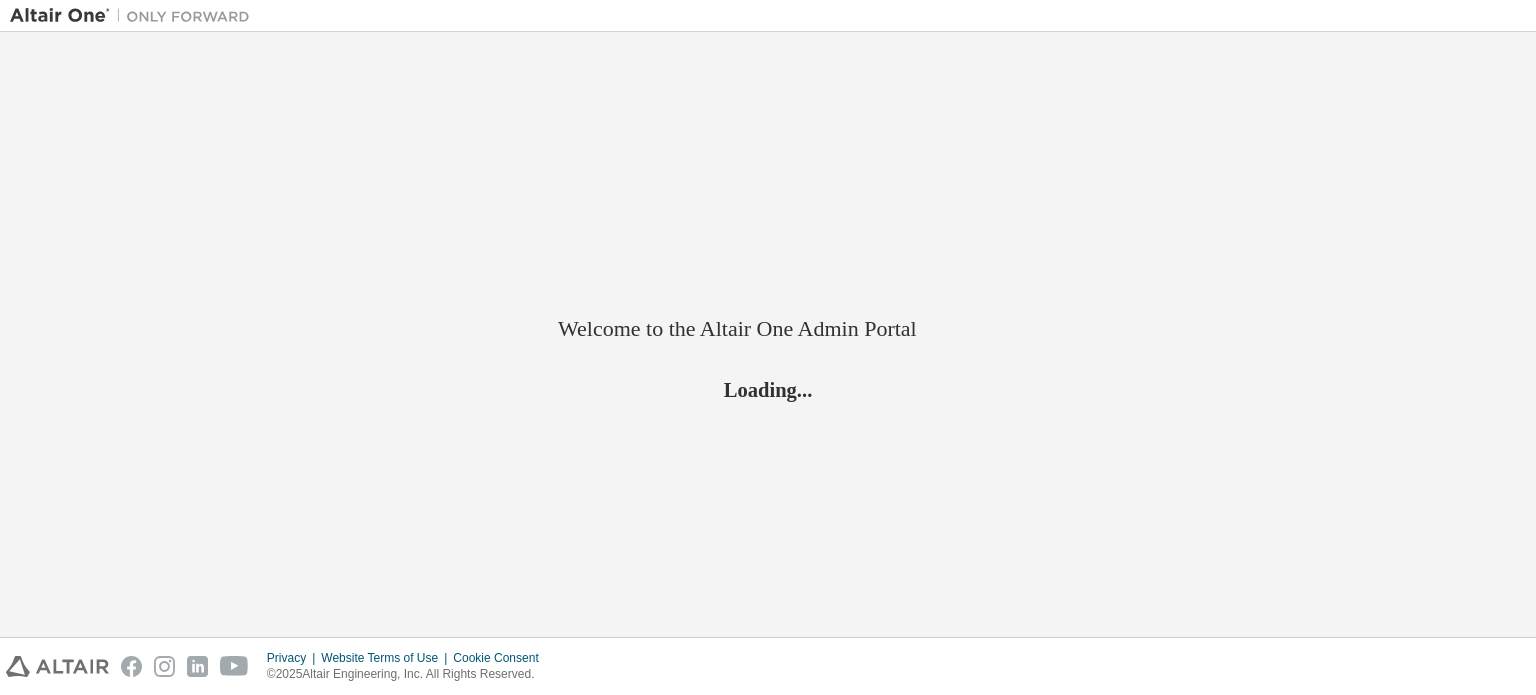 scroll, scrollTop: 0, scrollLeft: 0, axis: both 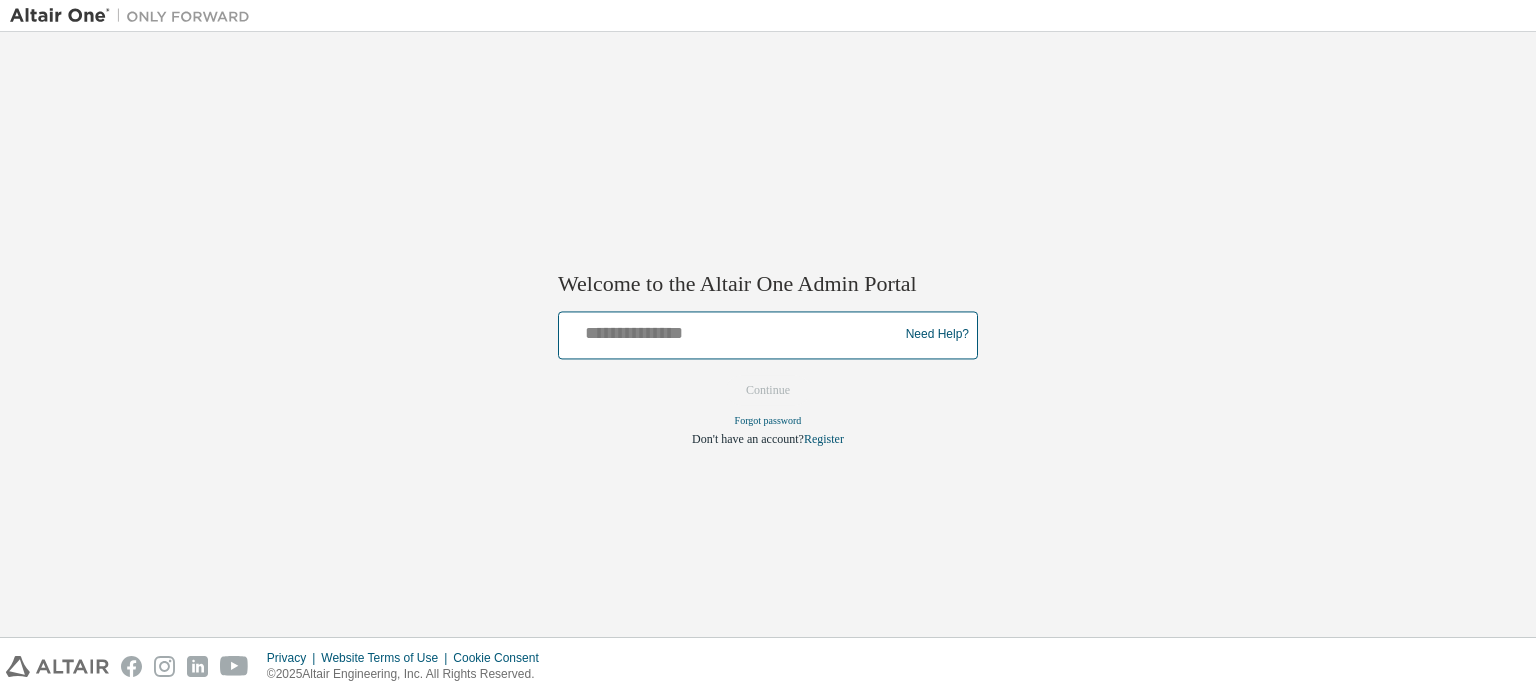 click at bounding box center (731, 330) 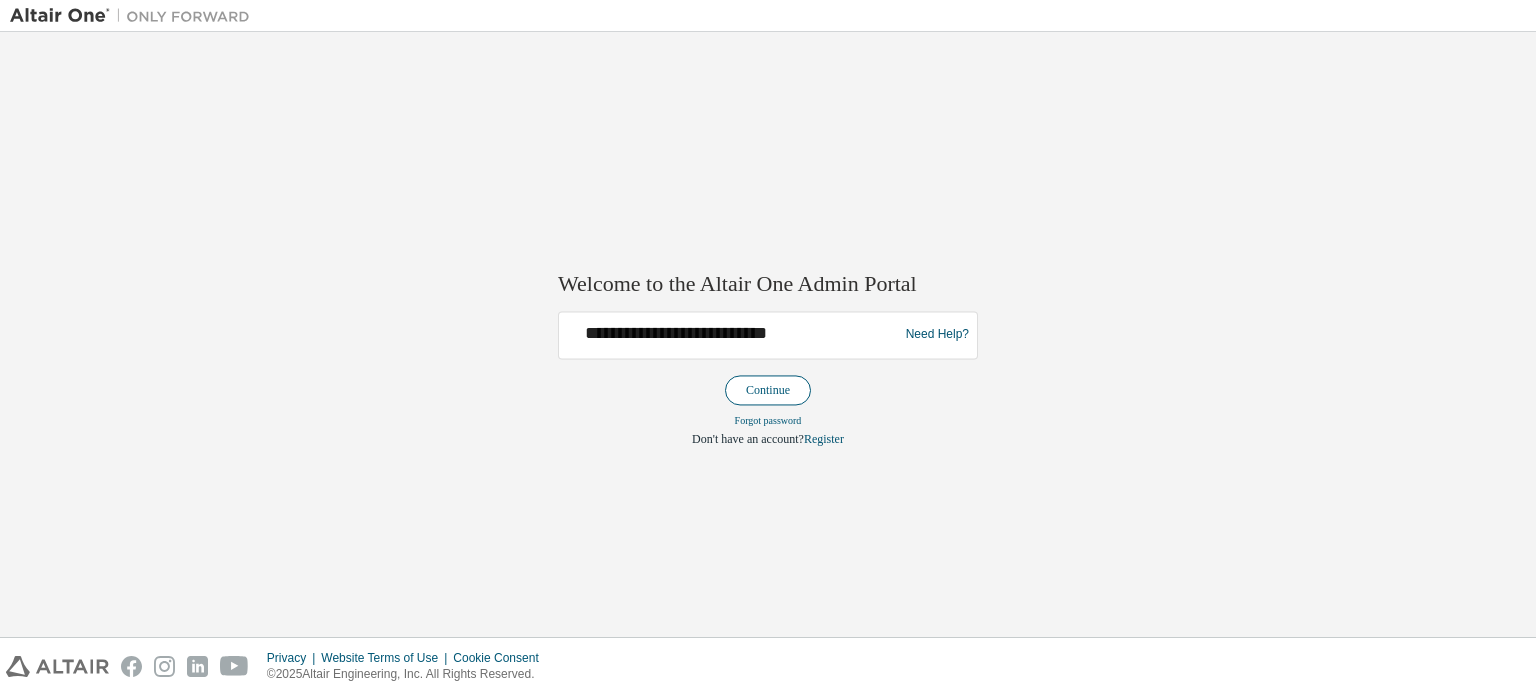 click on "Continue" at bounding box center [768, 390] 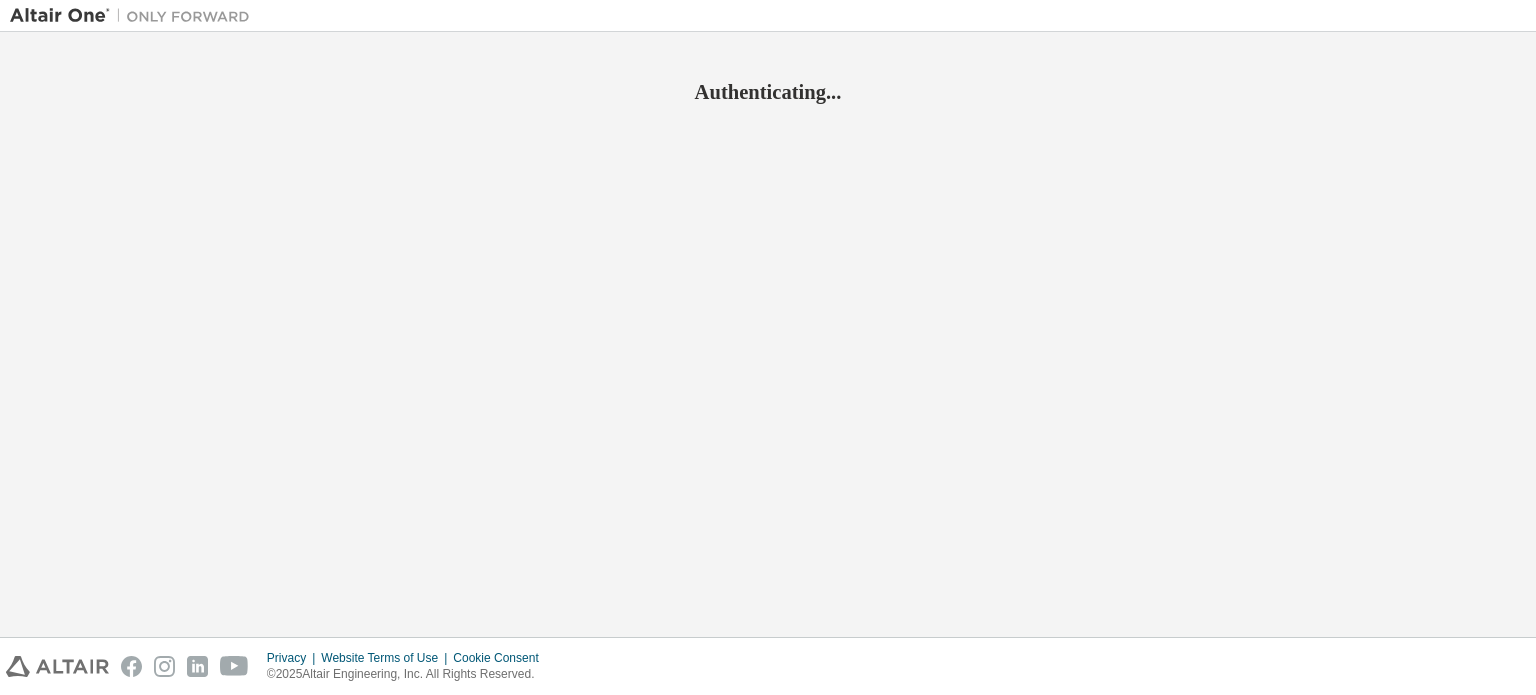 scroll, scrollTop: 0, scrollLeft: 0, axis: both 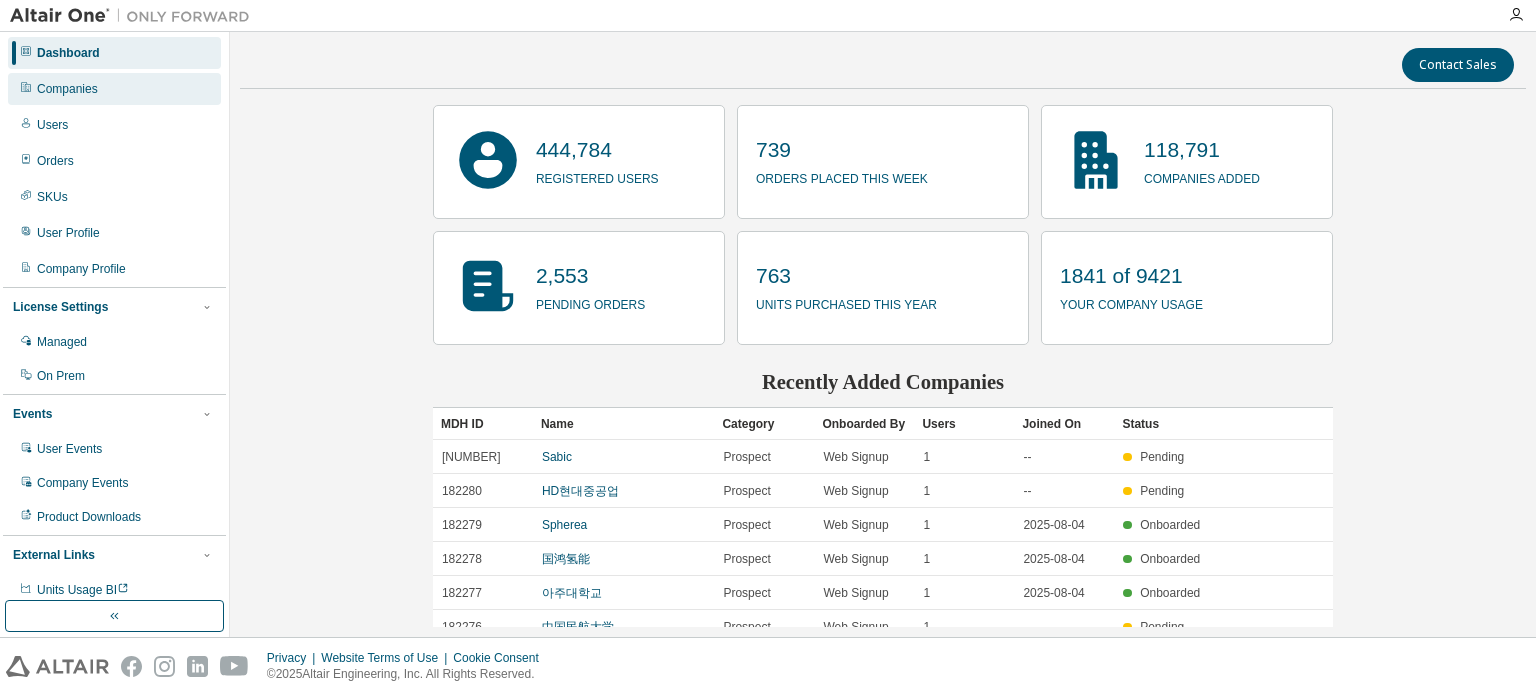 click on "Companies" at bounding box center (114, 89) 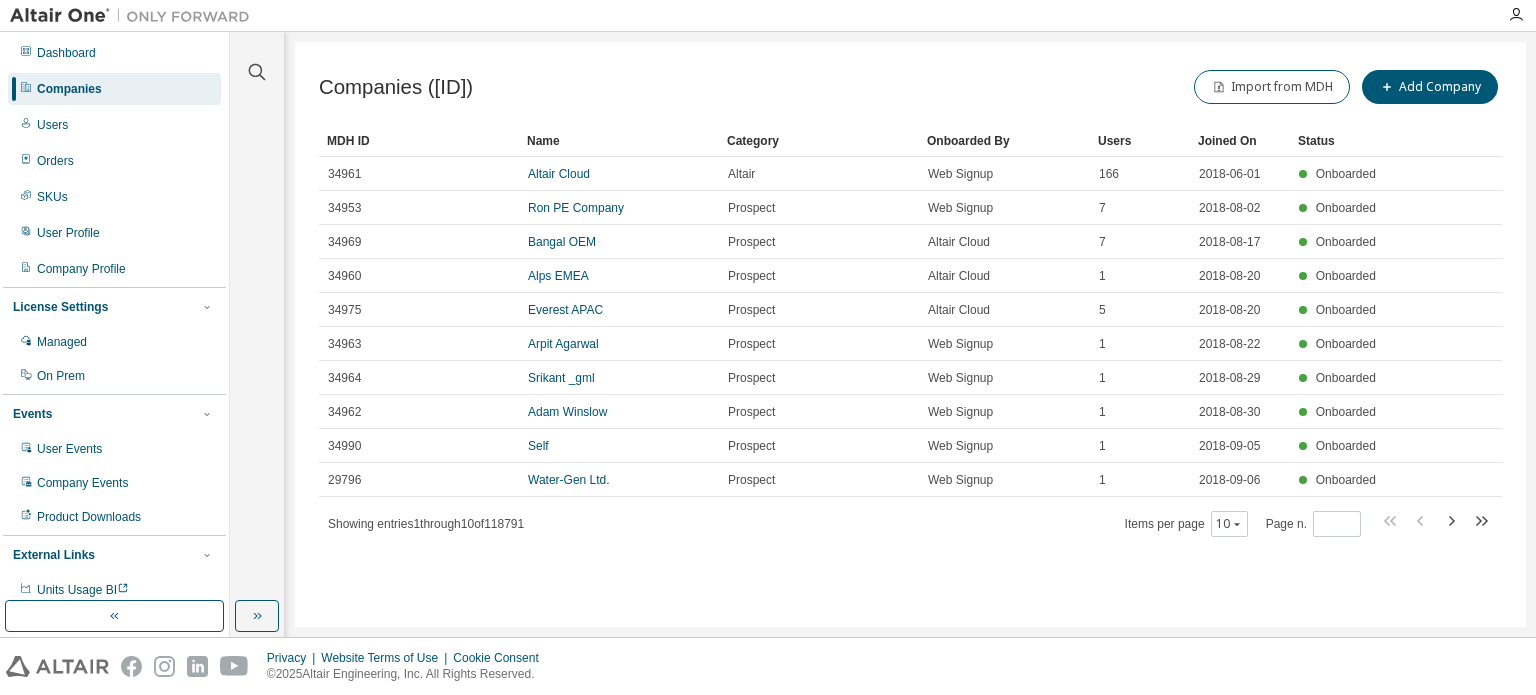 click on "Companies (118791) Import from MDH Add Company" at bounding box center (910, 87) 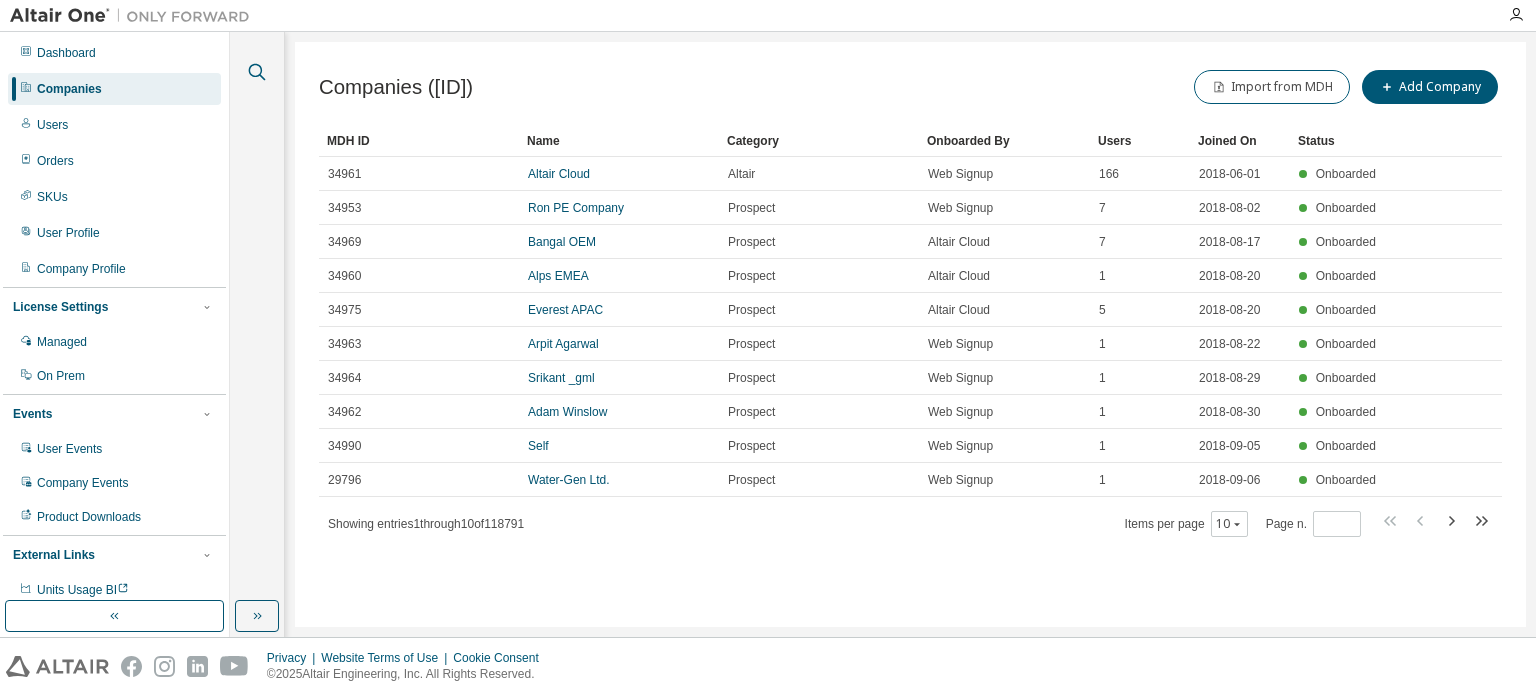 click 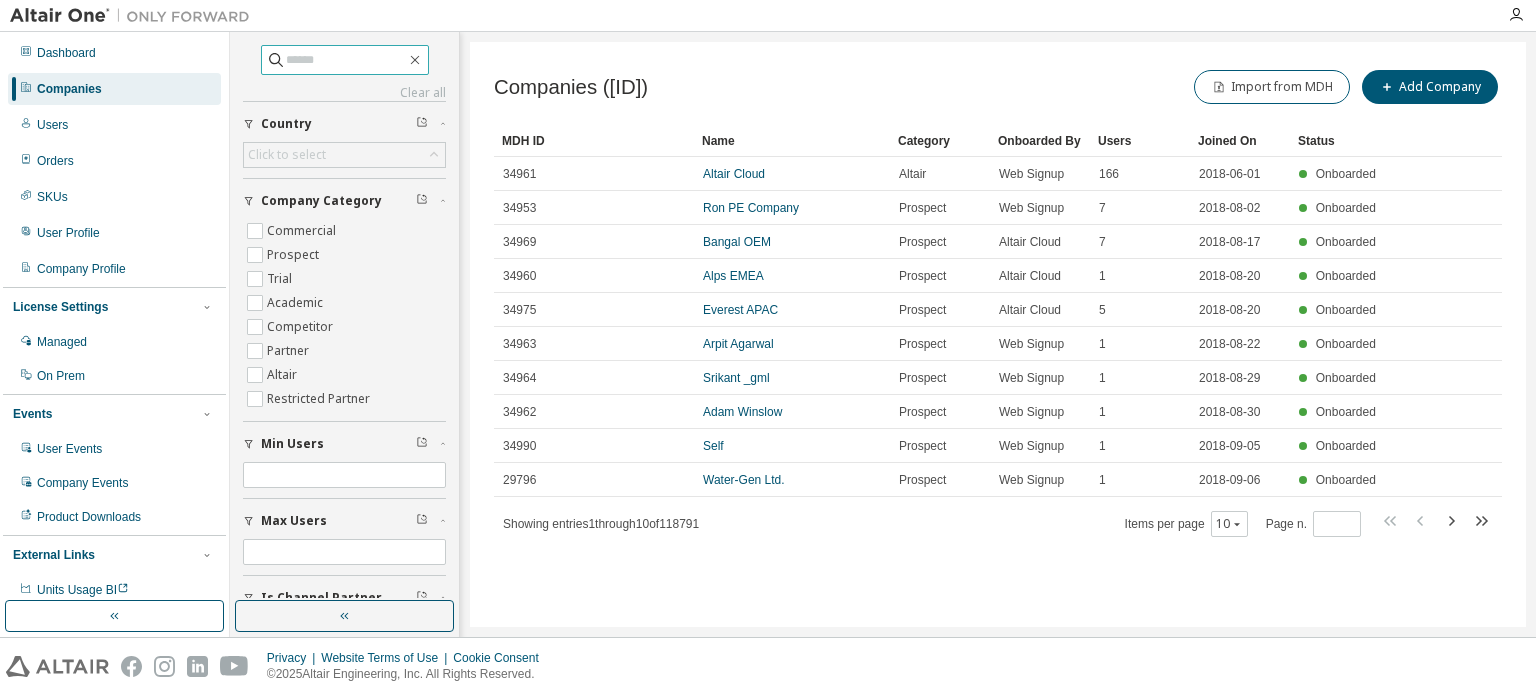 click at bounding box center [346, 60] 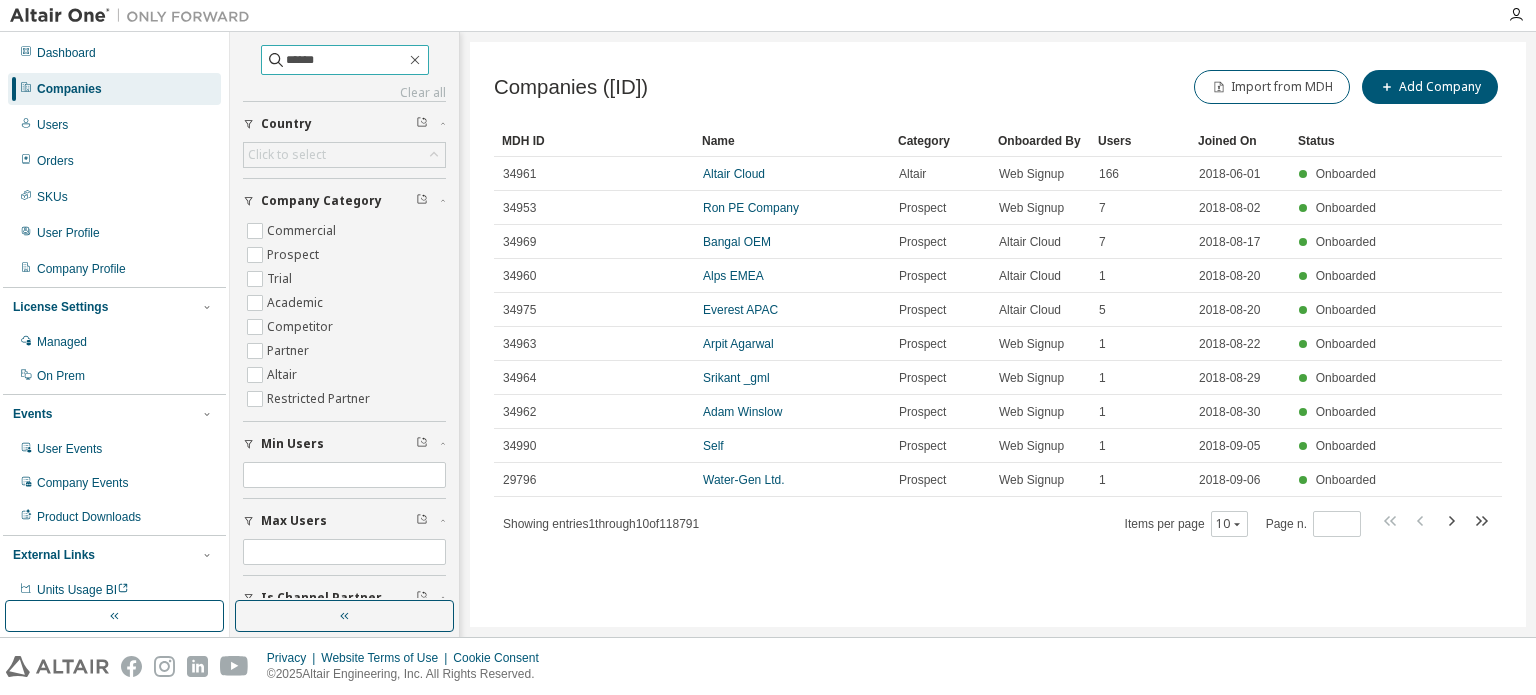 type on "******" 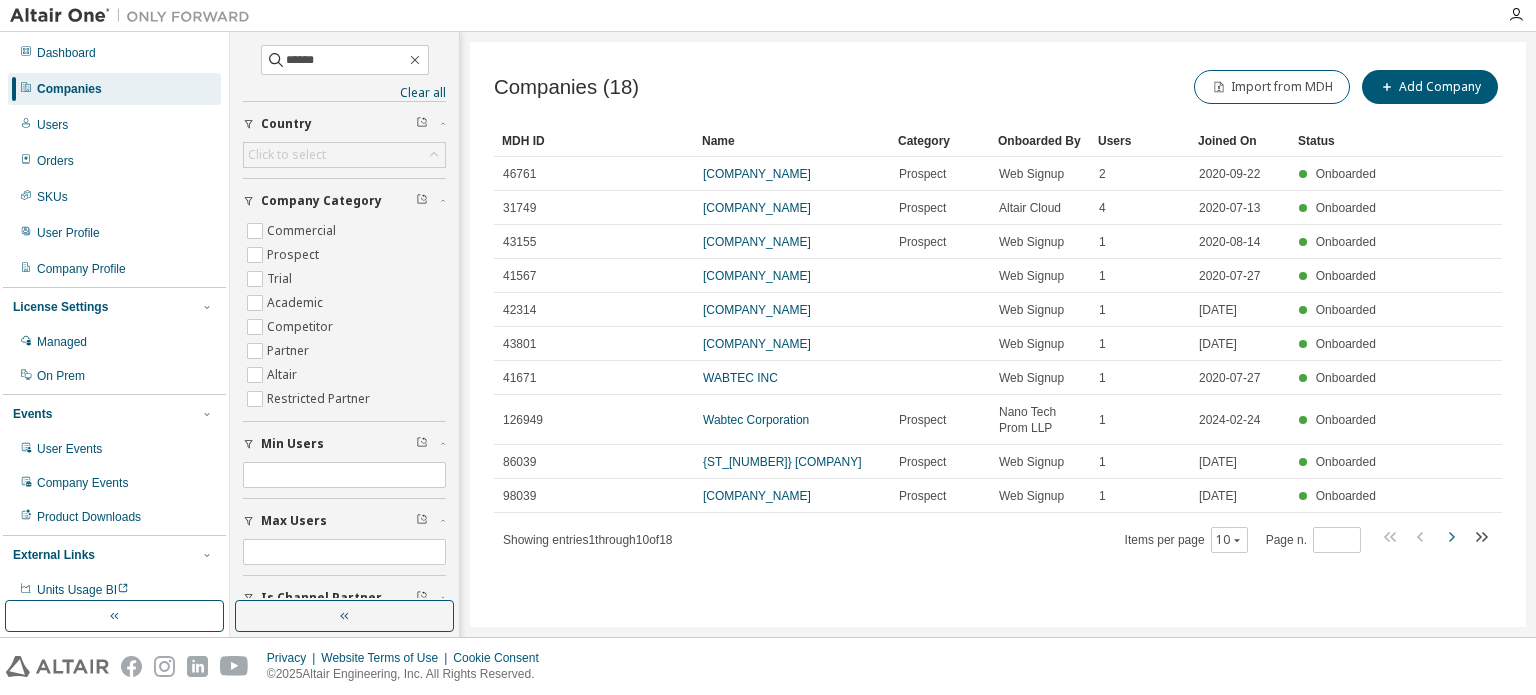 click 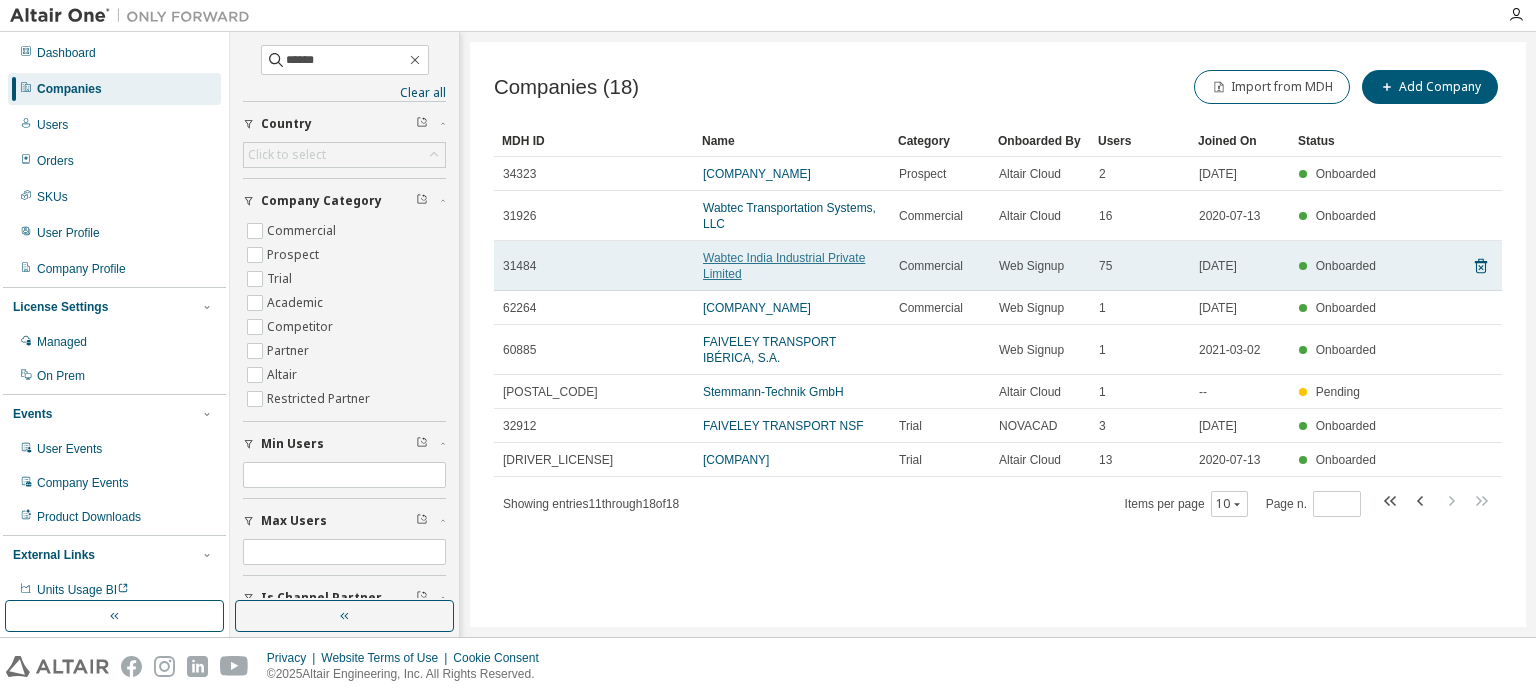 click on "Wabtec India Industrial Private Limited" at bounding box center [784, 266] 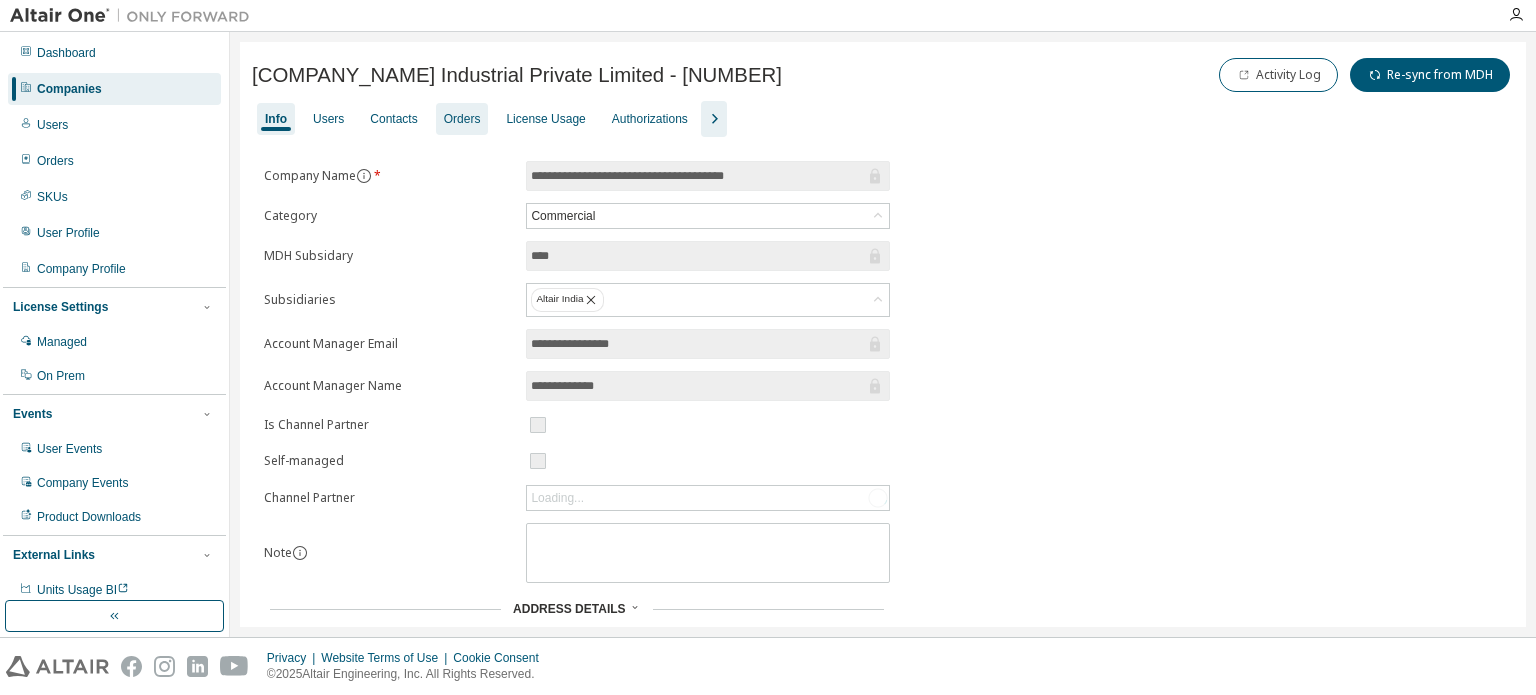 click on "Orders" at bounding box center (462, 119) 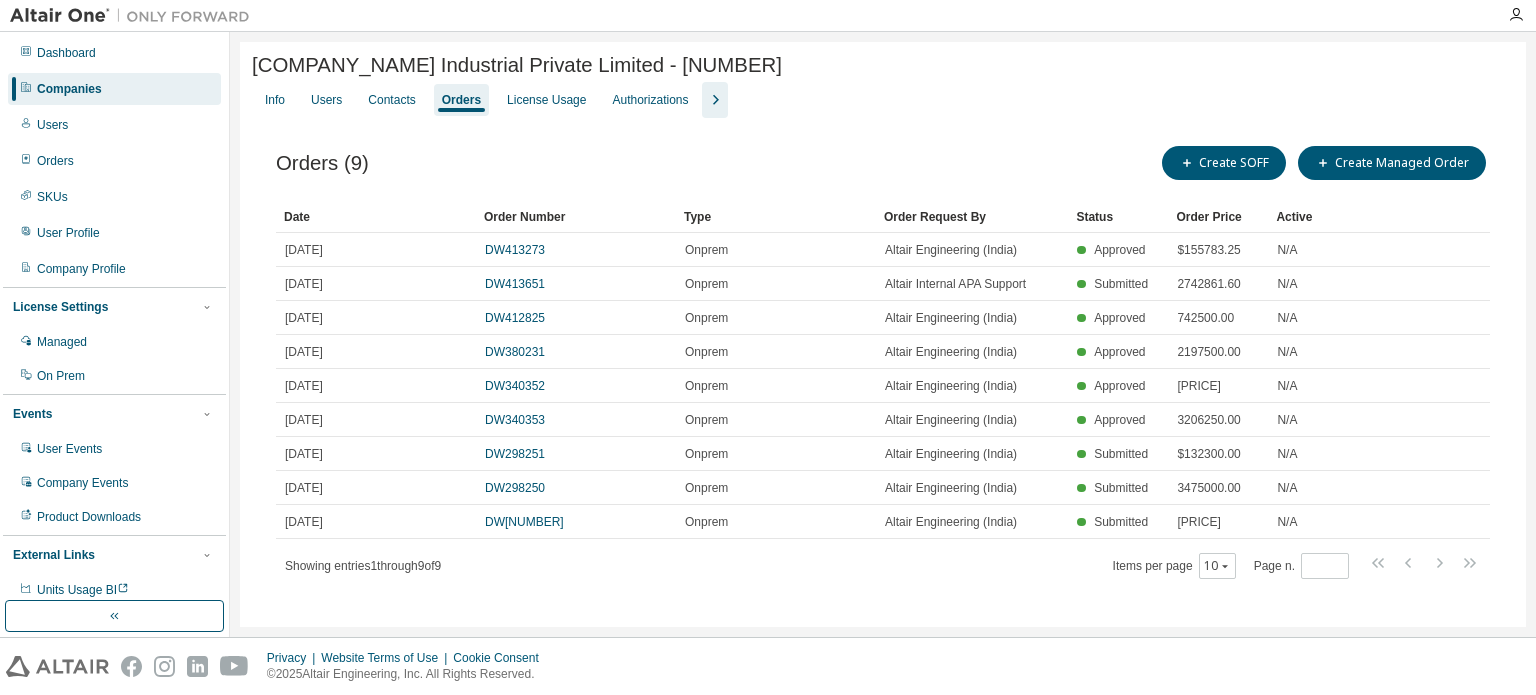 click on "Dashboard Companies Users Orders SKUs User Profile Company Profile License Settings Managed On Prem Events User Events Company Events Product Downloads External Links Units Usage BI" at bounding box center (115, 334) 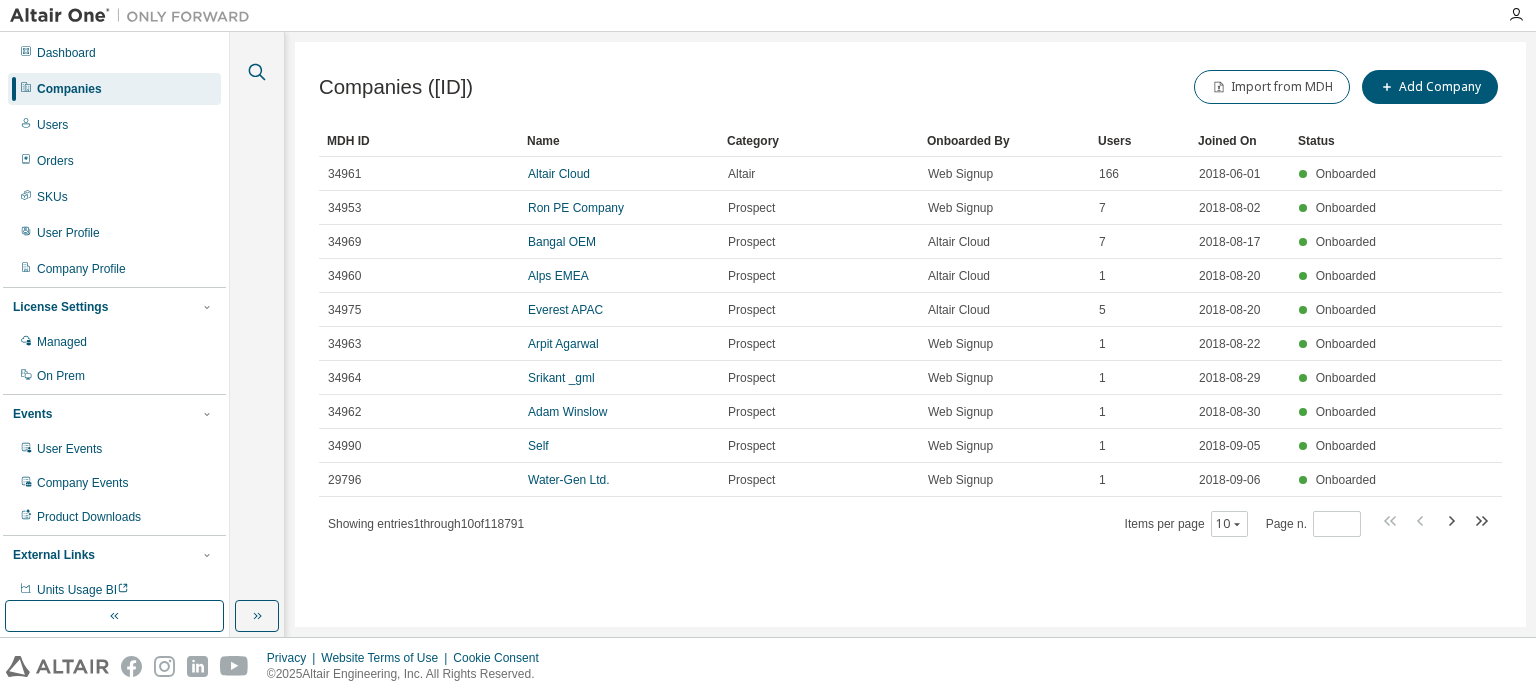 click 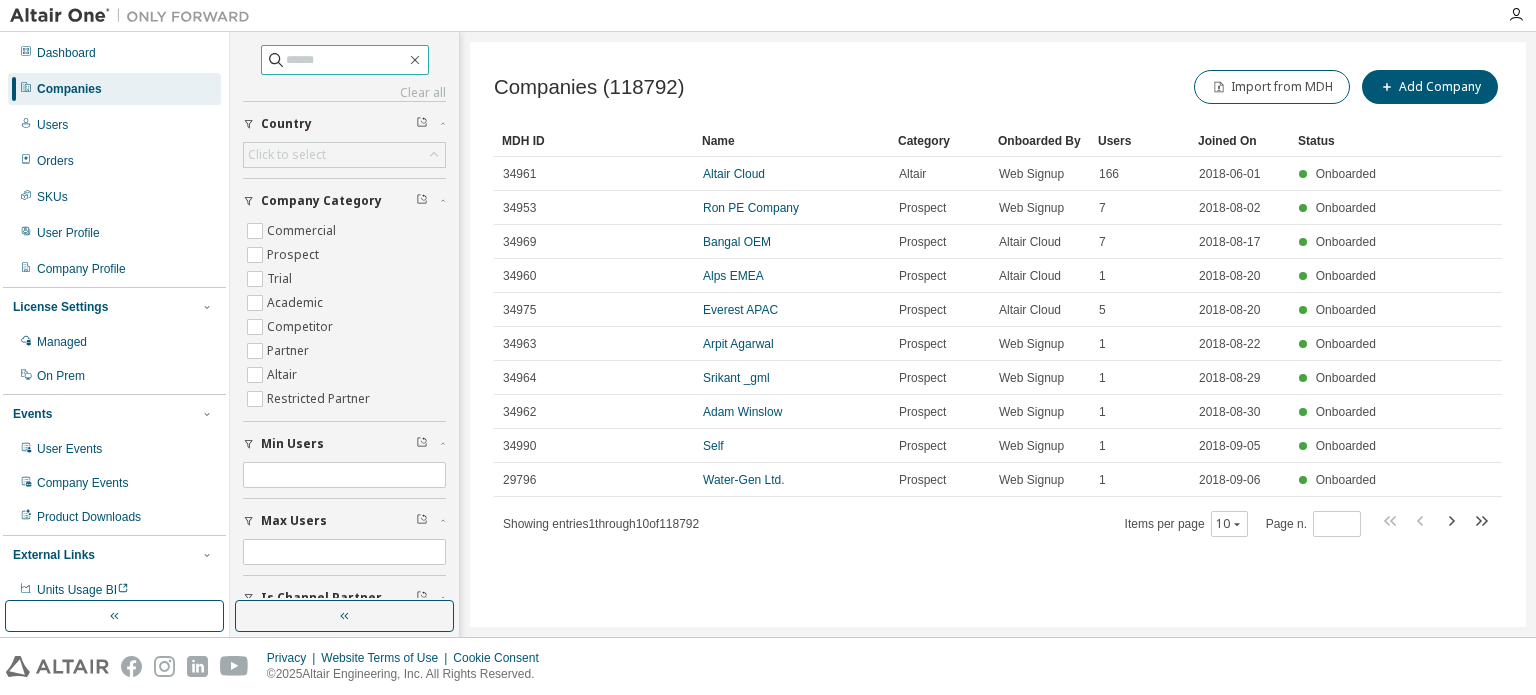 click at bounding box center [346, 60] 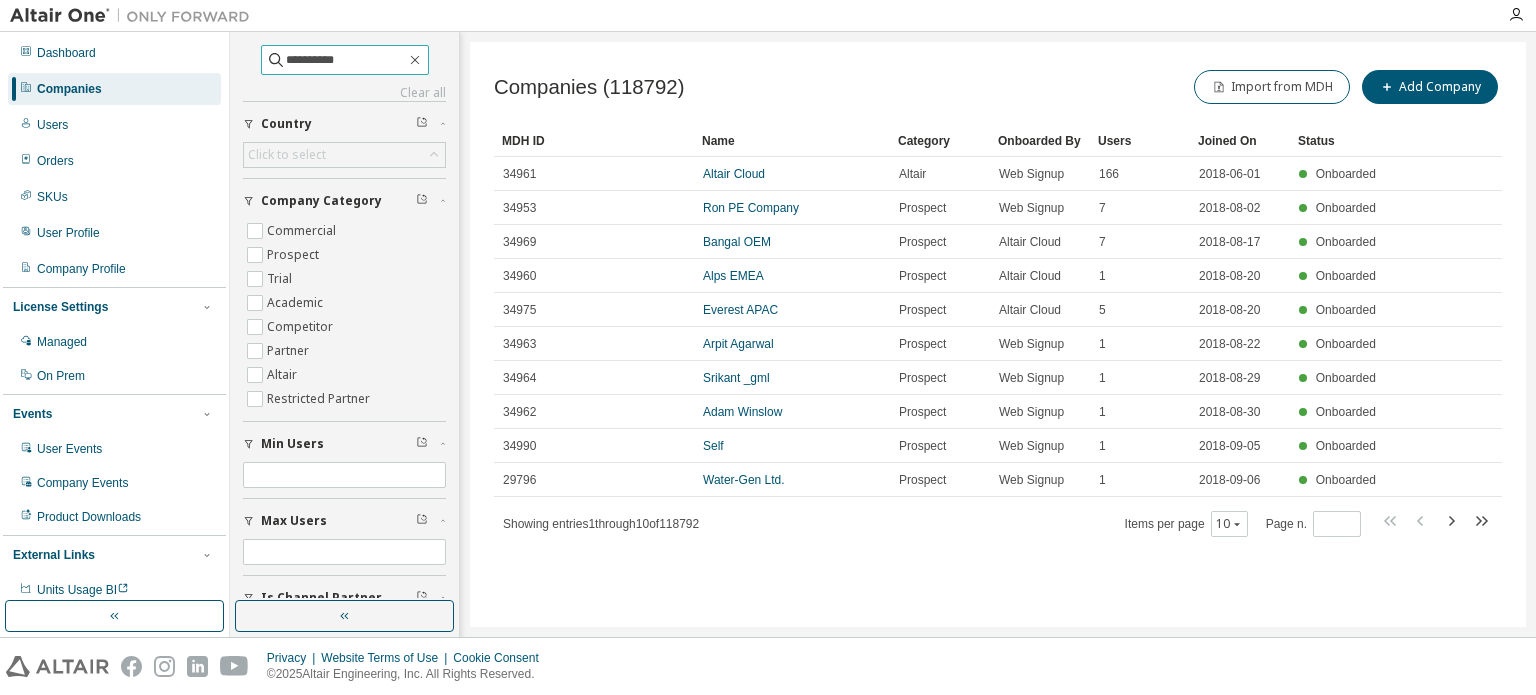 type on "**********" 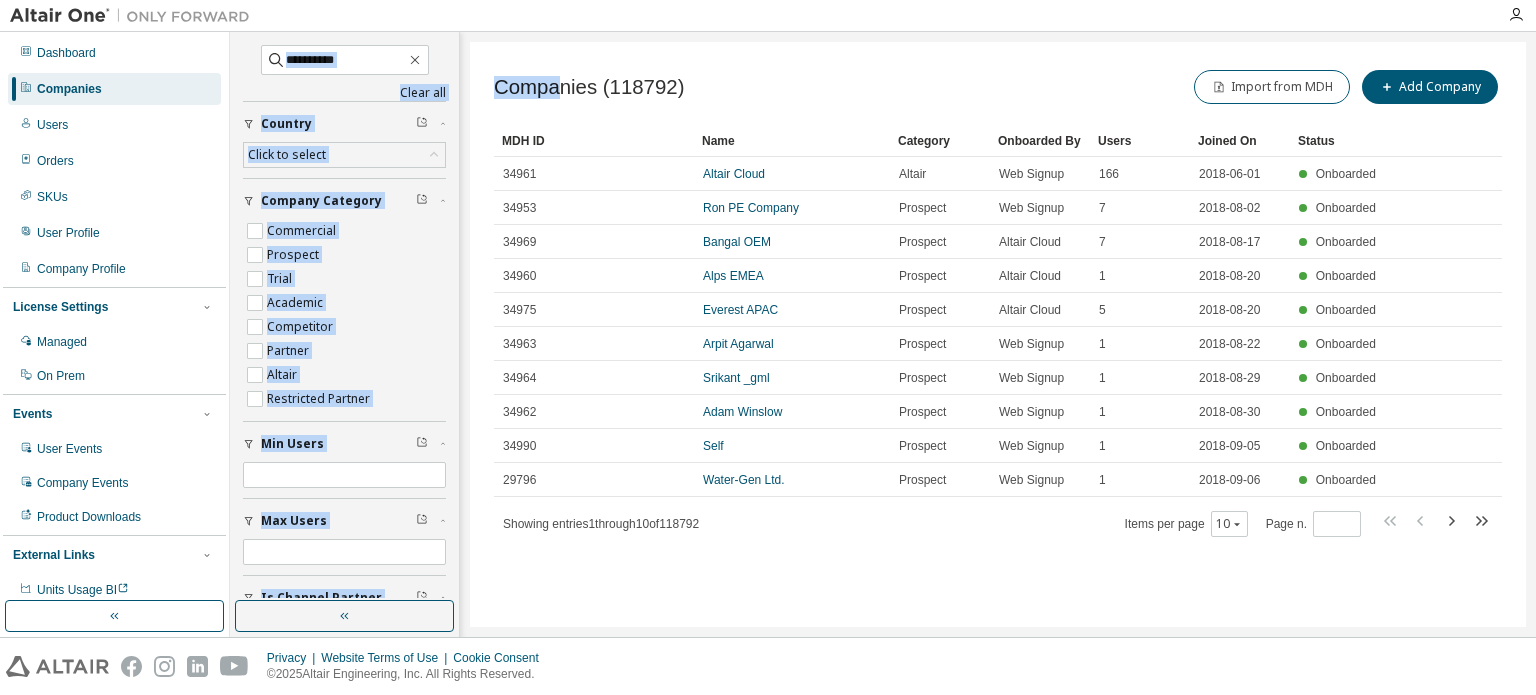drag, startPoint x: 389, startPoint y: 33, endPoint x: 554, endPoint y: 34, distance: 165.00304 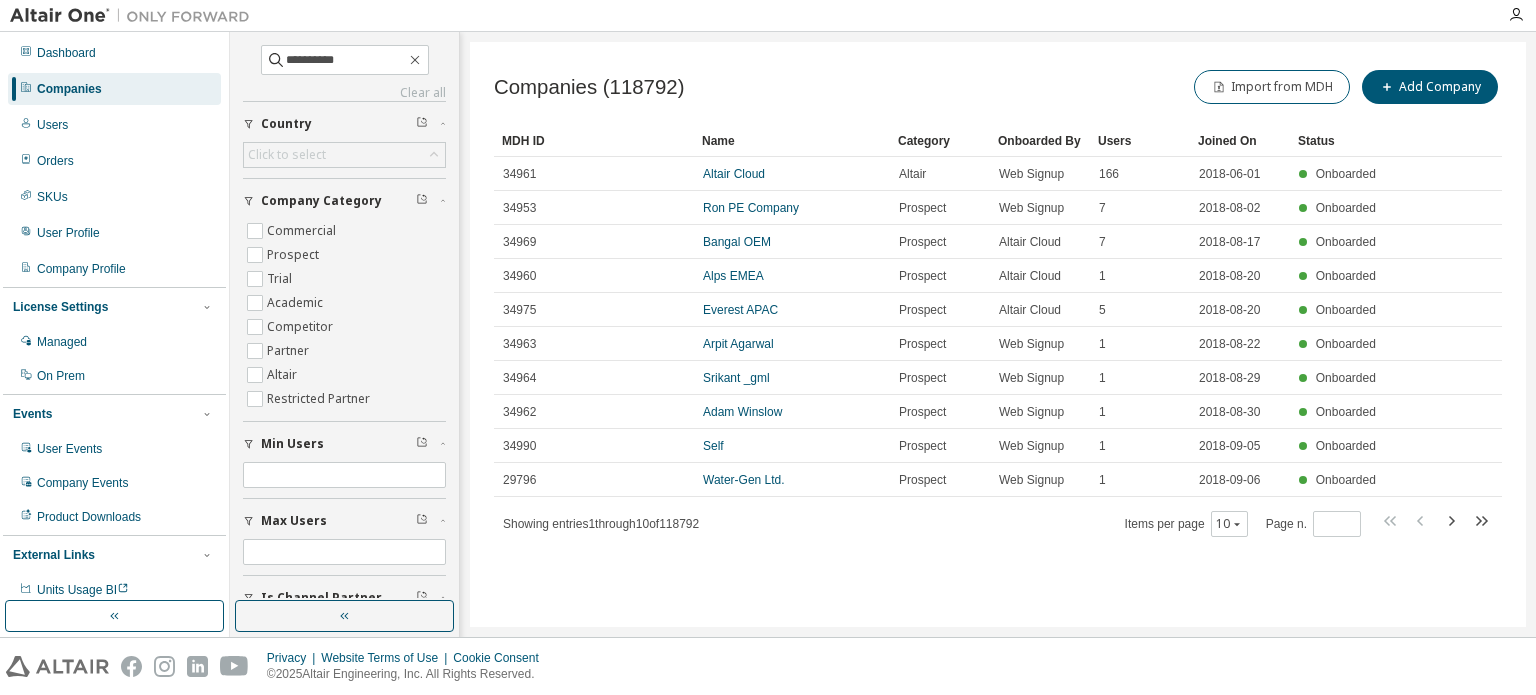 click on "Companies (118792) Import from MDH Add Company Clear Load Save Save As Field Operator Value Select filter Select operand Add criteria Search MDH ID Name Category Onboarded By Users Joined On Status 34961 Altair Cloud Altair Web Signup 166 2018-06-01 Onboarded 34953 Ron PE Company Prospect Web Signup 7 2018-08-02 Onboarded 34969 Bangal OEM Prospect Altair Cloud 7 2018-08-17 Onboarded 34960 Alps EMEA Prospect Altair Cloud 1 2018-08-20 Onboarded 34975 Everest APAC Prospect Altair Cloud 5 2018-08-20 Onboarded 34963 Arpit Agarwal Prospect Web Signup 1 2018-08-22 Onboarded 34964 Srikant _gml Prospect Web Signup 1 2018-08-29 Onboarded 34962 Adam Winslow Prospect Web Signup 1 2018-08-30 Onboarded 34990 Self Prospect Web Signup 1 2018-09-05 Onboarded 29796 Water-Gen Ltd. Prospect Web Signup 1 2018-09-06 Onboarded Showing entries 1 through 10 of 118792 Items per page 10 Page n. *" at bounding box center [998, 334] 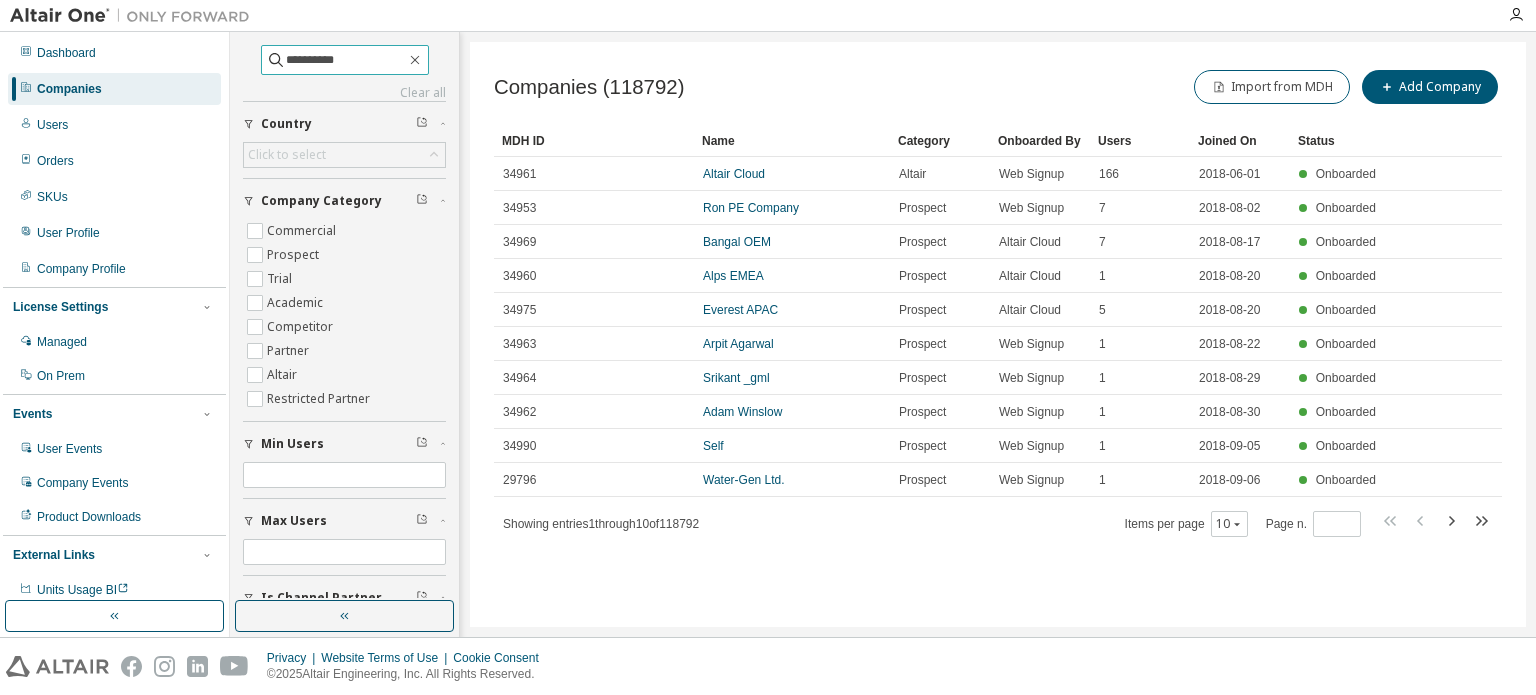 click on "**********" at bounding box center [346, 60] 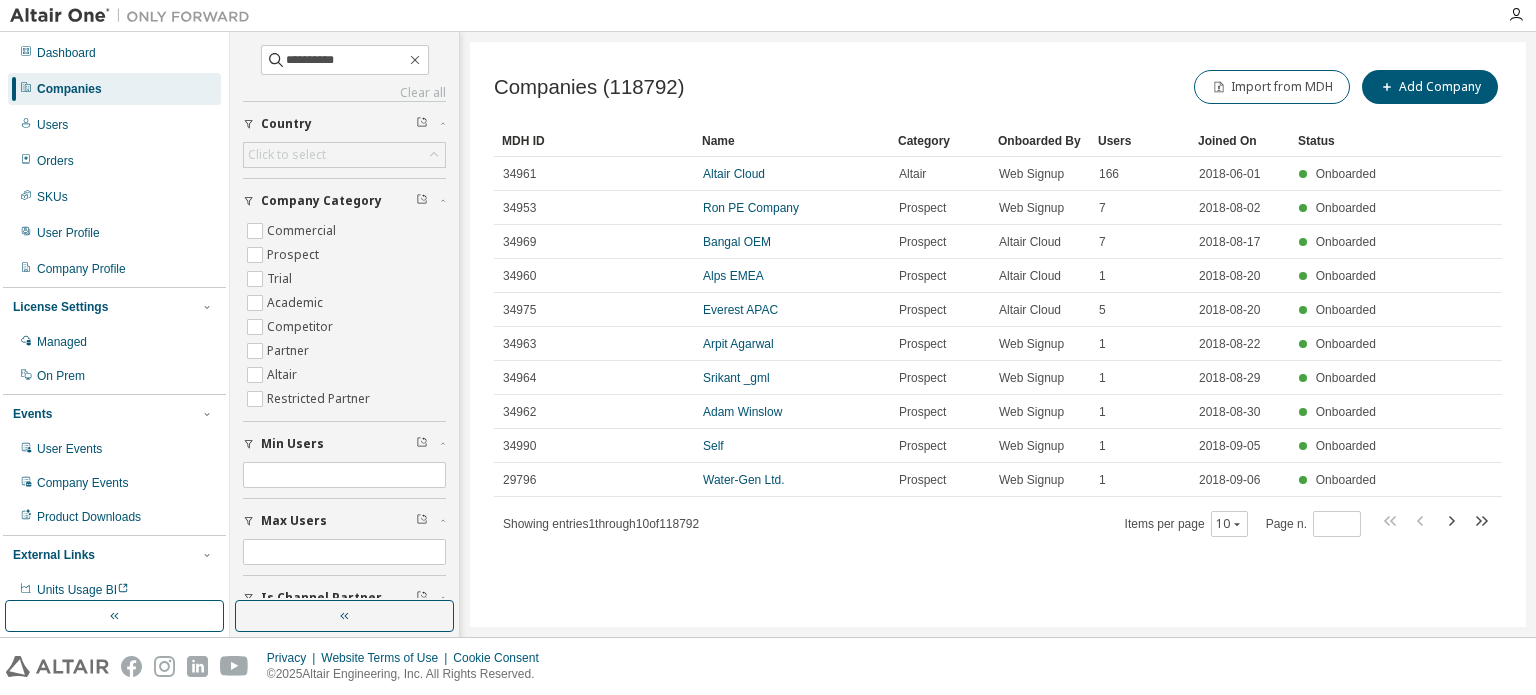 click on "Companies ([NUMBER]) Import from MDH Add Company" at bounding box center (998, 87) 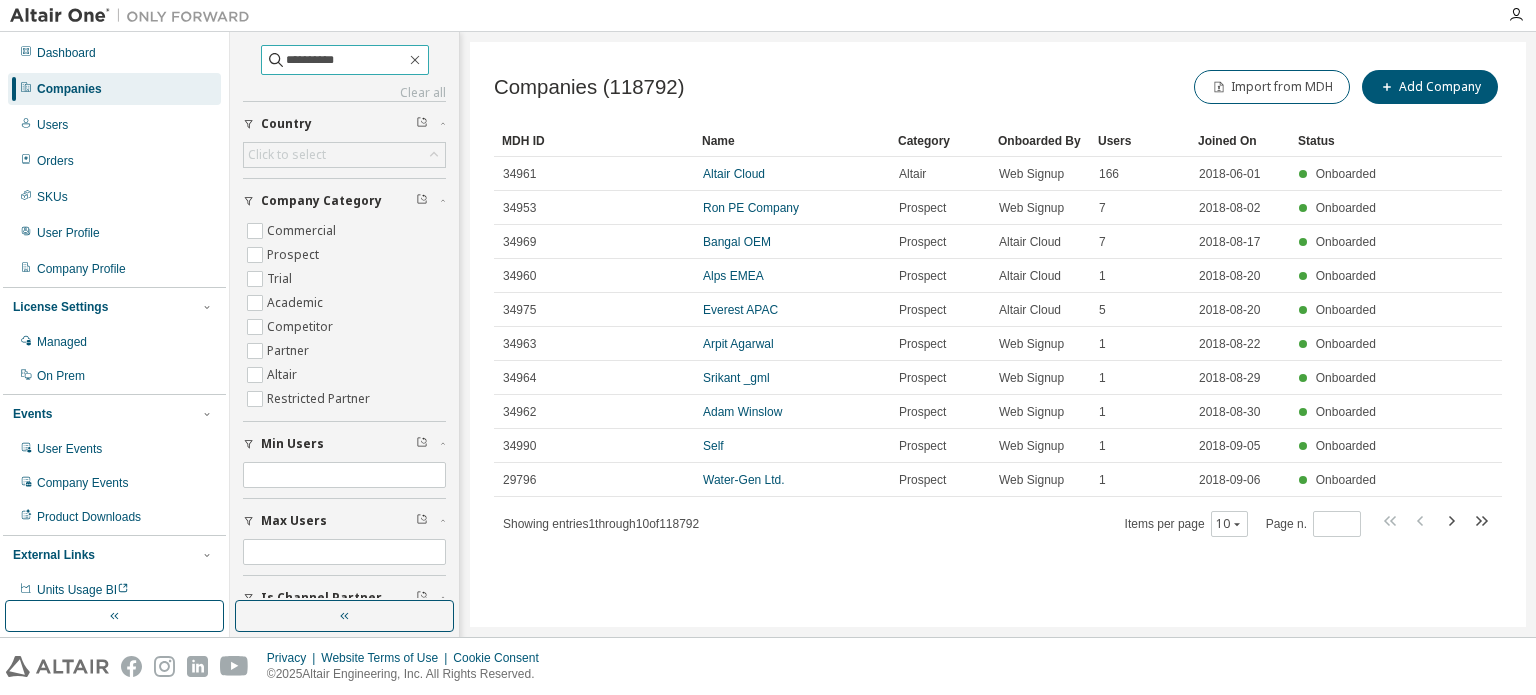 click on "**********" at bounding box center [346, 60] 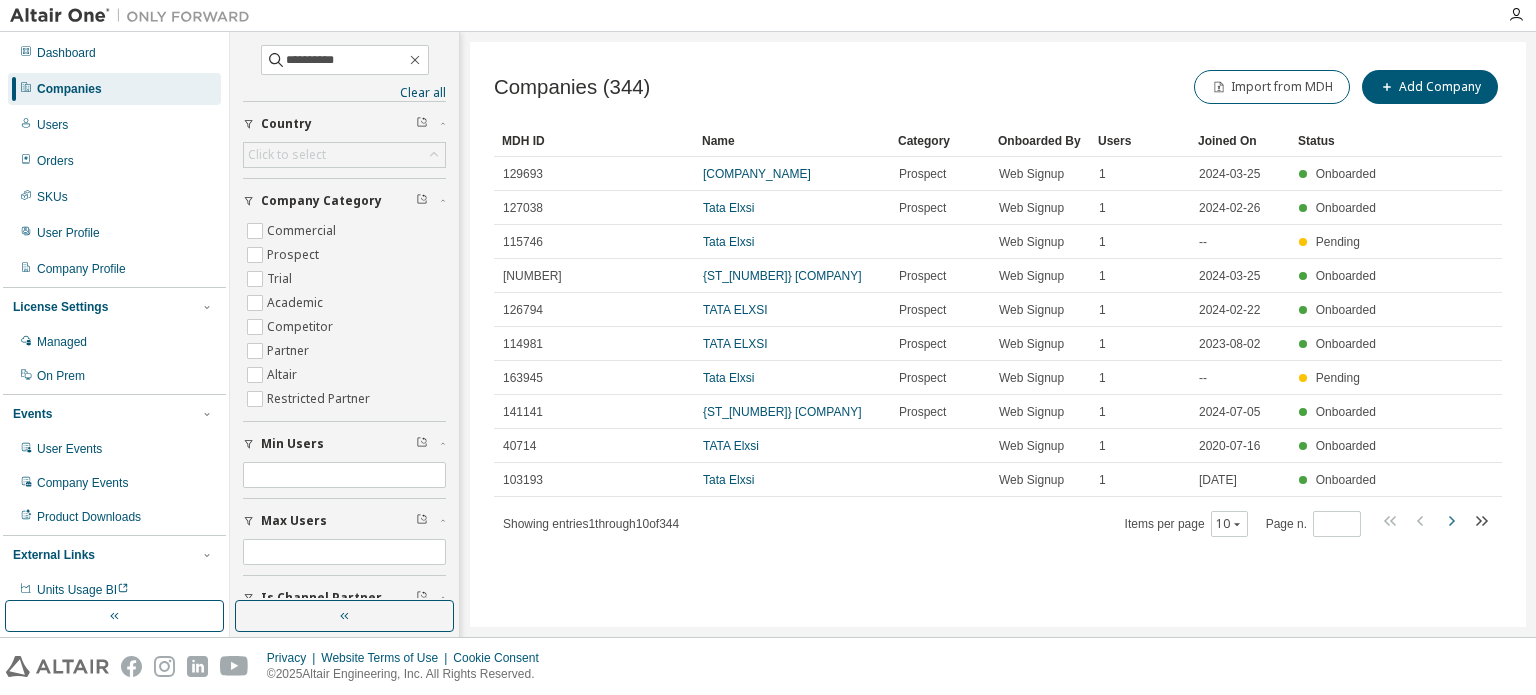 click 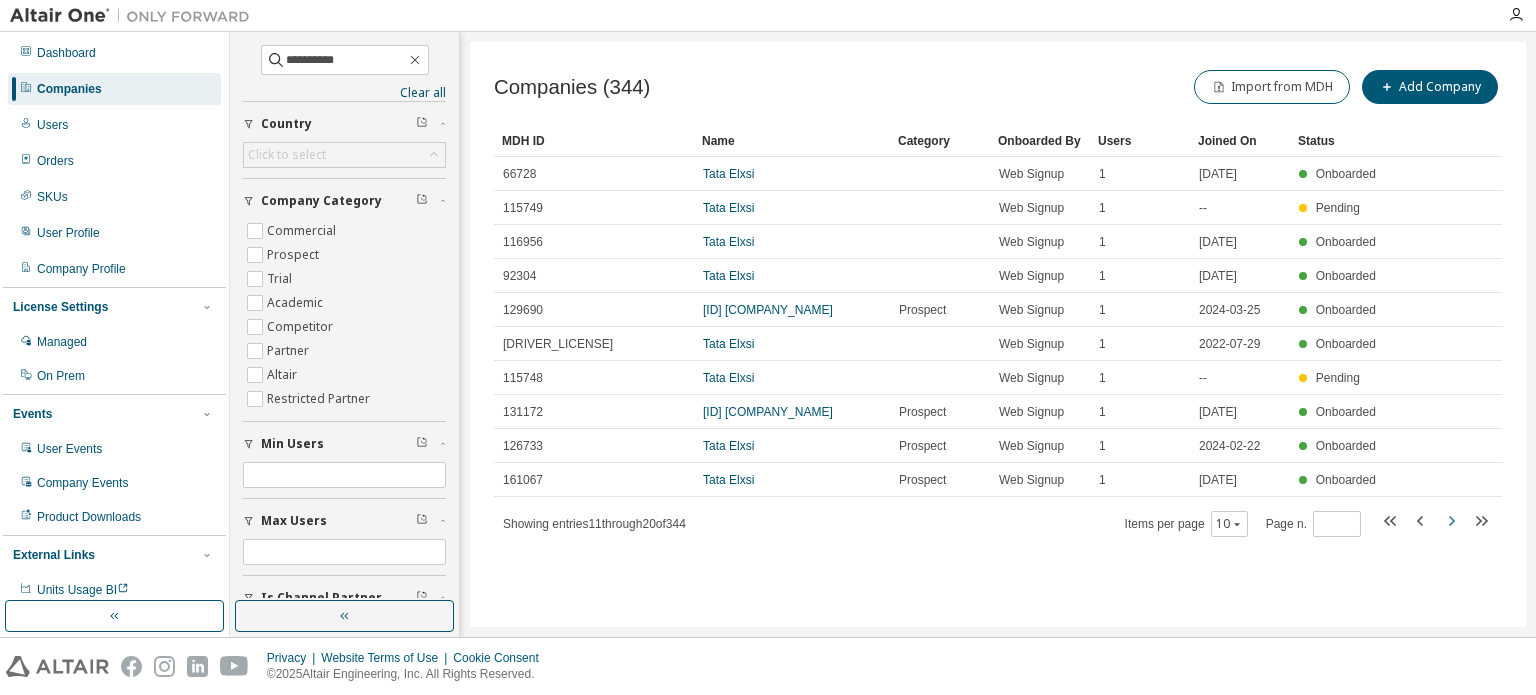 click 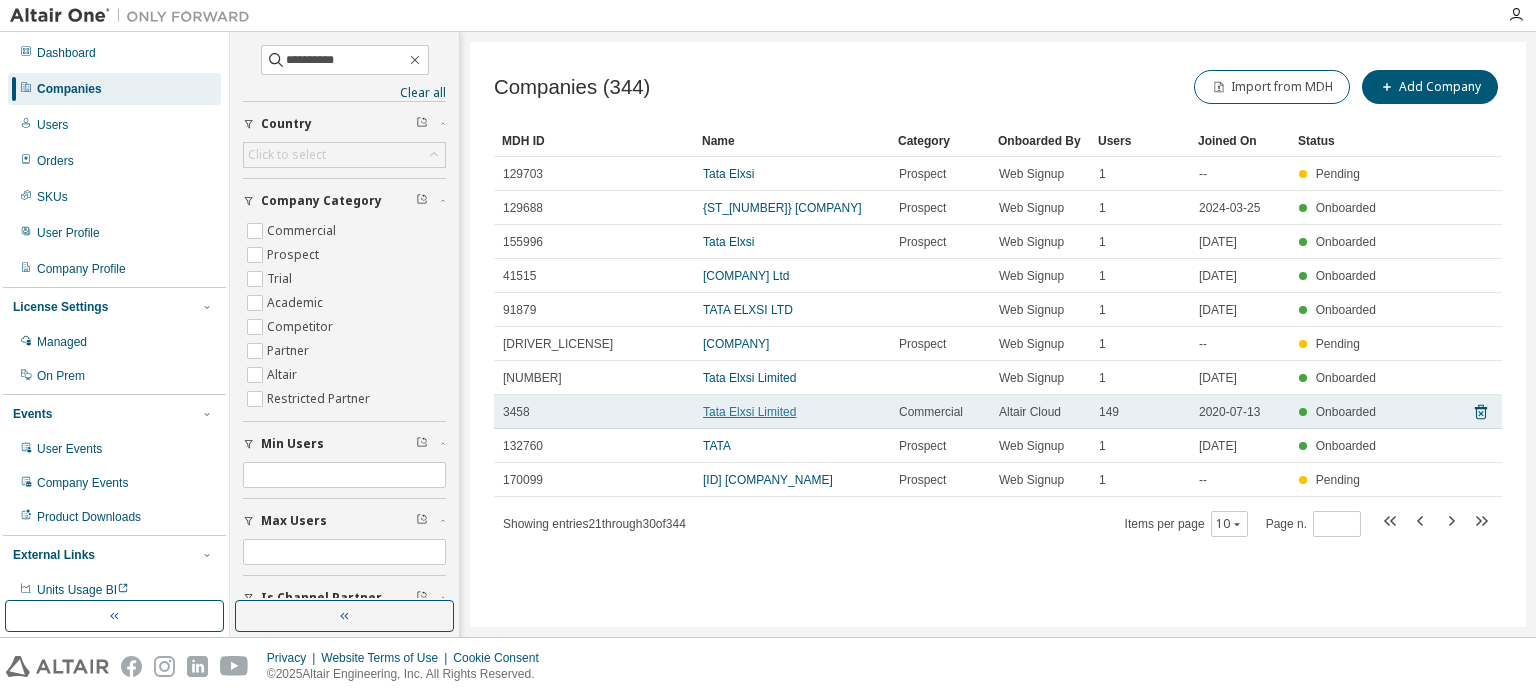 click on "Tata Elxsi Limited" at bounding box center [749, 412] 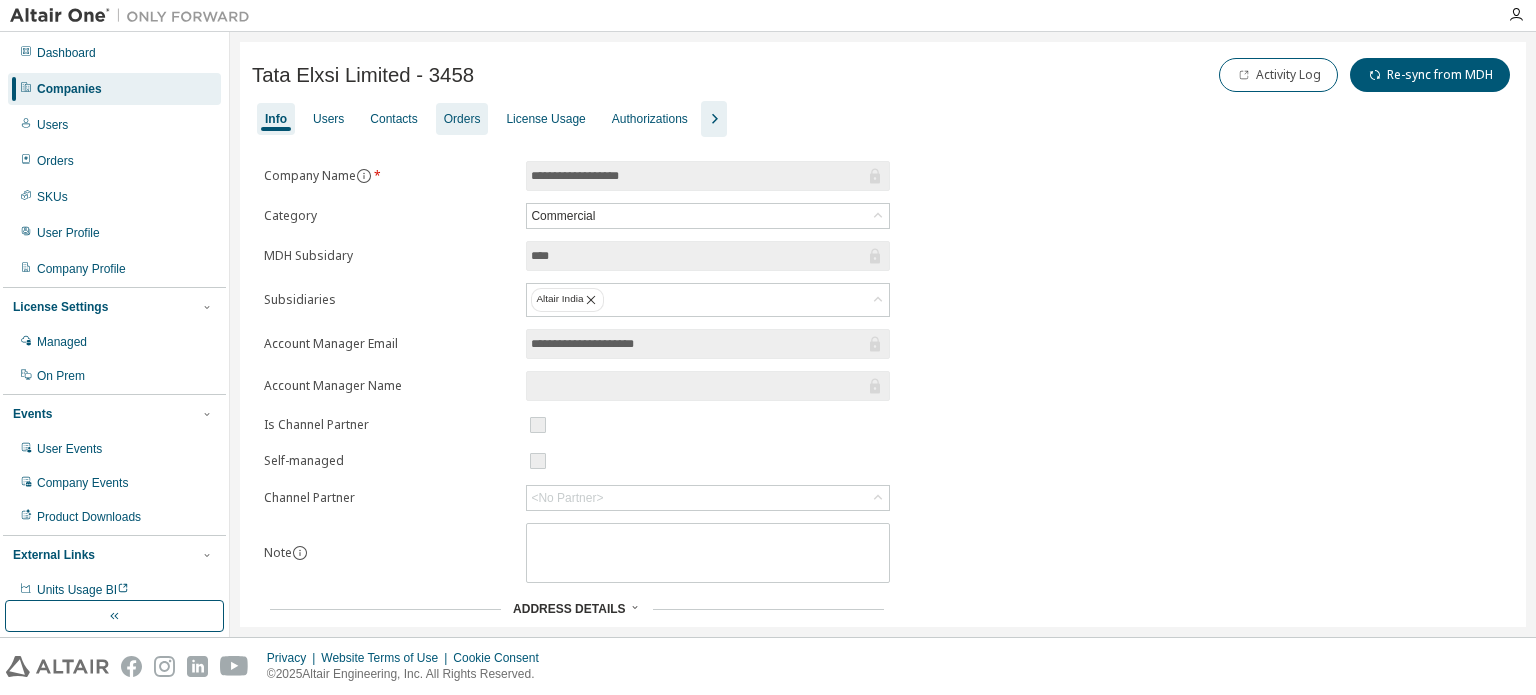 click on "Orders" at bounding box center [462, 119] 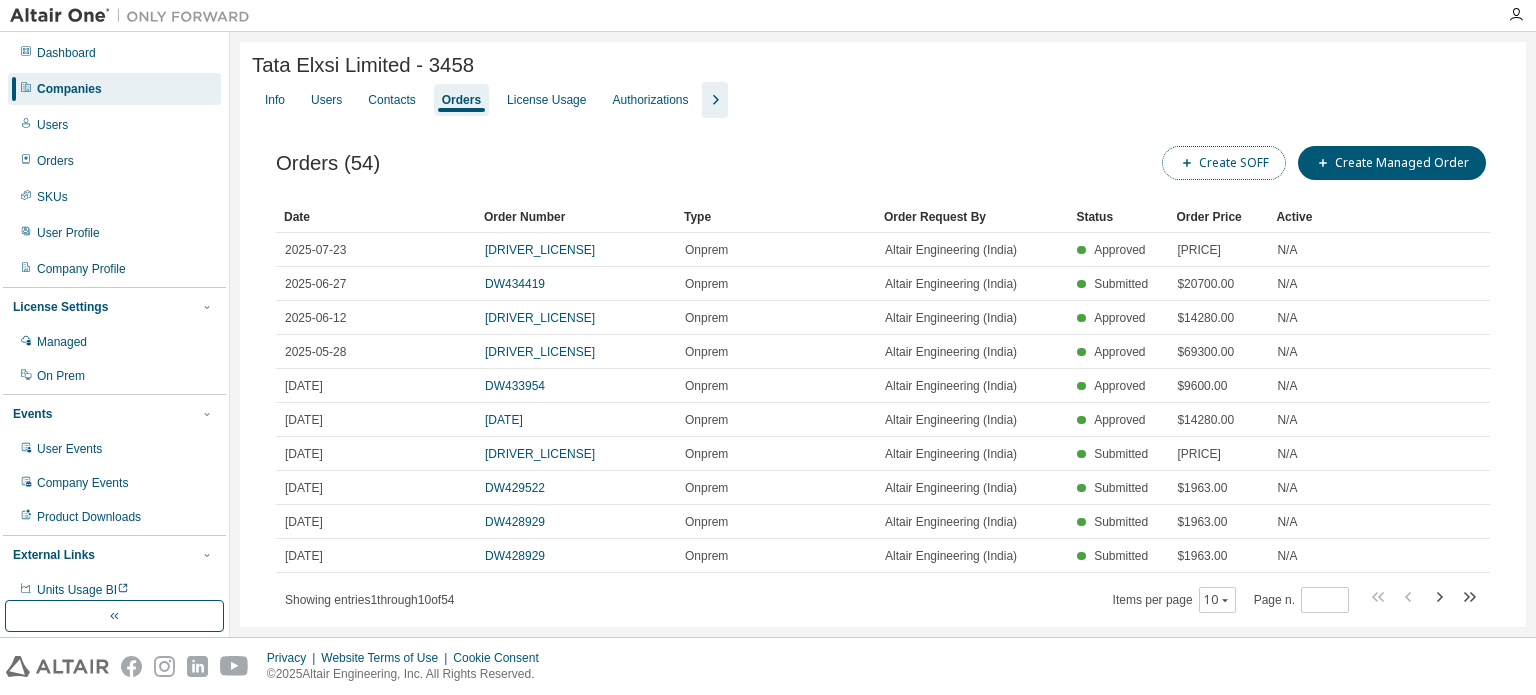 click on "Create SOFF" at bounding box center (1224, 163) 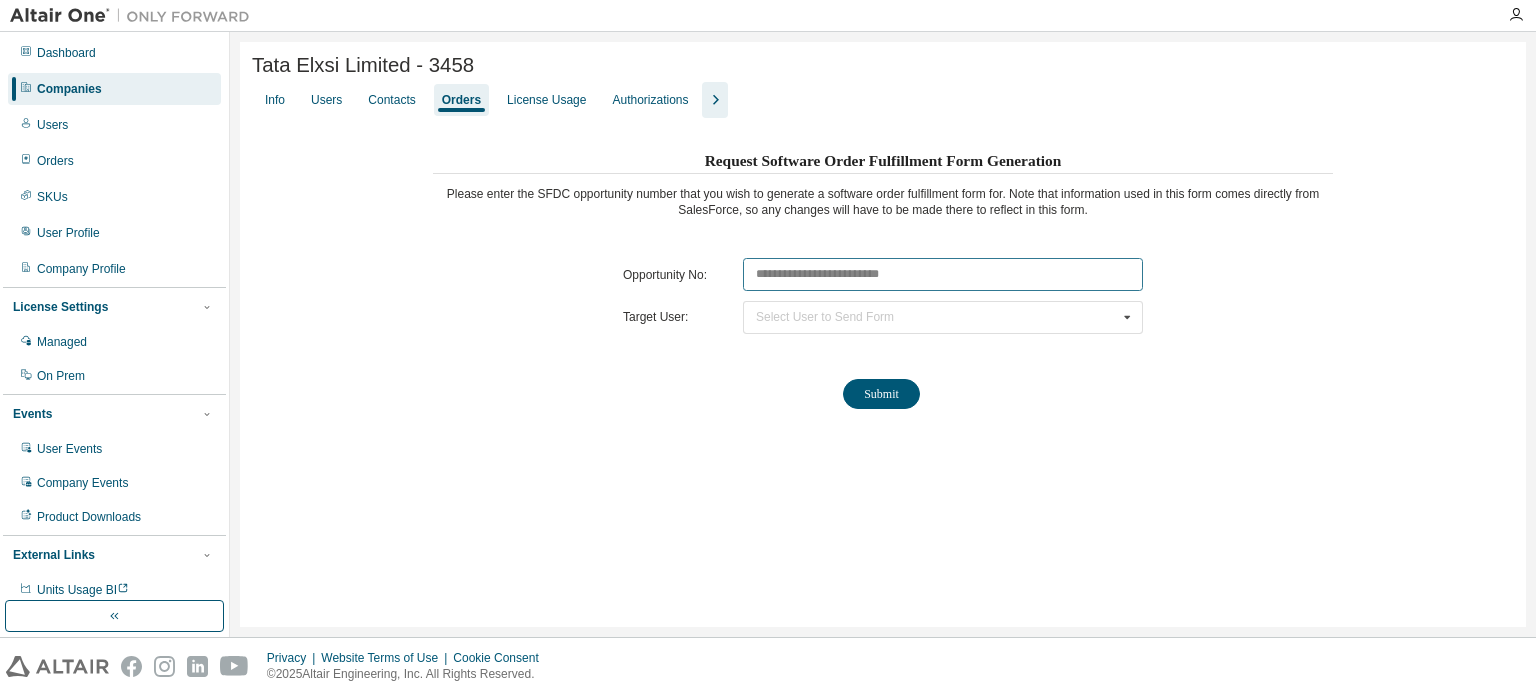 click at bounding box center [943, 274] 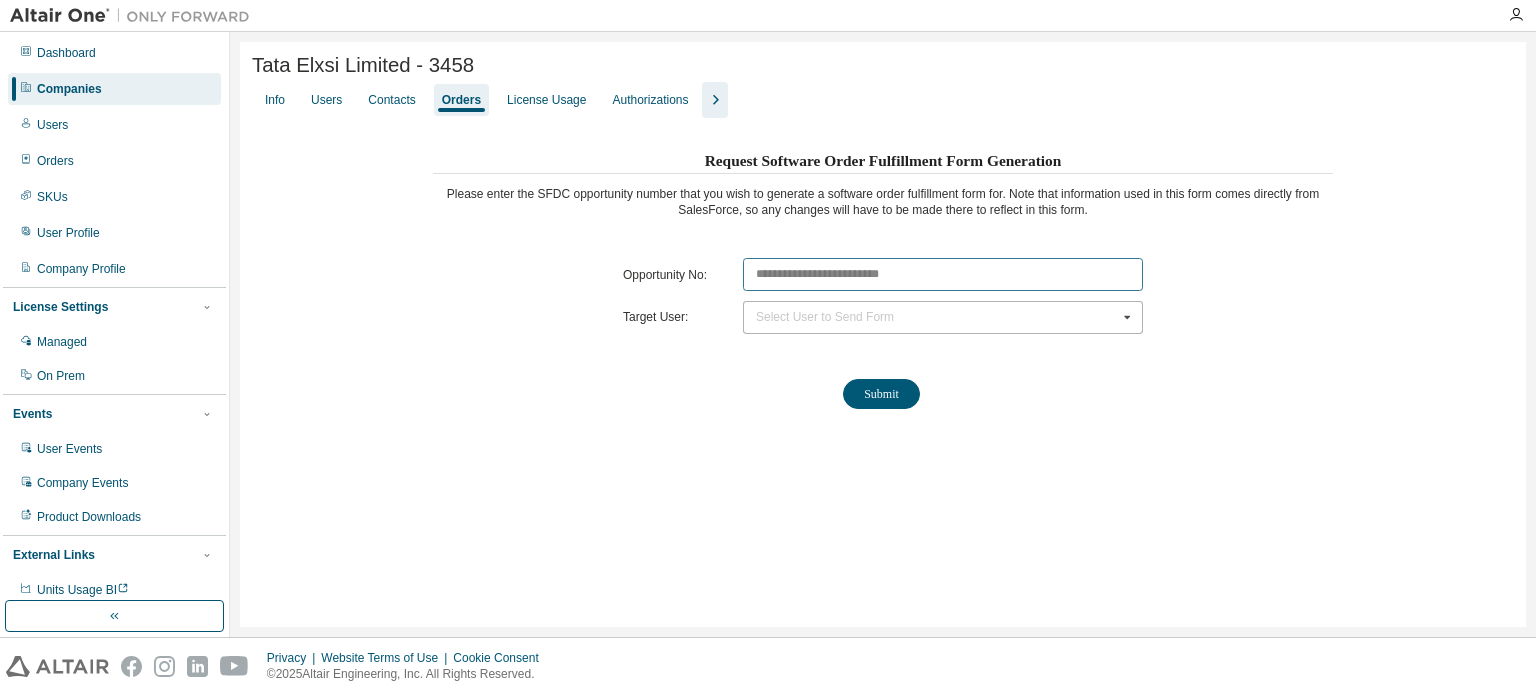 paste on "********" 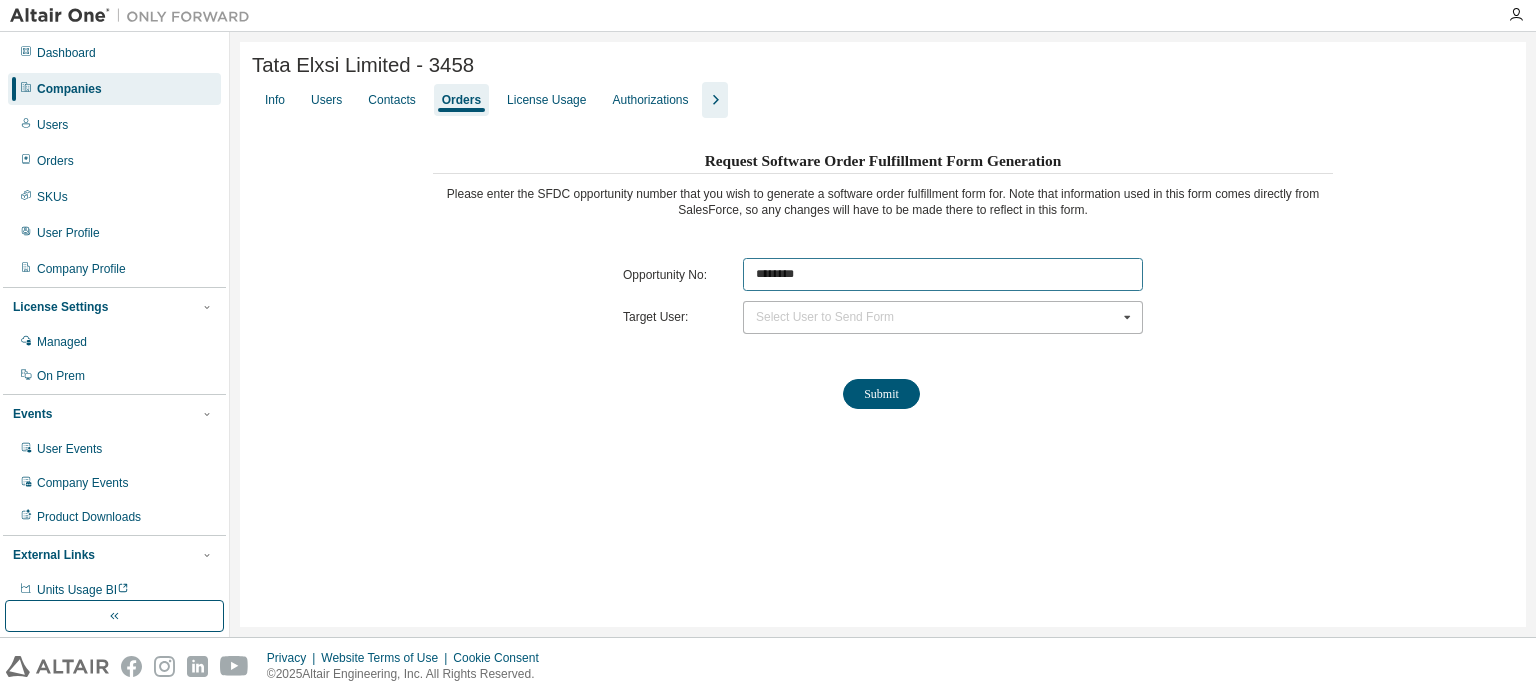 type on "********" 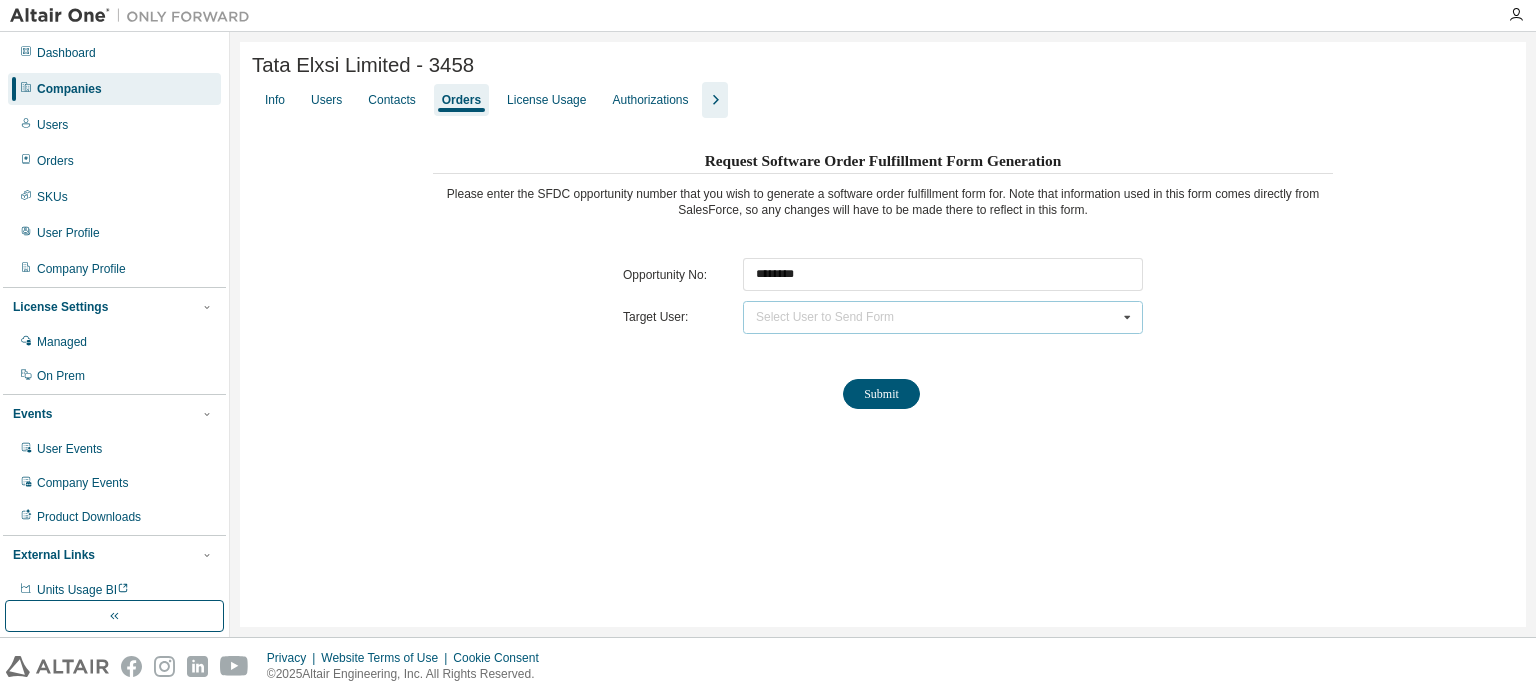 click on "Select User to Send Form" at bounding box center [825, 317] 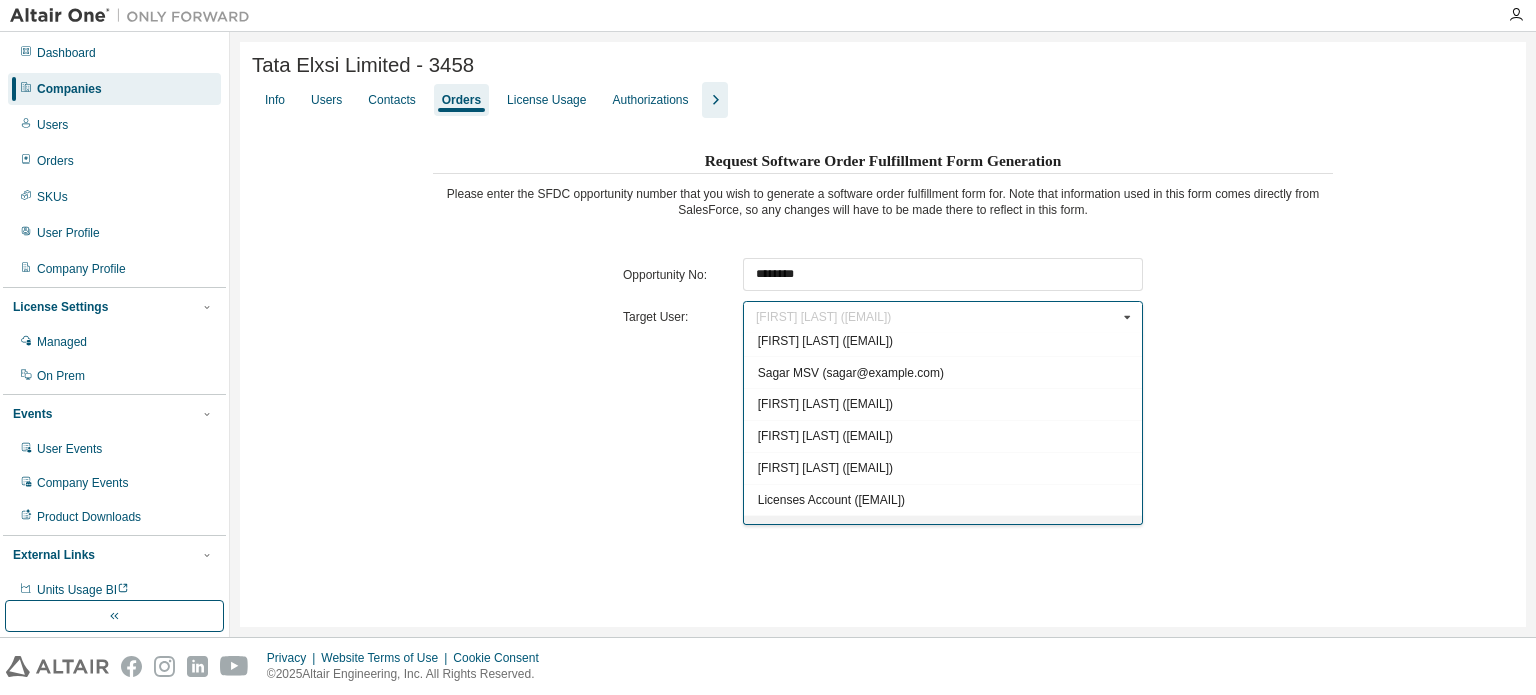 scroll, scrollTop: 20, scrollLeft: 0, axis: vertical 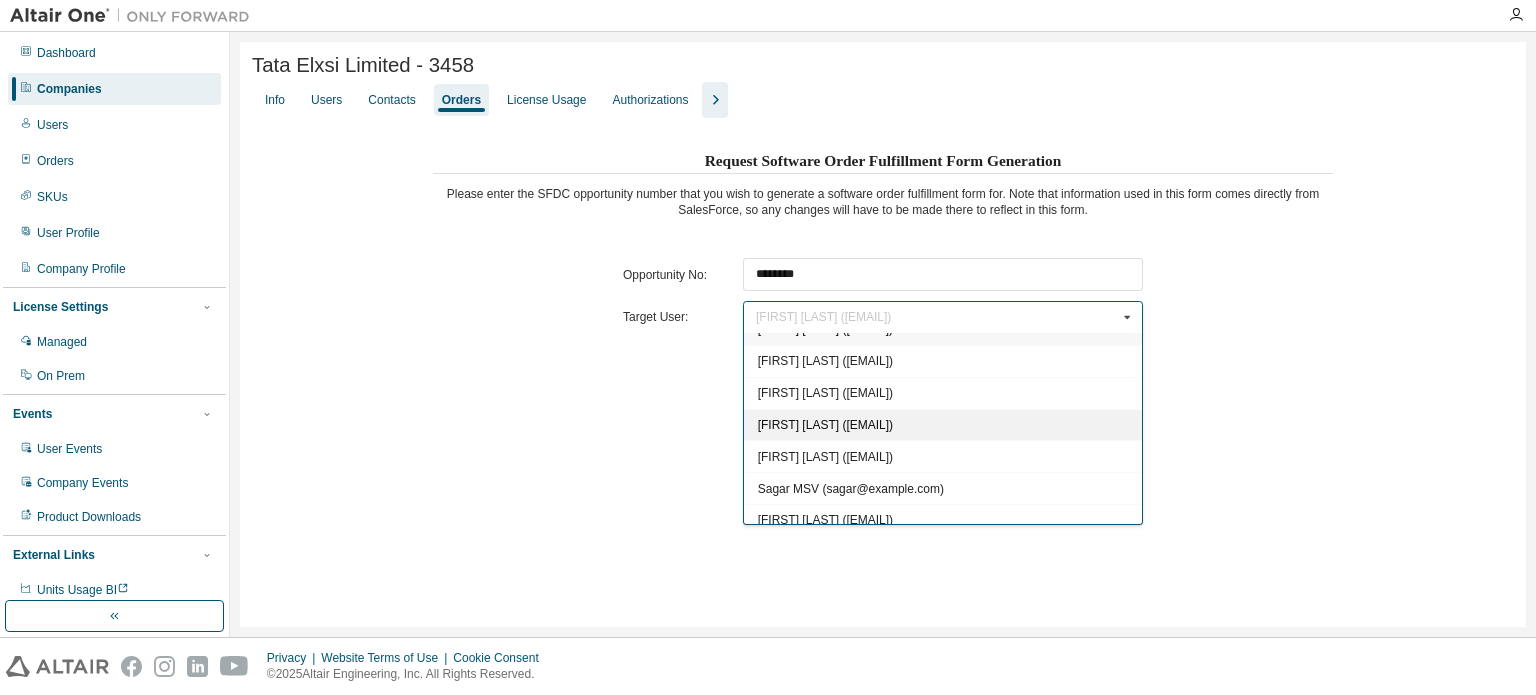 click on "[FIRST] [LAST] ([EMAIL])" at bounding box center (825, 425) 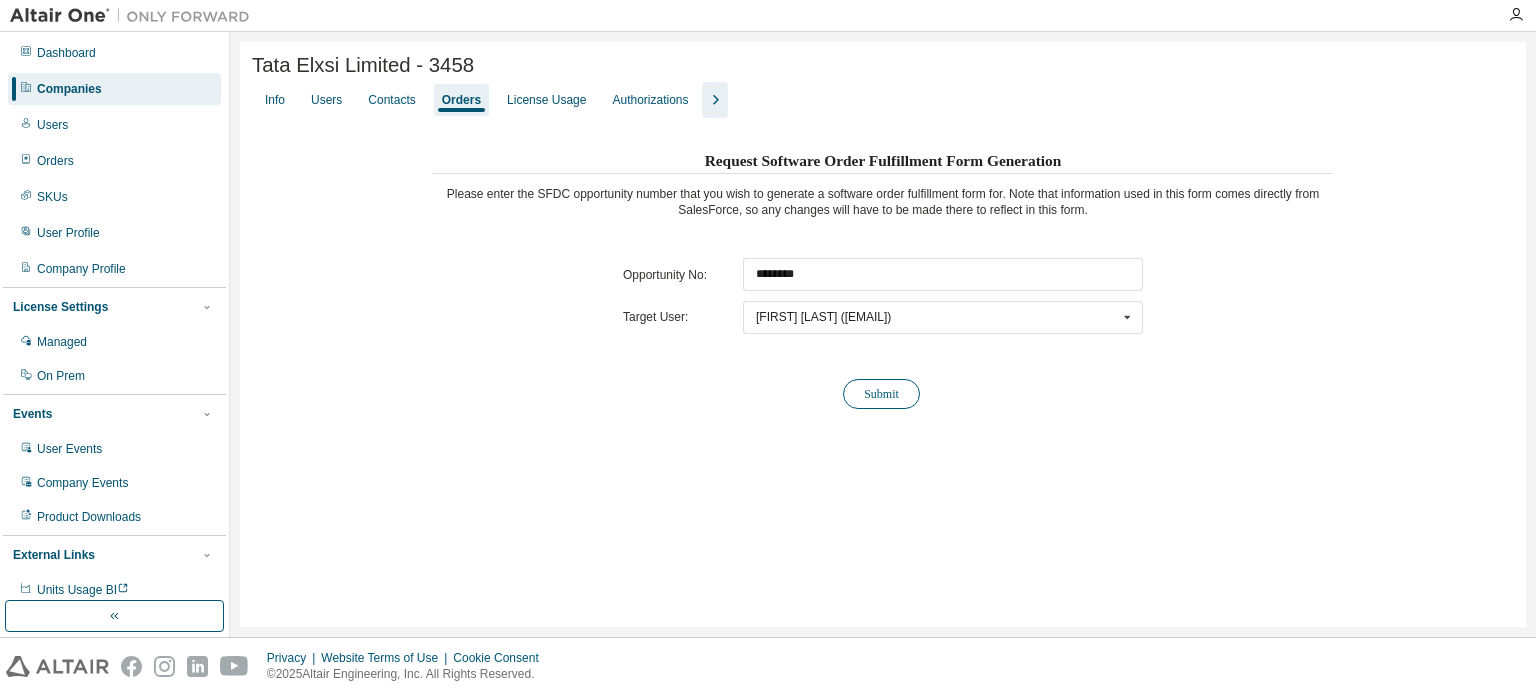 click on "Submit" at bounding box center (881, 394) 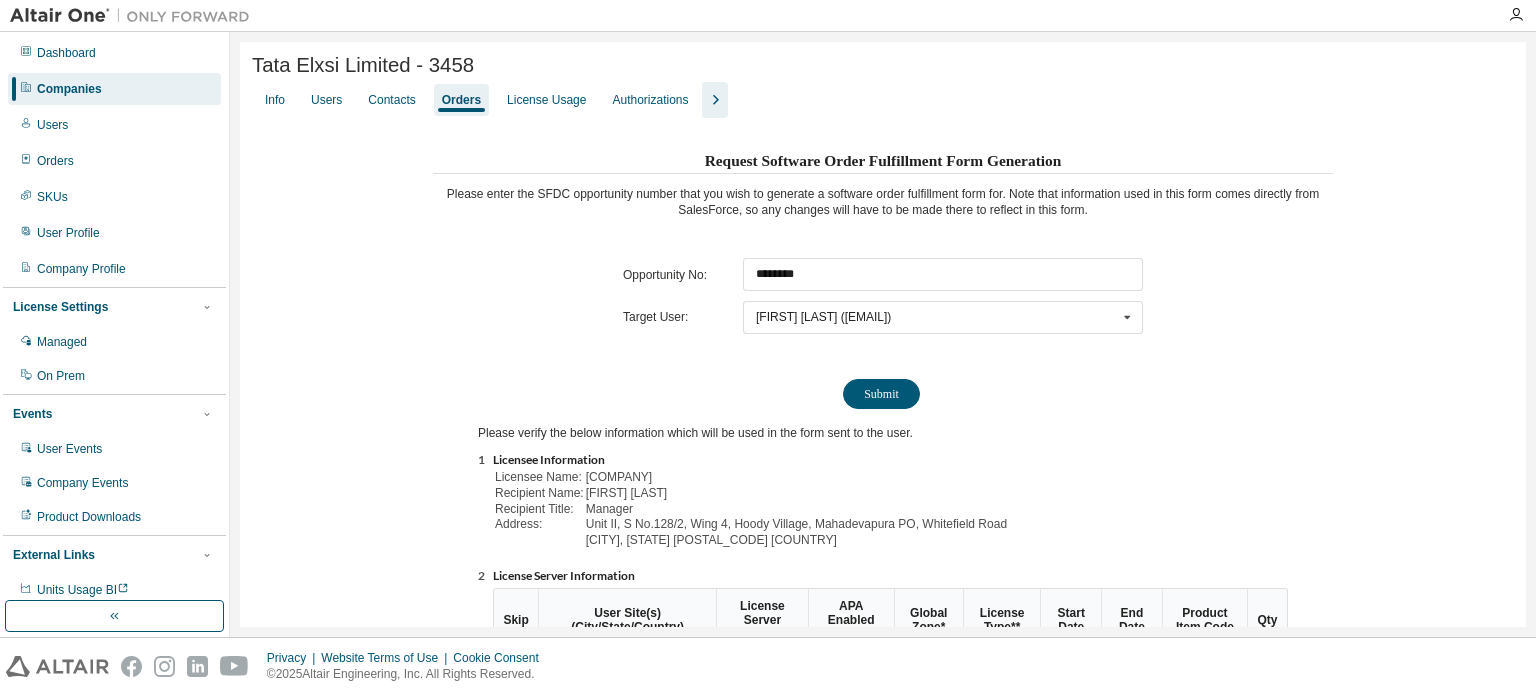 scroll, scrollTop: 221, scrollLeft: 0, axis: vertical 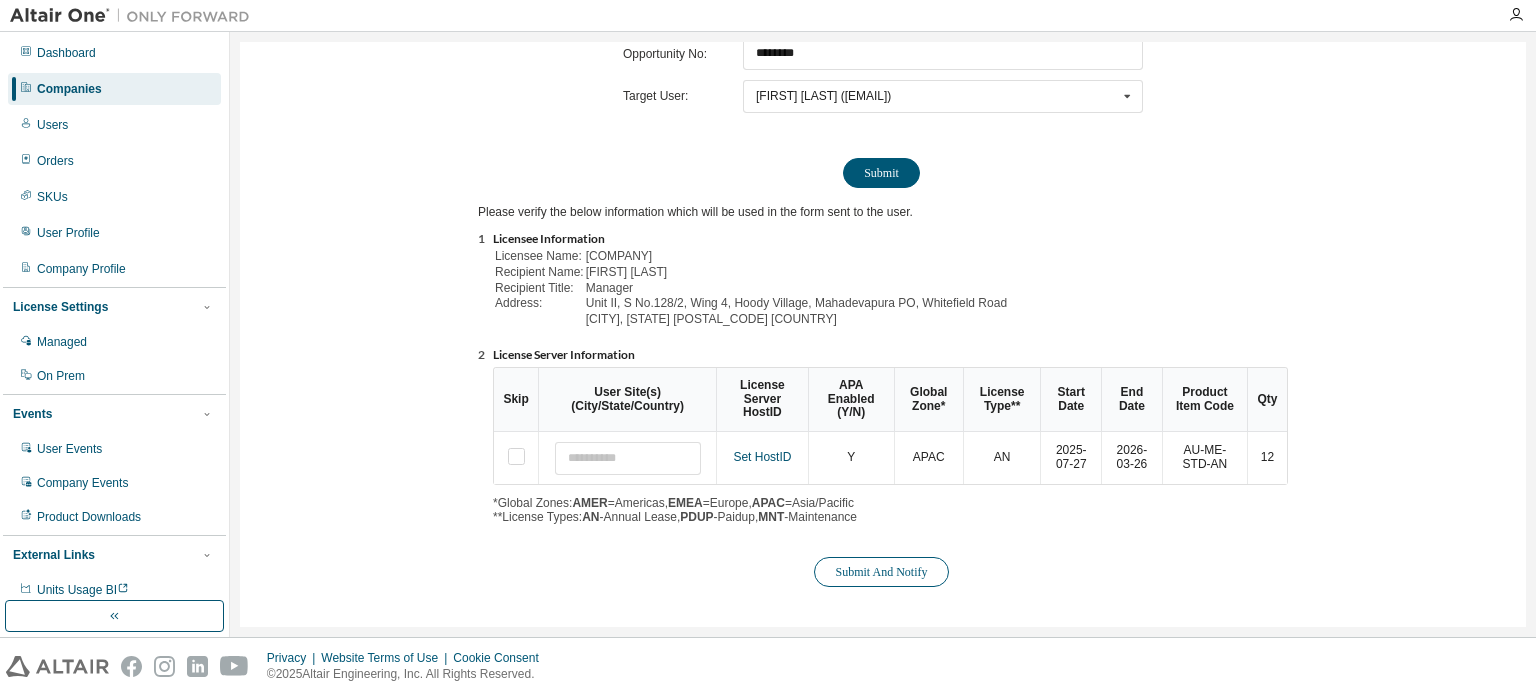 click on "Submit And Notify" at bounding box center (881, 572) 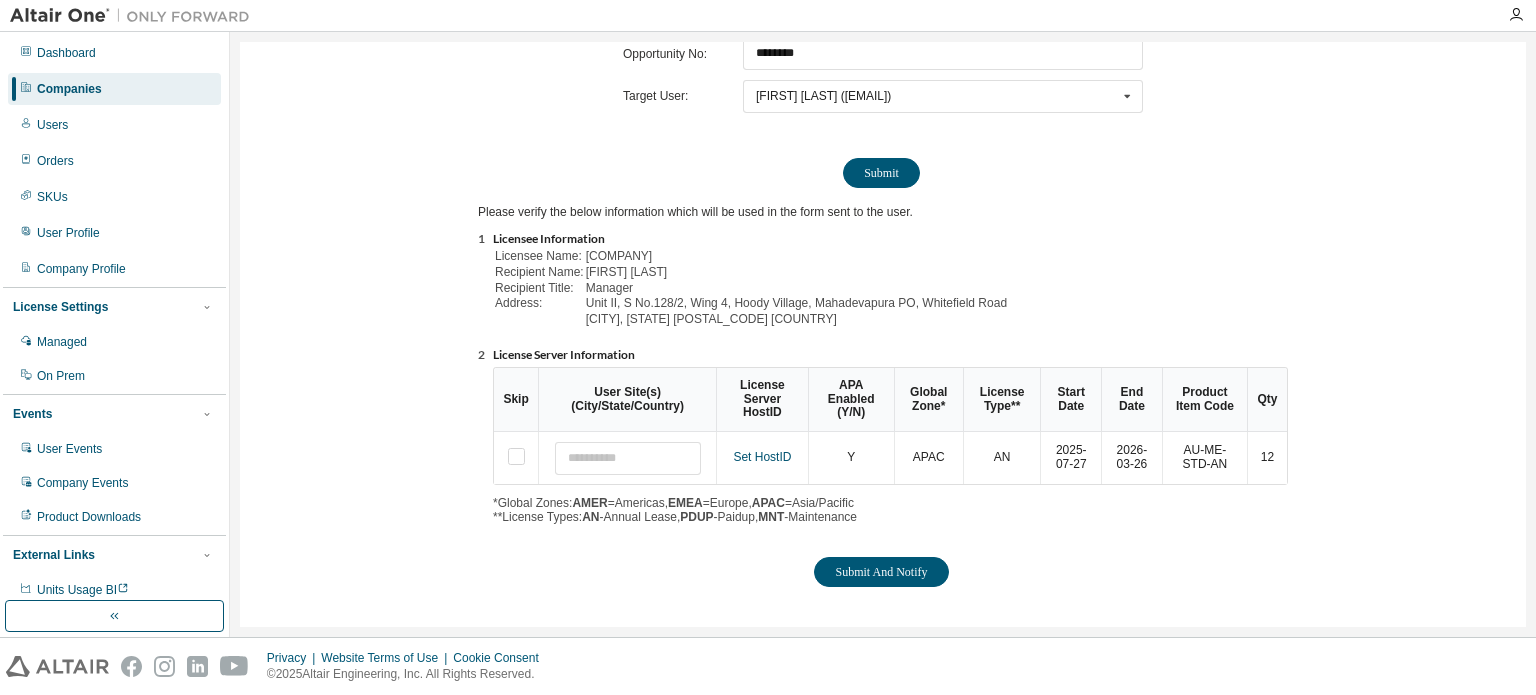 scroll, scrollTop: 0, scrollLeft: 0, axis: both 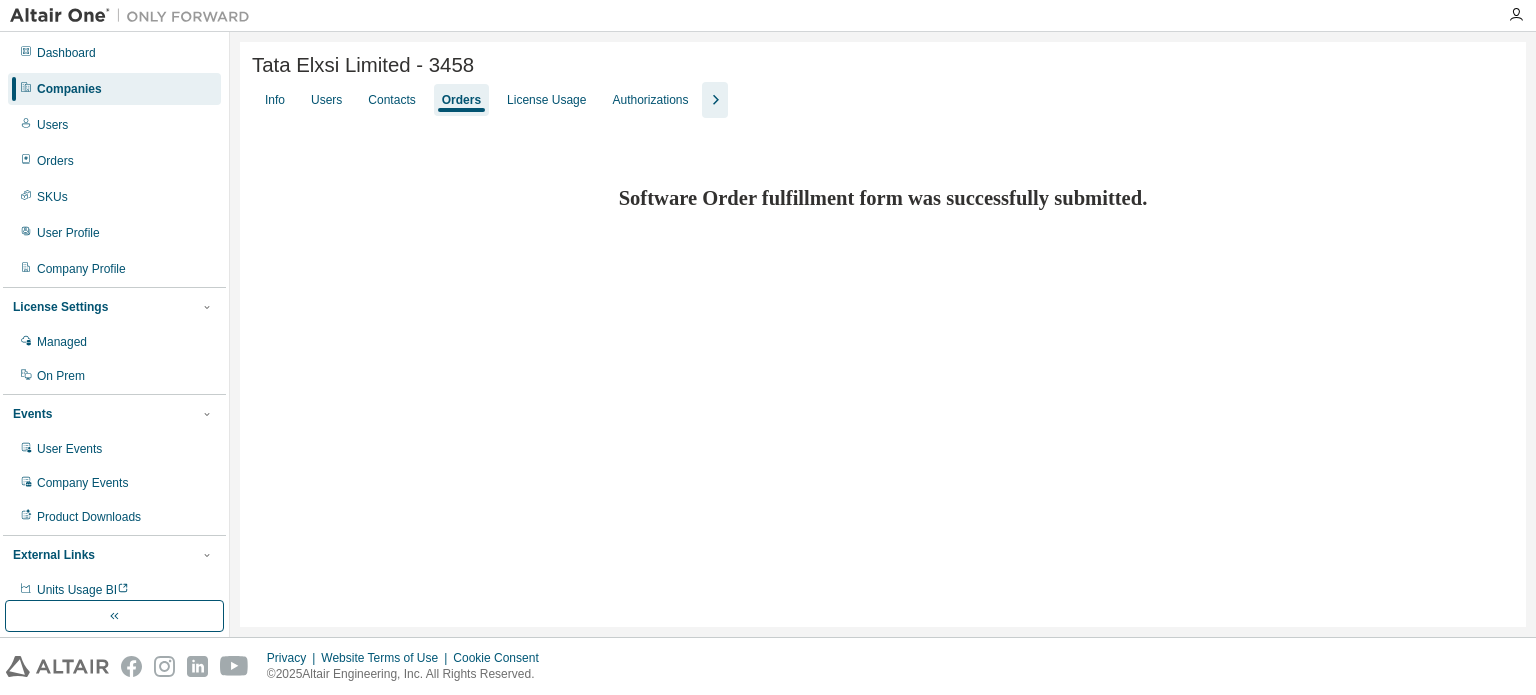 click on "Tata Elxsi Limited - 3458" at bounding box center [363, 65] 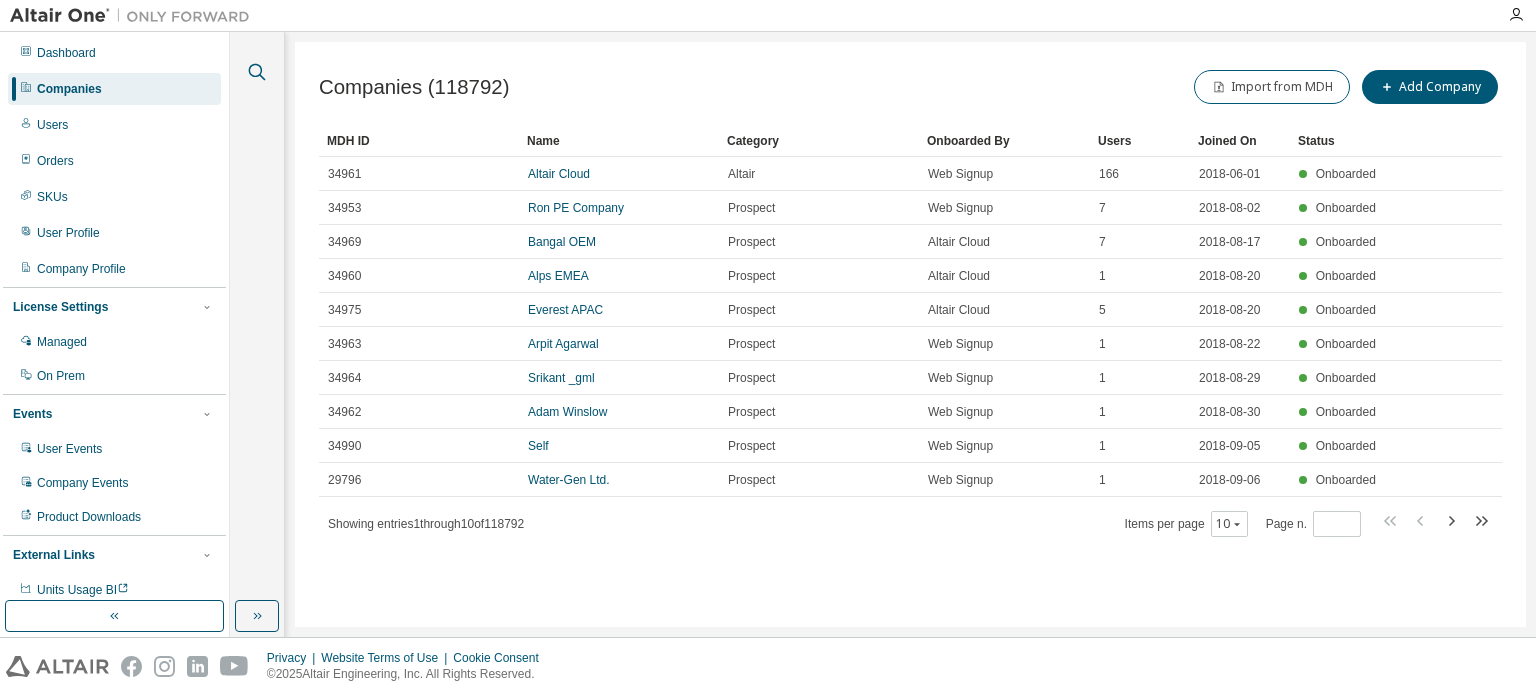 click 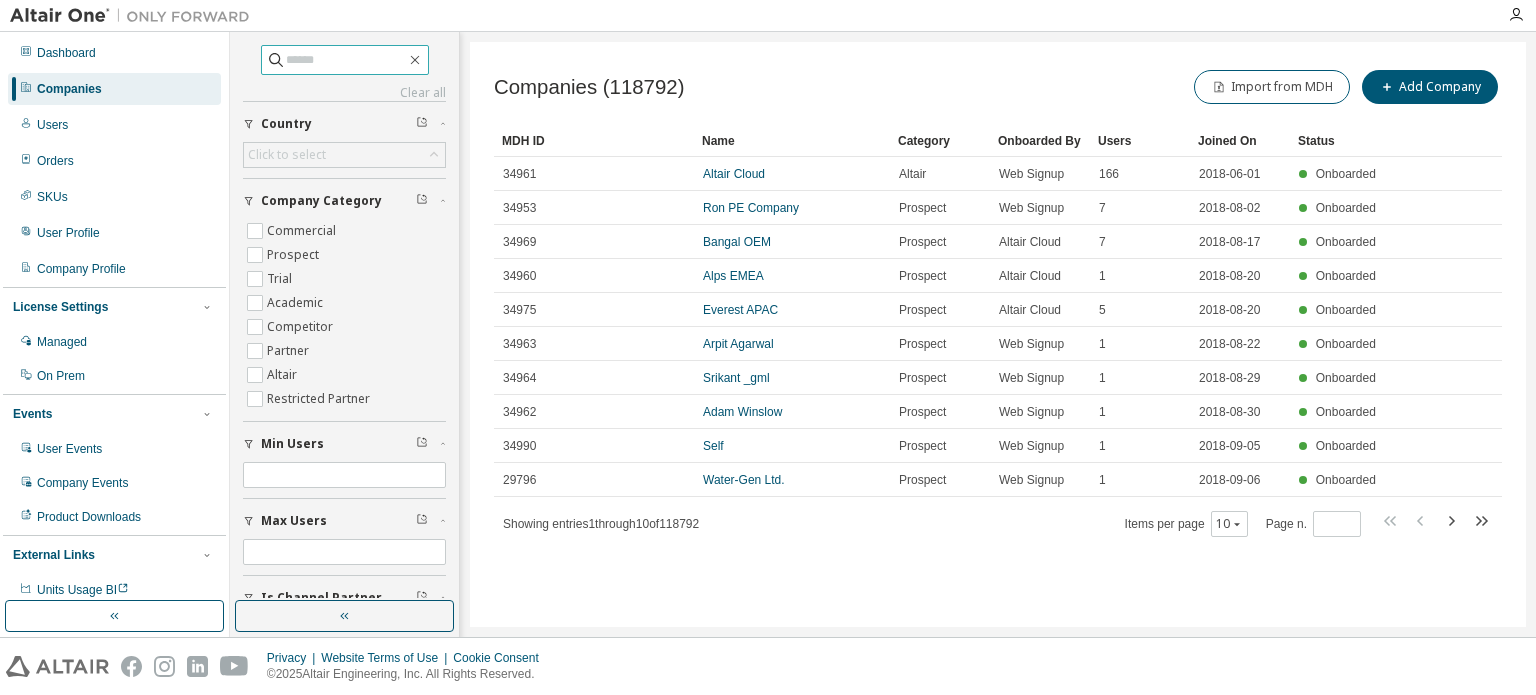 click at bounding box center [345, 60] 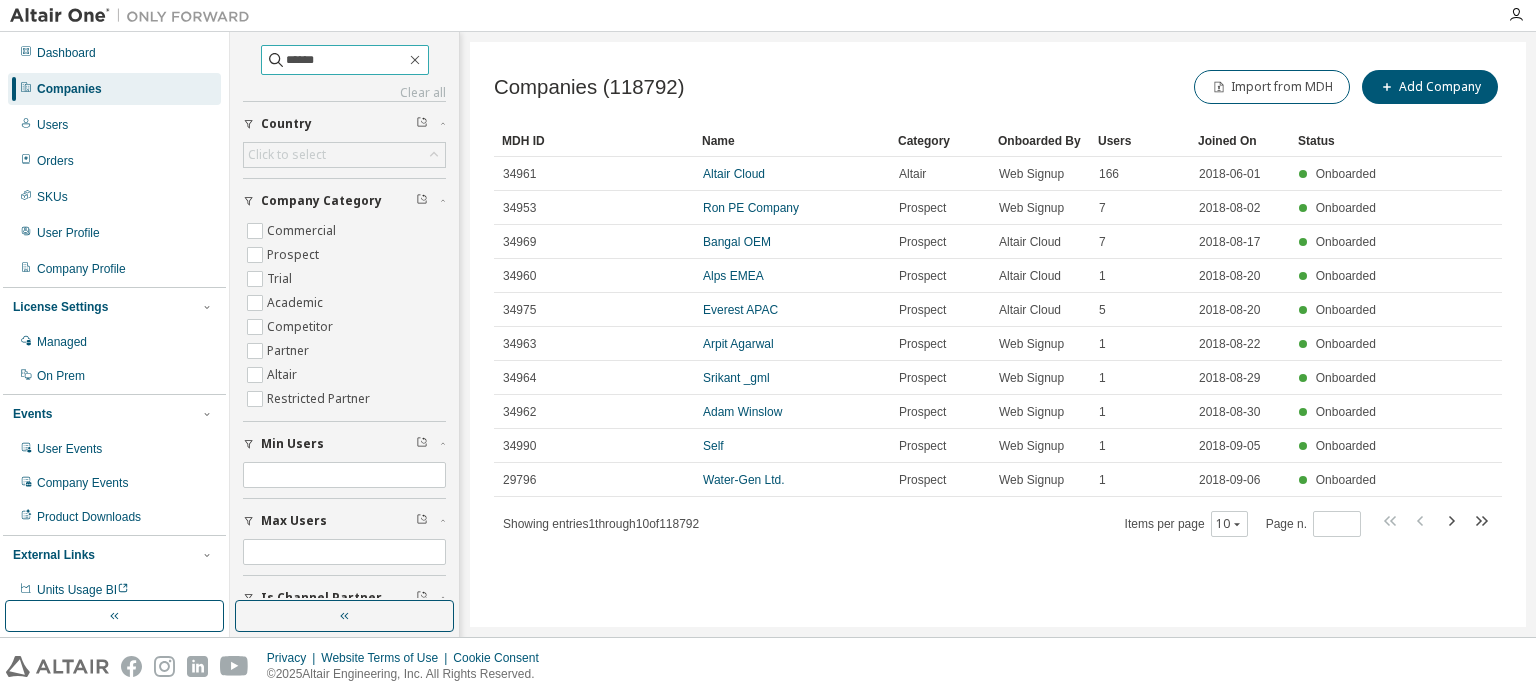 type on "******" 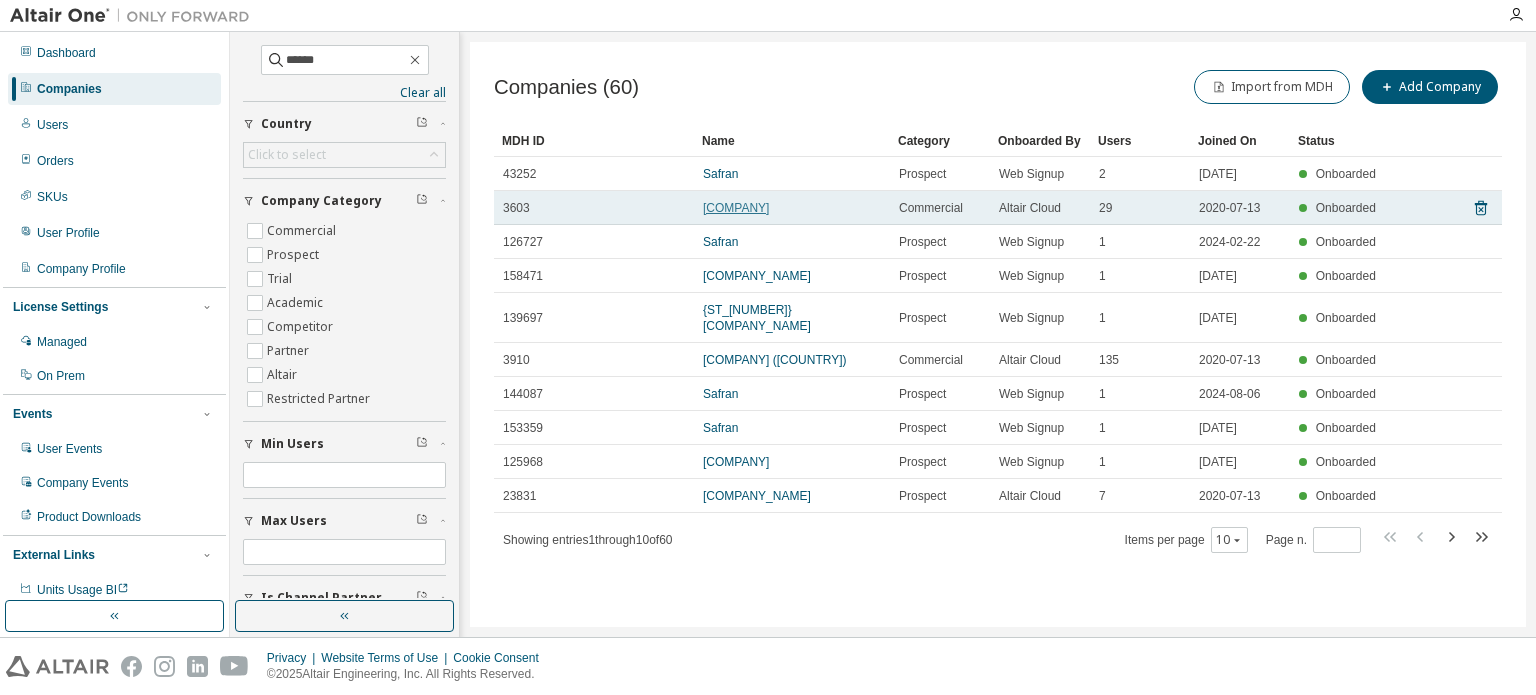 click on "[COMPANY]" at bounding box center [736, 208] 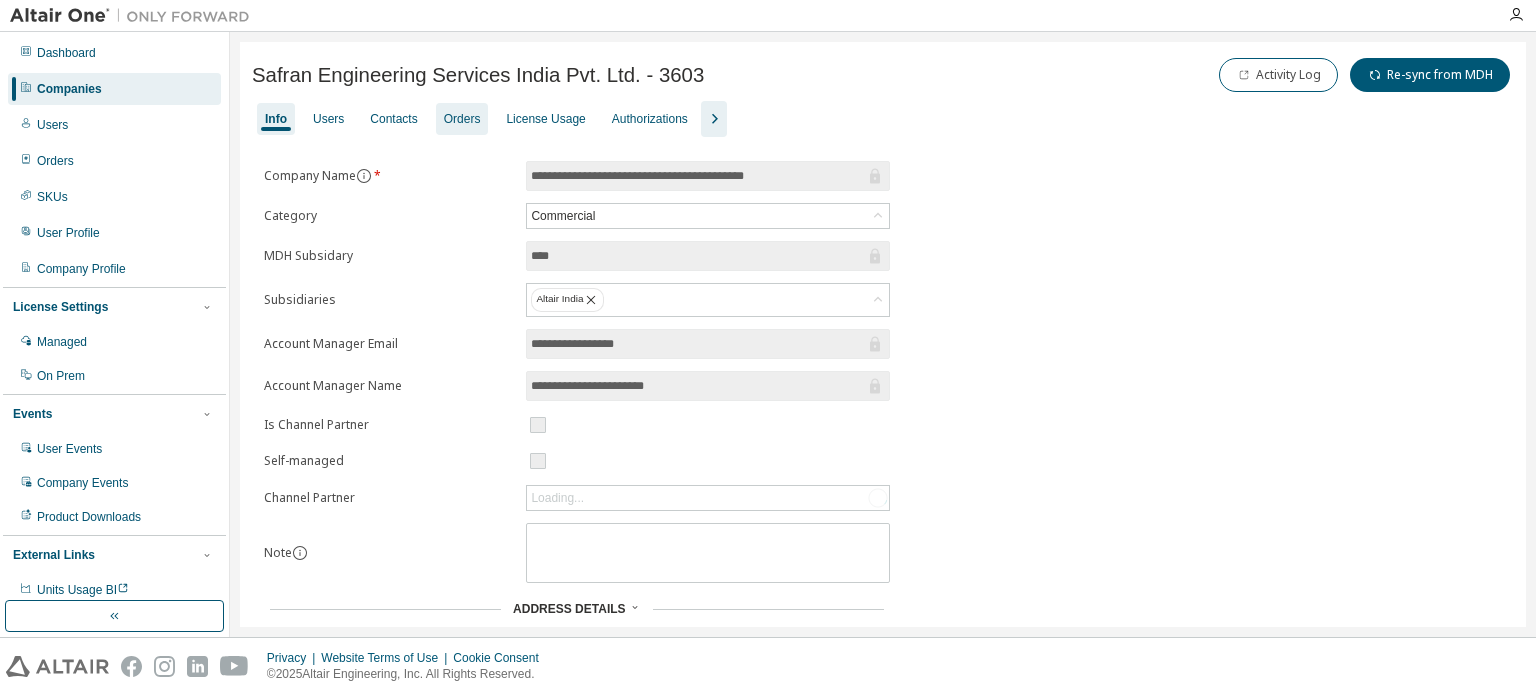 click on "Orders" at bounding box center [462, 119] 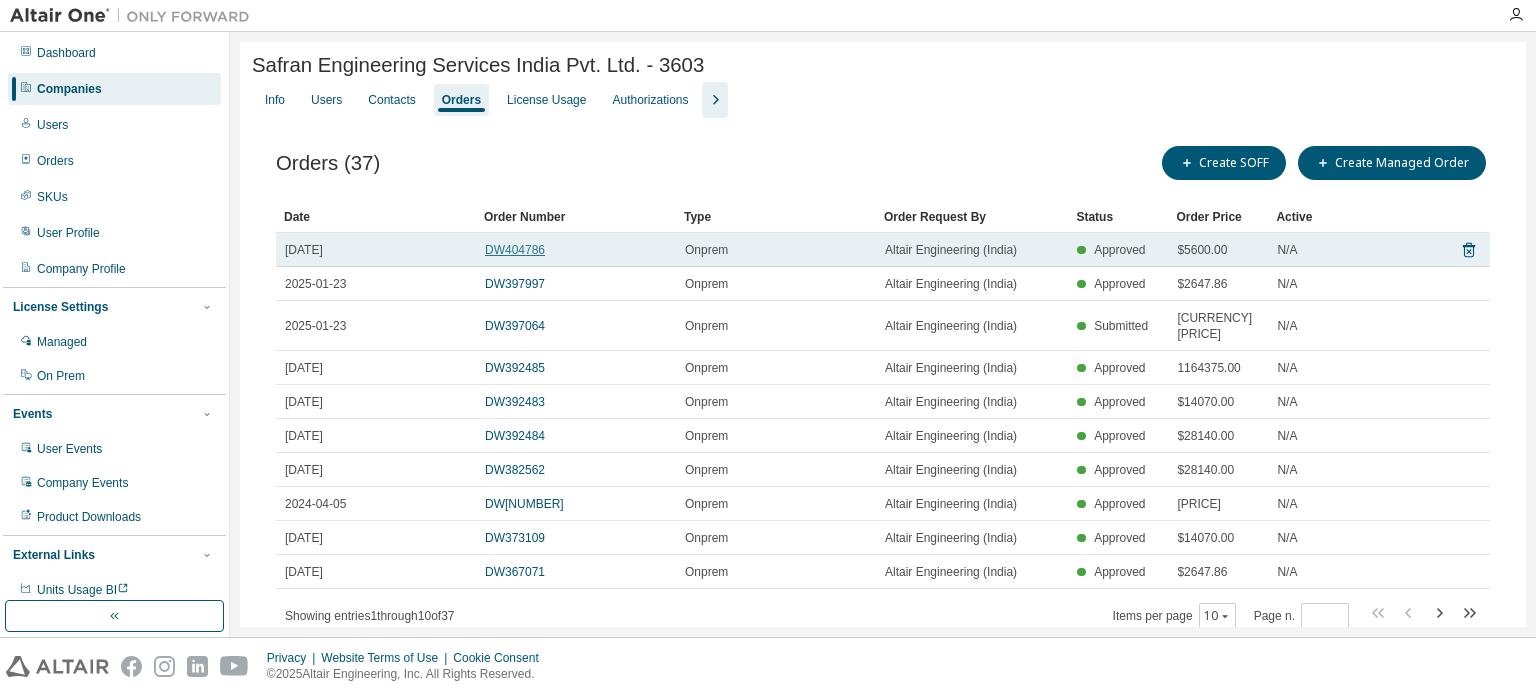 click on "DW404786" at bounding box center [515, 250] 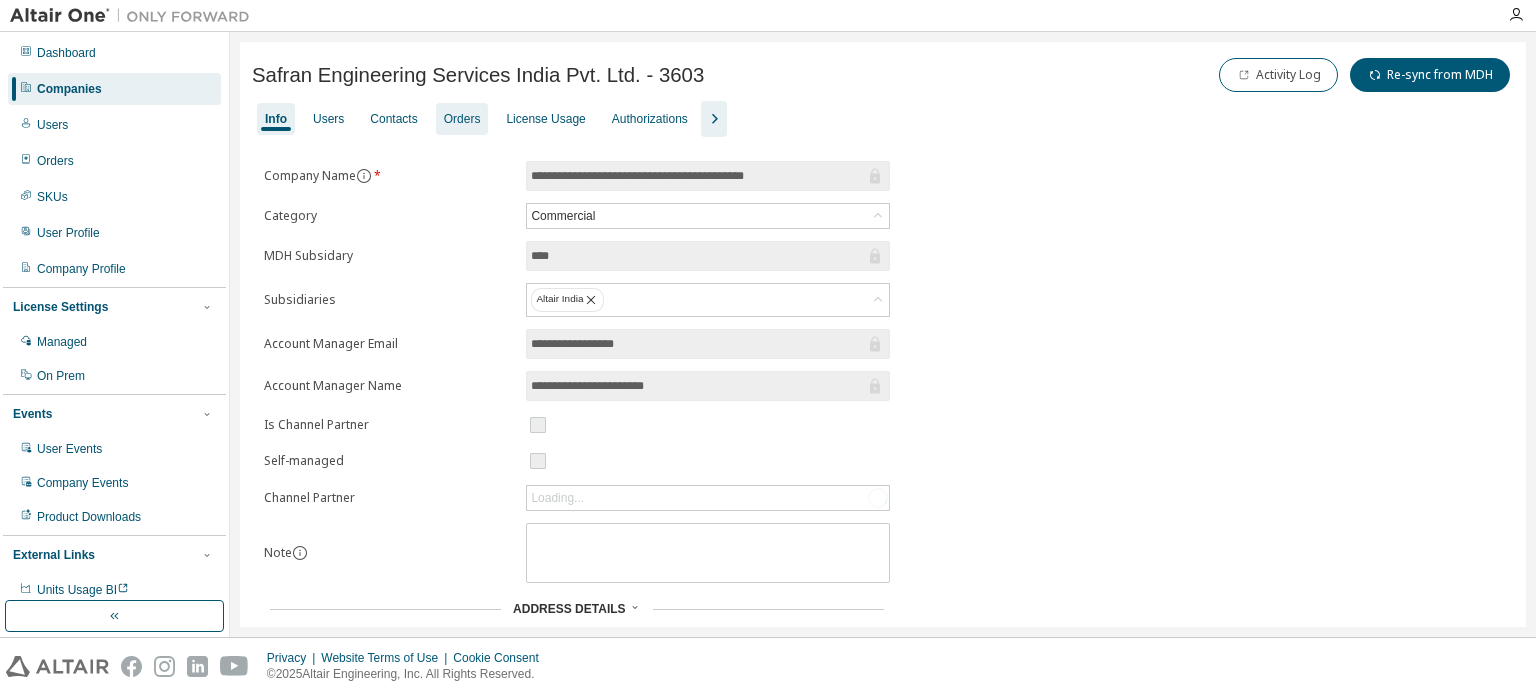 click on "Orders" at bounding box center (462, 119) 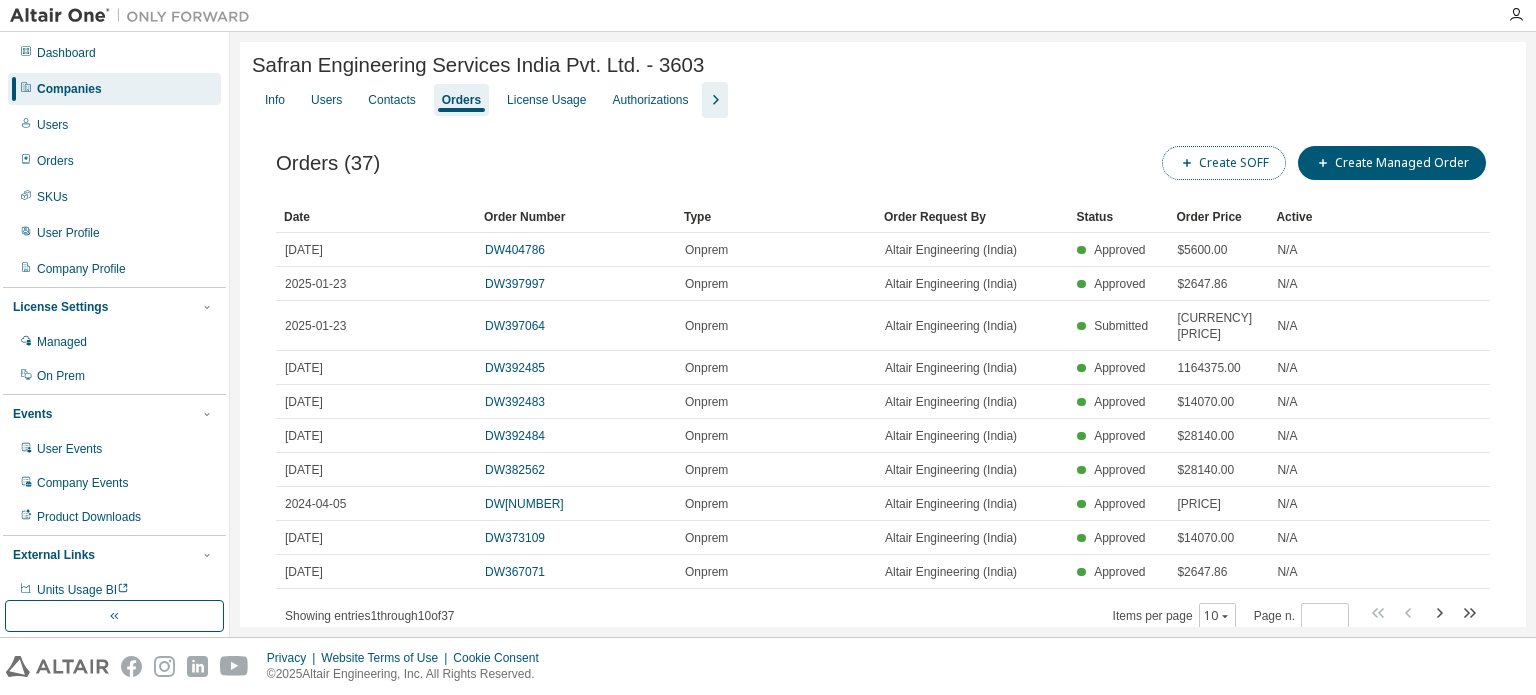 click on "Create SOFF" at bounding box center [1224, 163] 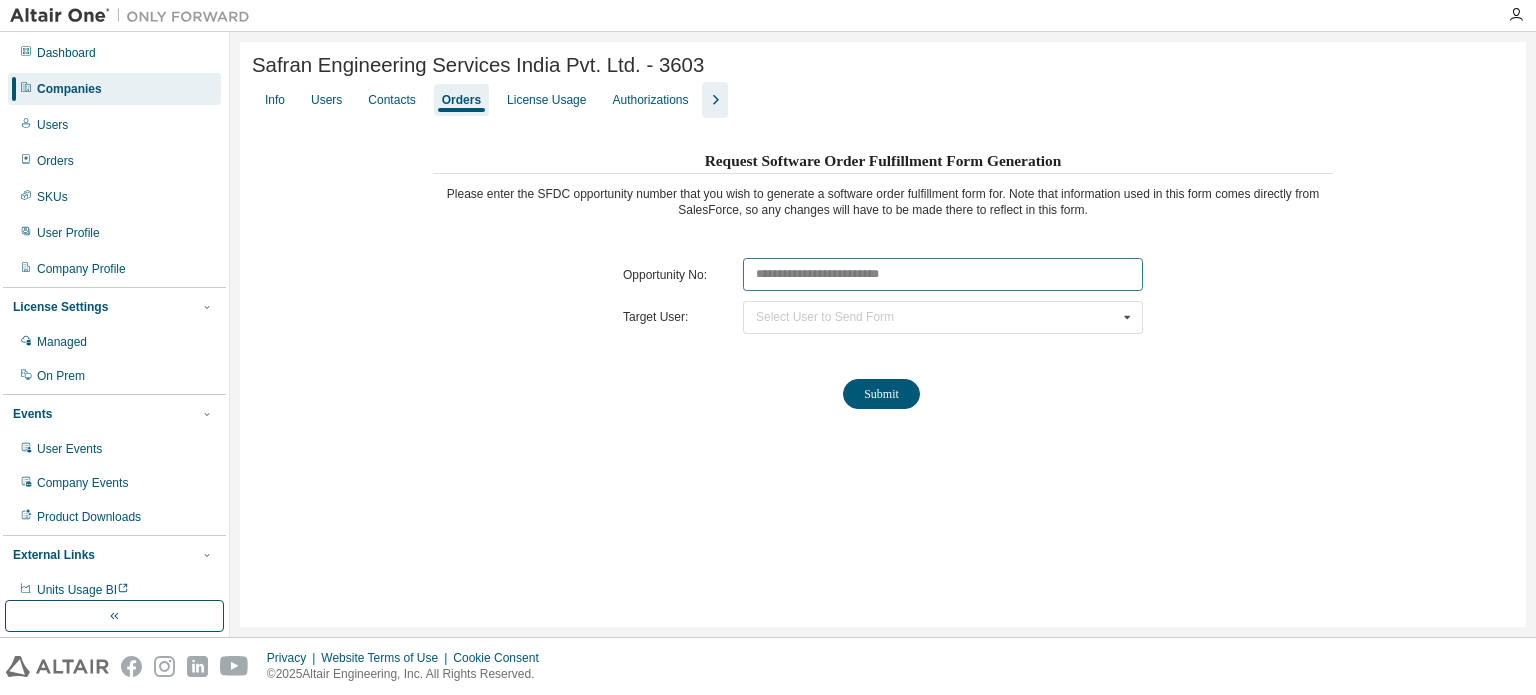 click at bounding box center [943, 274] 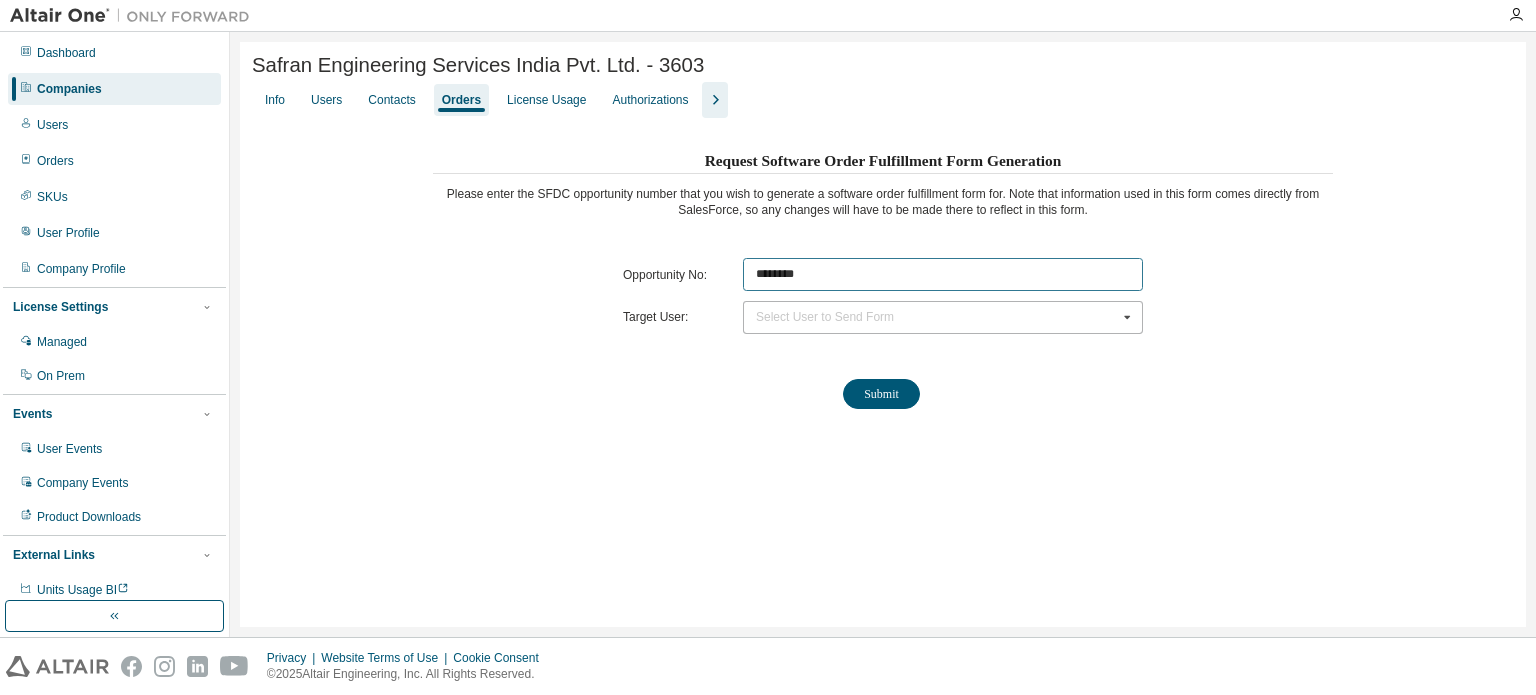 type on "********" 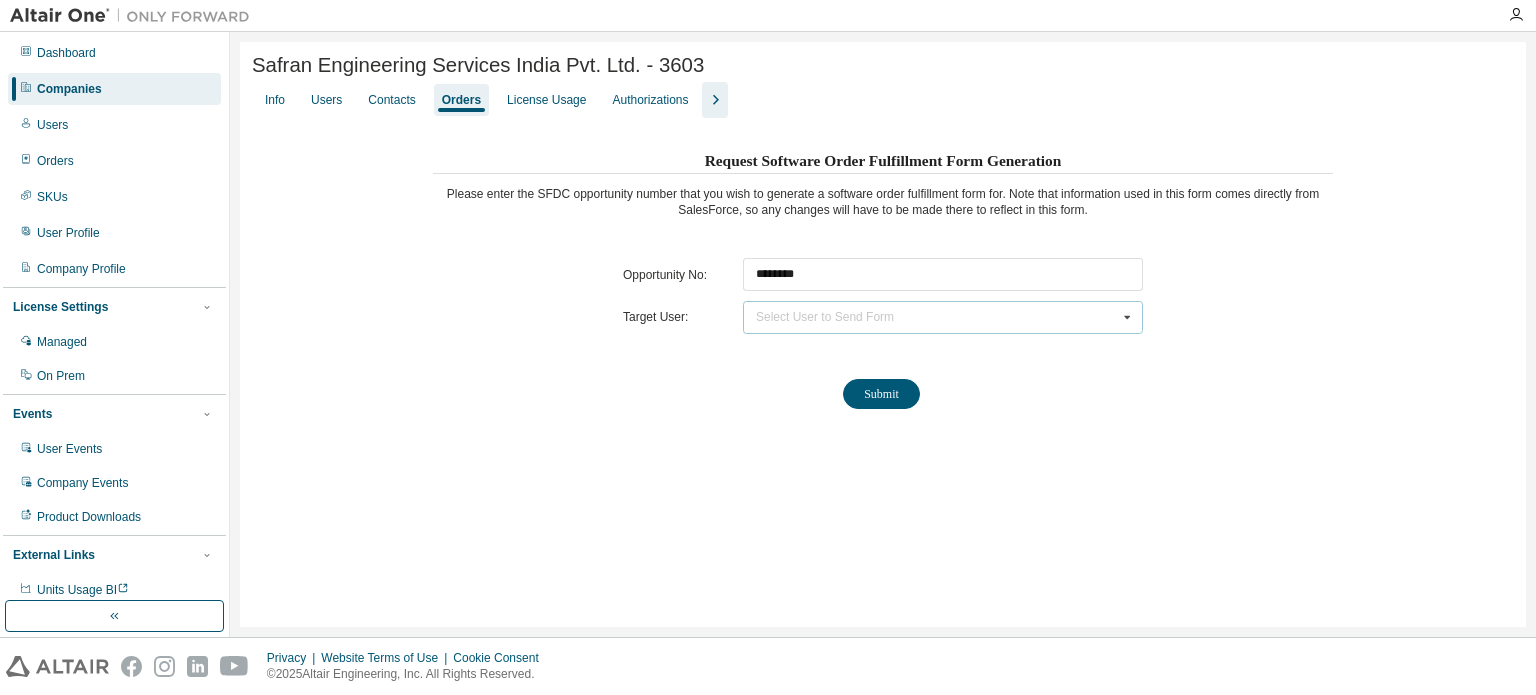 click on "Select User to Send Form [FIRST] [LAST] ([EMAIL]) [FIRST] [LAST] ([EMAIL]) [FIRST] [LAST] ([EMAIL])" at bounding box center [943, 317] 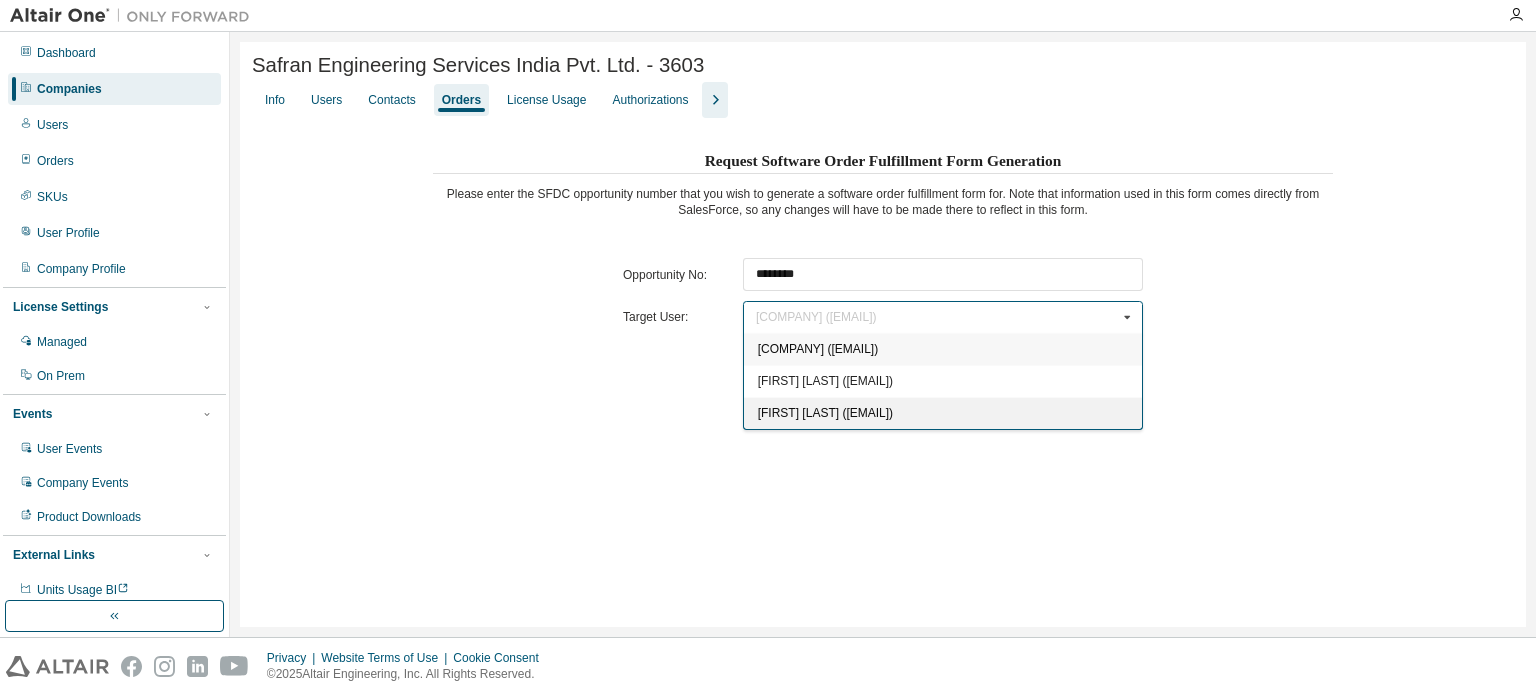 click on "[FIRST] [LAST] ([EMAIL])" at bounding box center (825, 413) 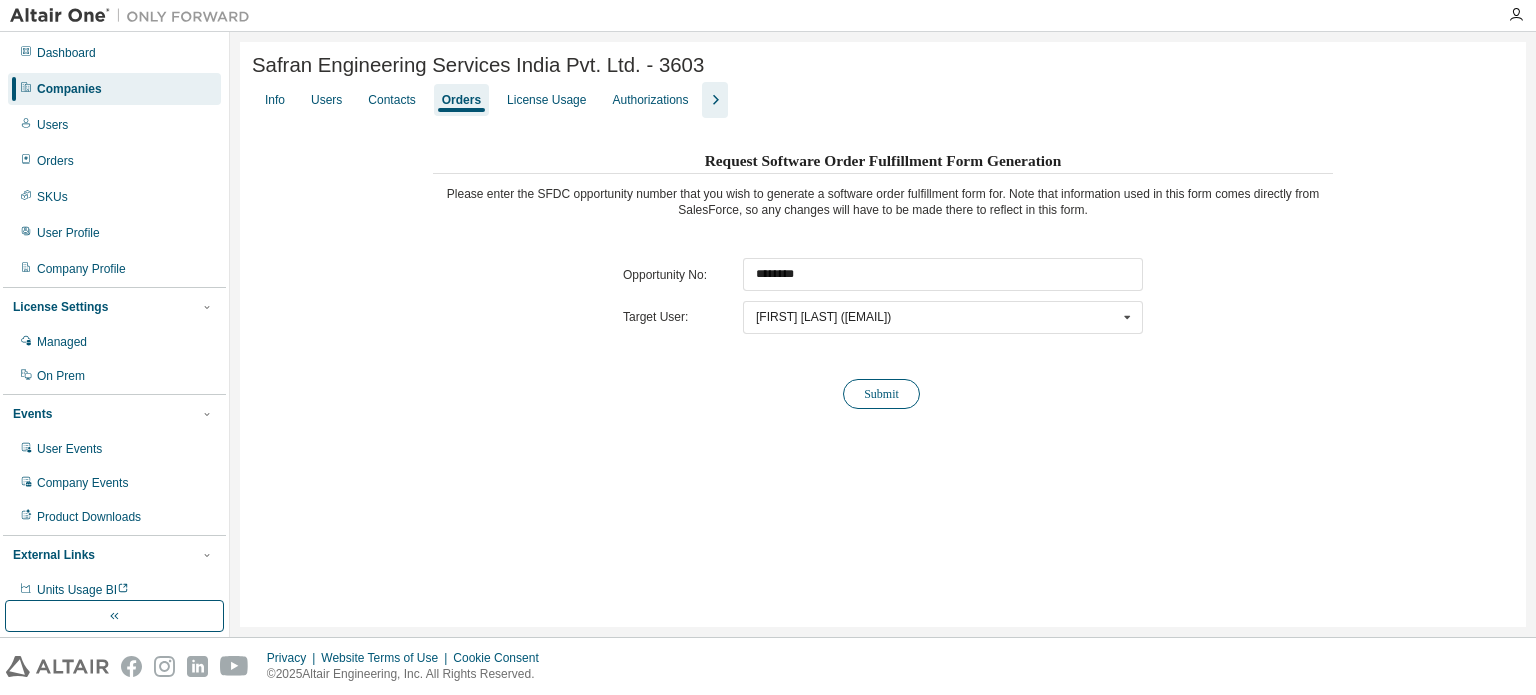 click on "Submit" at bounding box center (881, 394) 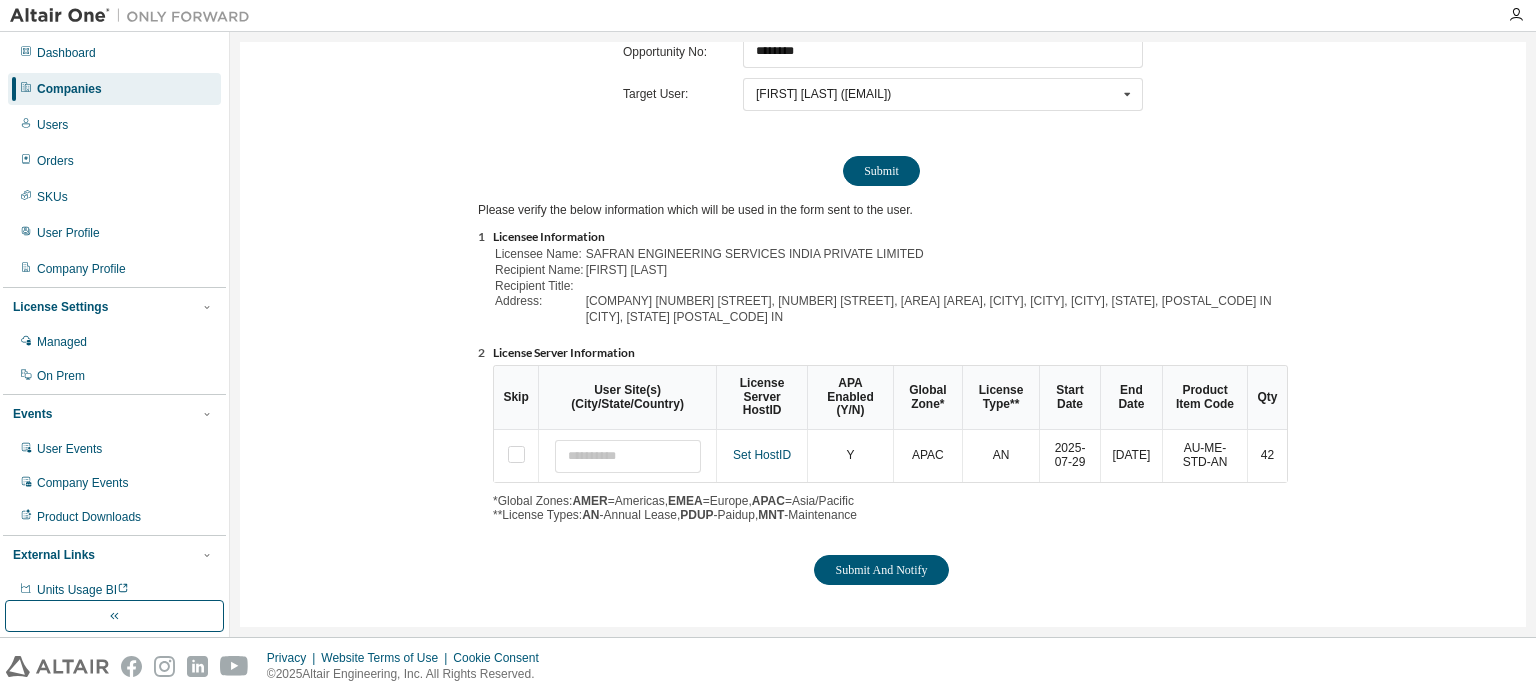 scroll, scrollTop: 276, scrollLeft: 0, axis: vertical 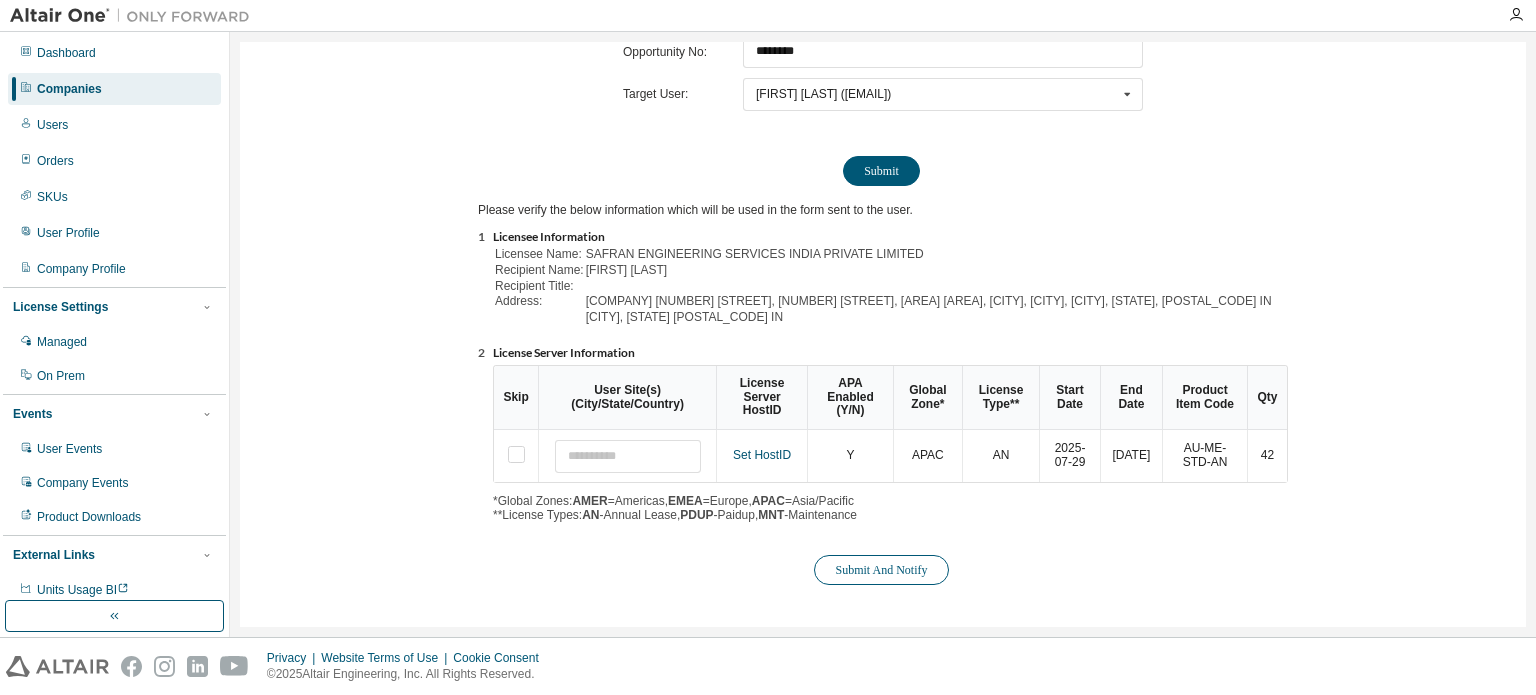 click on "Submit And Notify" at bounding box center (881, 570) 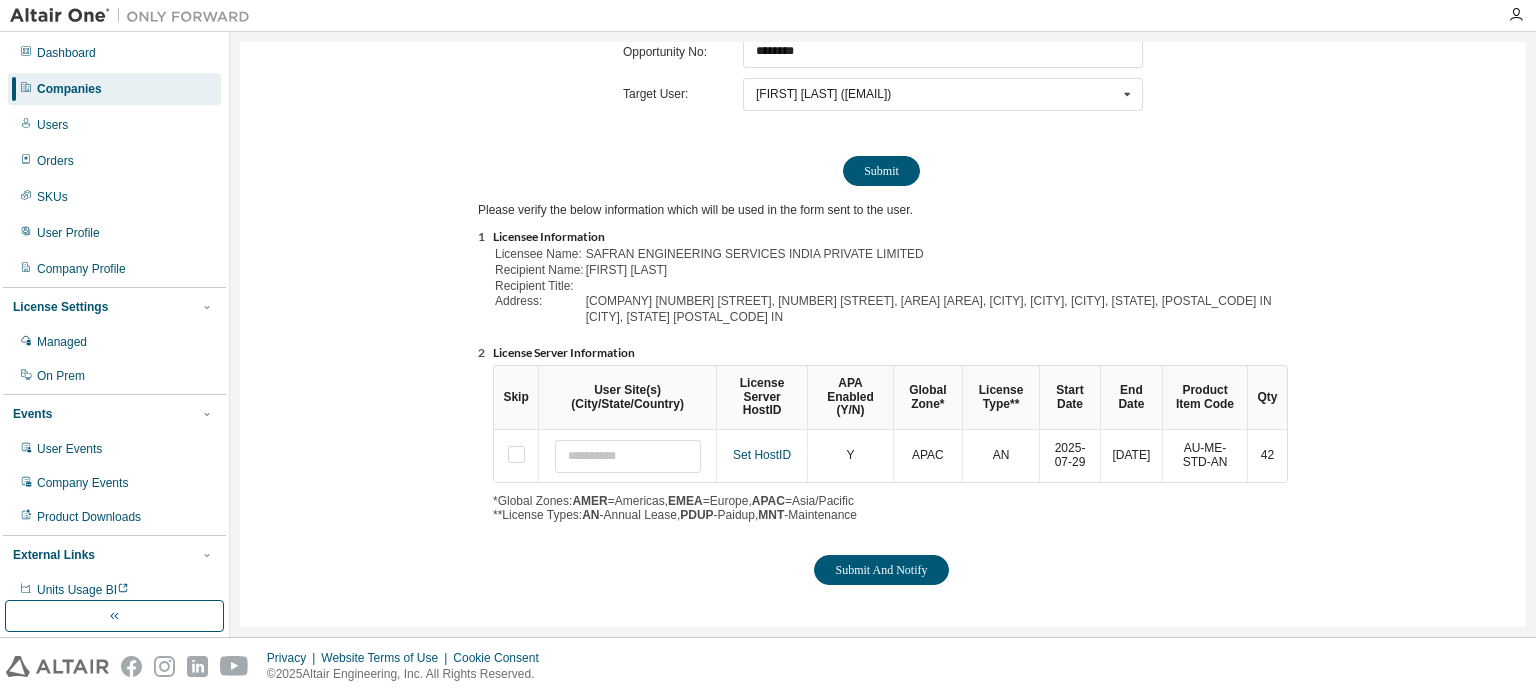 scroll, scrollTop: 0, scrollLeft: 0, axis: both 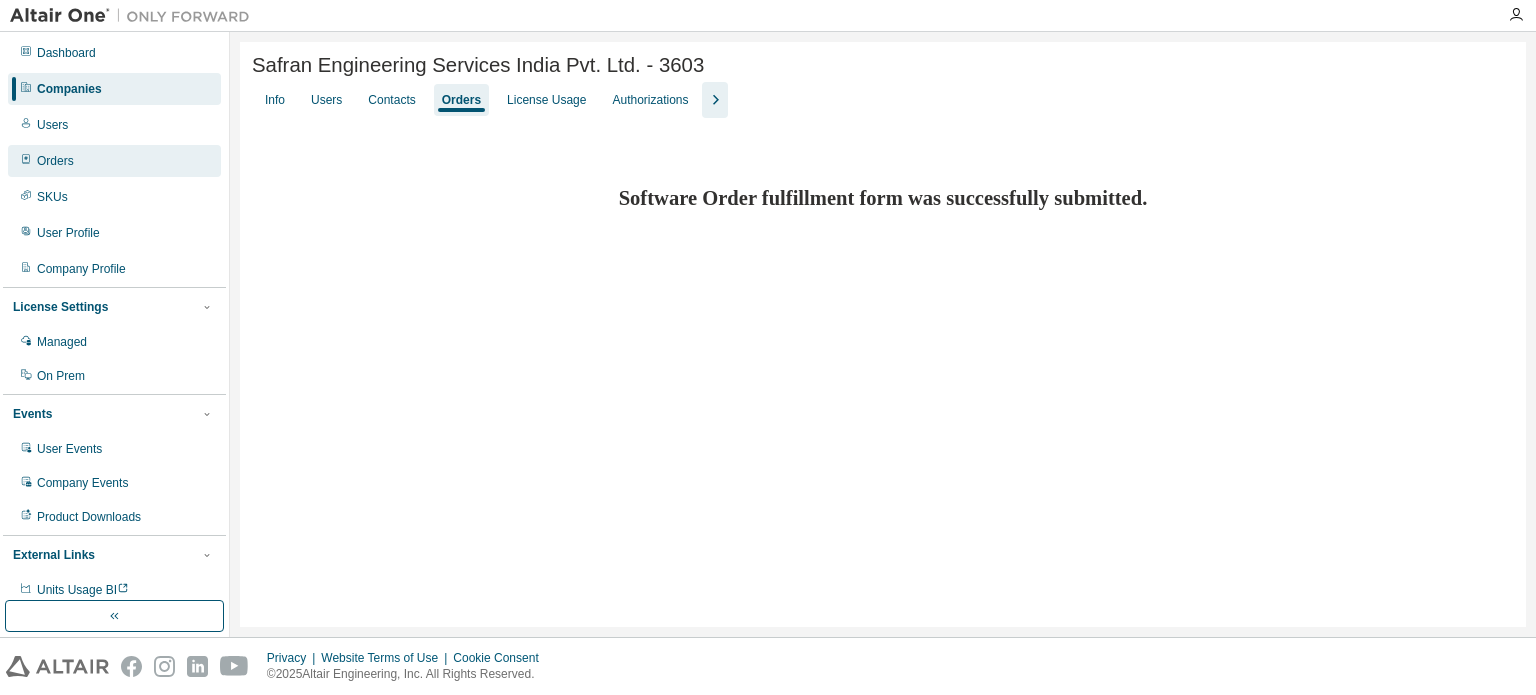 click on "Orders" at bounding box center (114, 161) 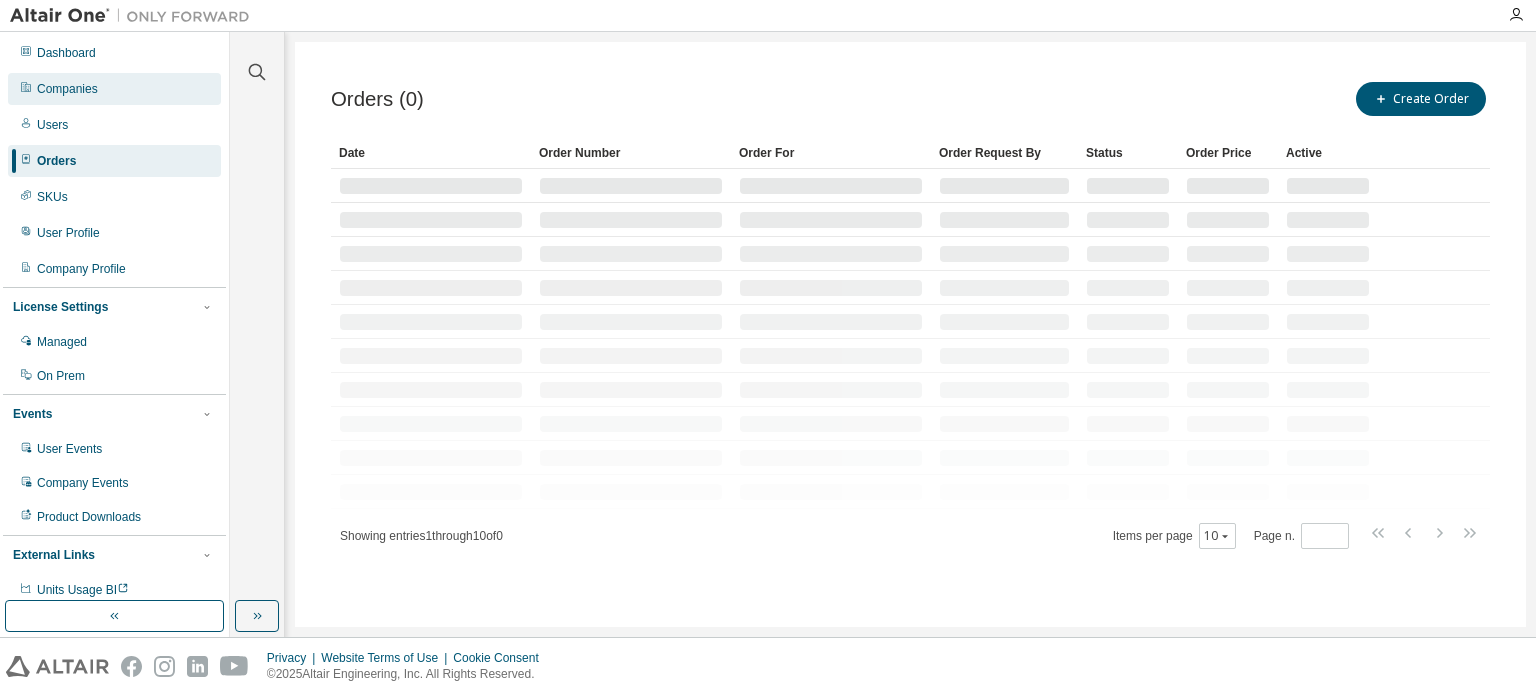 click on "Companies" at bounding box center [67, 89] 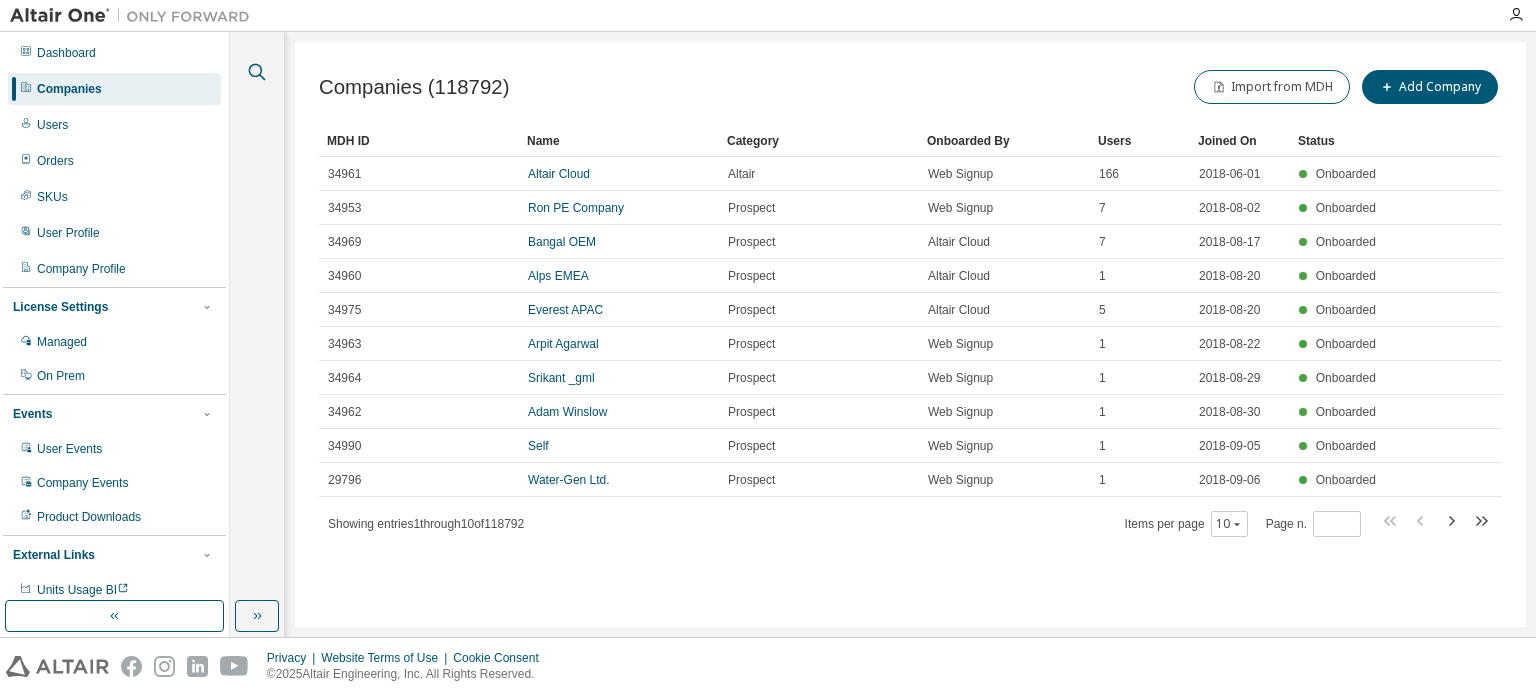 click 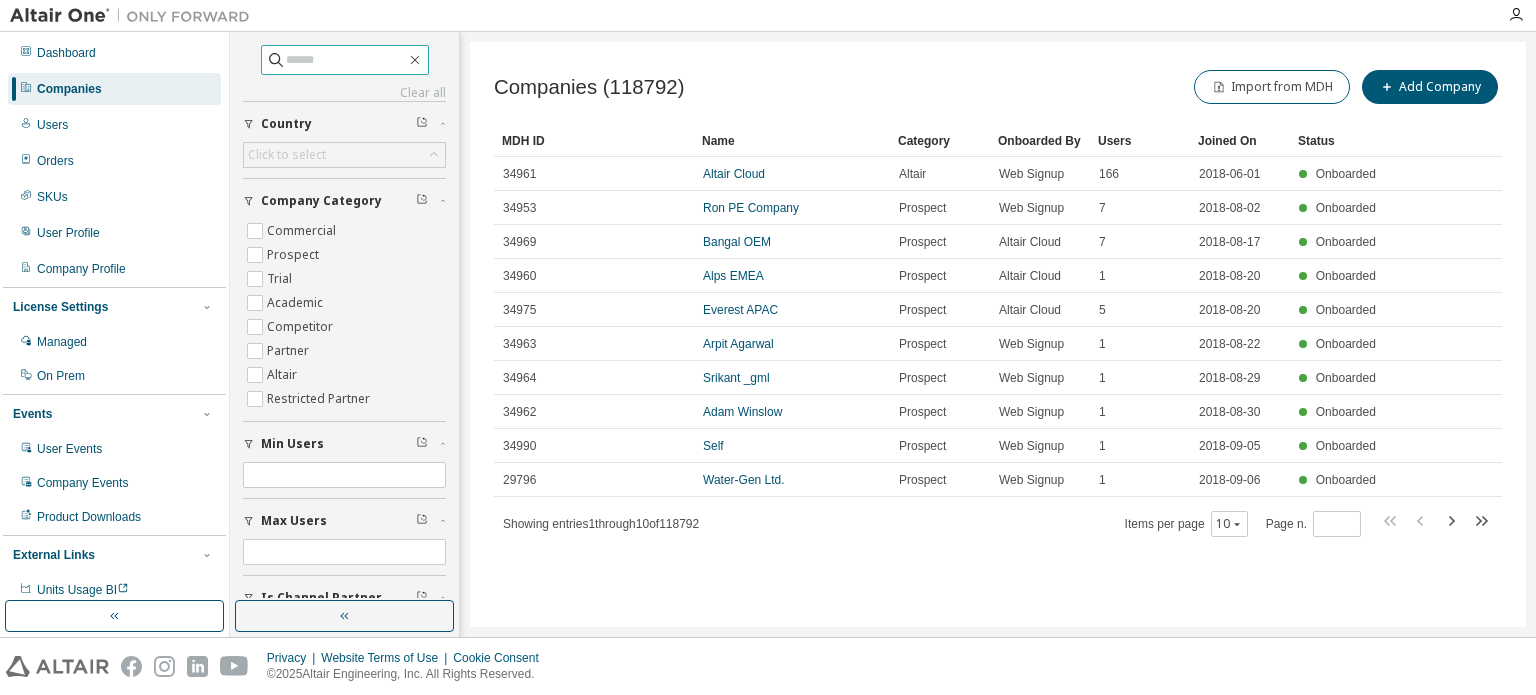 click at bounding box center (346, 60) 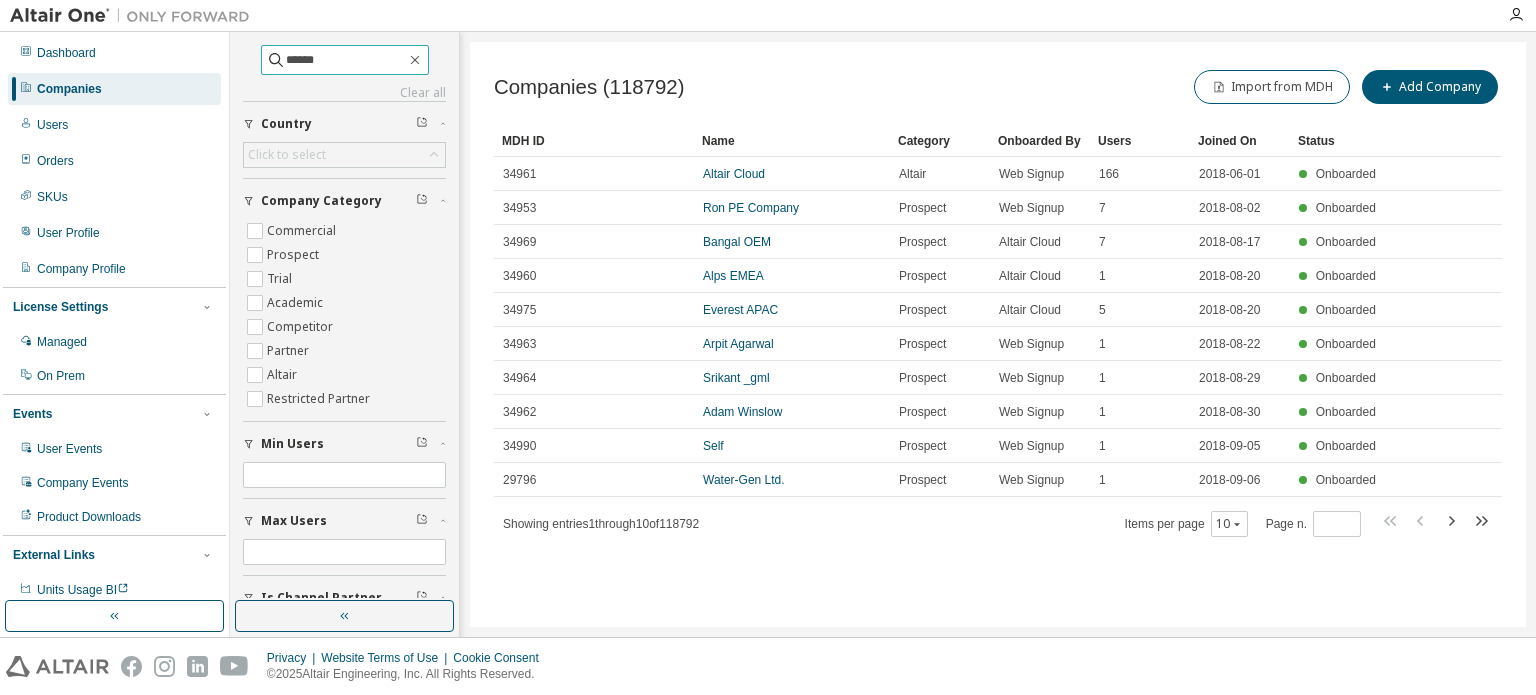 type on "******" 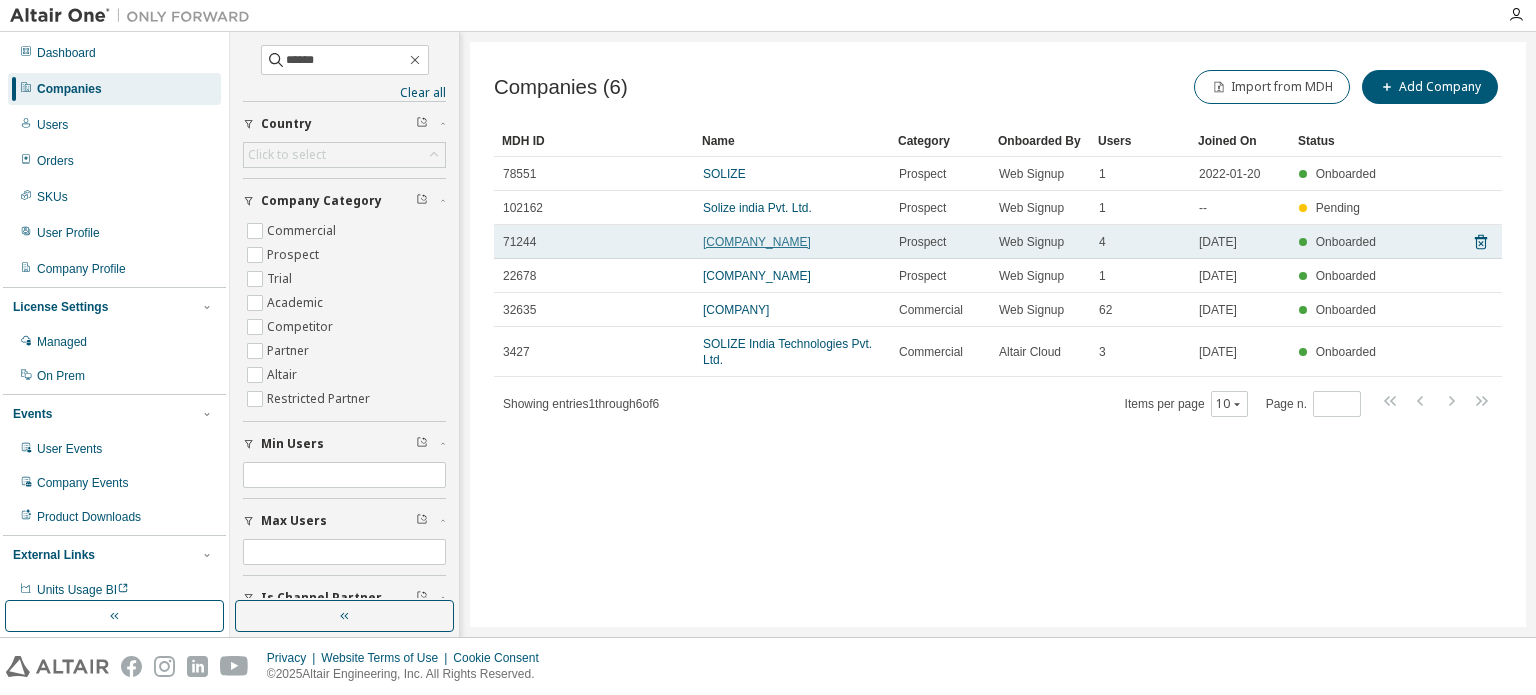 click on "[COMPANY_NAME]" at bounding box center (757, 242) 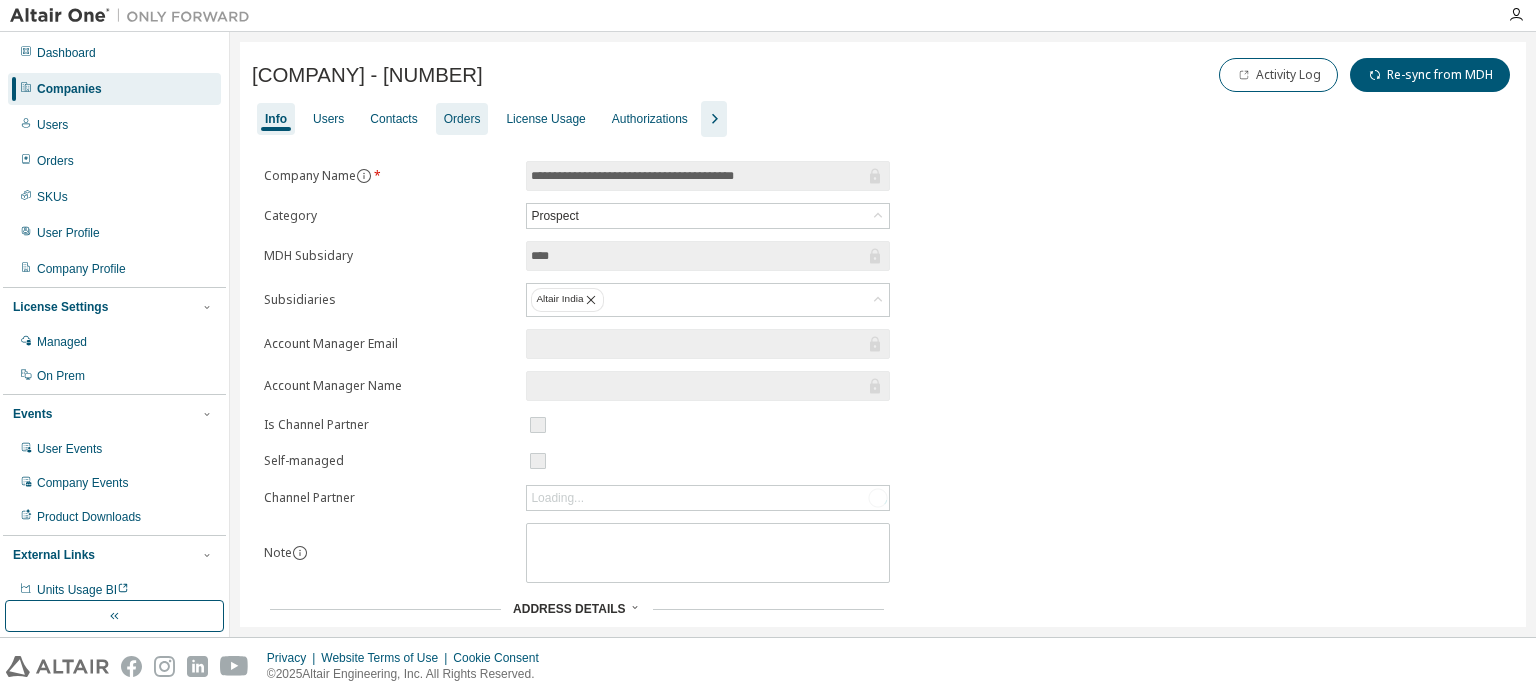 click on "Orders" at bounding box center (462, 119) 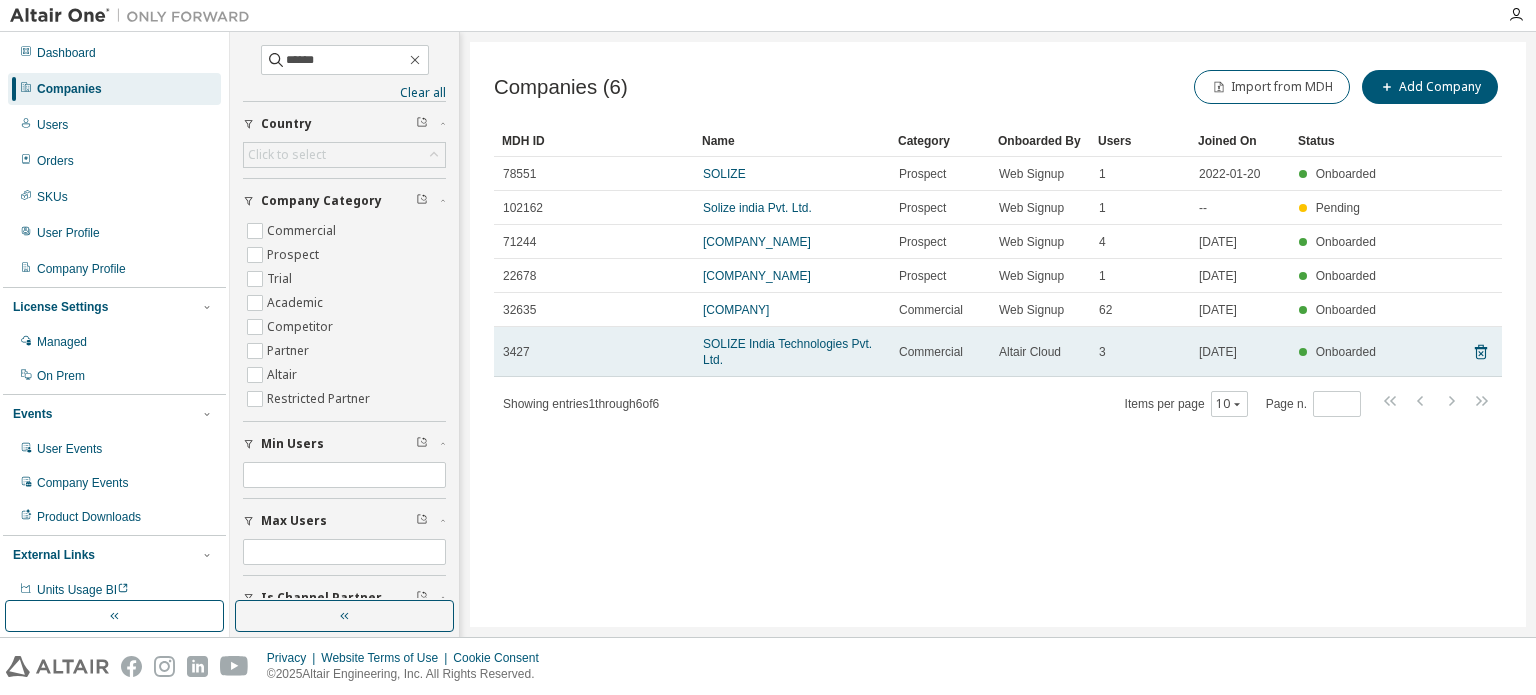 click on "SOLIZE India Technologies Pvt. Ltd." at bounding box center [792, 352] 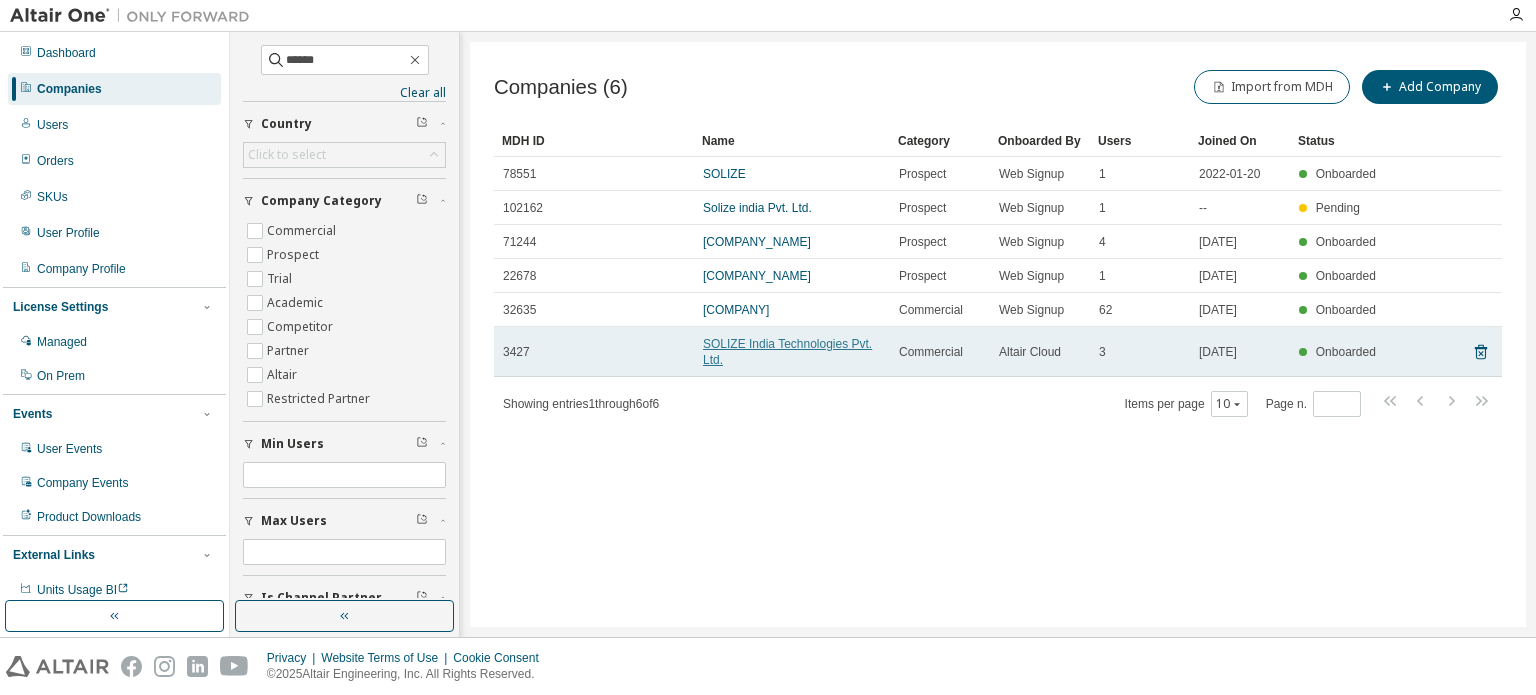 click on "SOLIZE India Technologies Pvt. Ltd." at bounding box center [787, 352] 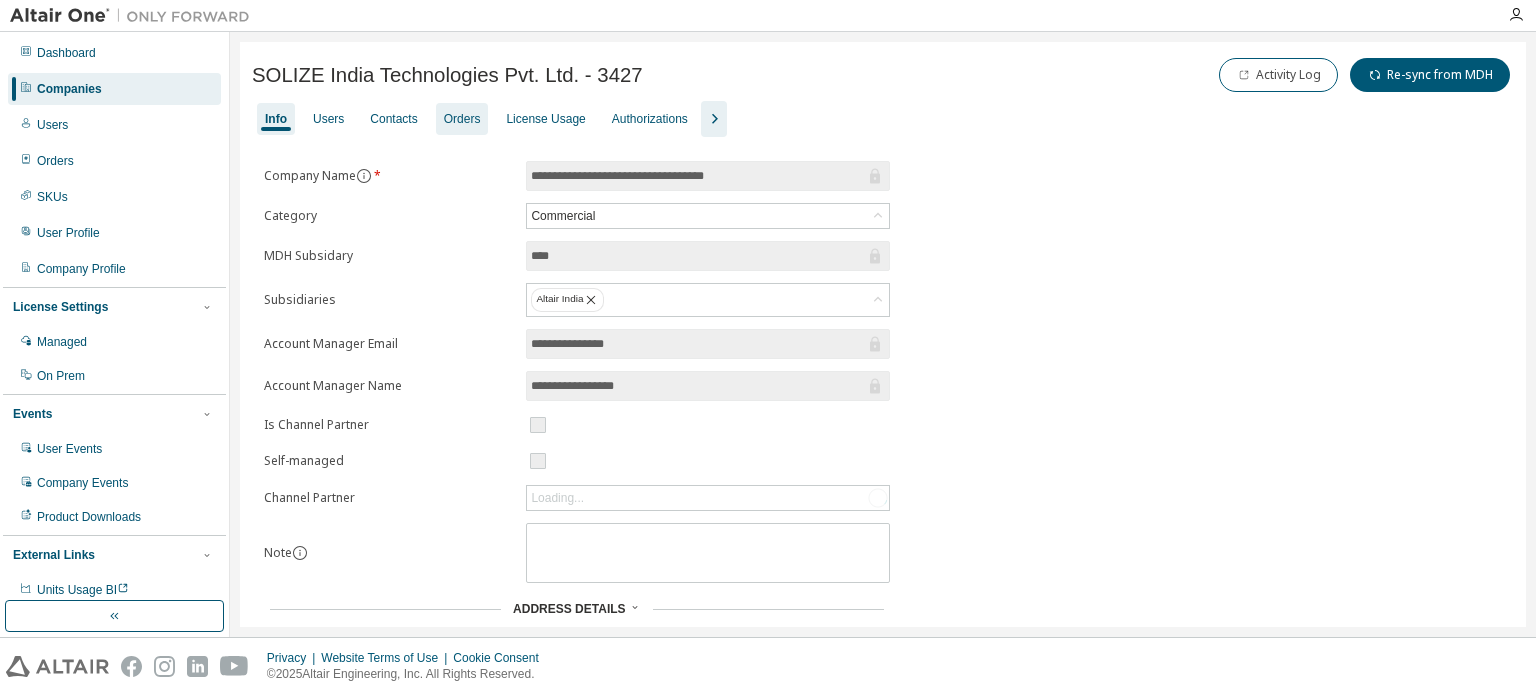 click on "Orders" at bounding box center (462, 119) 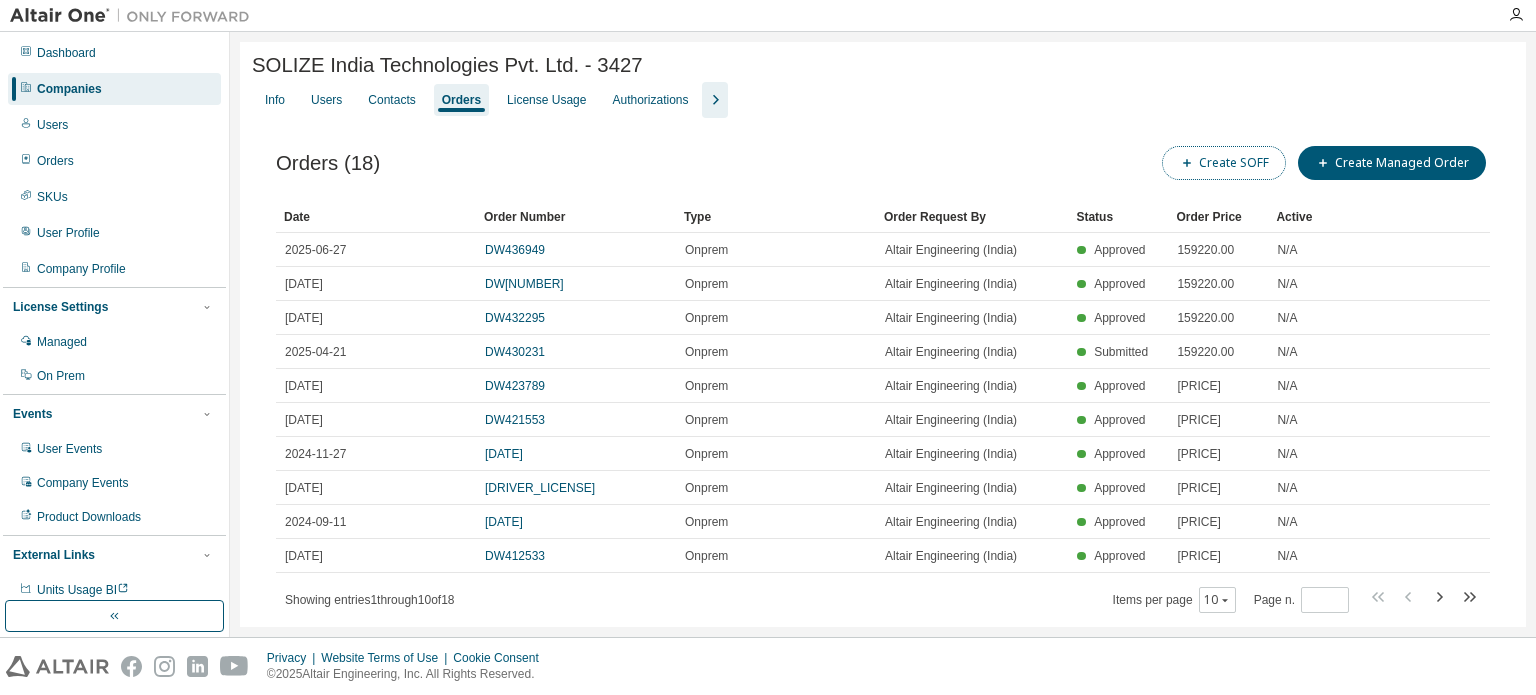 click on "Create SOFF" at bounding box center (1224, 163) 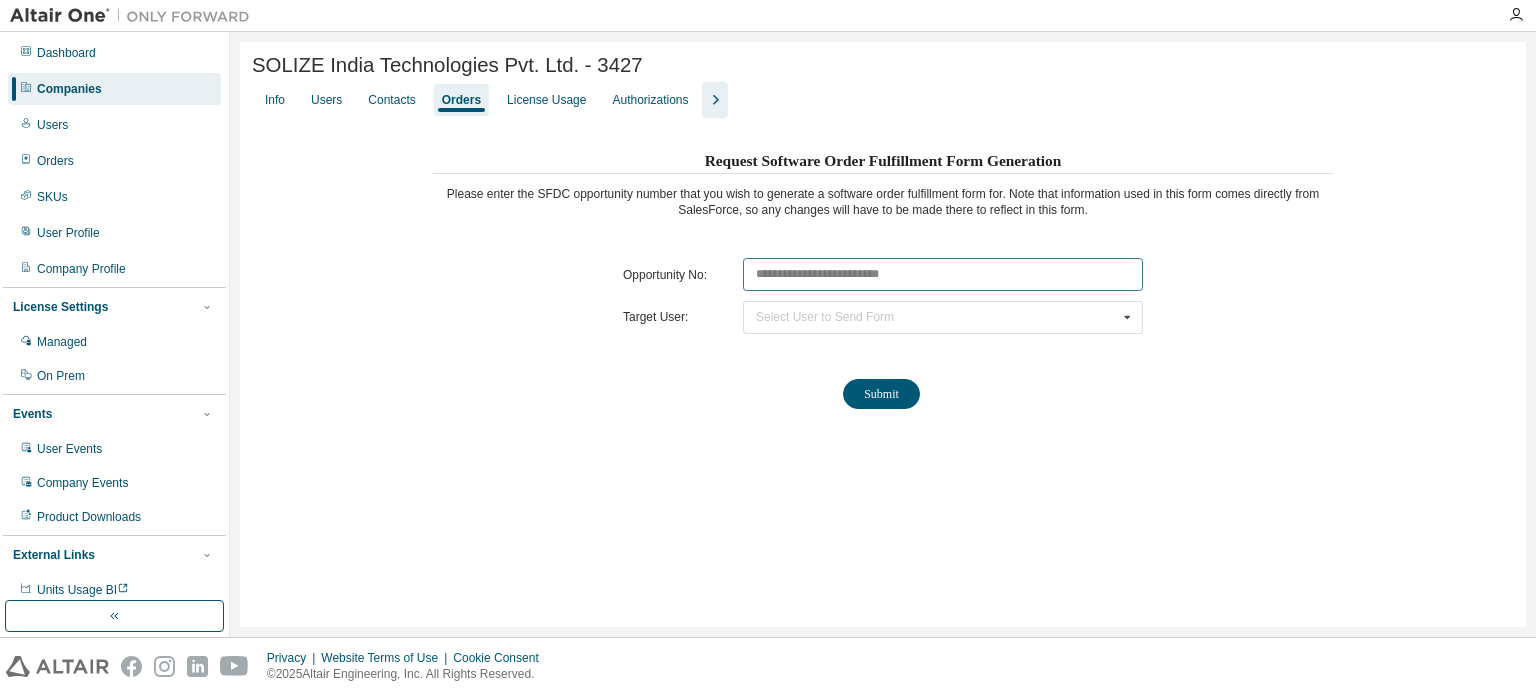 click at bounding box center (943, 274) 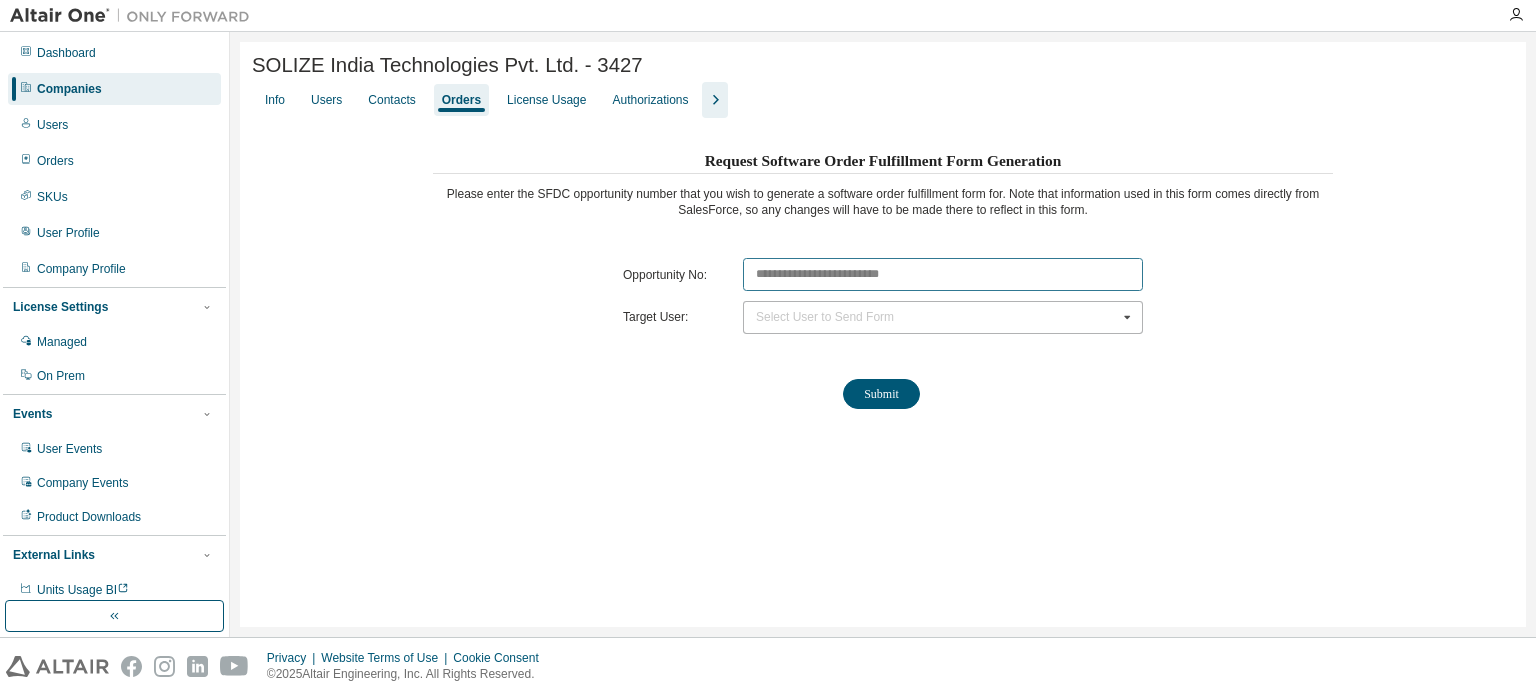 paste on "********" 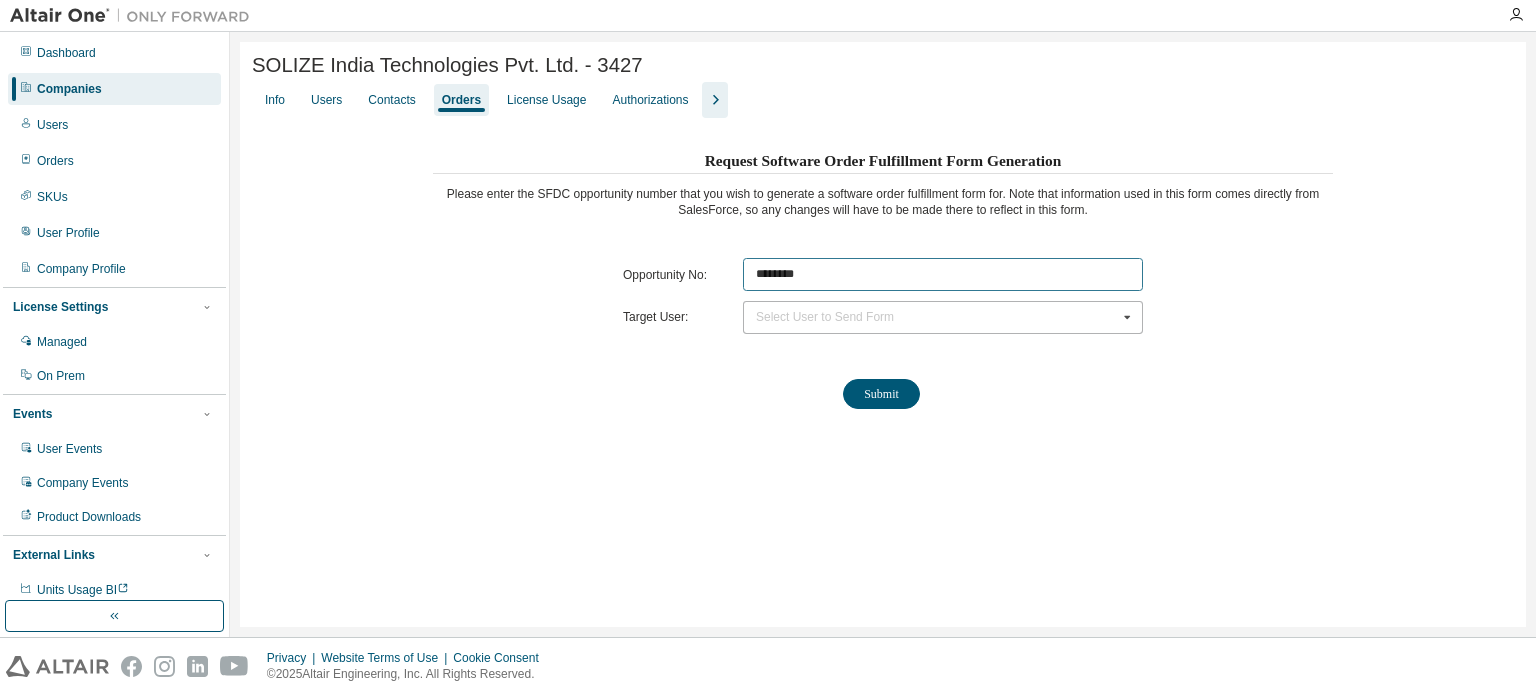 type on "********" 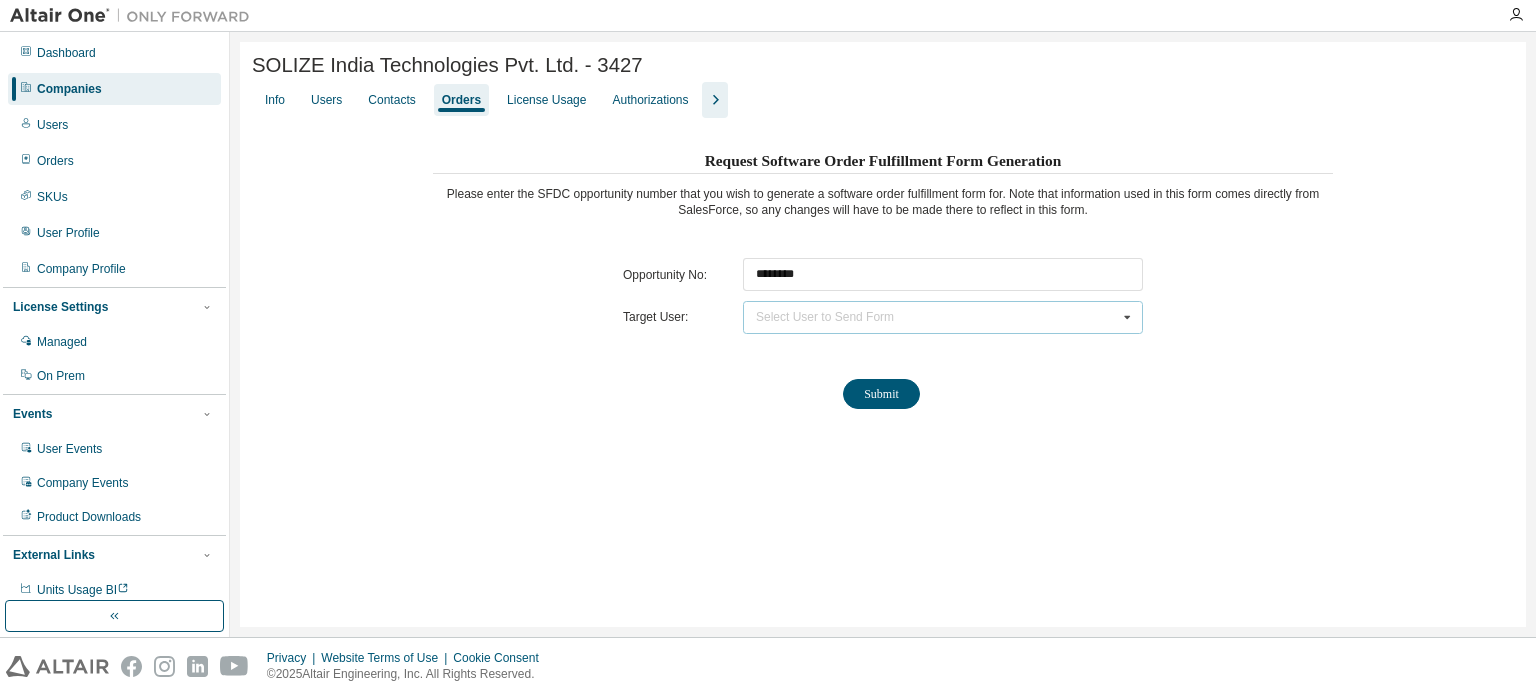 click on "Select User to Send Form" at bounding box center [825, 317] 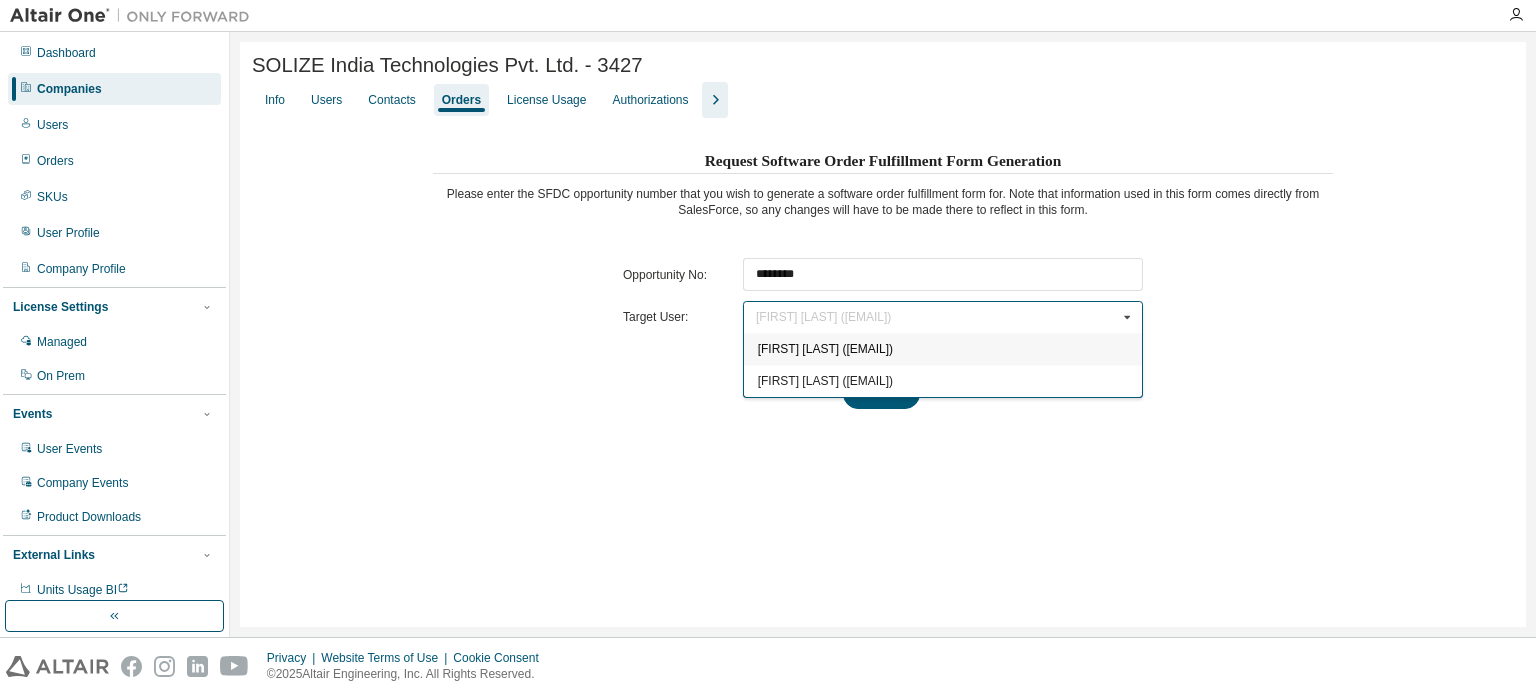 click on "[FIRST] [LAST] ([EMAIL])" at bounding box center [825, 349] 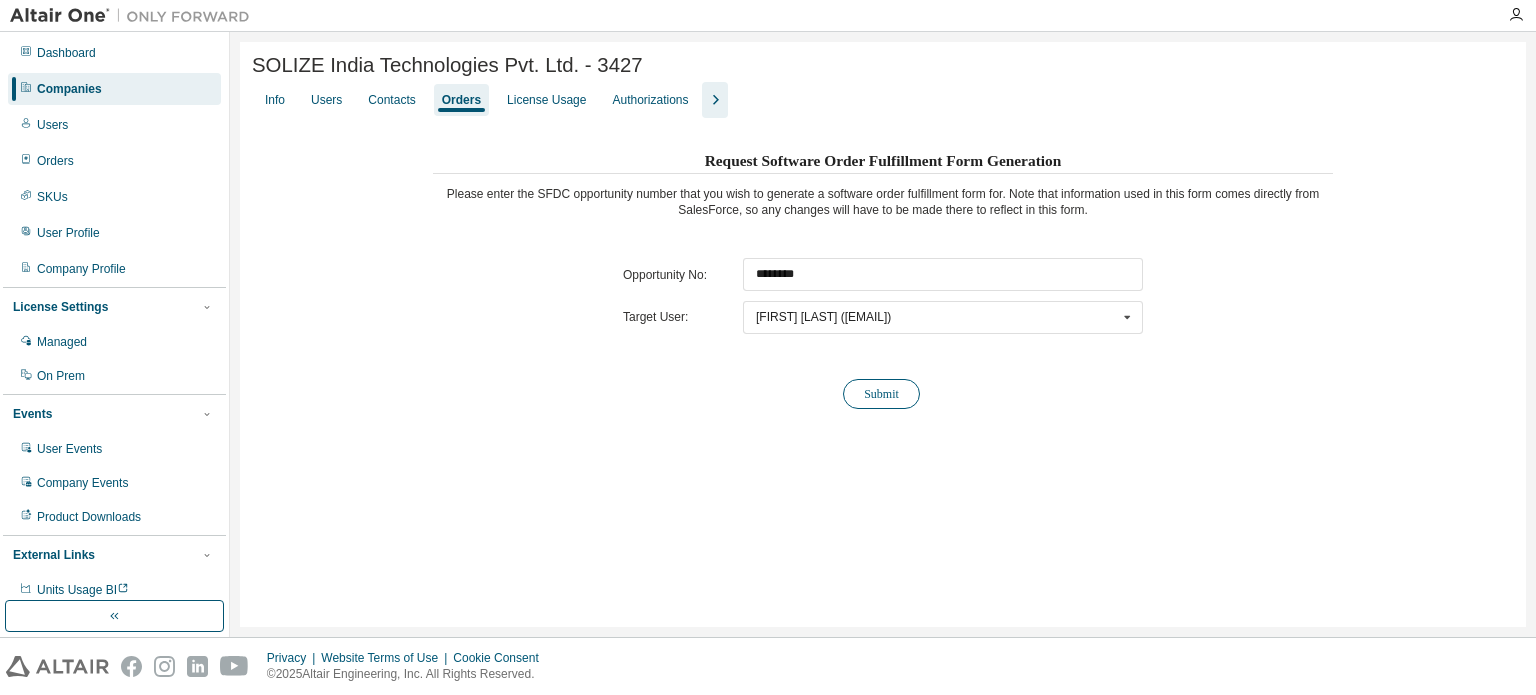 click on "Submit" at bounding box center (881, 394) 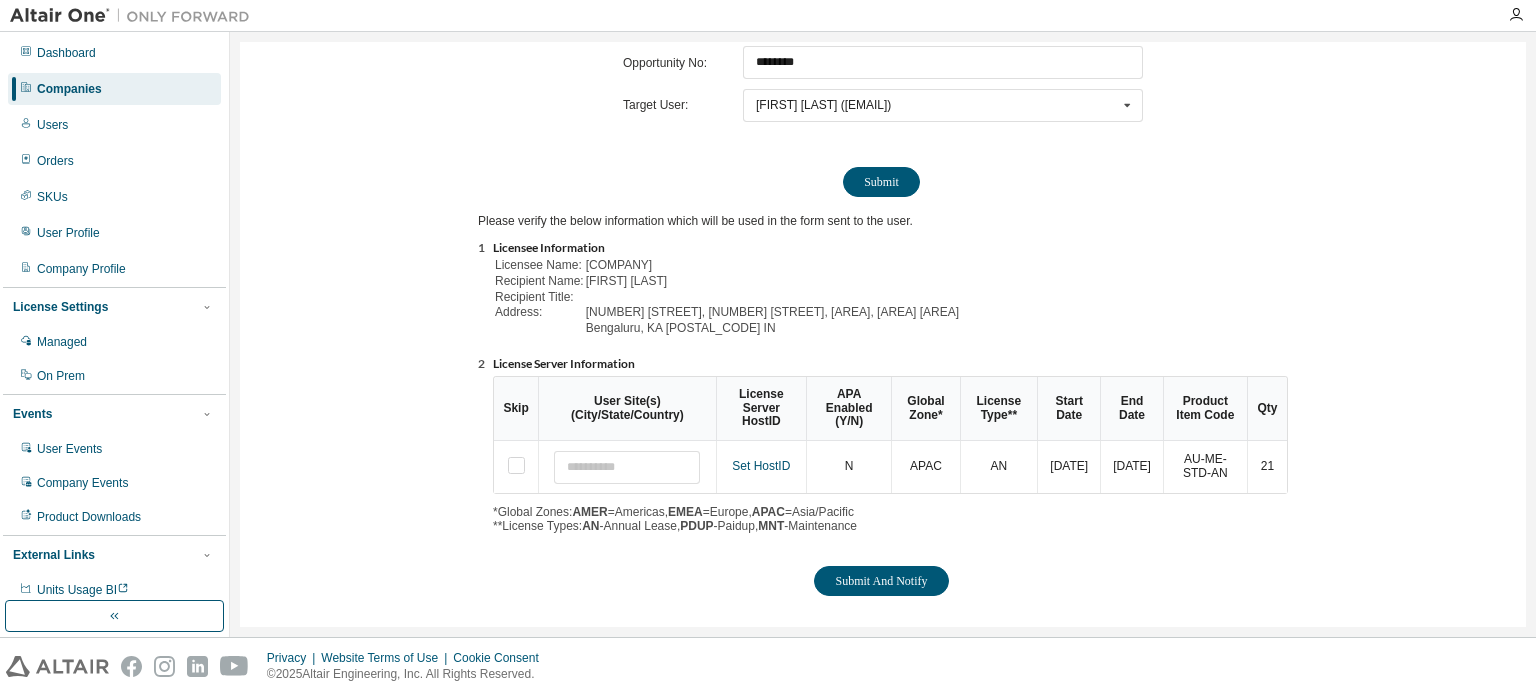 scroll, scrollTop: 221, scrollLeft: 0, axis: vertical 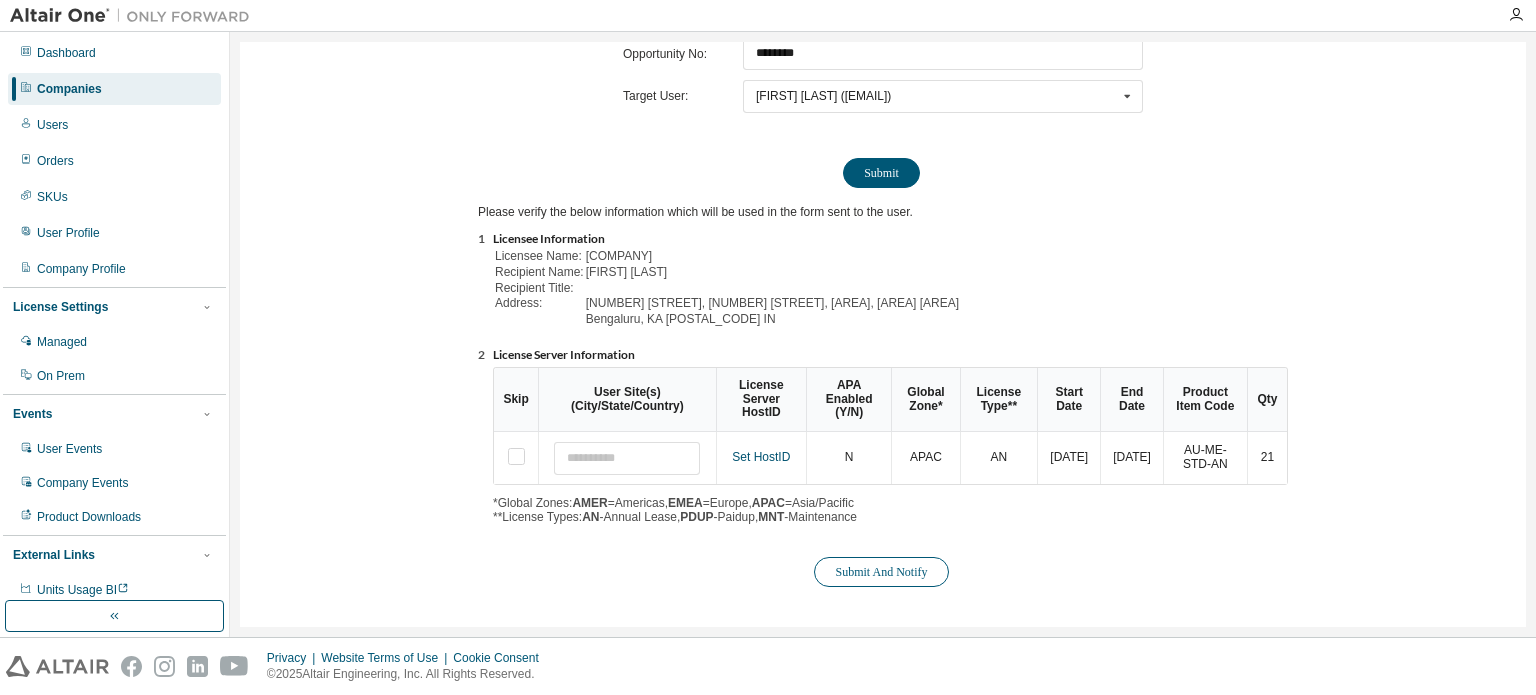 click on "Submit And Notify" at bounding box center (881, 572) 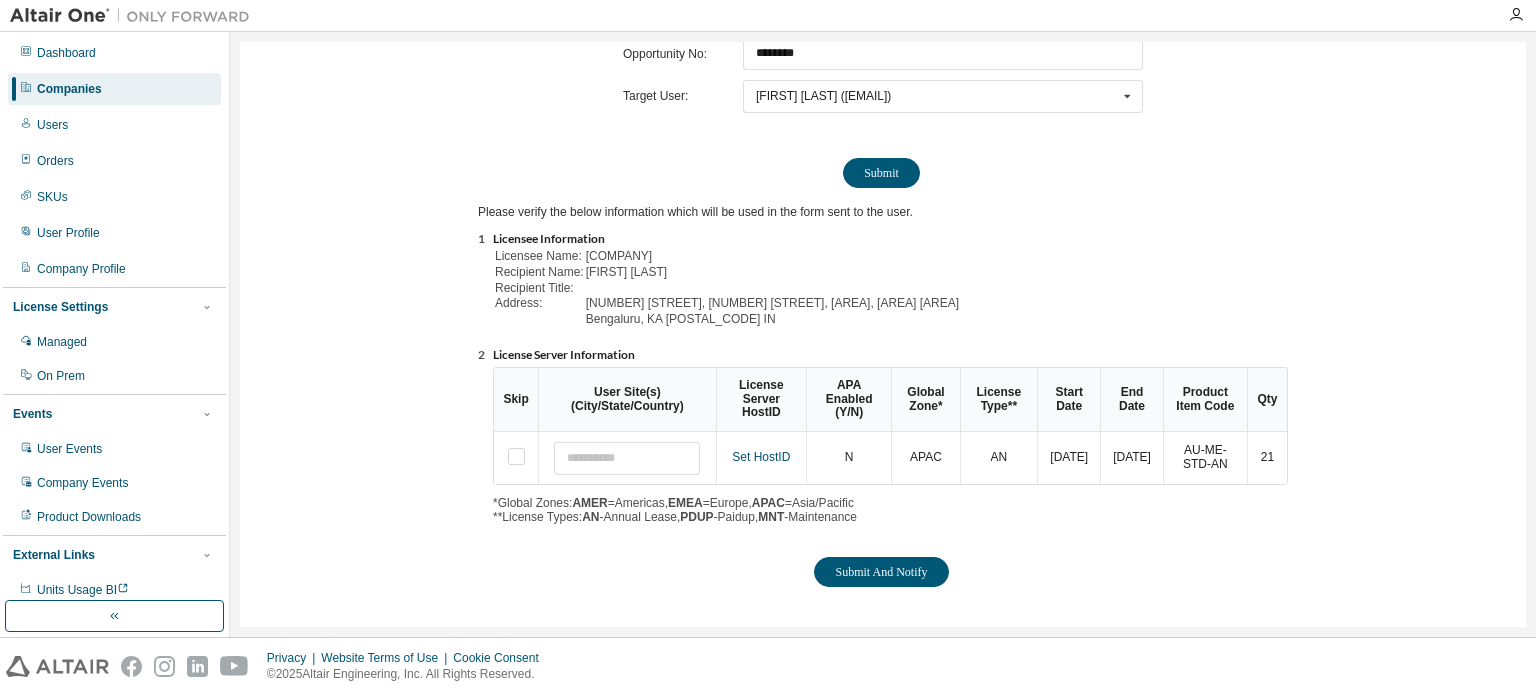 scroll, scrollTop: 0, scrollLeft: 0, axis: both 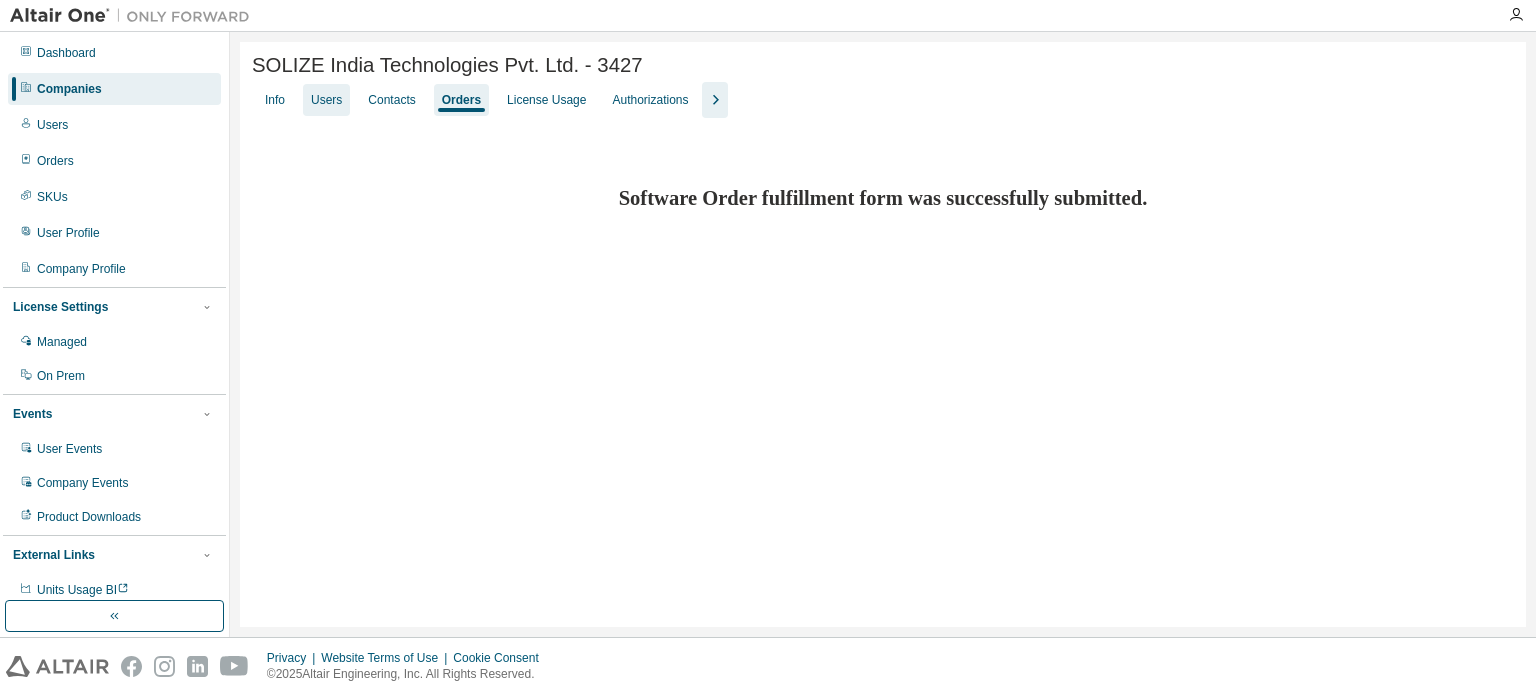 drag, startPoint x: 324, startPoint y: 102, endPoint x: 340, endPoint y: 102, distance: 16 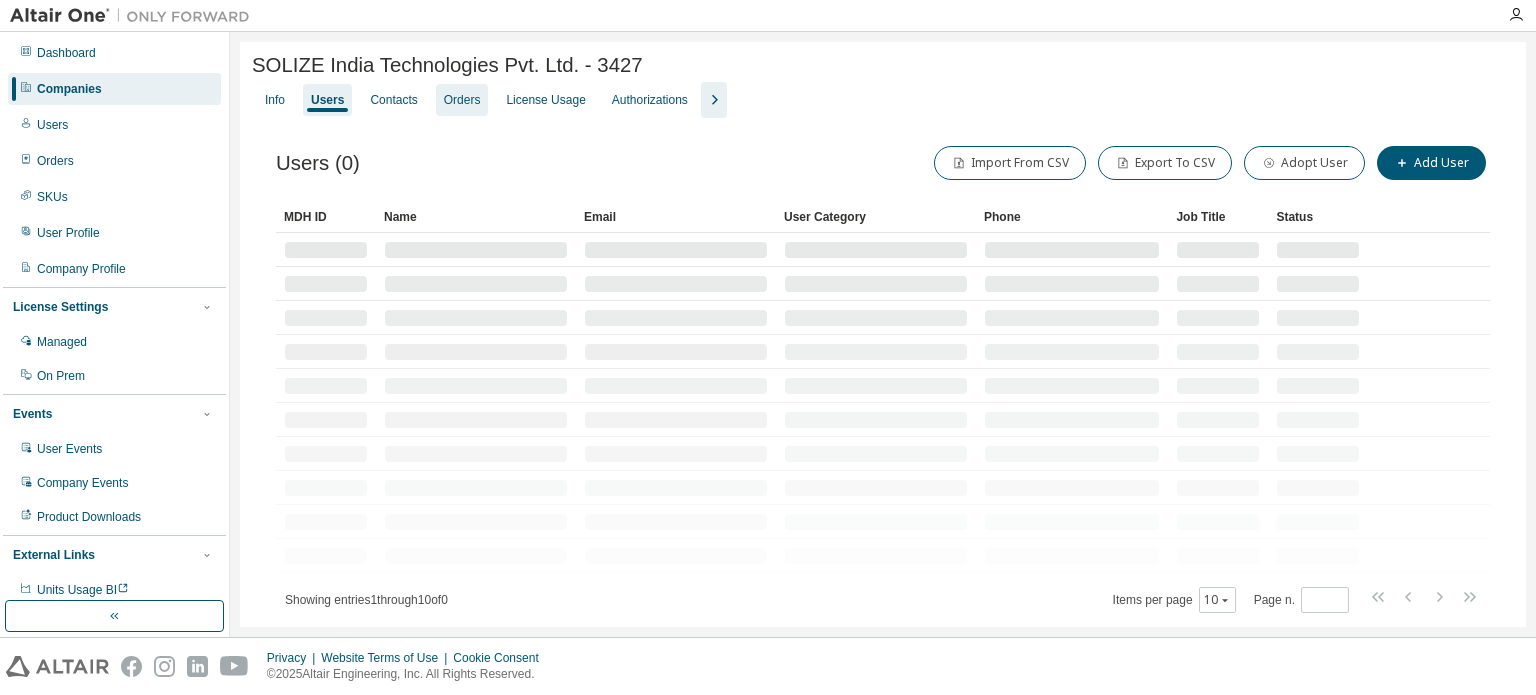 click on "Info Users Contacts Orders License Usage Authorizations" at bounding box center [883, 100] 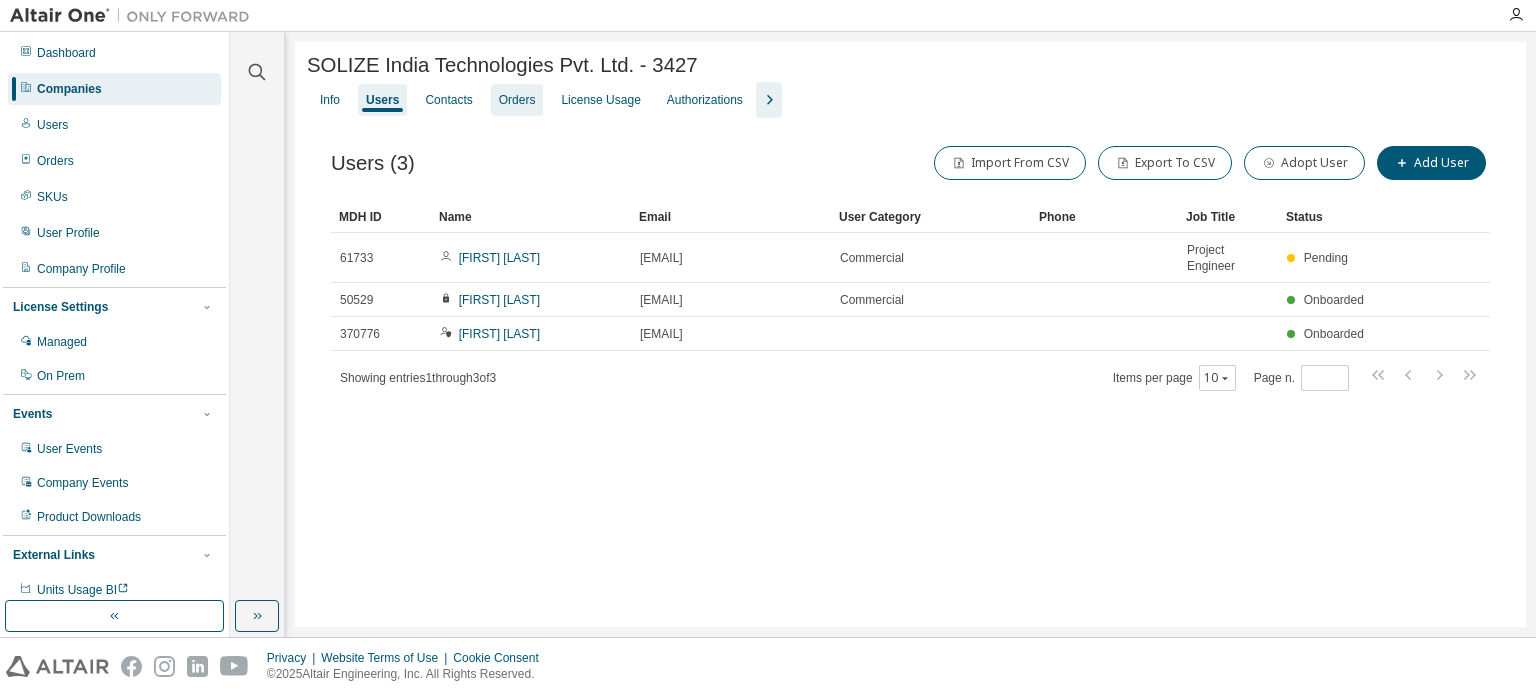 click on "Orders" at bounding box center [517, 100] 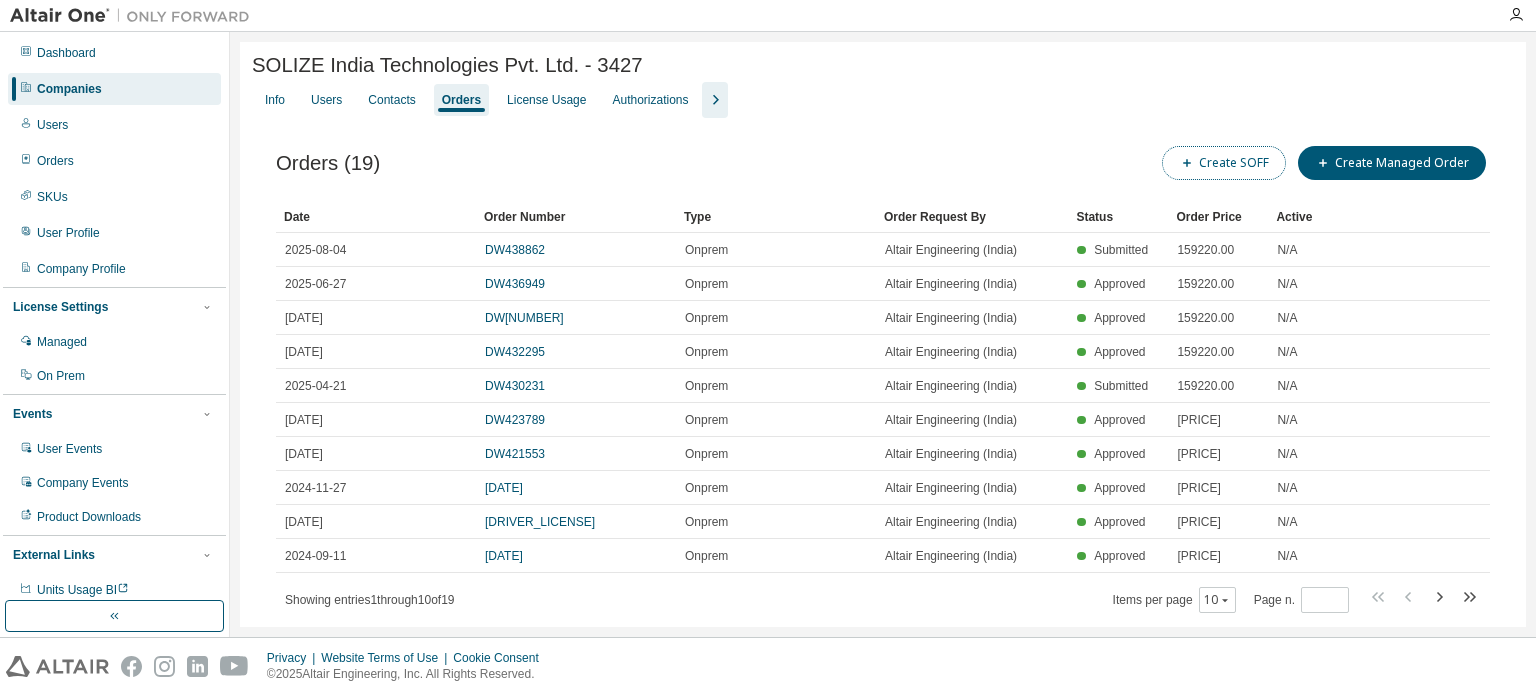 click on "Create SOFF" at bounding box center [1224, 163] 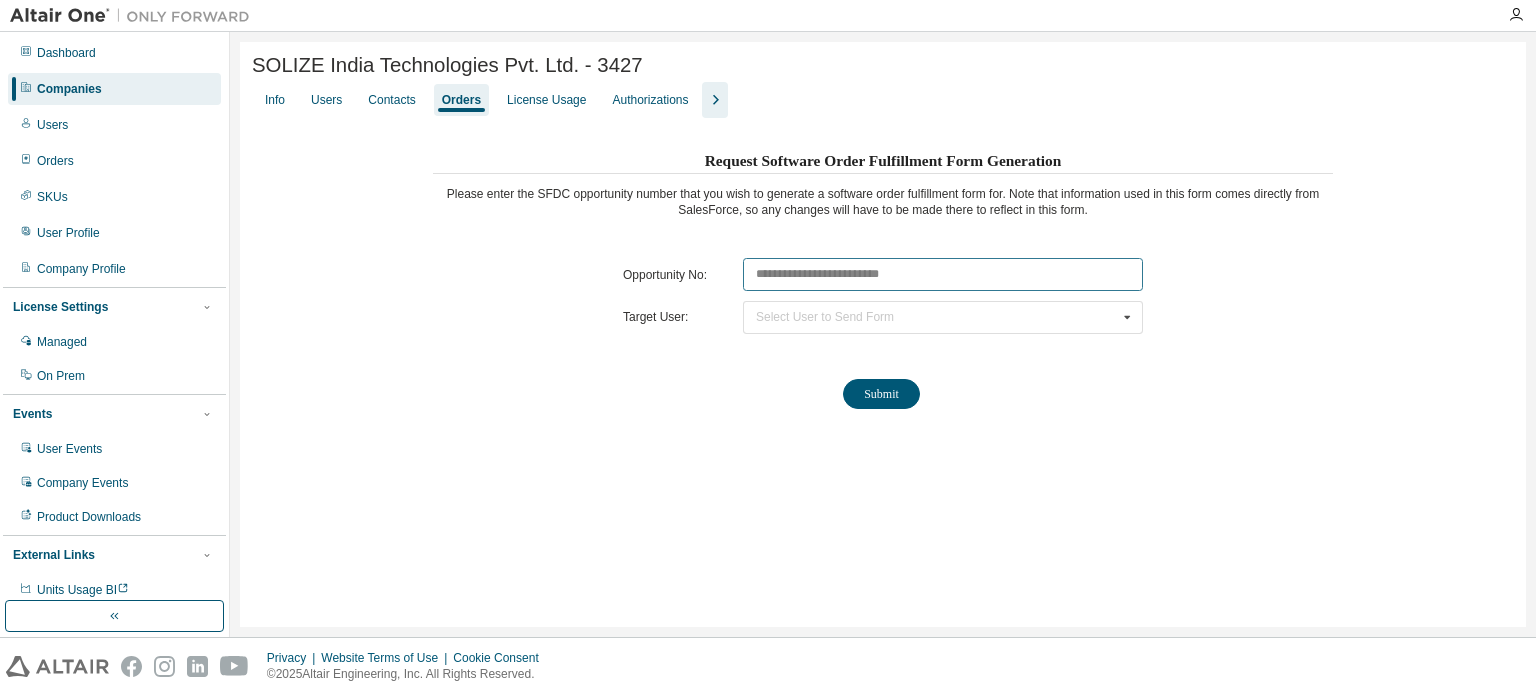 click at bounding box center [943, 274] 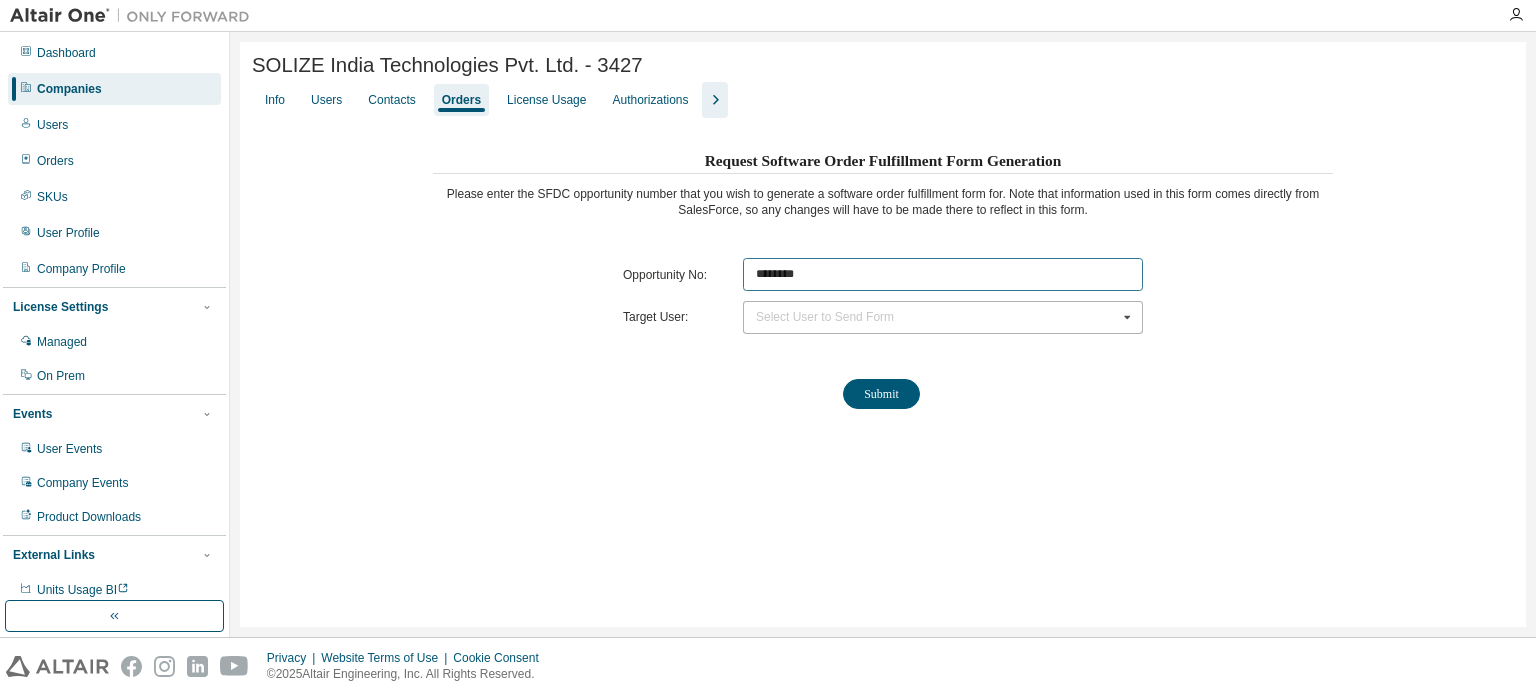 type on "********" 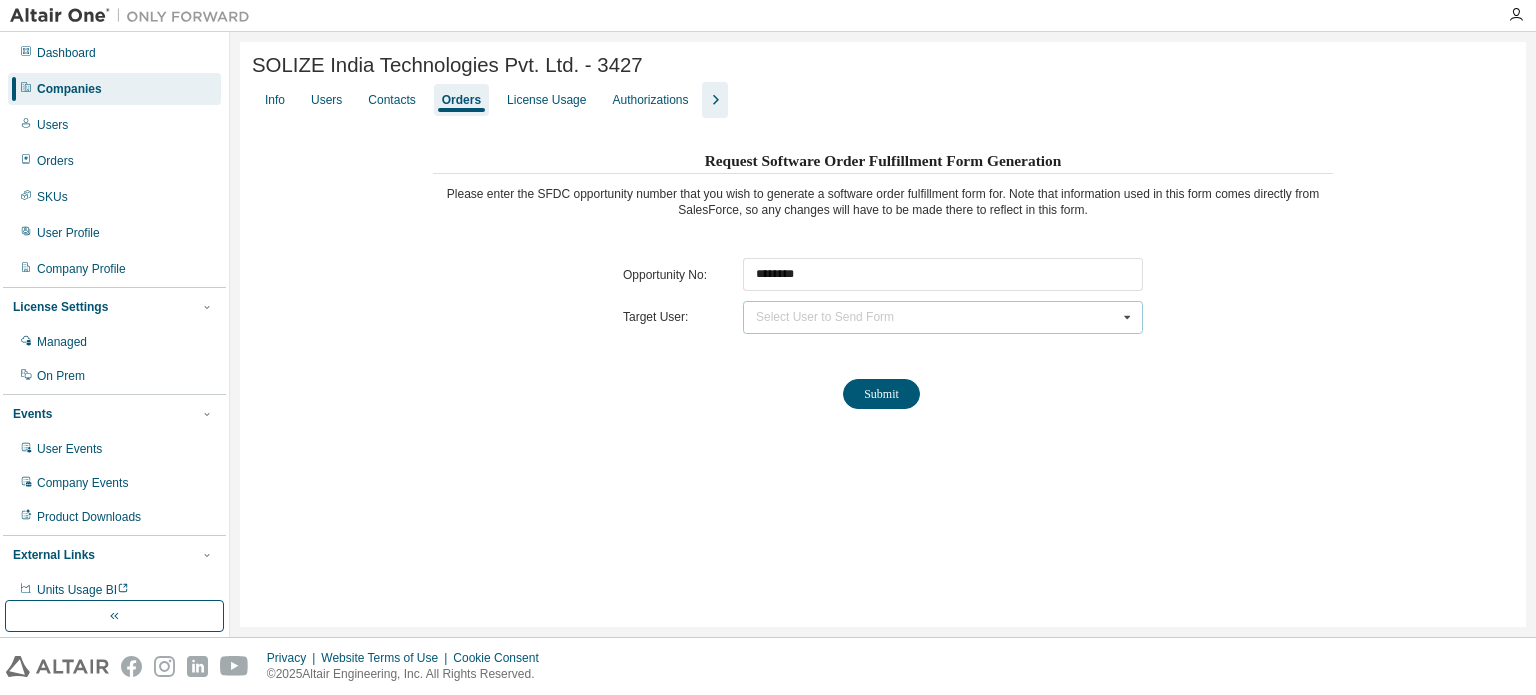 click on "Select User to Send Form [FIRST] [LAST] ([EMAIL]) [FIRST] [LAST] ([EMAIL])" at bounding box center [943, 317] 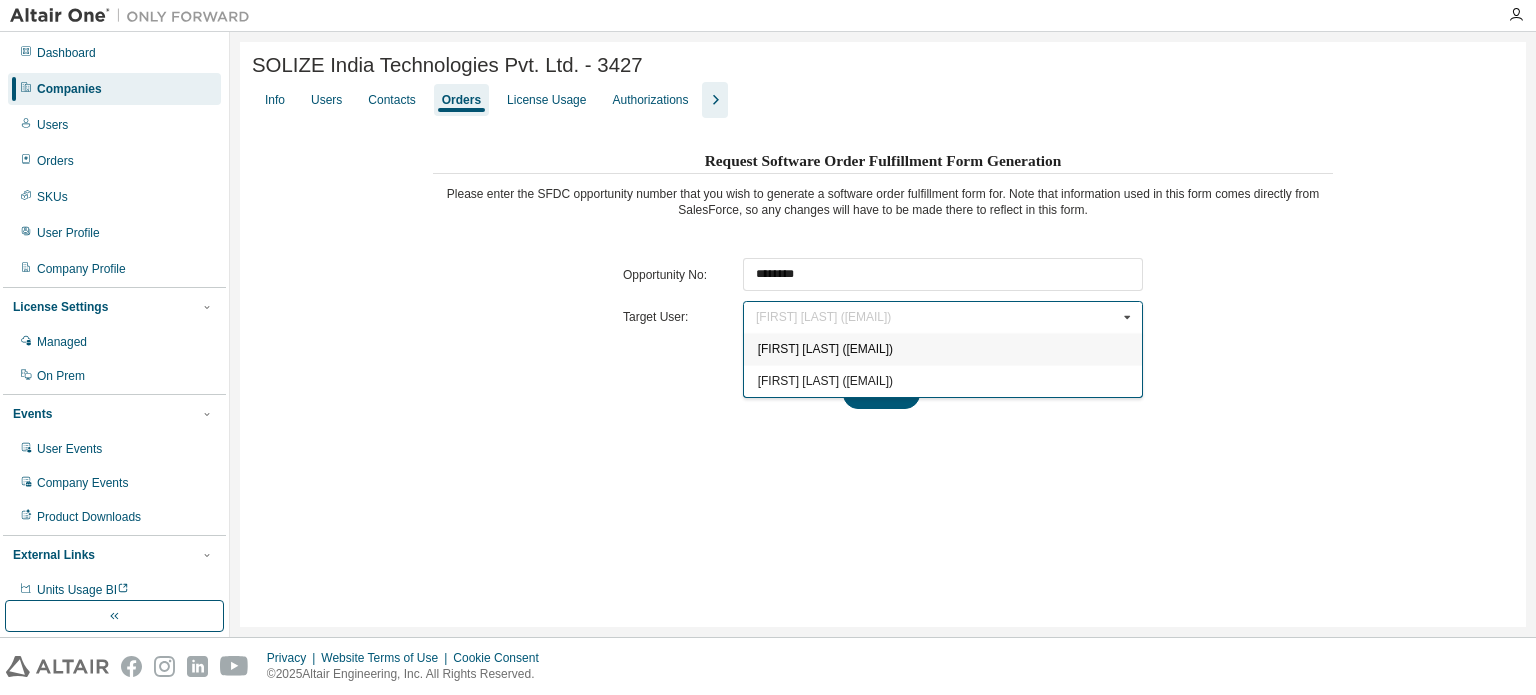 click on "[FIRST] [LAST] ([EMAIL])" at bounding box center (825, 349) 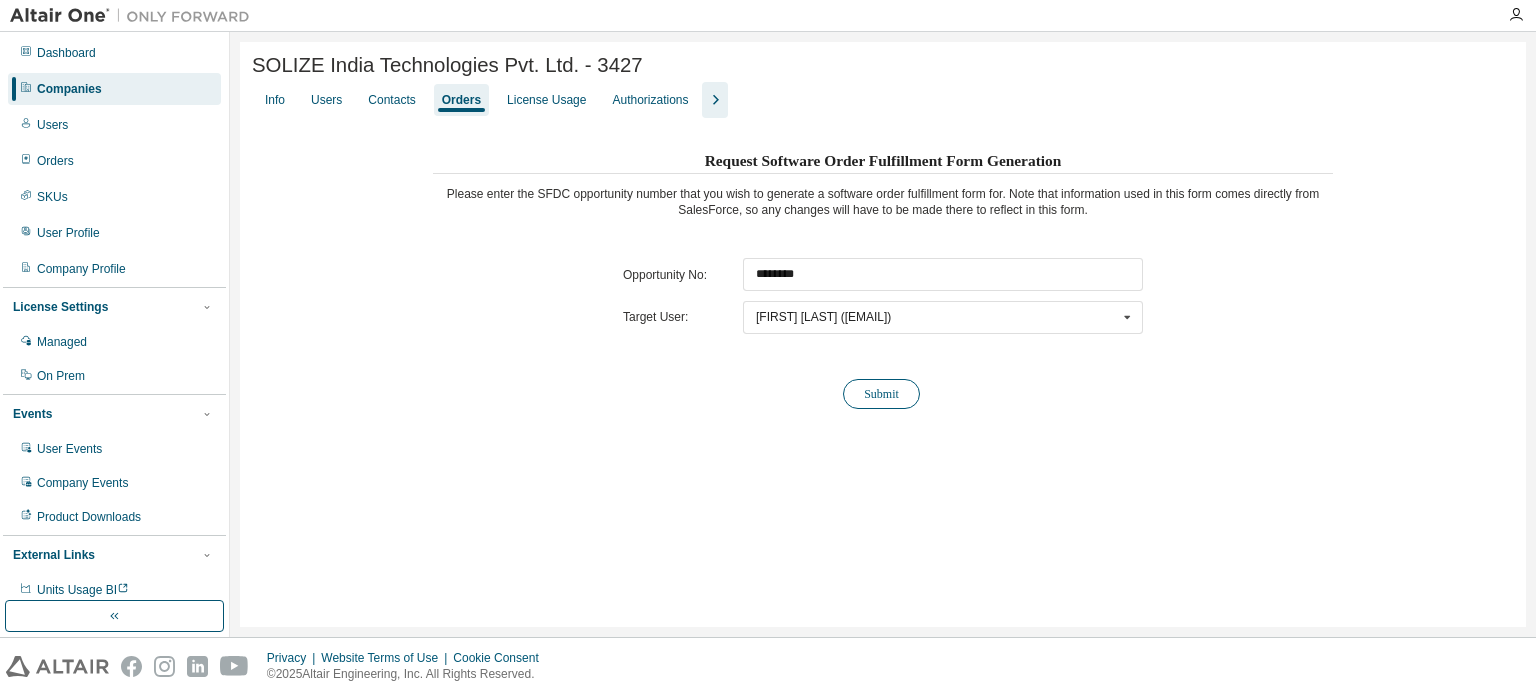 click on "Submit" at bounding box center [881, 394] 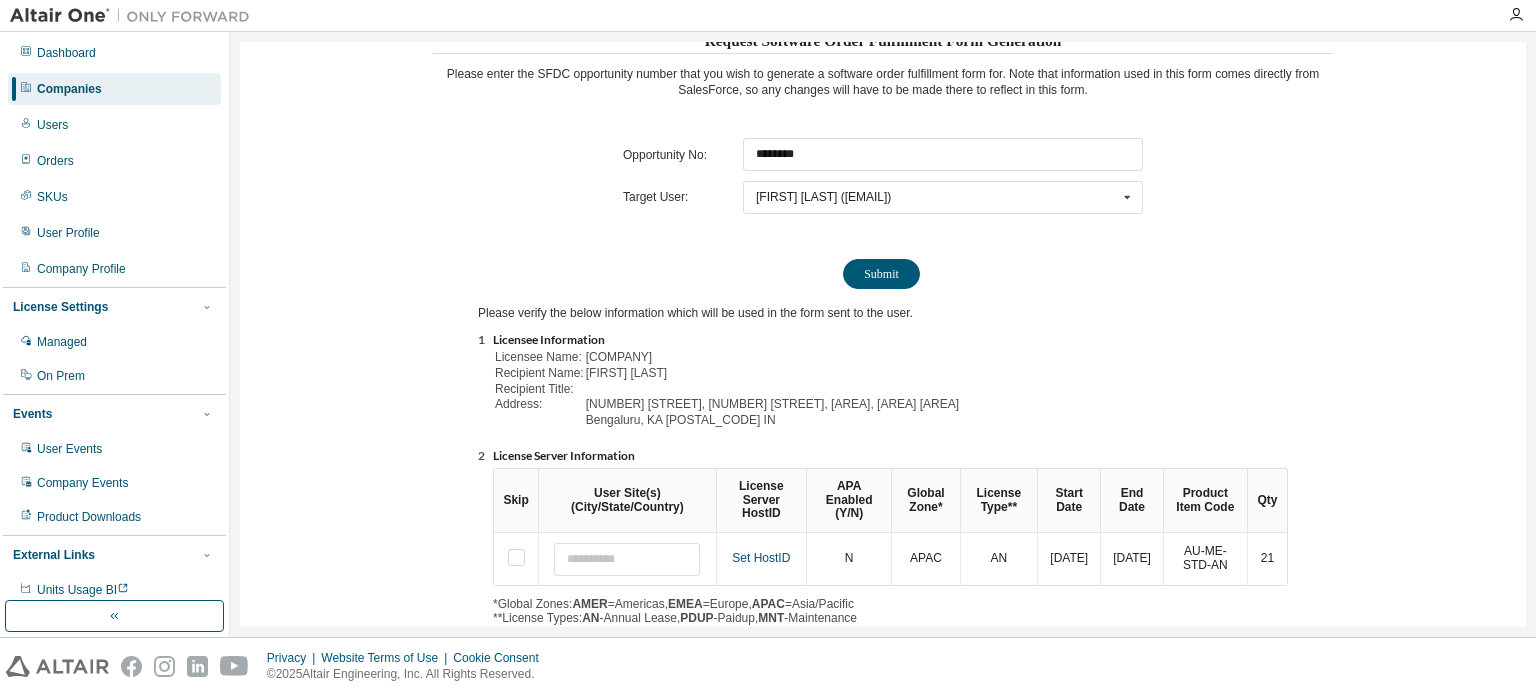 scroll, scrollTop: 221, scrollLeft: 0, axis: vertical 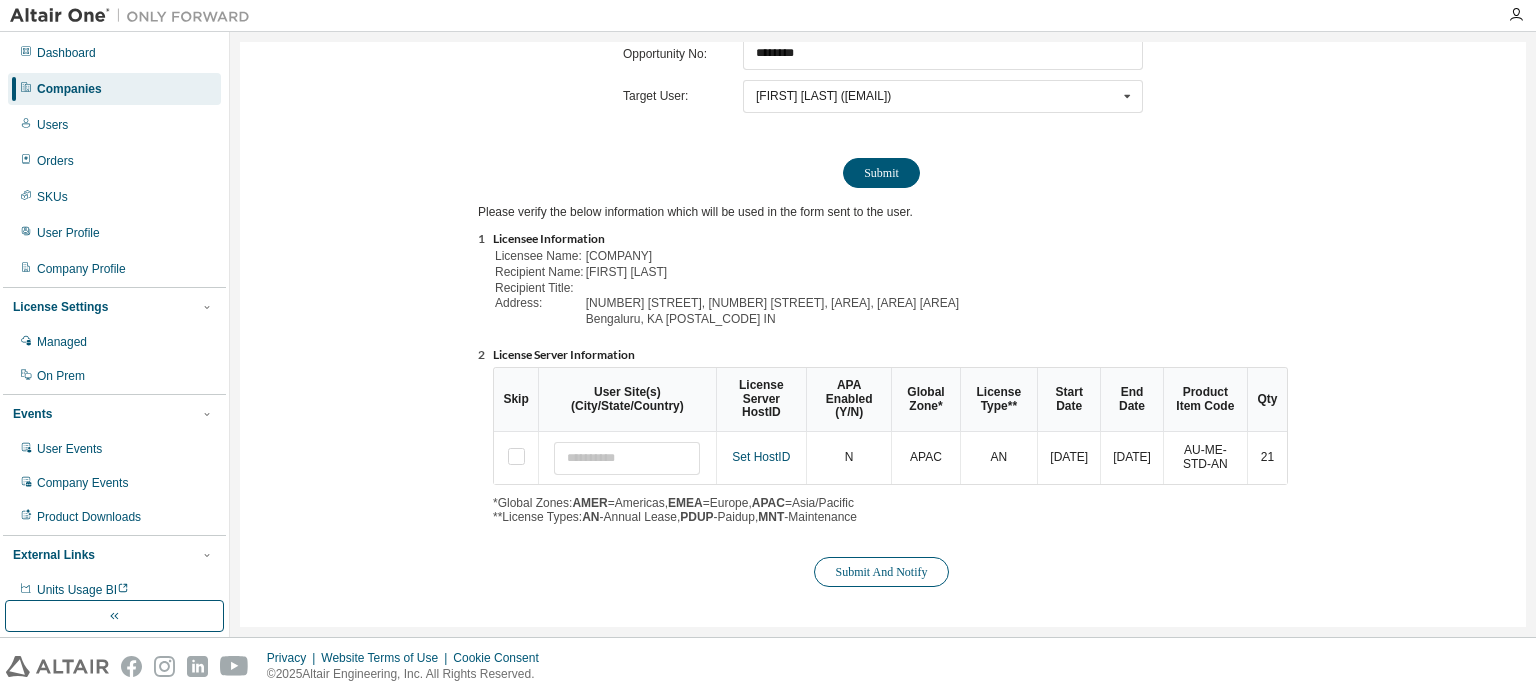 click on "Submit And Notify" at bounding box center [881, 572] 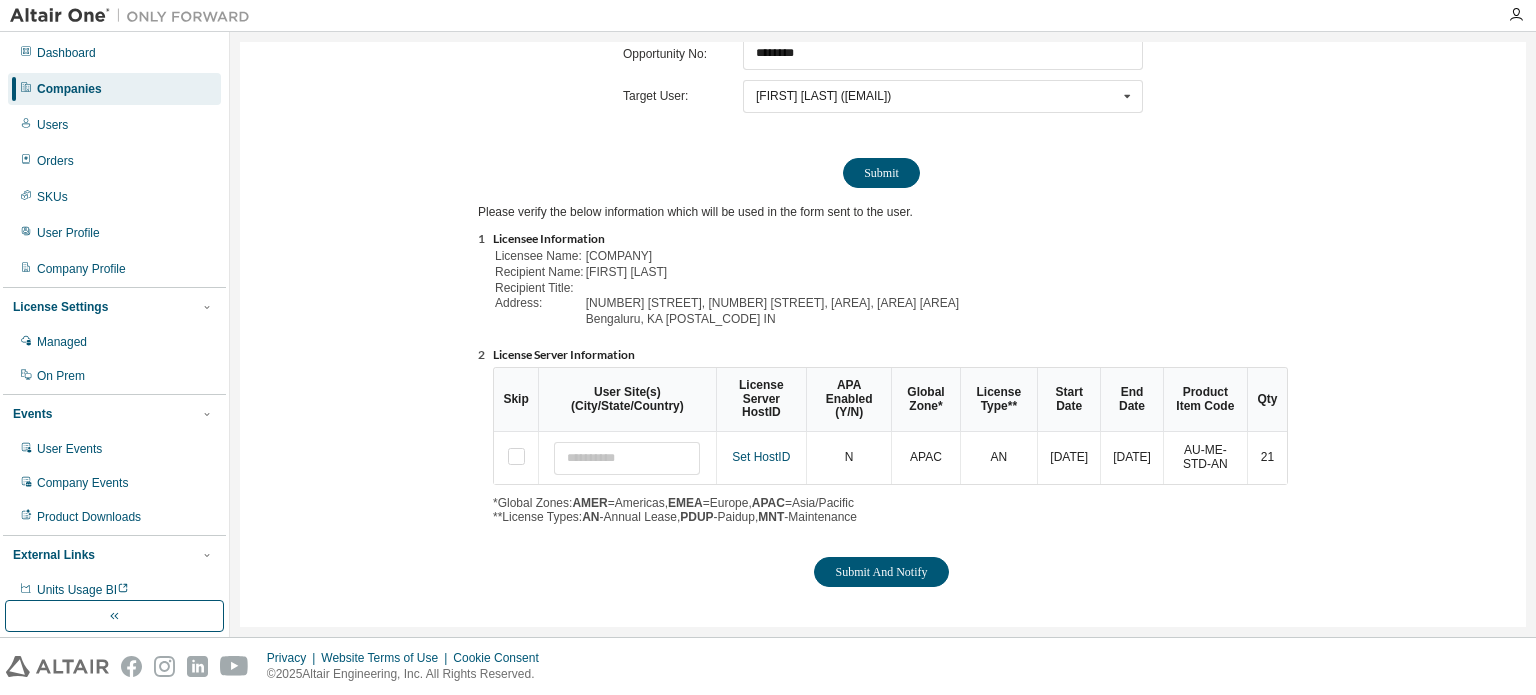 scroll, scrollTop: 0, scrollLeft: 0, axis: both 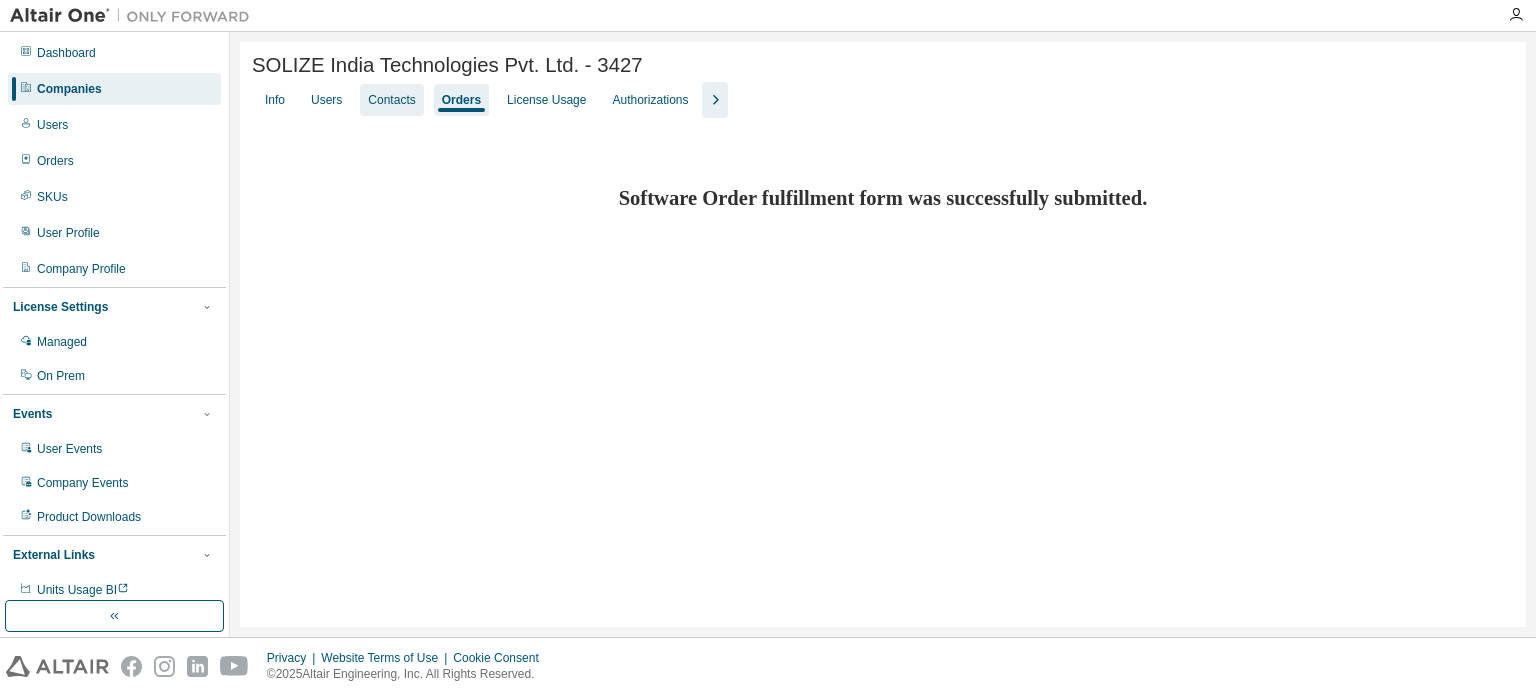 click on "Contacts" at bounding box center [391, 100] 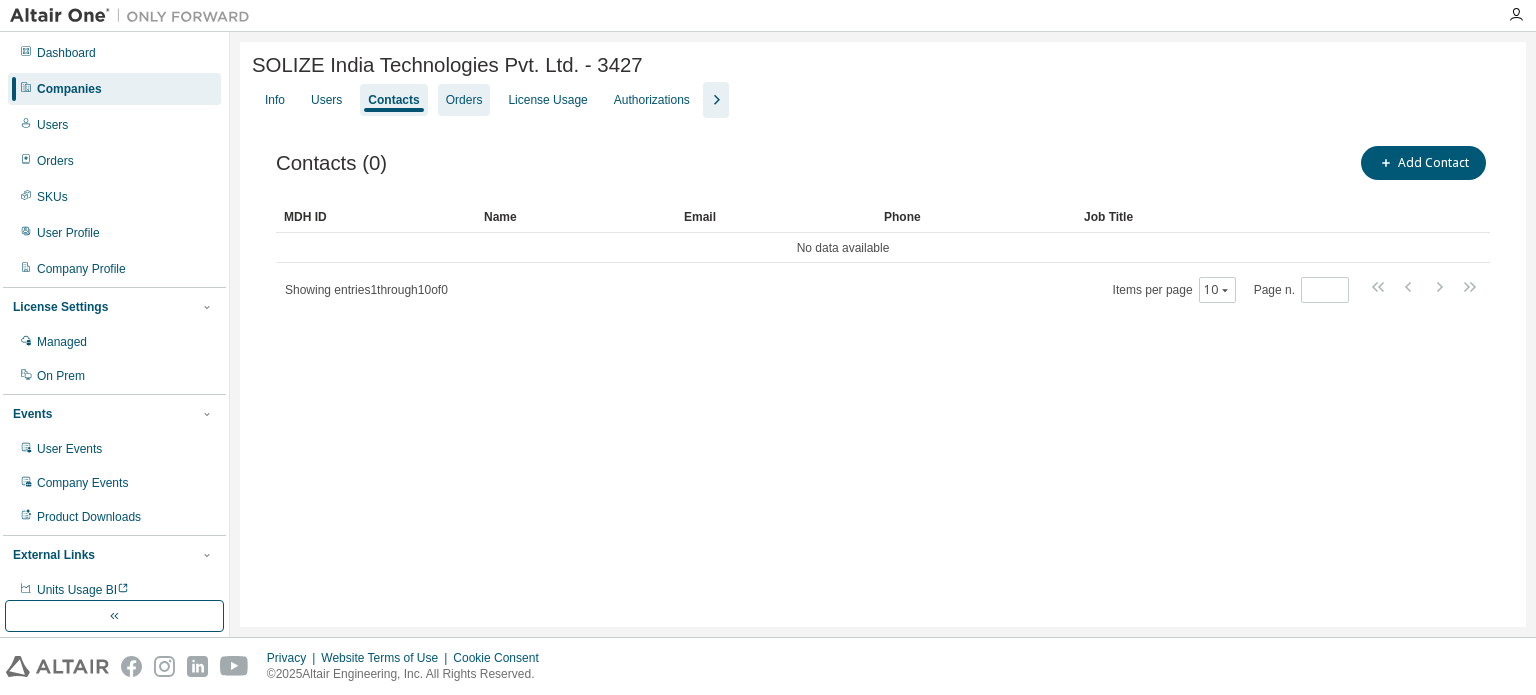 click on "Orders" at bounding box center [464, 100] 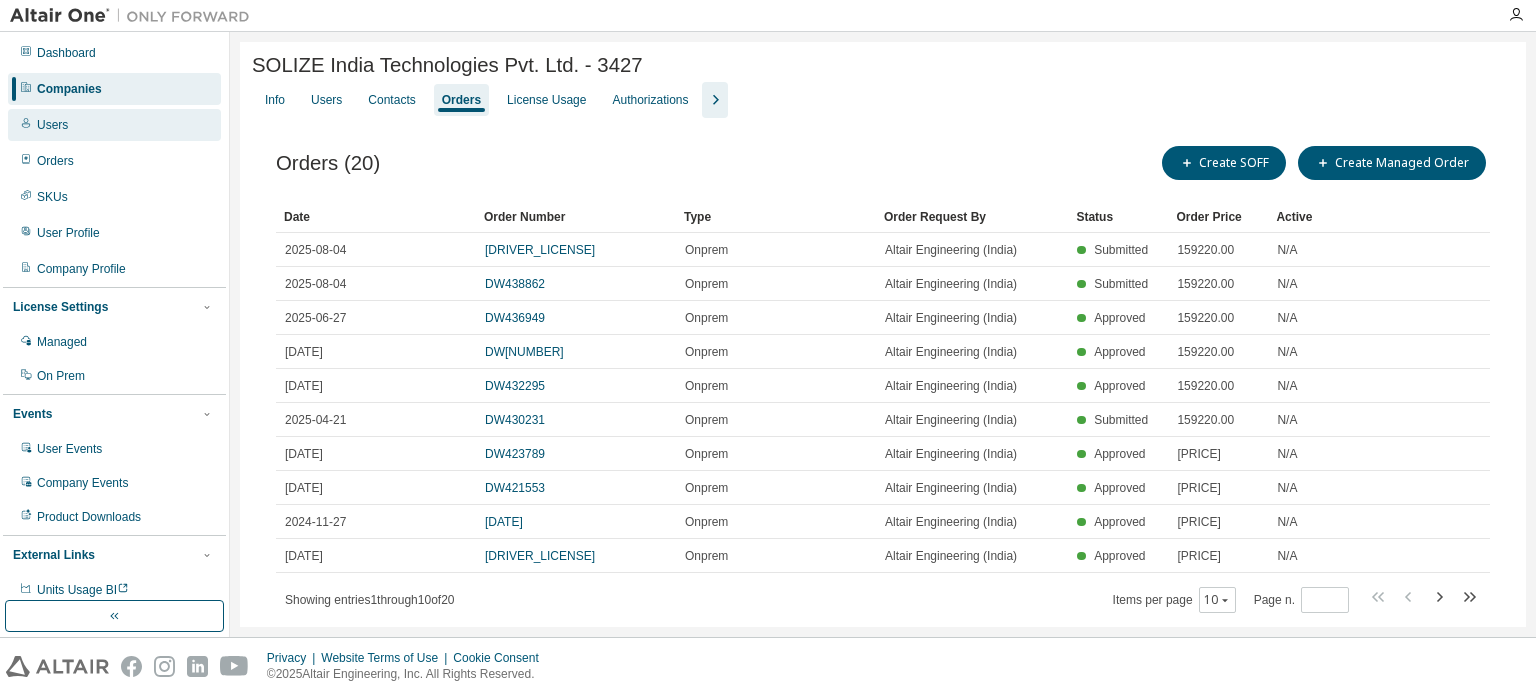 click on "Users" at bounding box center [52, 125] 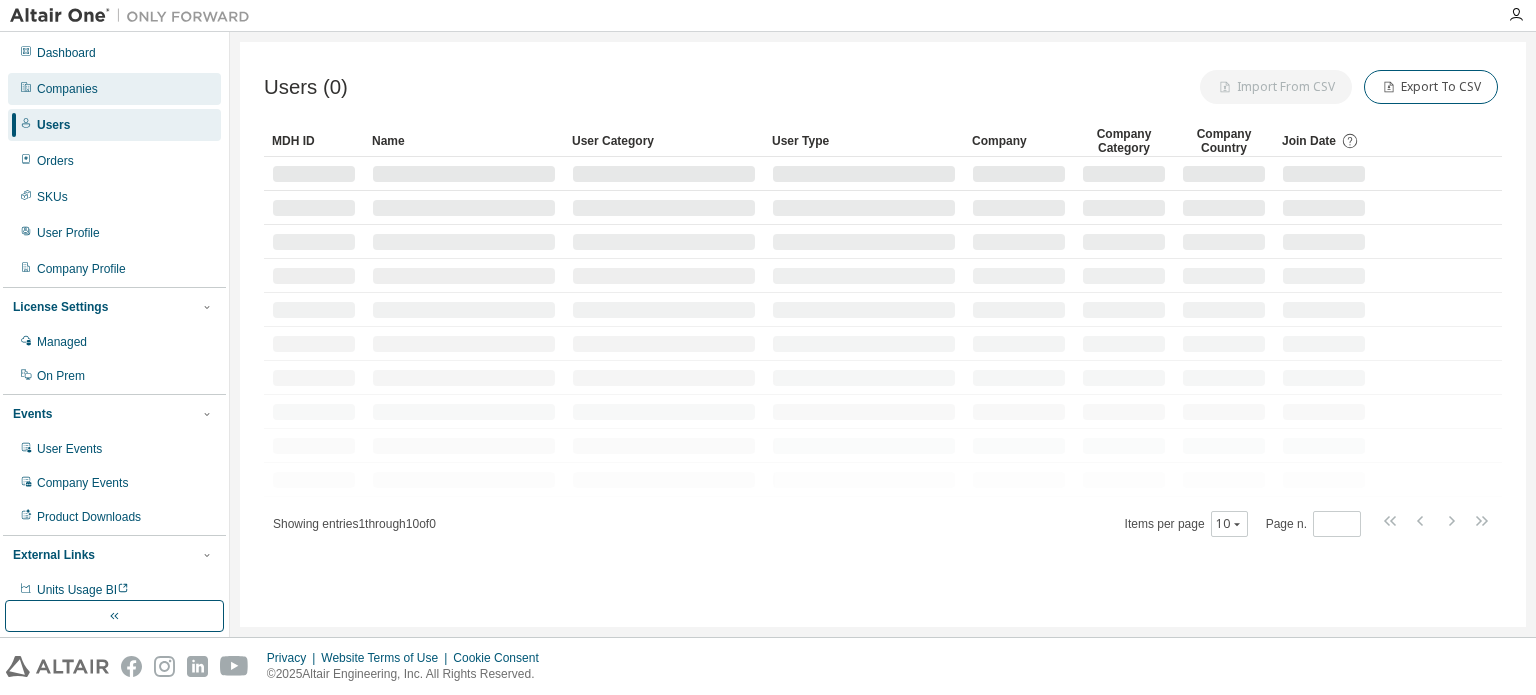 click on "Companies" at bounding box center (67, 89) 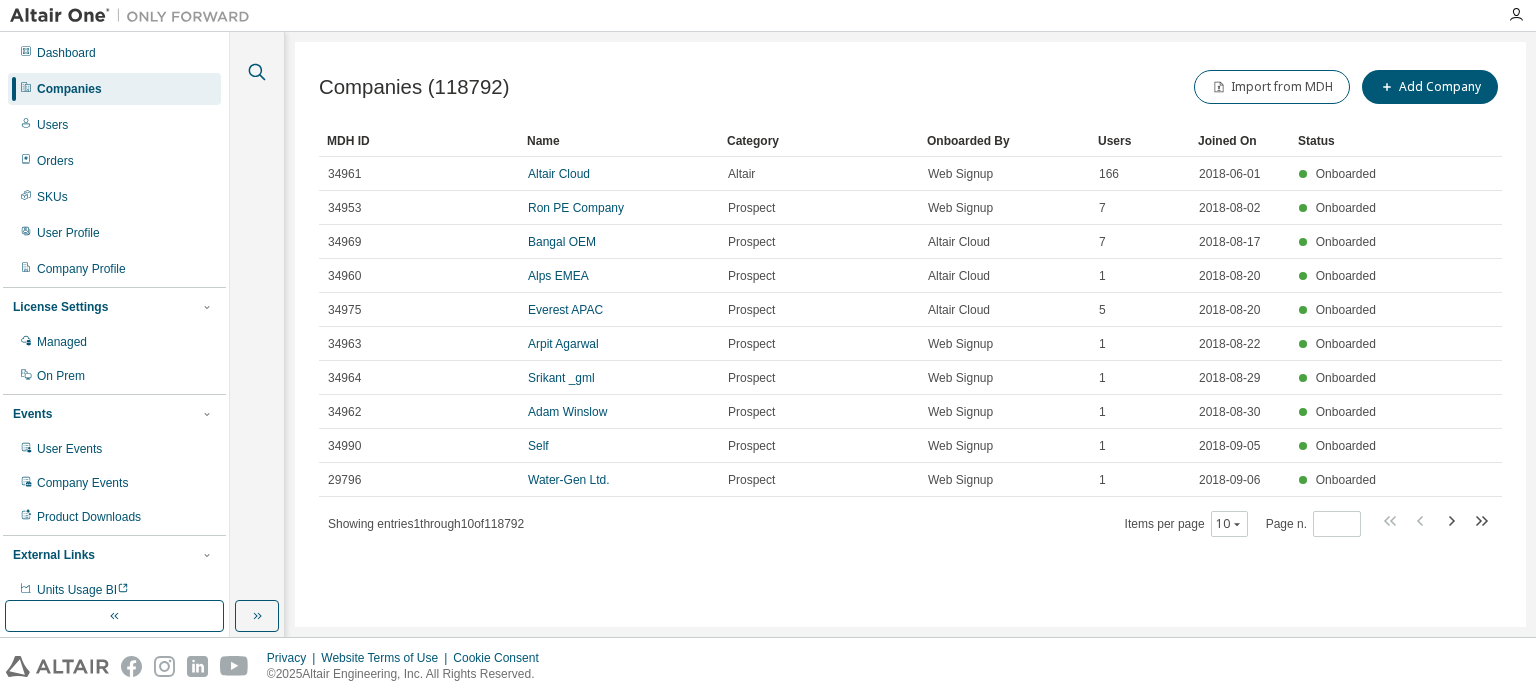 click 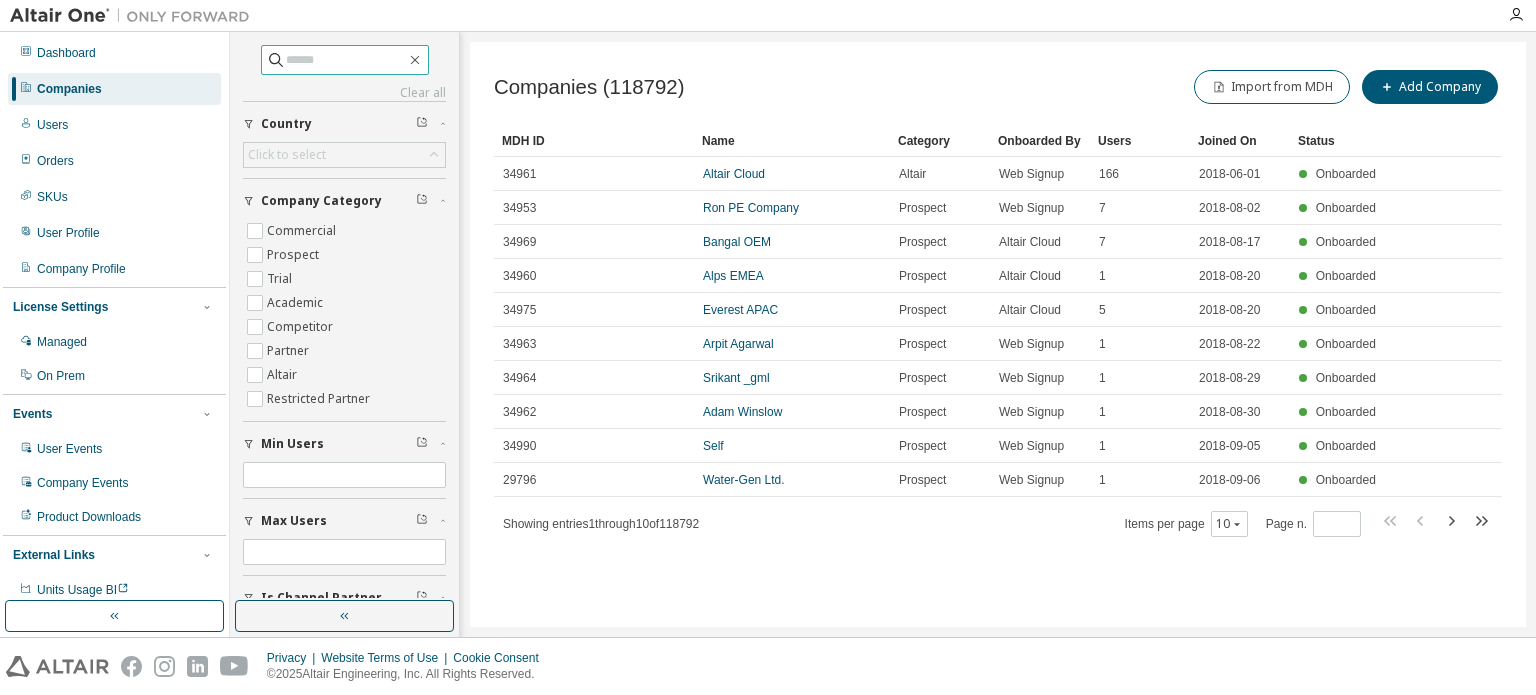 click at bounding box center (346, 60) 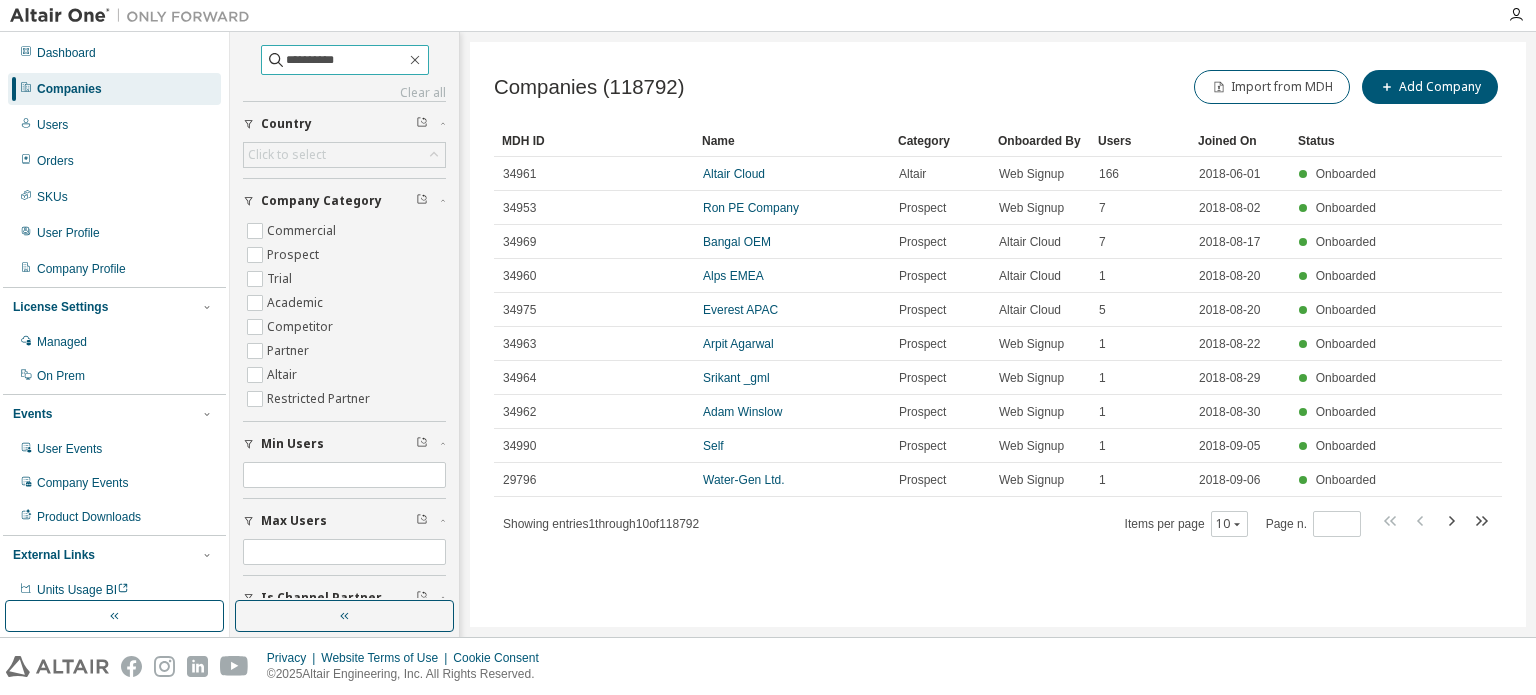 type on "**********" 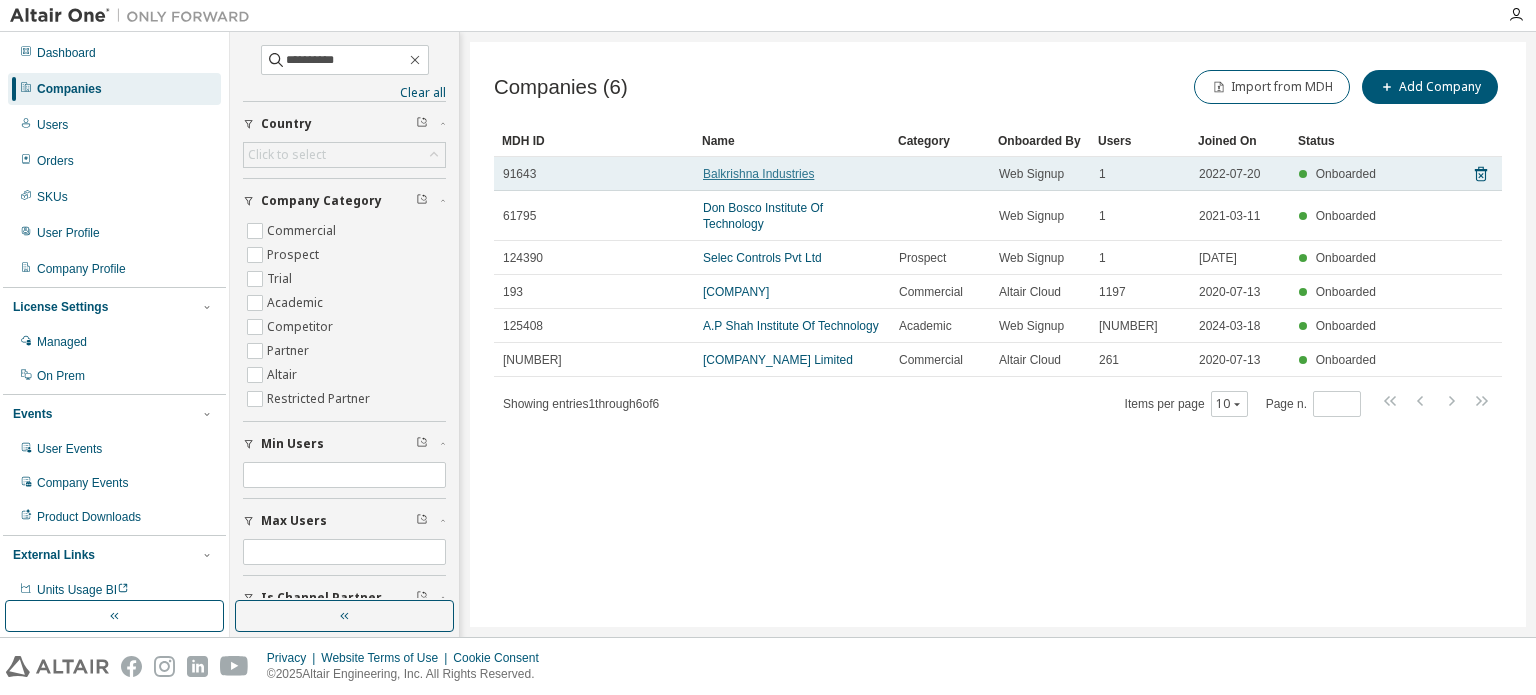 click on "Balkrishna Industries" at bounding box center (758, 174) 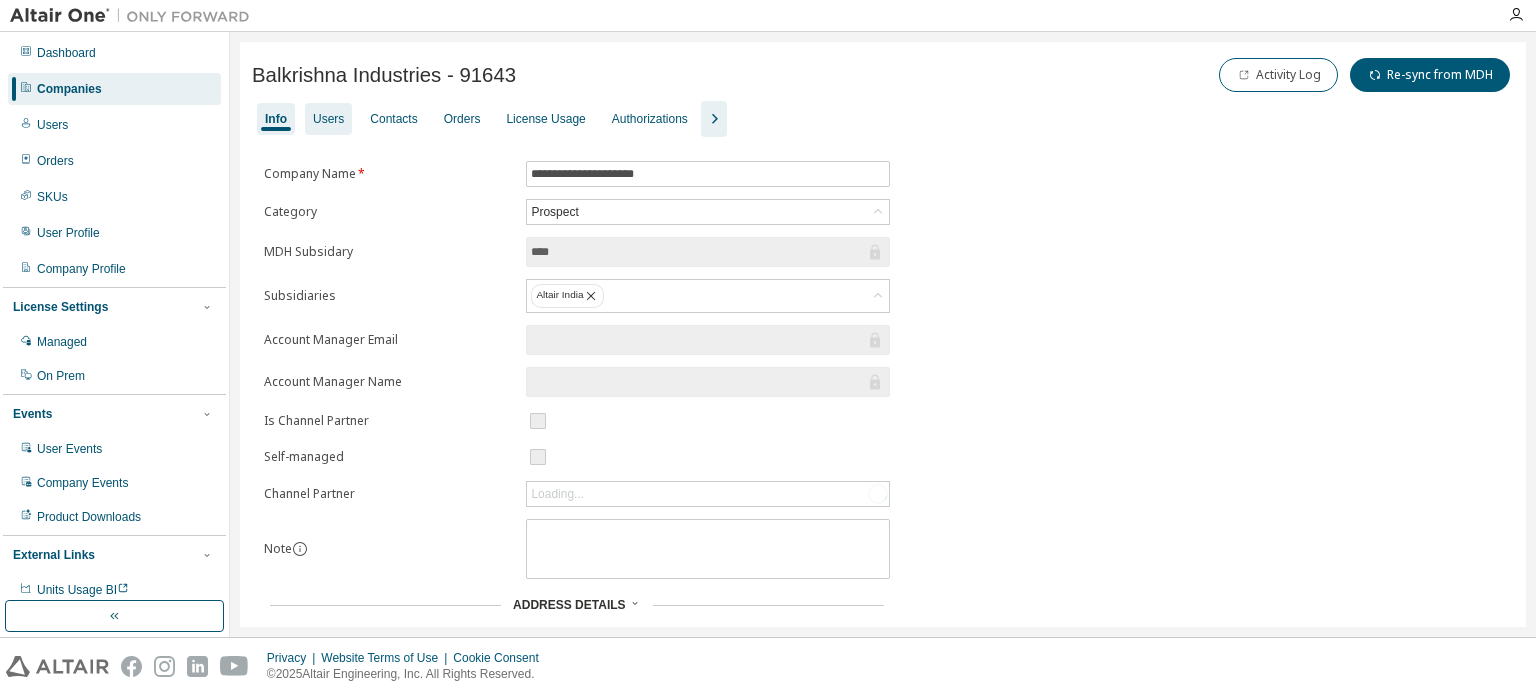 click on "Users" at bounding box center [328, 119] 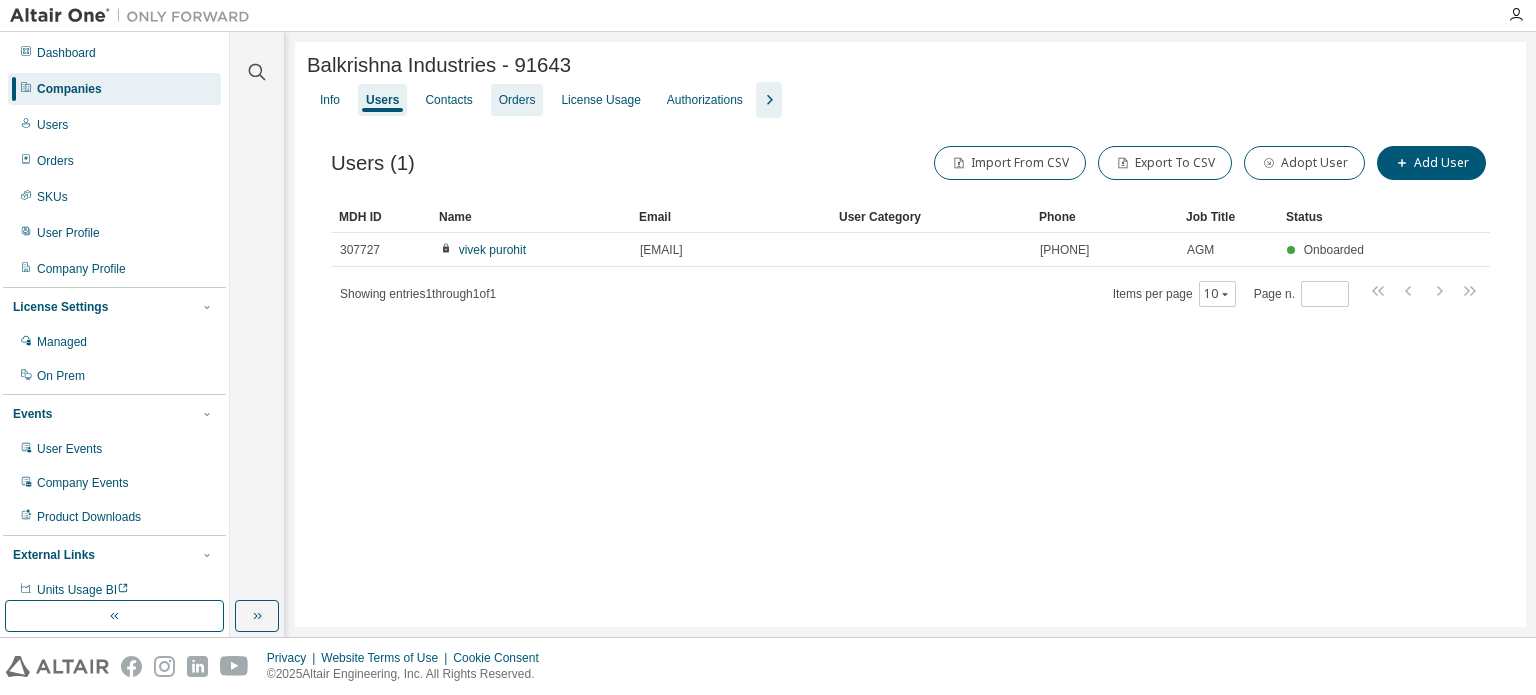 click on "Orders" at bounding box center [517, 100] 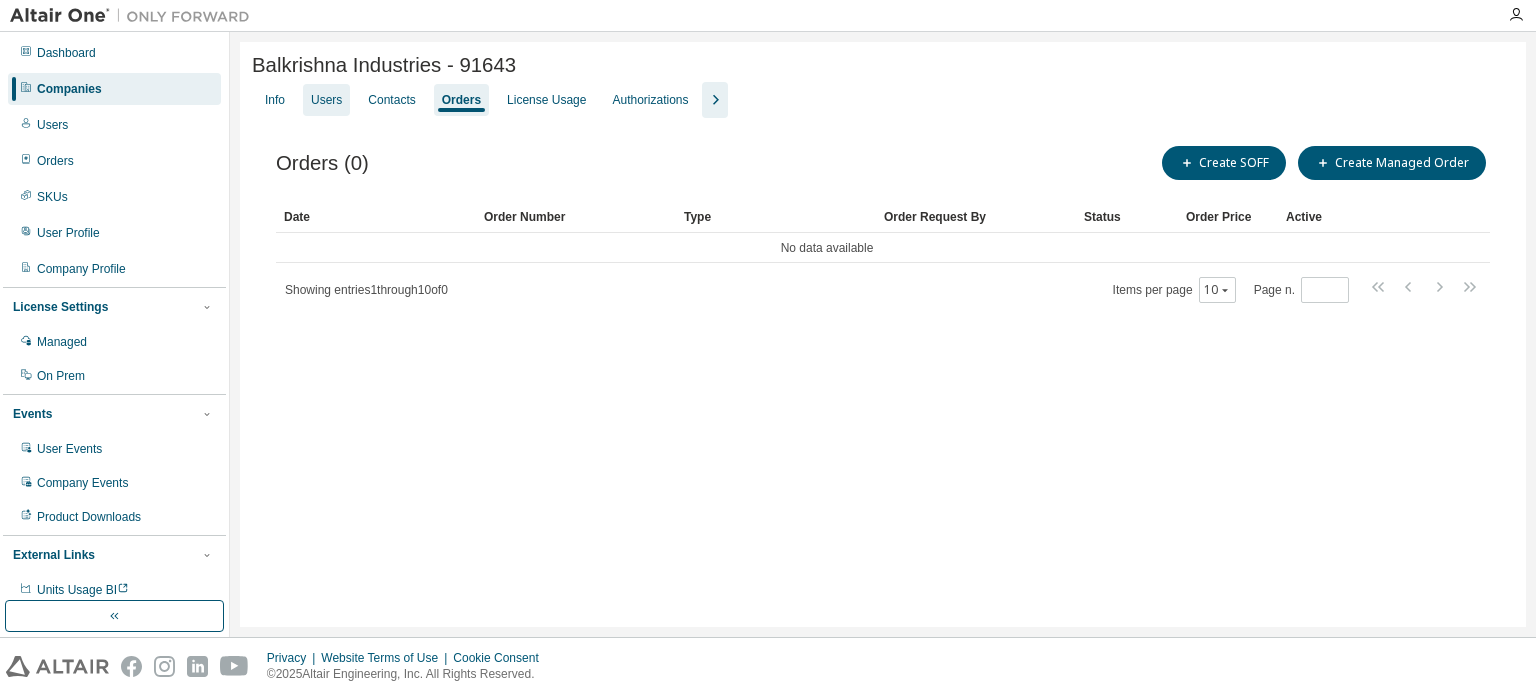 click on "Users" at bounding box center (326, 100) 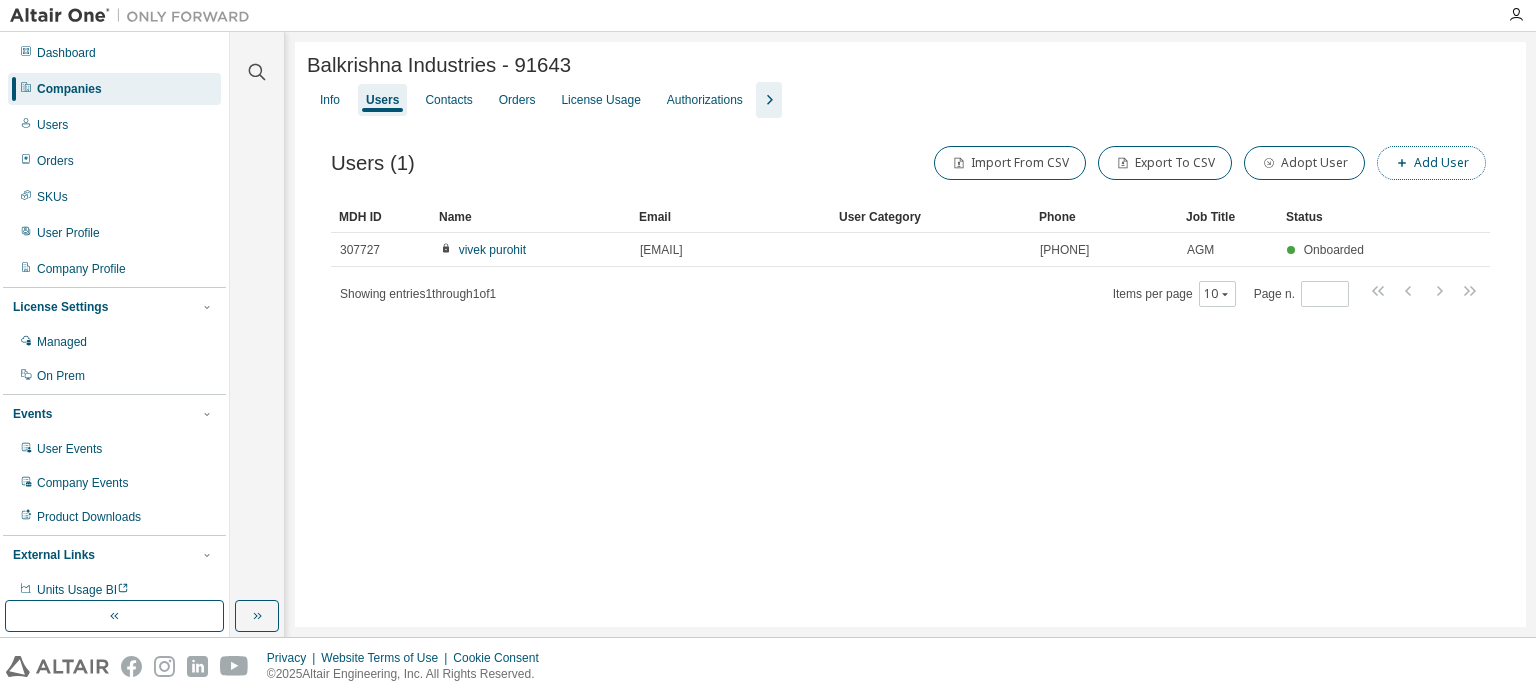click on "Add User" at bounding box center (1431, 163) 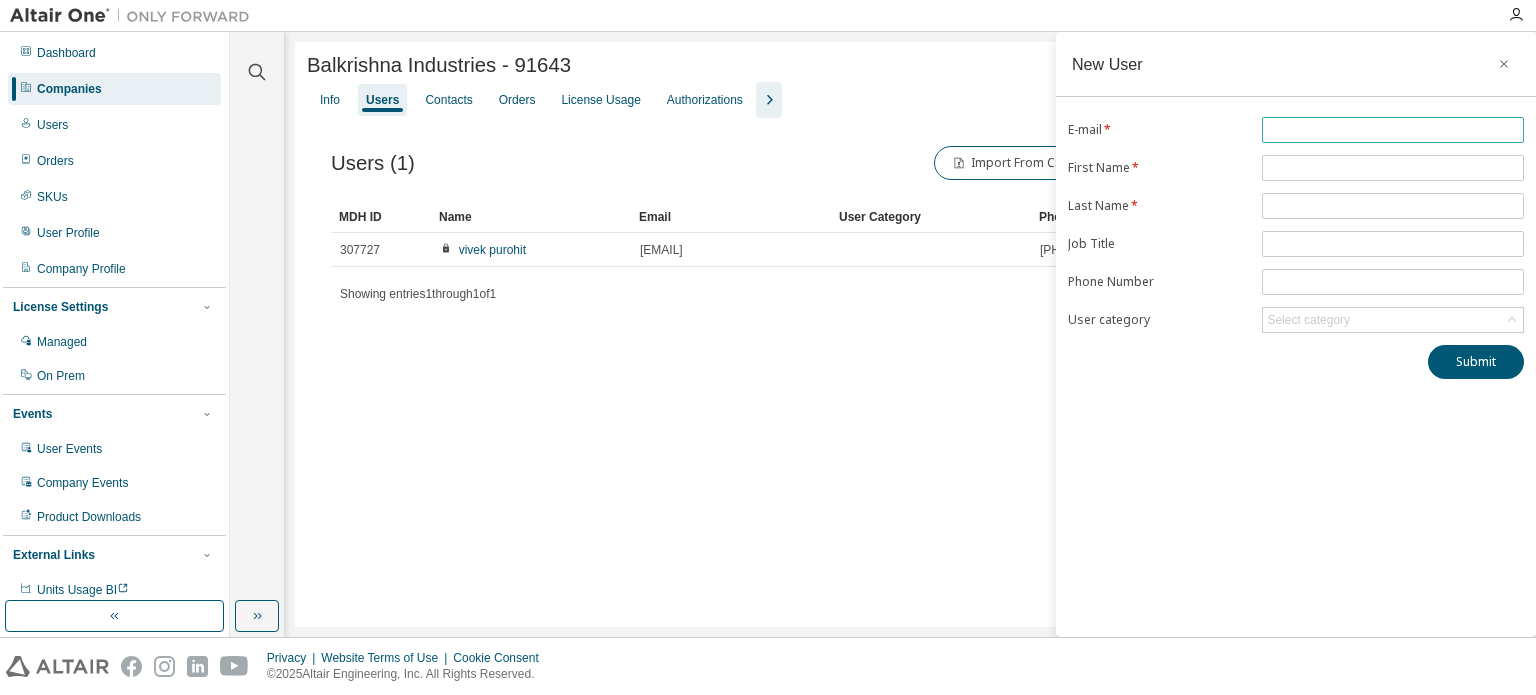 click at bounding box center [1393, 130] 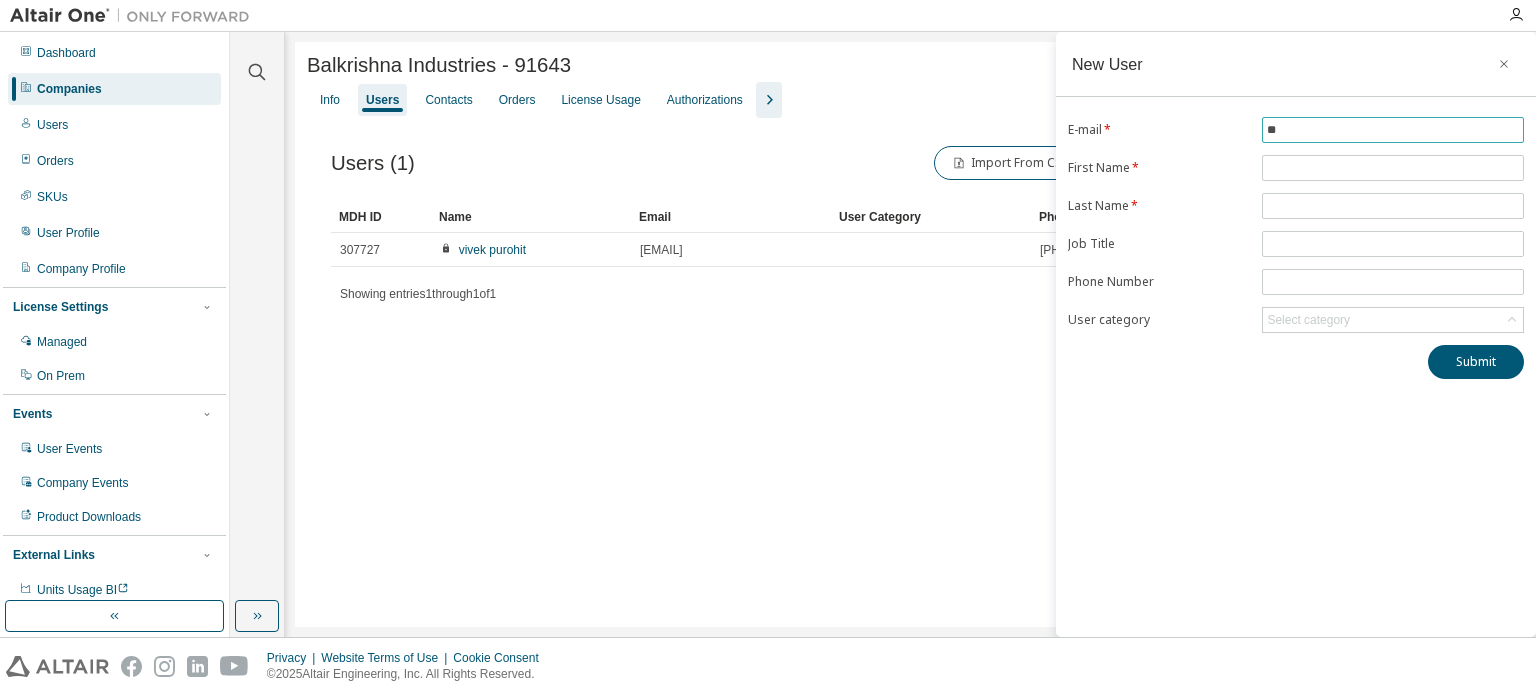 type on "*" 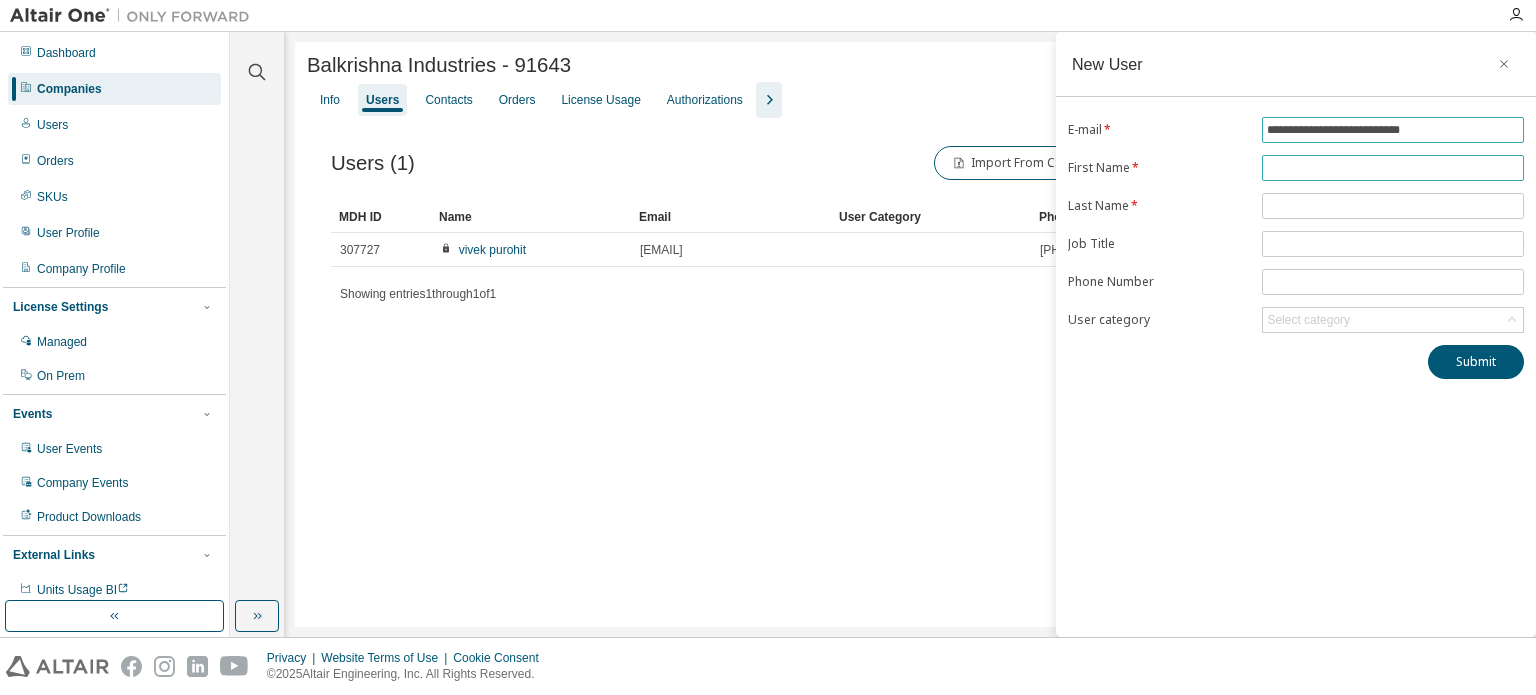 type on "**********" 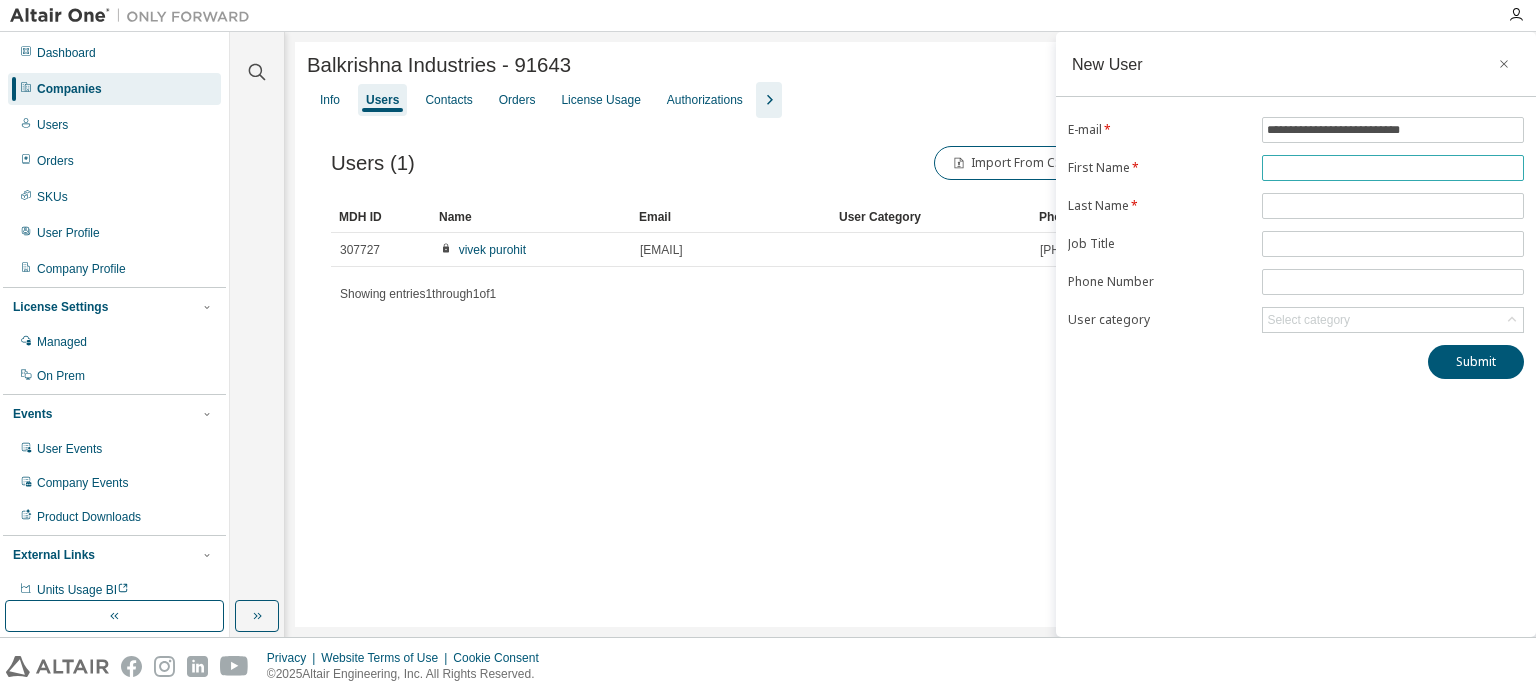 click at bounding box center (1393, 168) 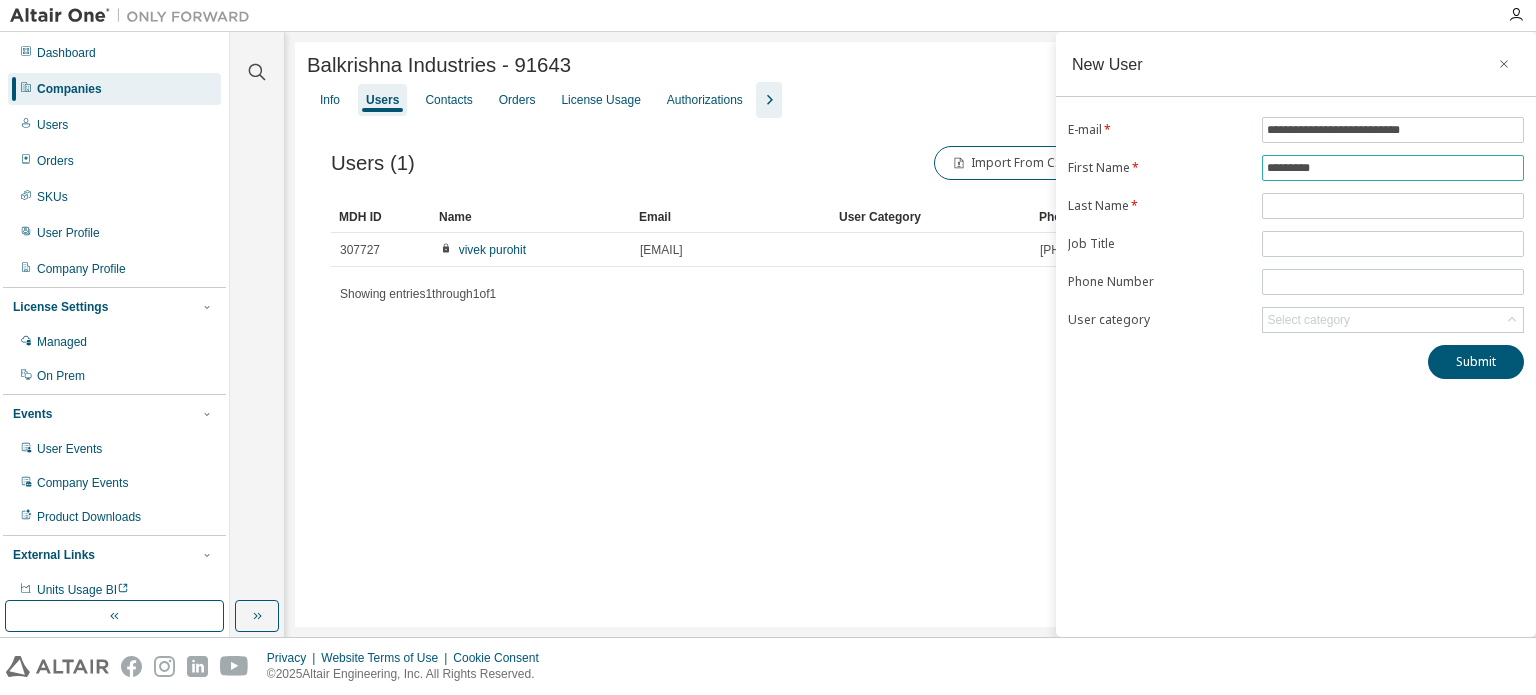 type on "*********" 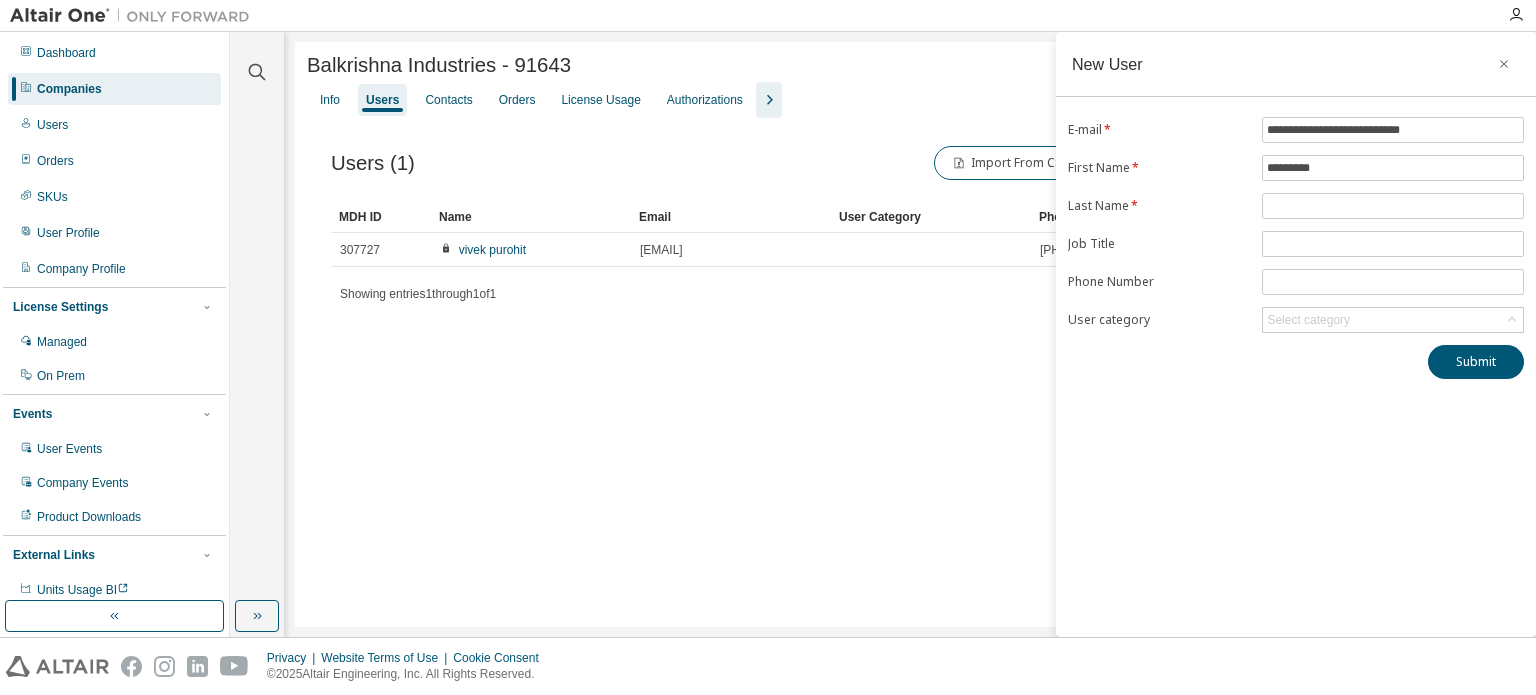 click on "**********" at bounding box center (1296, 225) 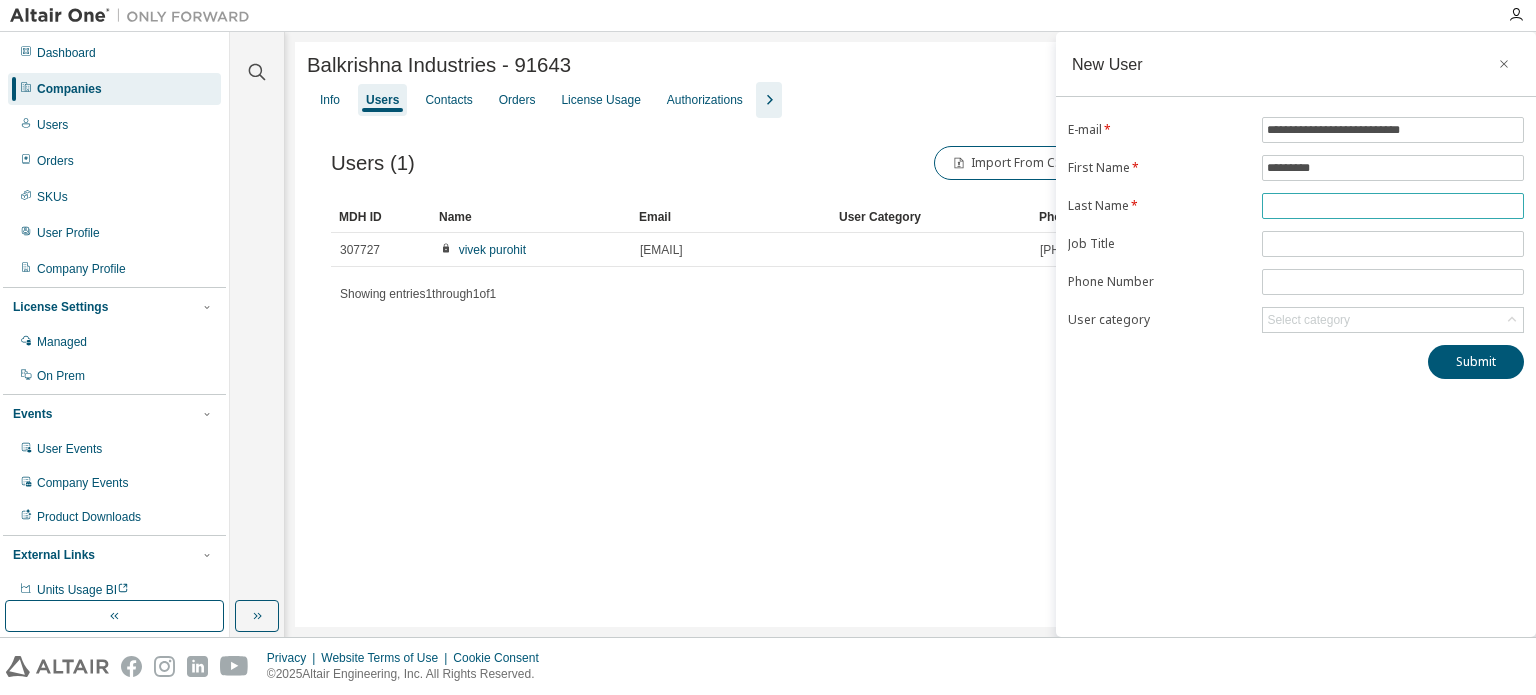 click at bounding box center [1393, 206] 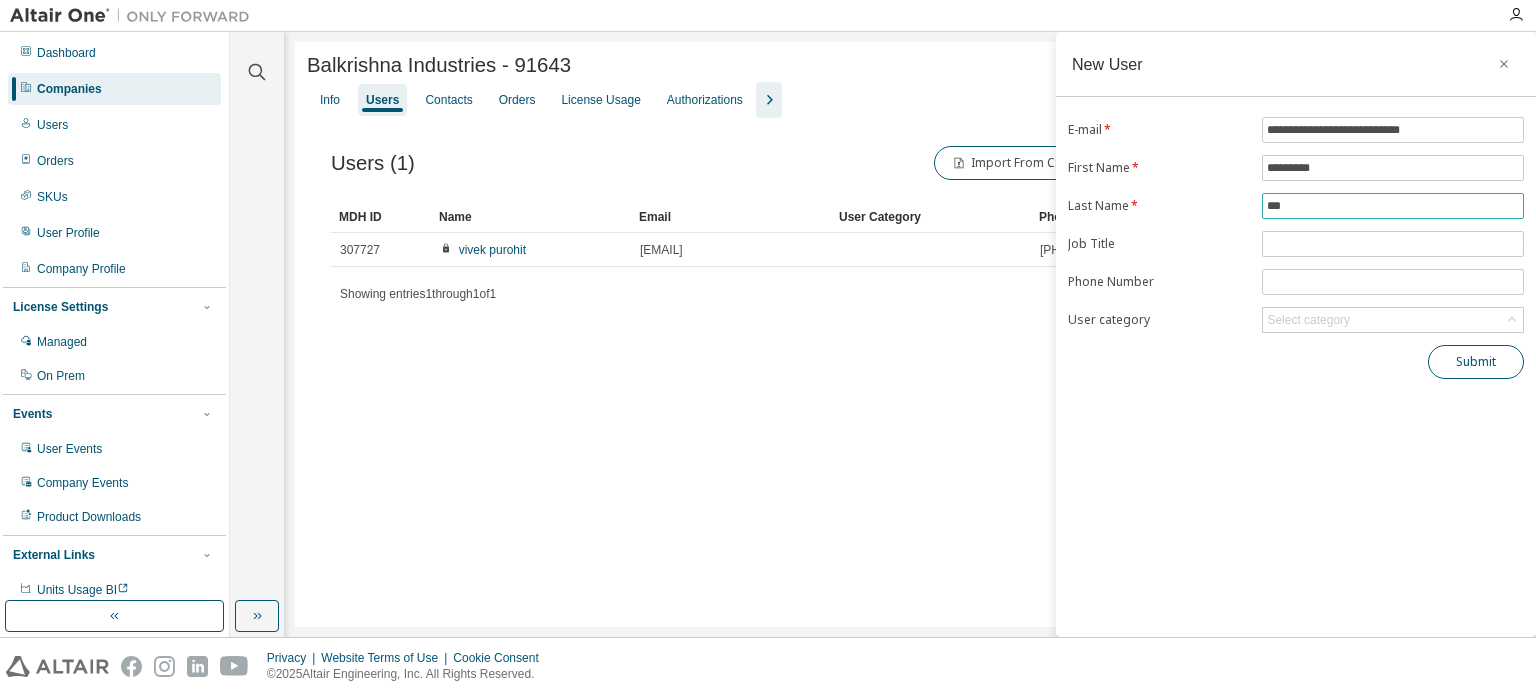 type on "***" 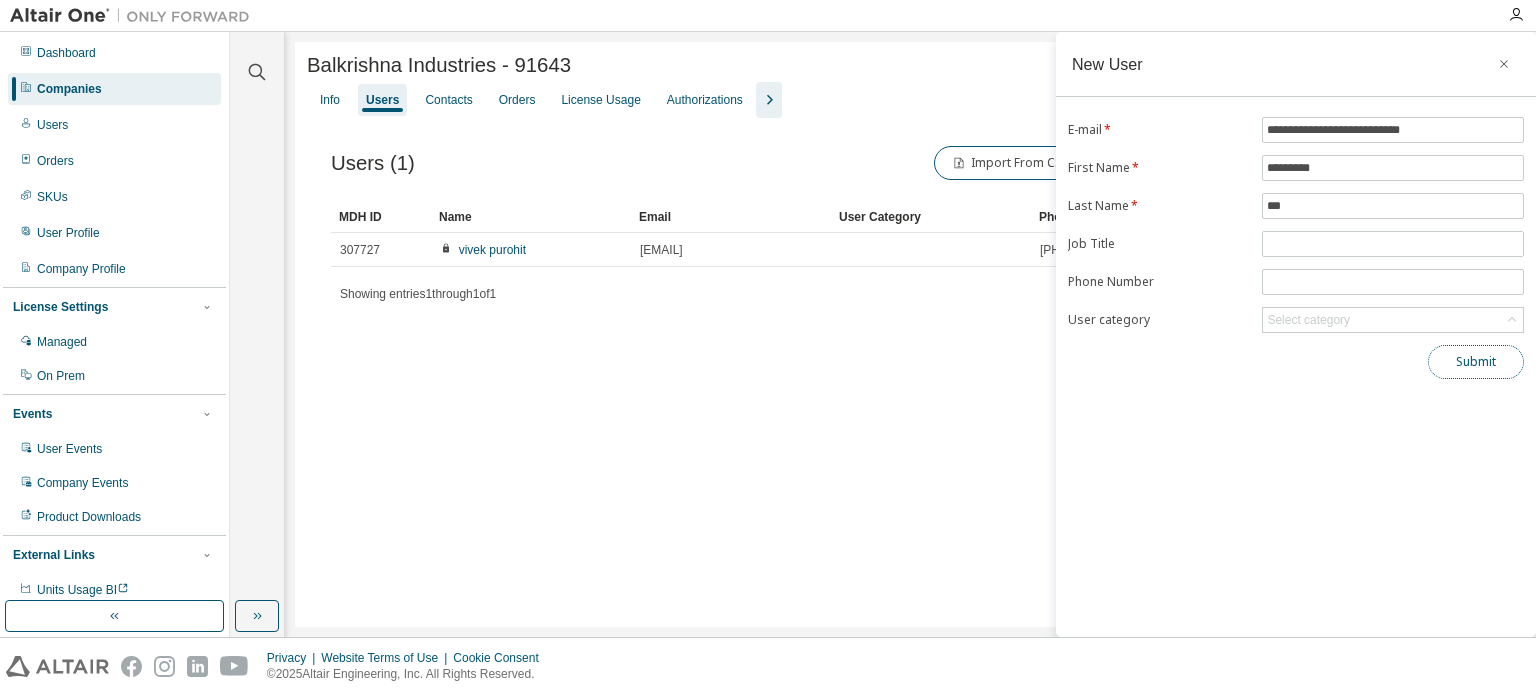 click on "Submit" at bounding box center (1476, 362) 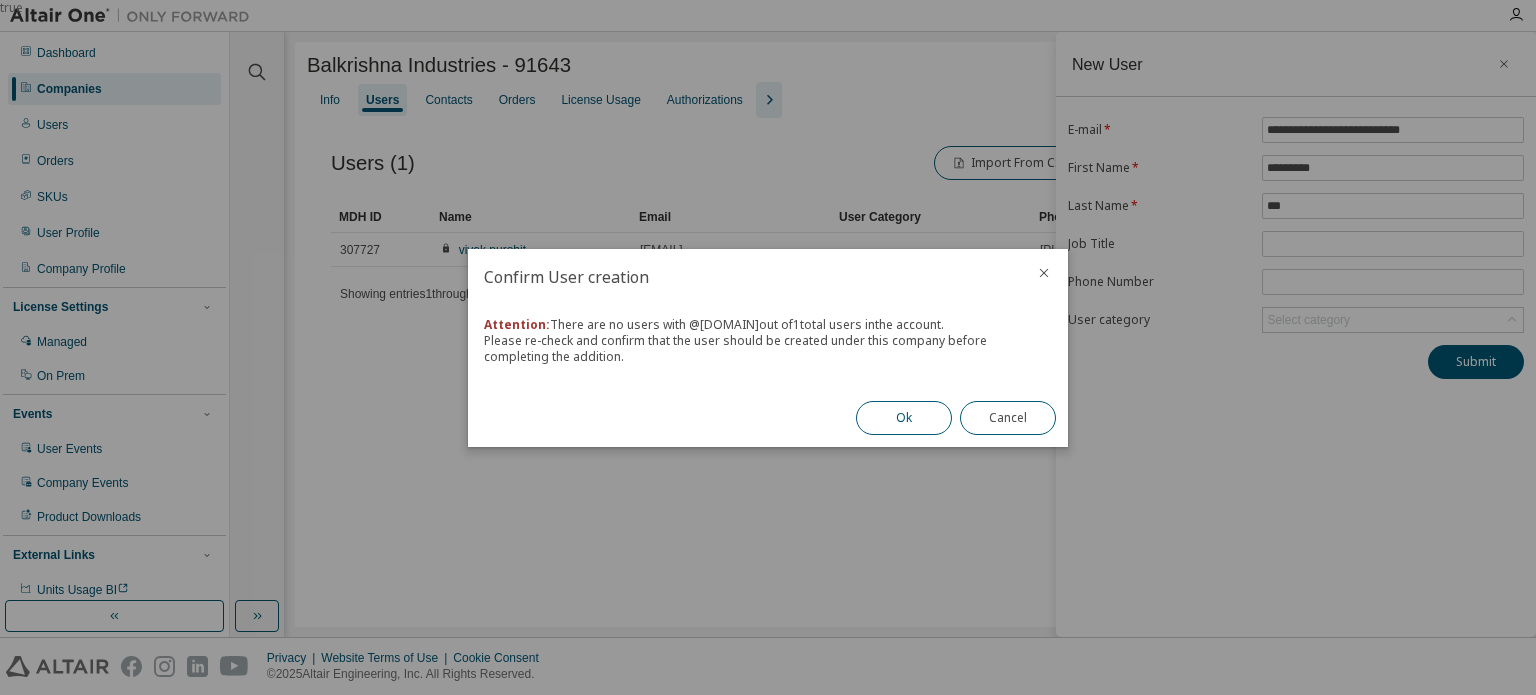 click on "Ok" at bounding box center [904, 418] 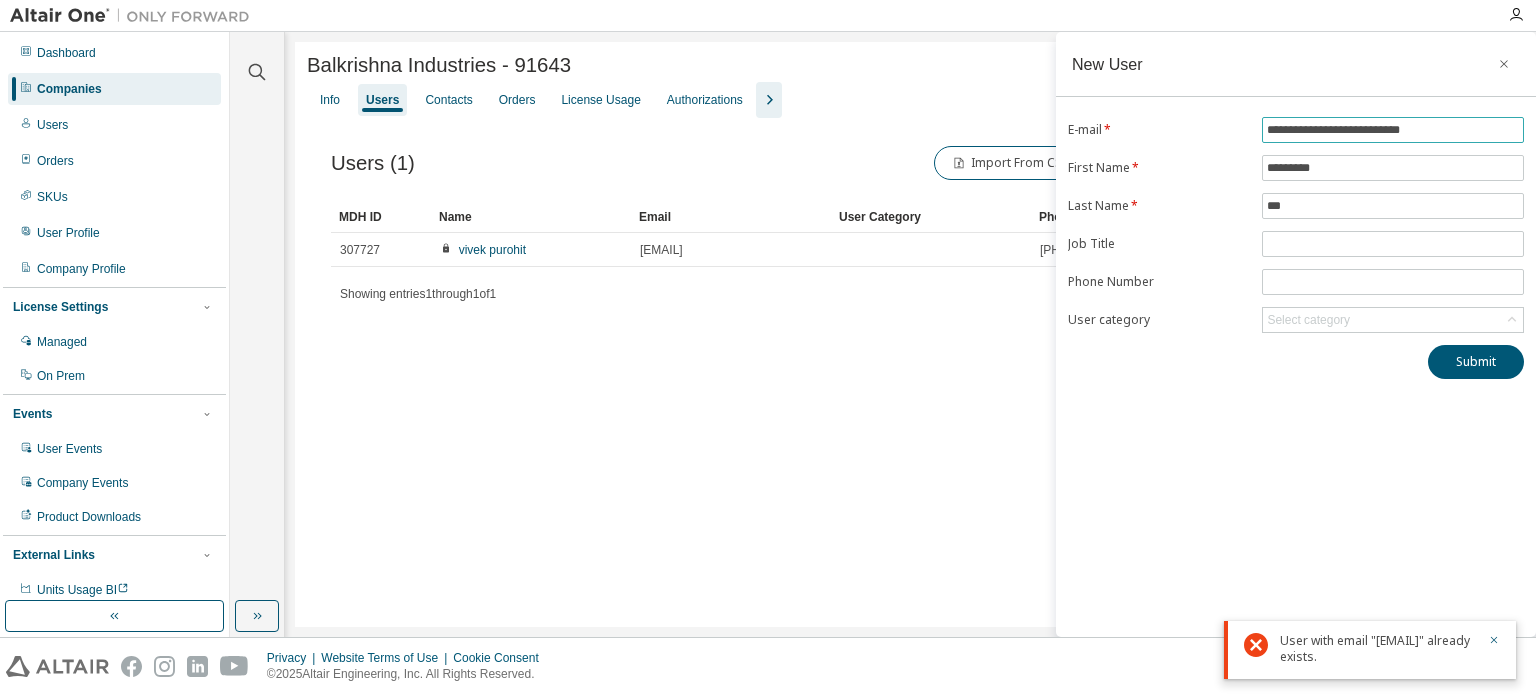 drag, startPoint x: 1426, startPoint y: 125, endPoint x: 1262, endPoint y: 125, distance: 164 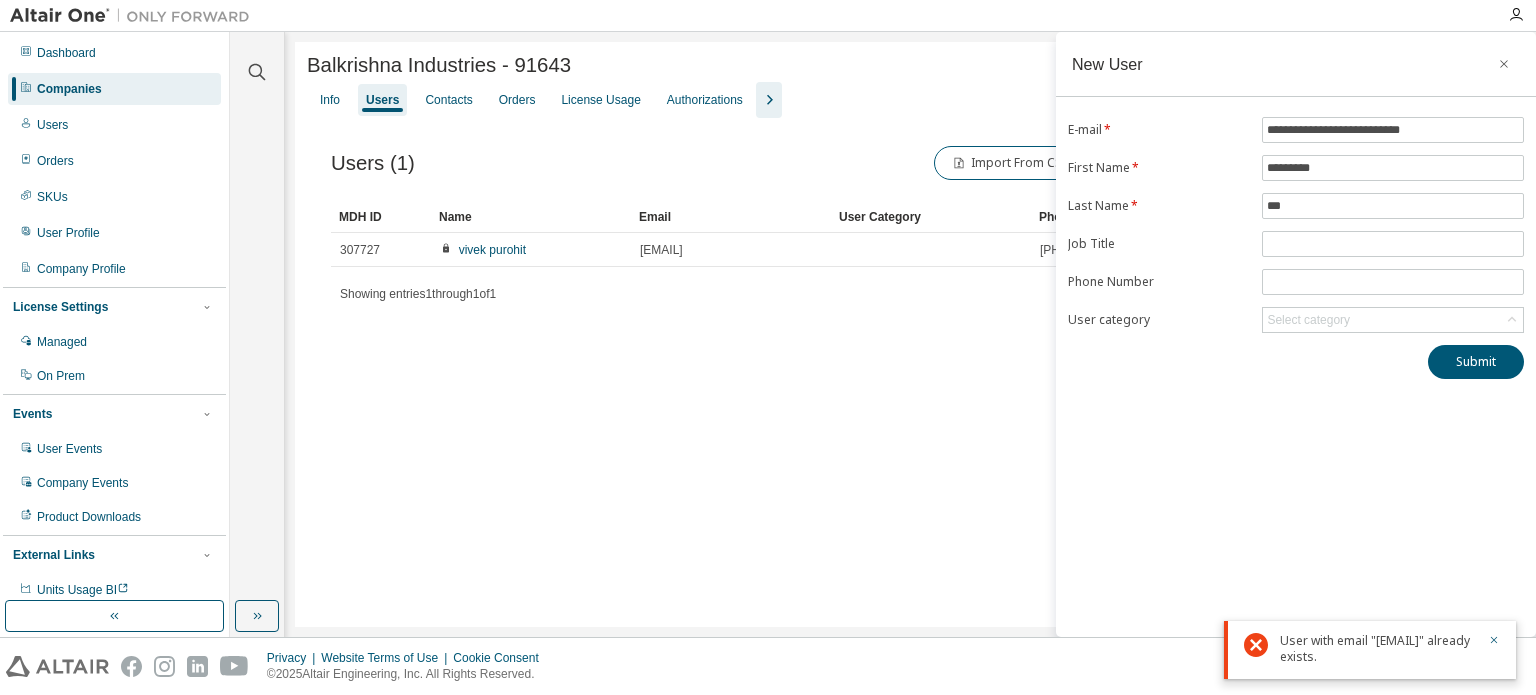 click on "Info Users Contacts Orders License Usage Authorizations" at bounding box center (910, 100) 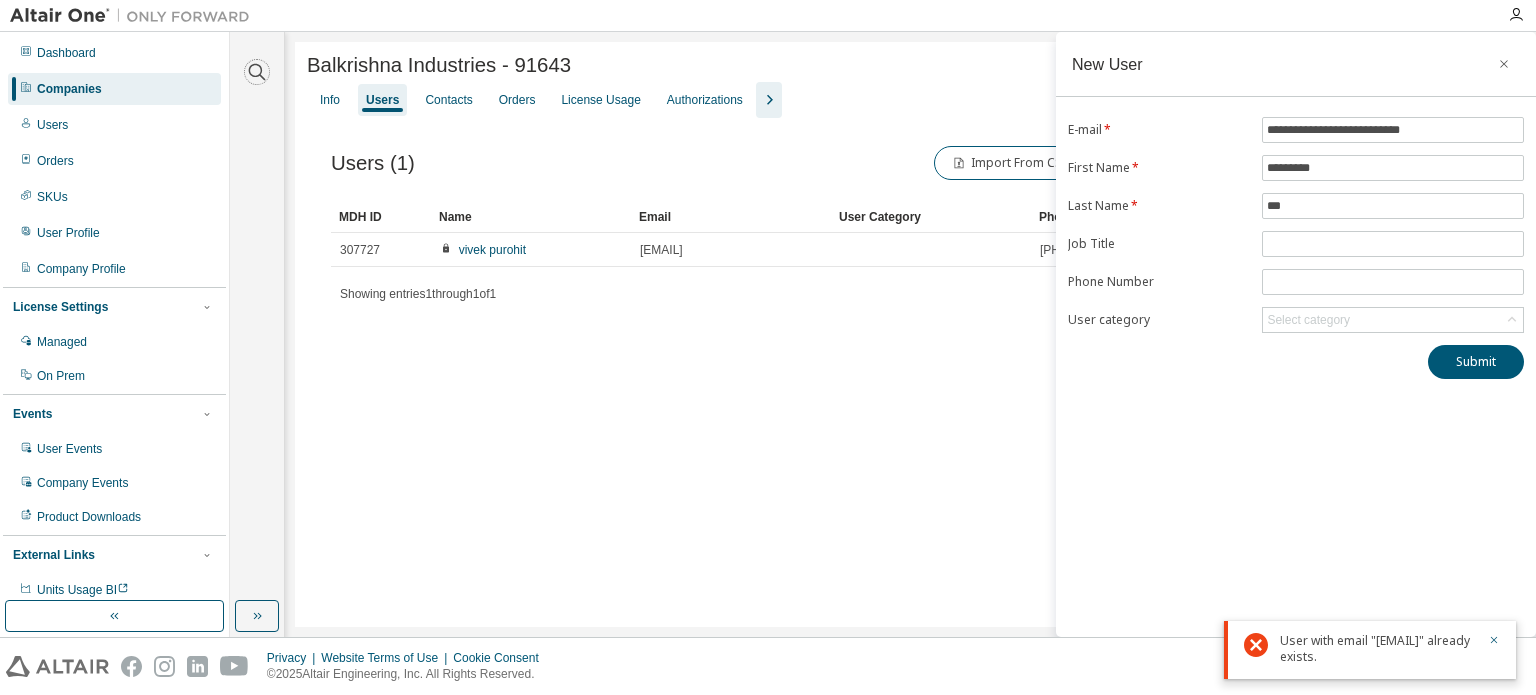 click 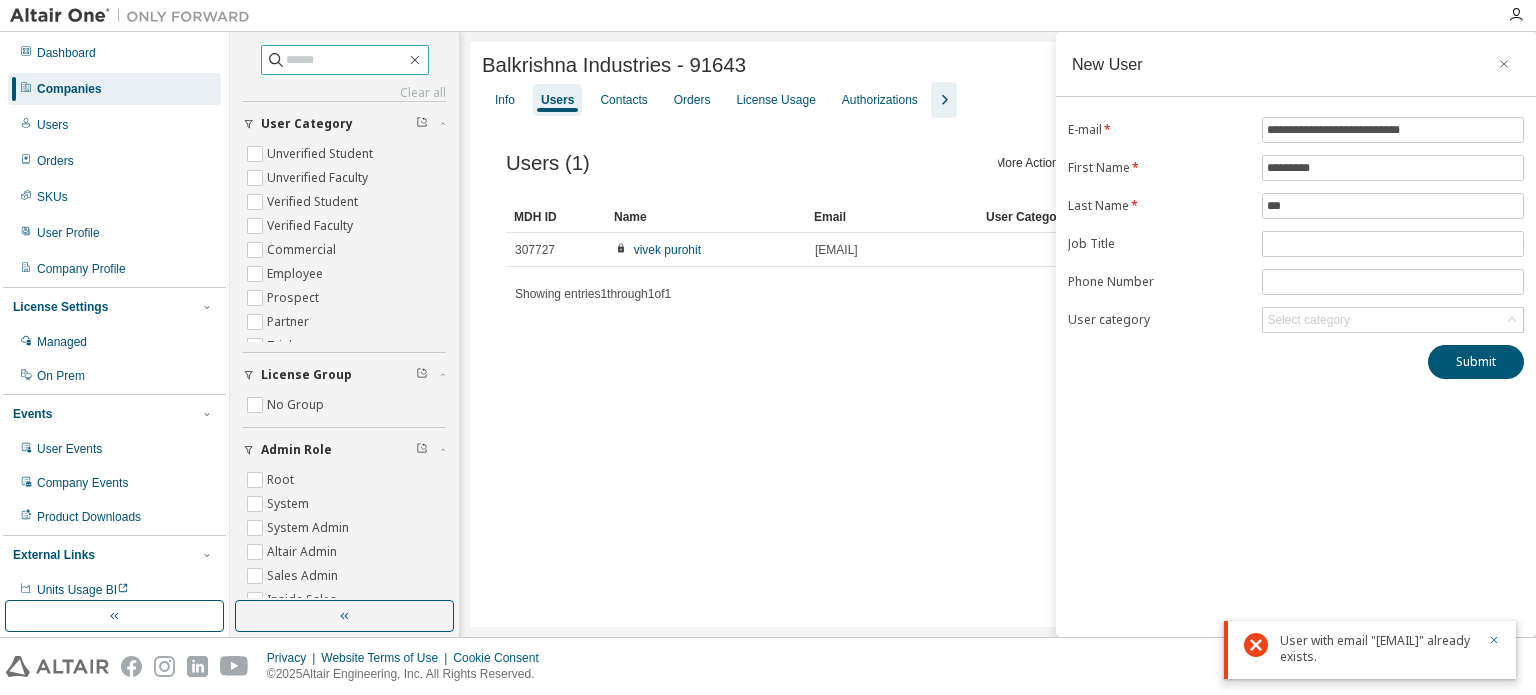 click at bounding box center [346, 60] 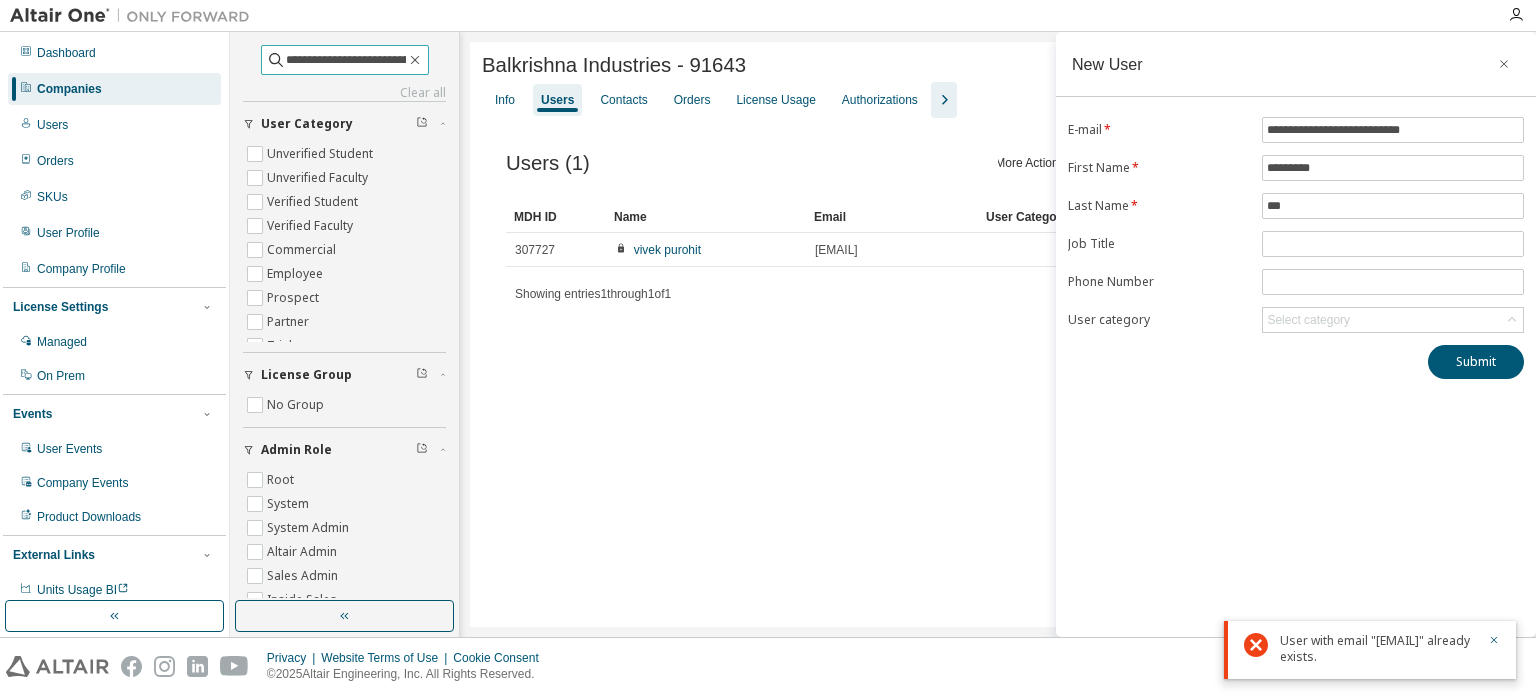 scroll, scrollTop: 0, scrollLeft: 6, axis: horizontal 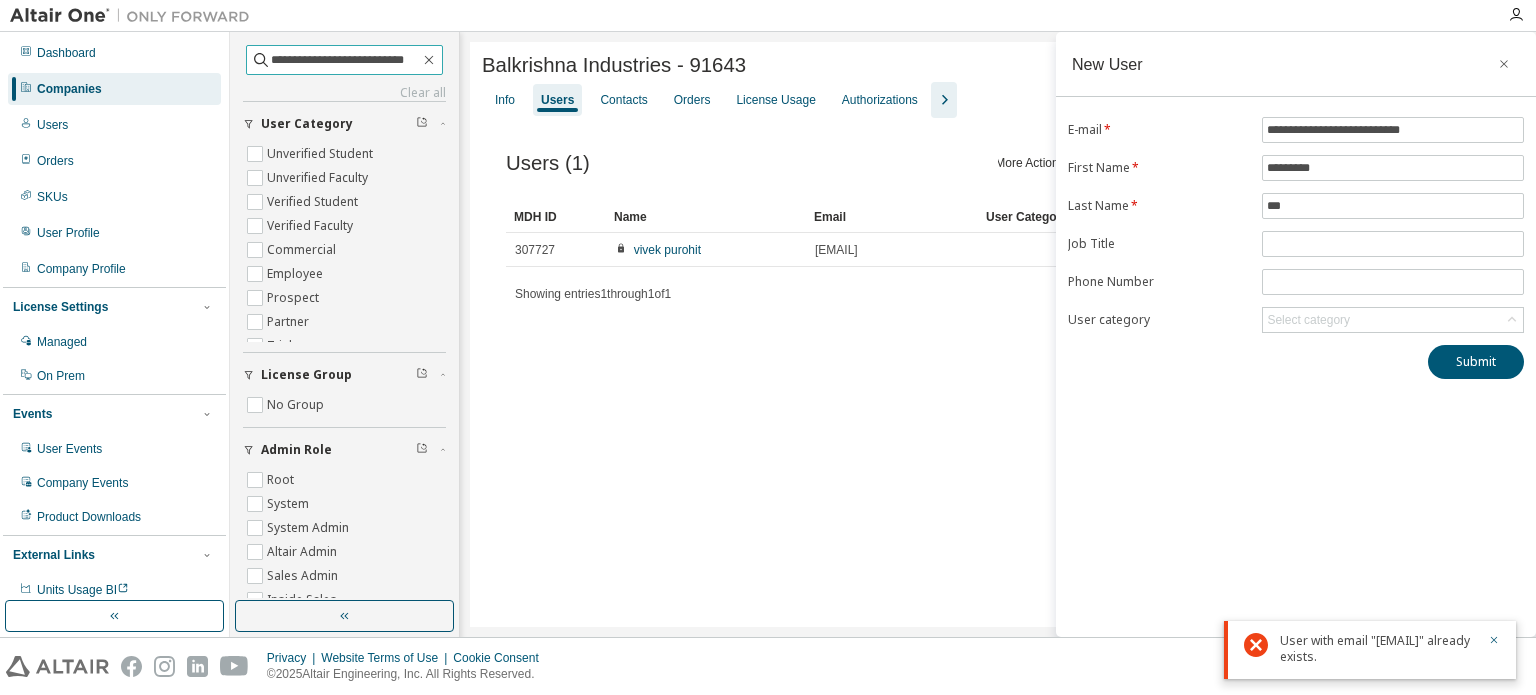 type on "**********" 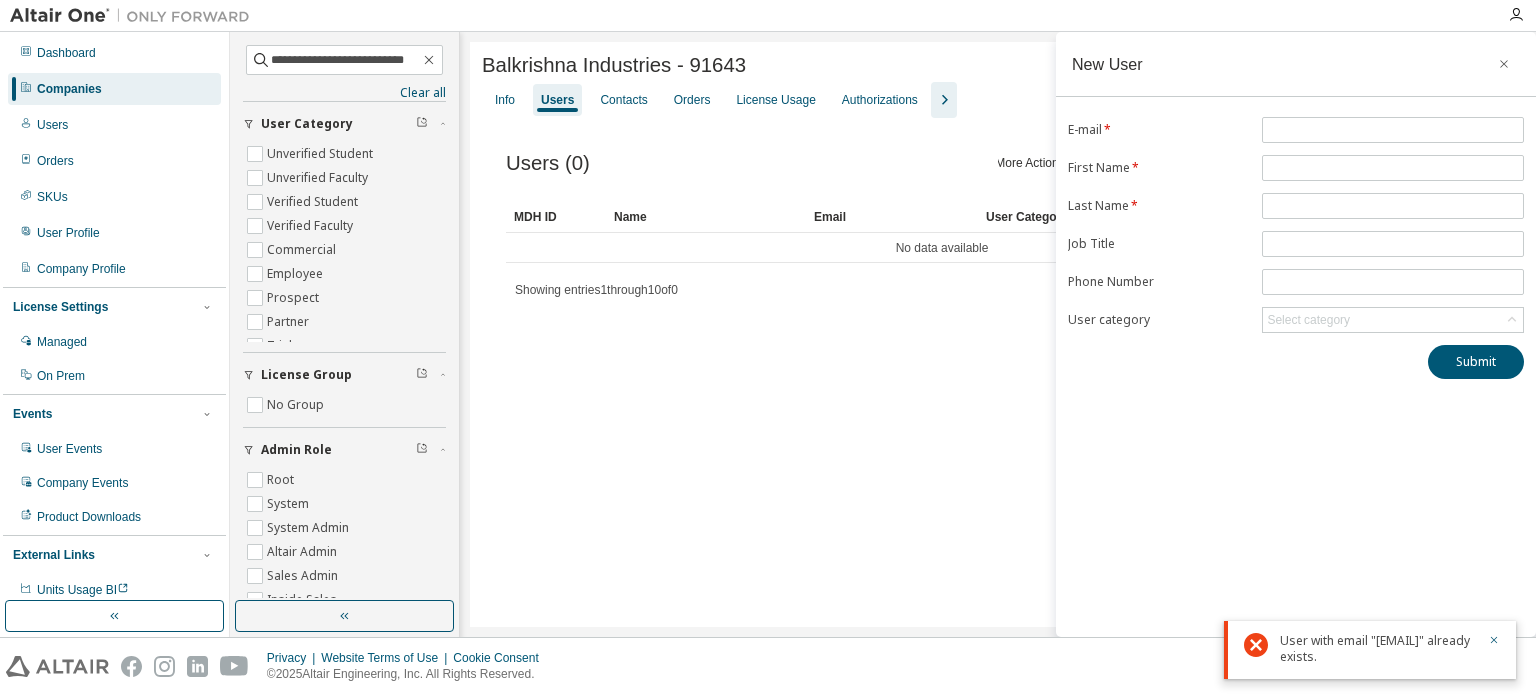 scroll, scrollTop: 0, scrollLeft: 0, axis: both 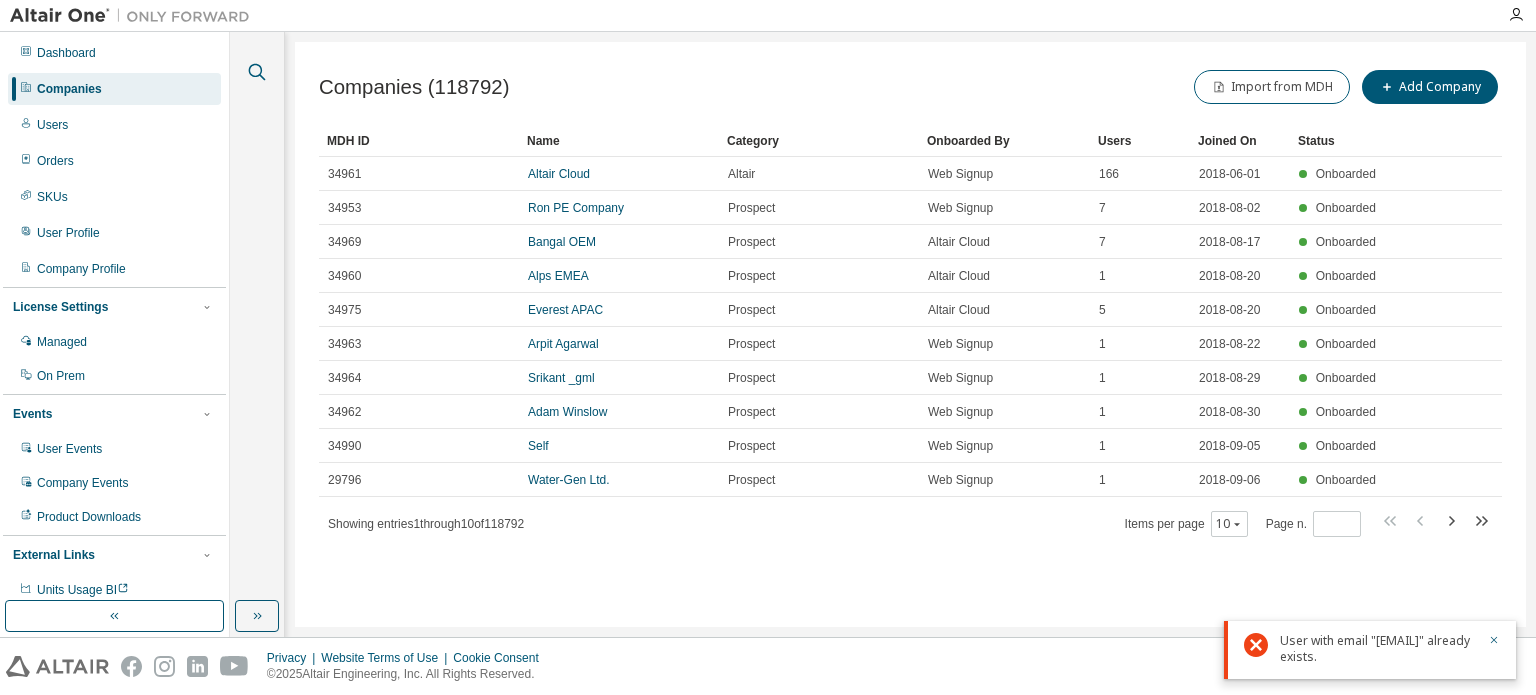 click 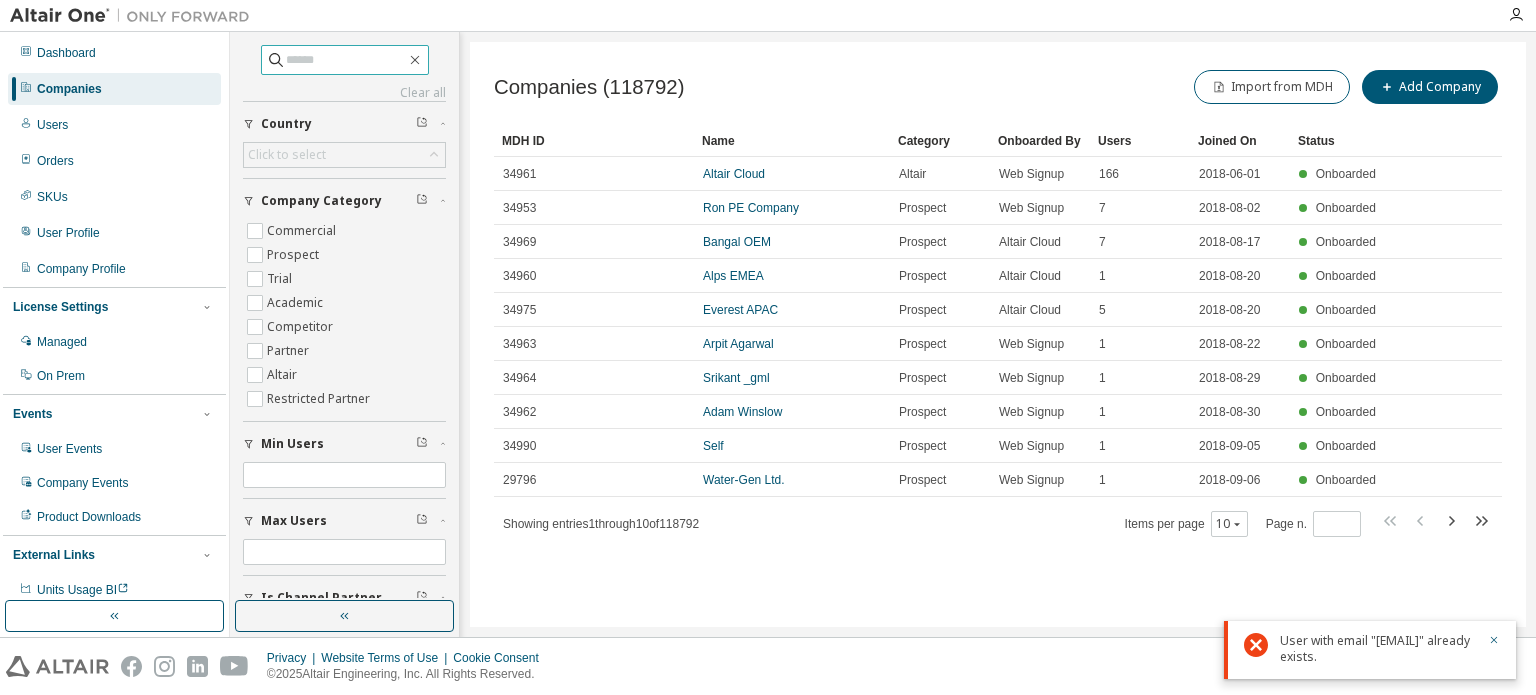 click at bounding box center (346, 60) 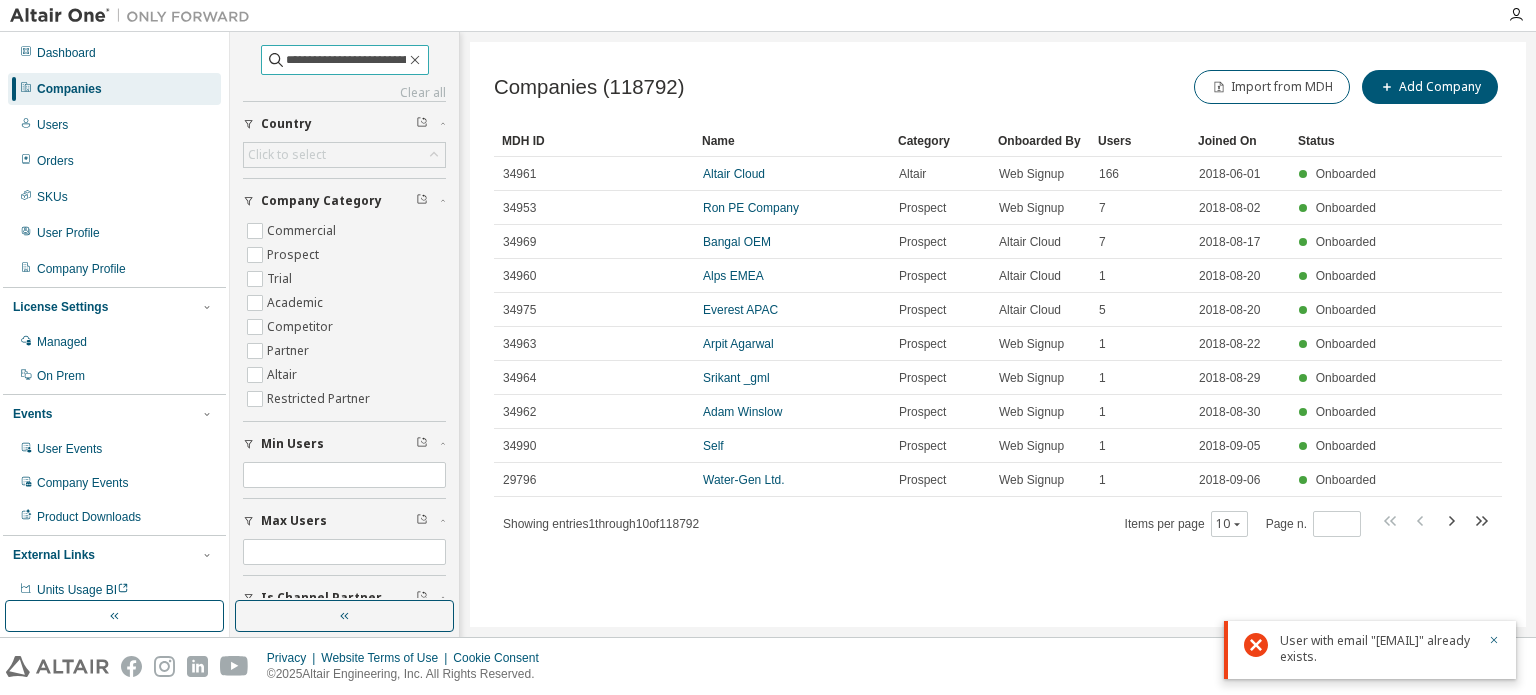 scroll, scrollTop: 0, scrollLeft: 6, axis: horizontal 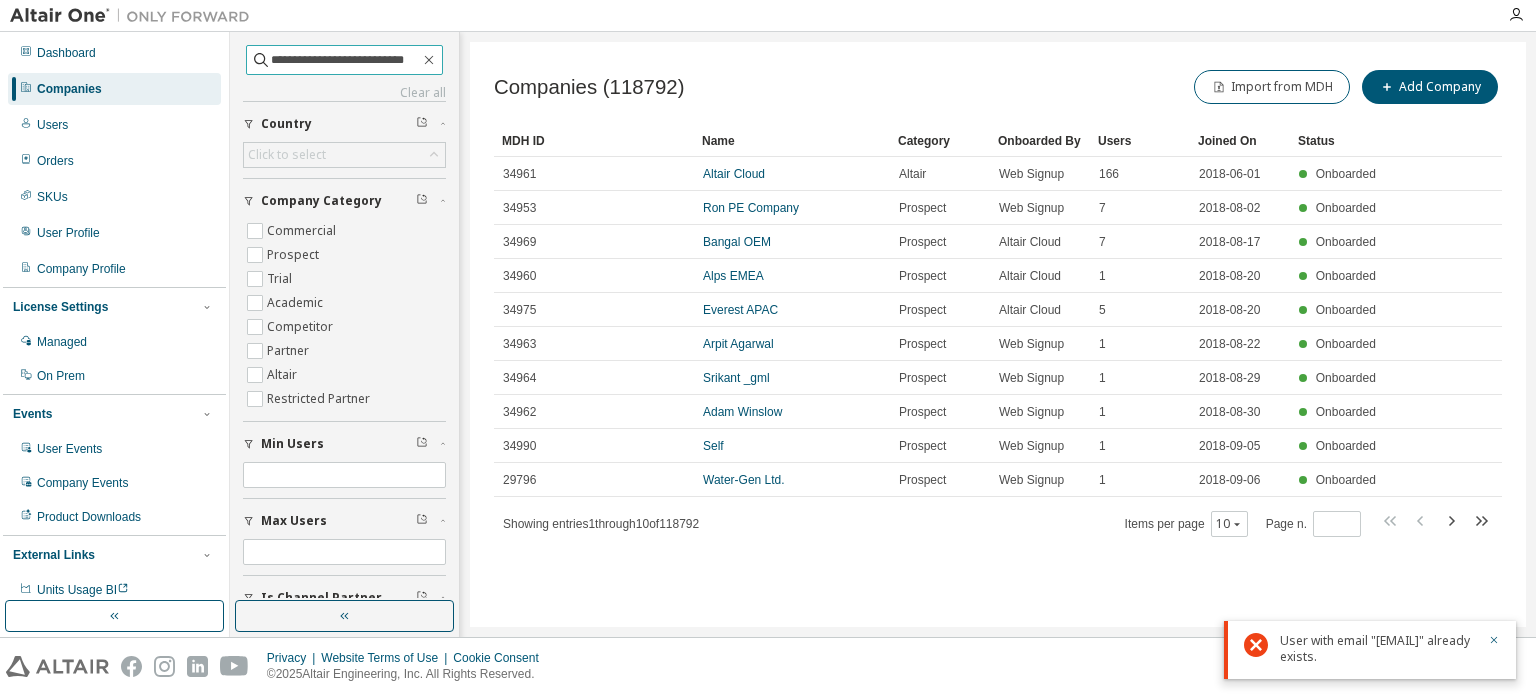 type on "**********" 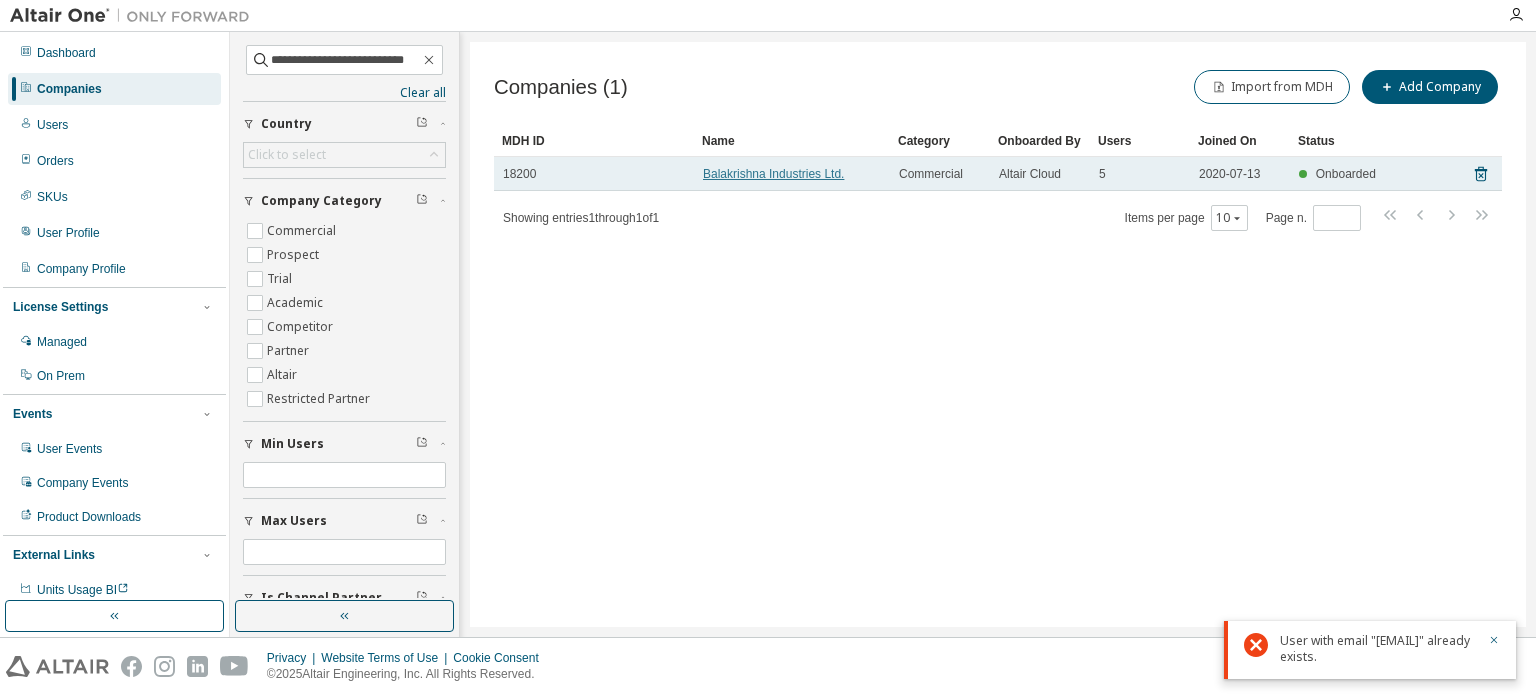 scroll, scrollTop: 0, scrollLeft: 0, axis: both 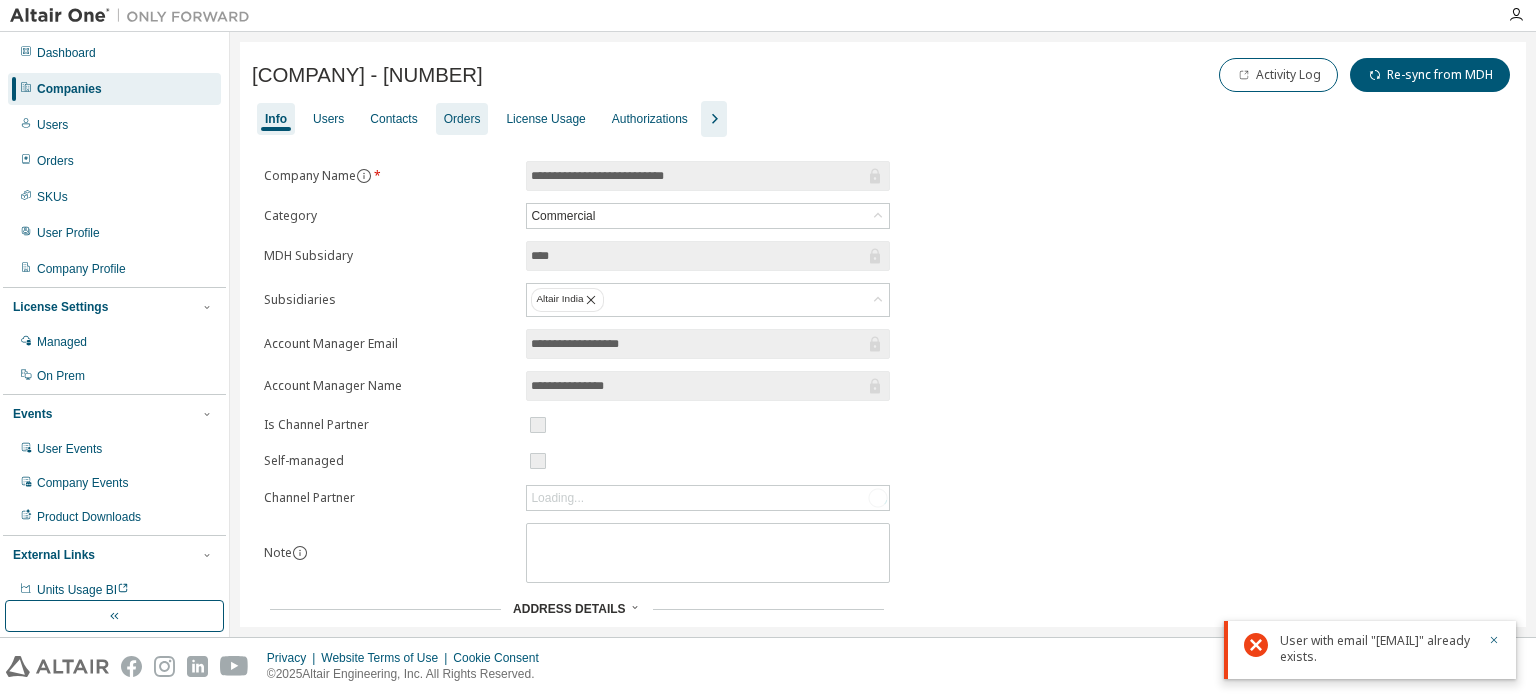 click on "Orders" at bounding box center [462, 119] 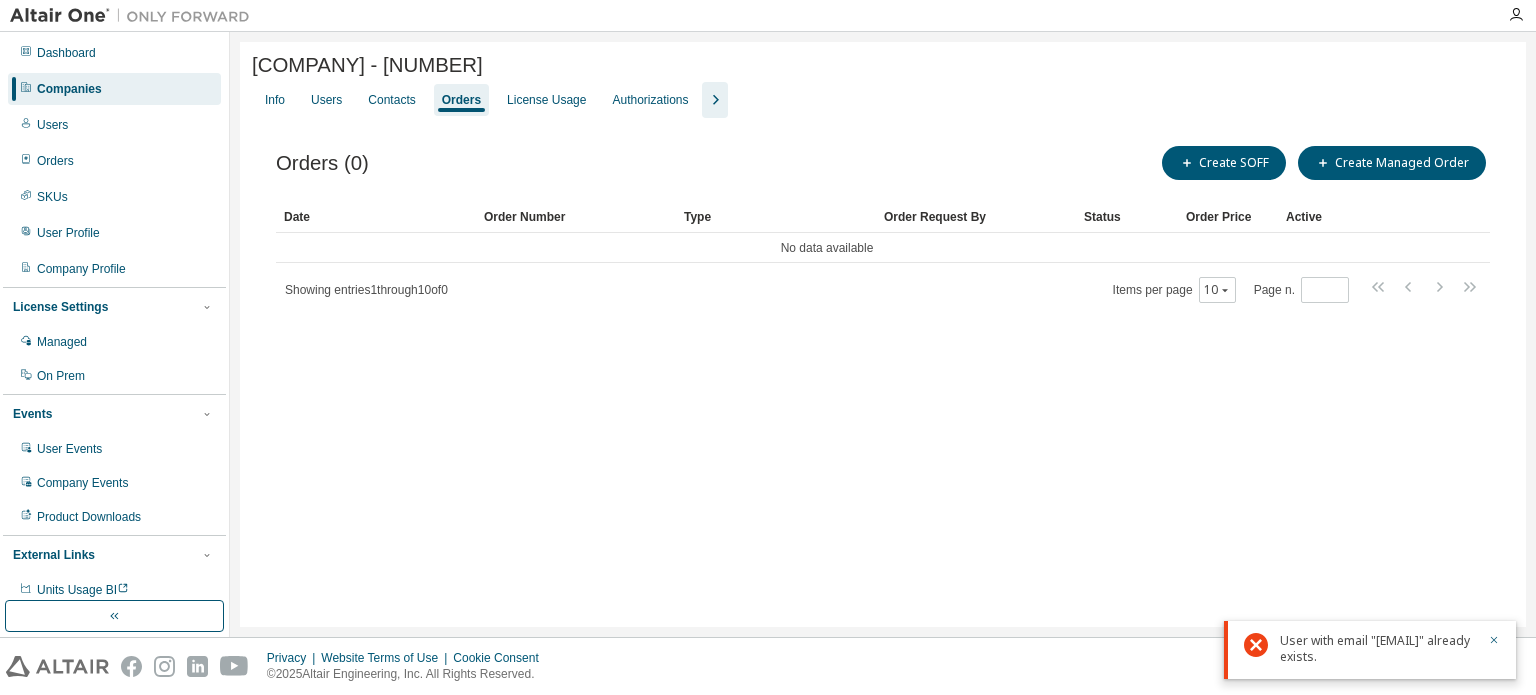click on "Info Users Contacts Orders License Usage Authorizations" at bounding box center [883, 100] 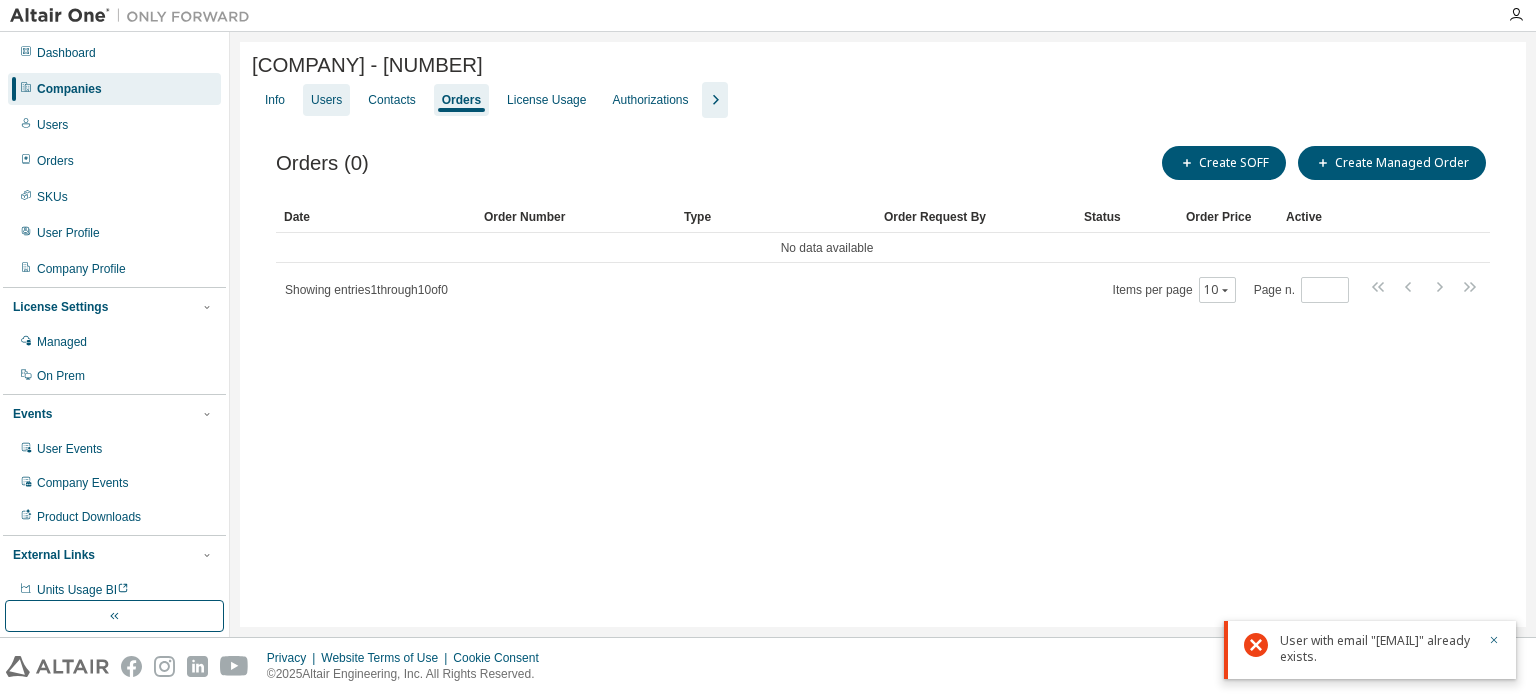 click on "Users" at bounding box center (326, 100) 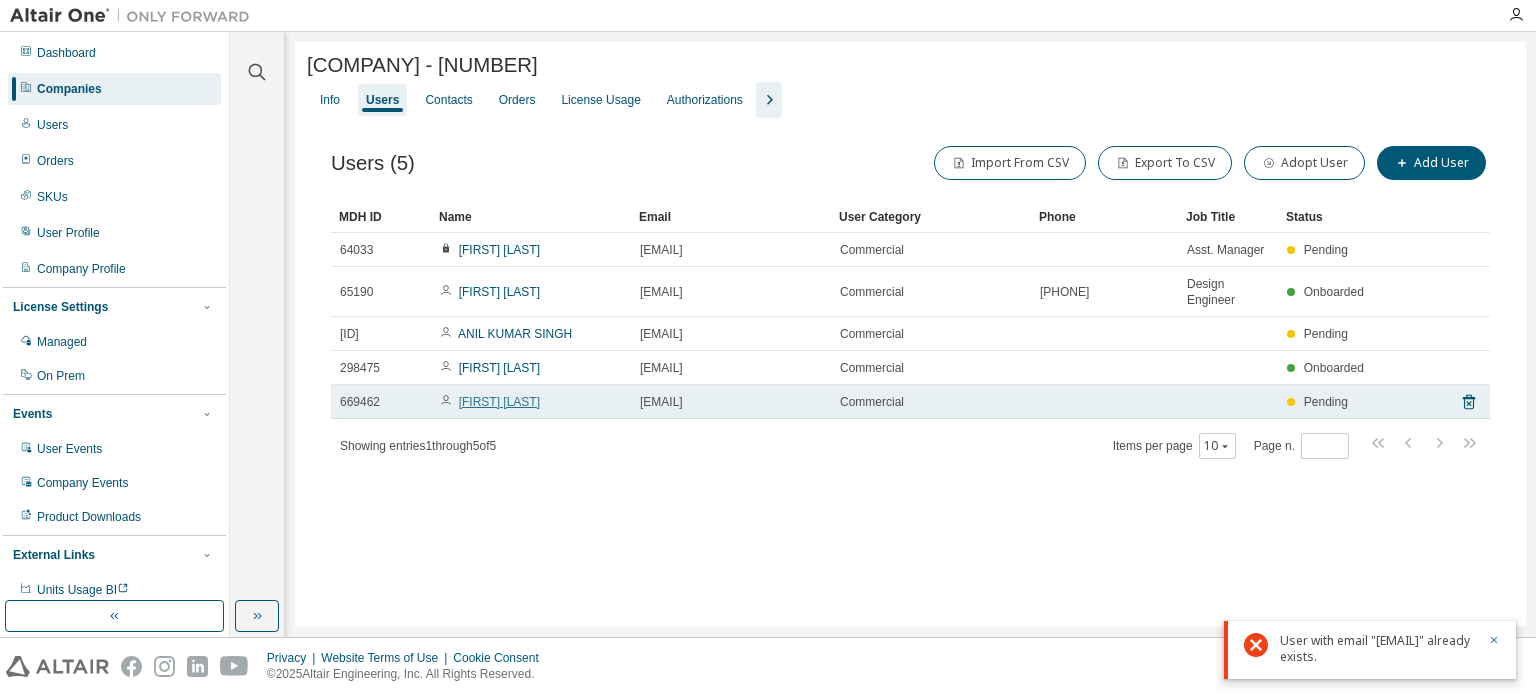 click on "[FIRST] [LAST]" at bounding box center [499, 402] 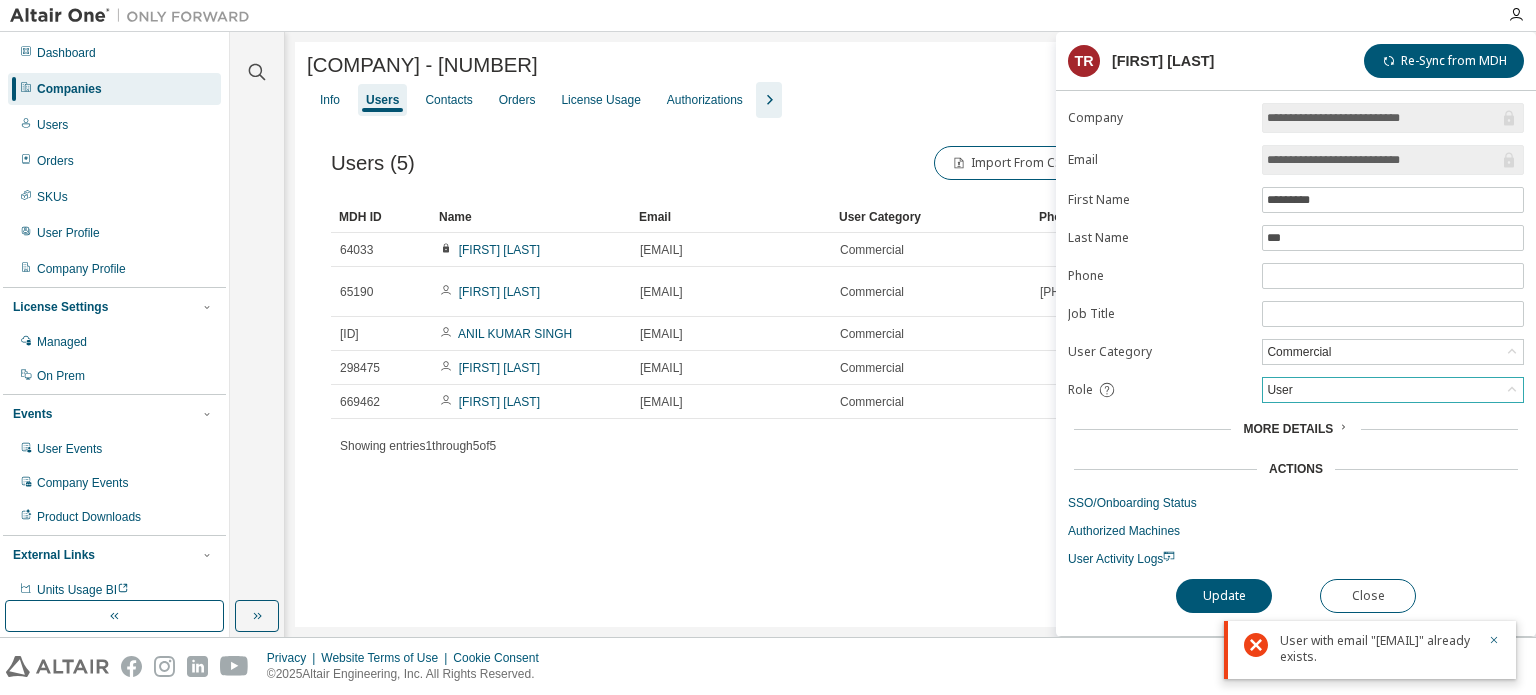 click on "User" at bounding box center [1393, 390] 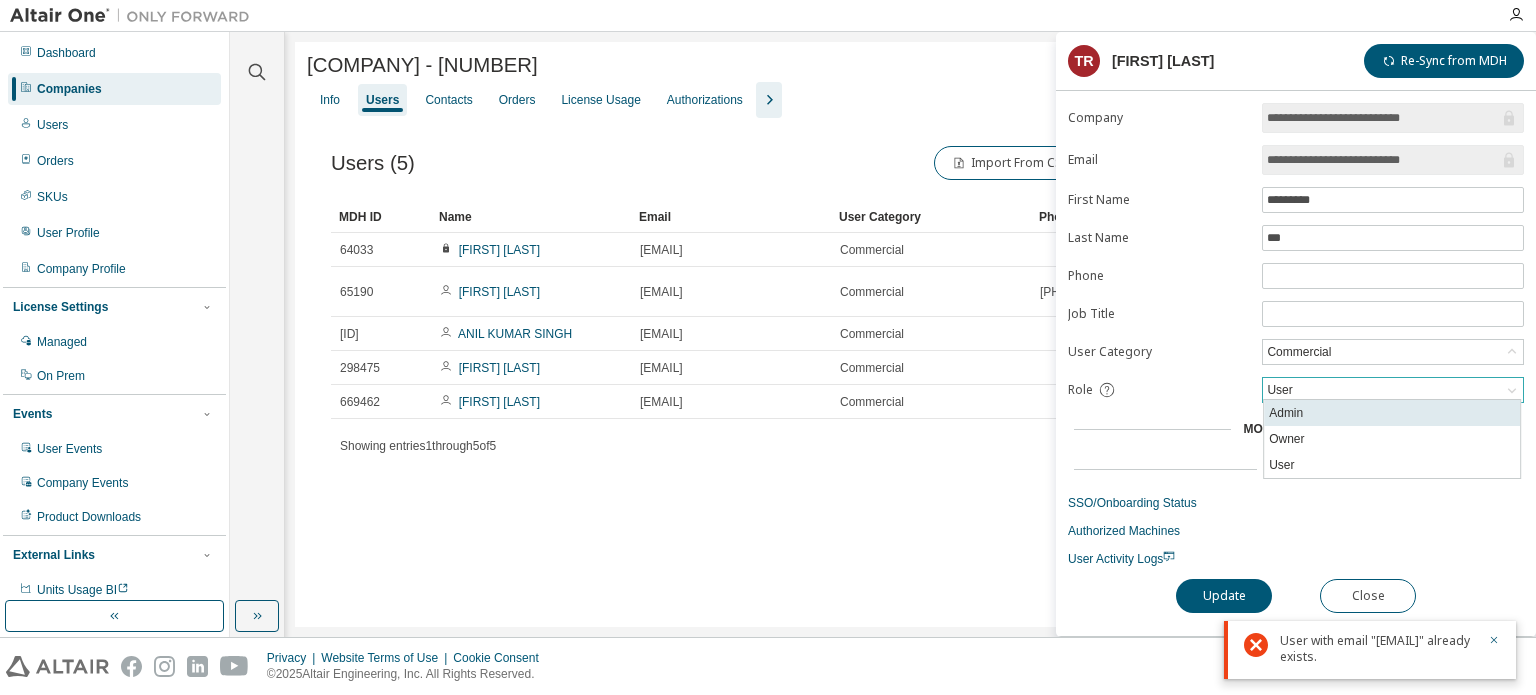 click on "Admin" at bounding box center (1392, 413) 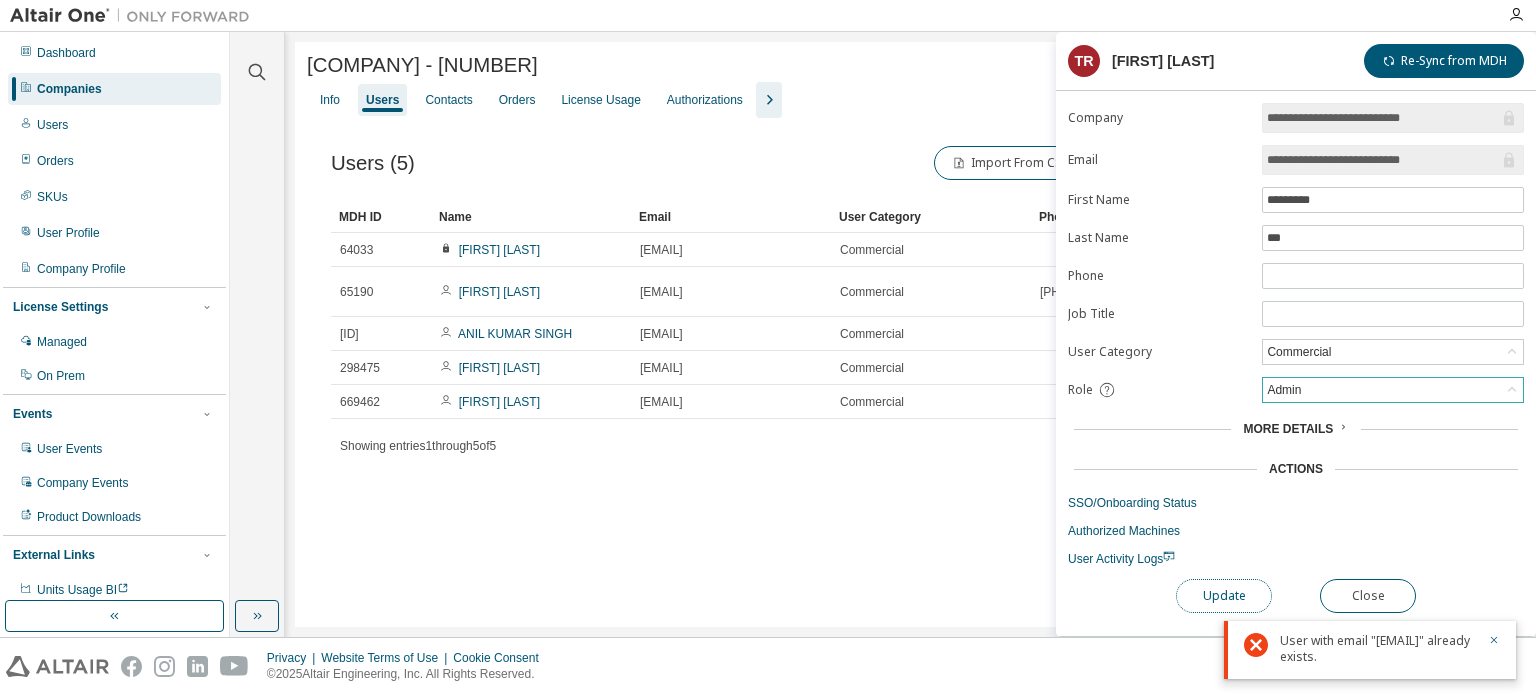 click on "Update" at bounding box center [1224, 596] 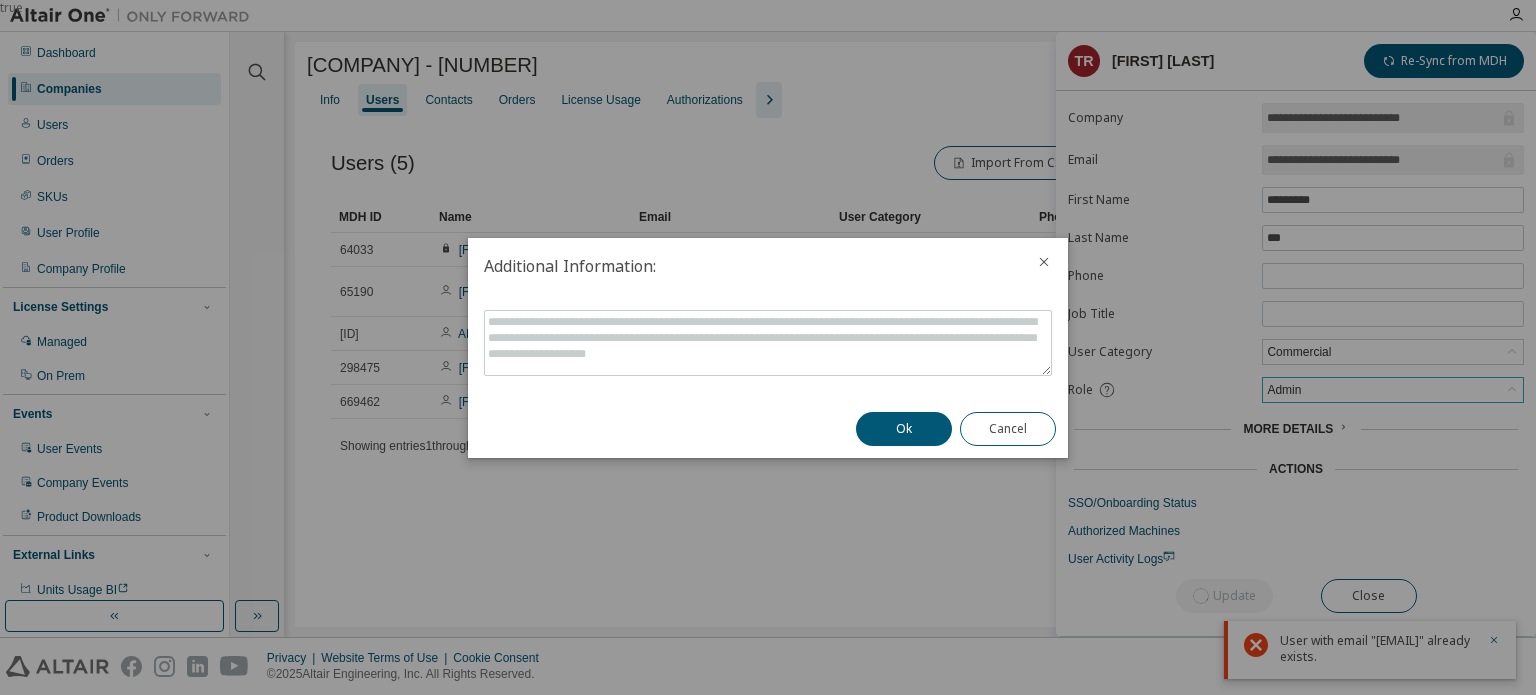 click on "true" at bounding box center (768, 347) 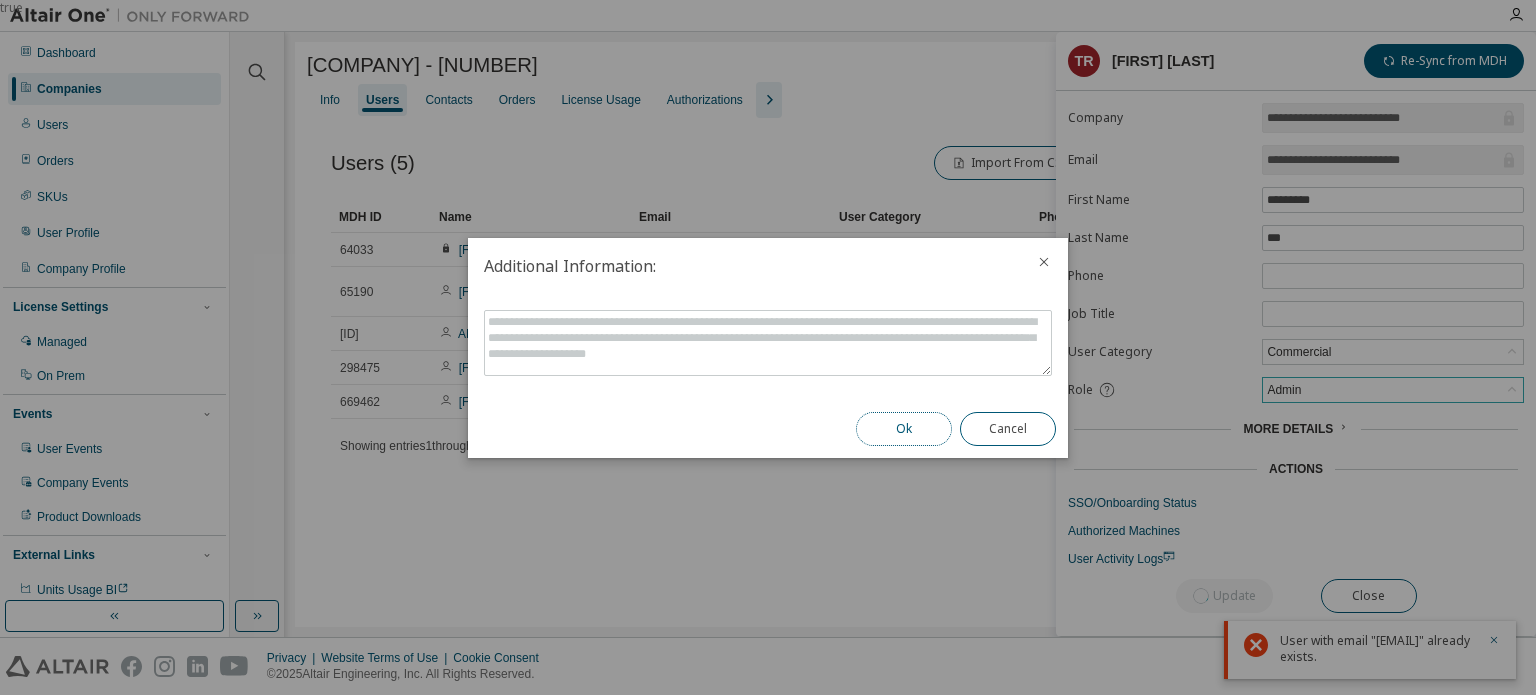 click on "Ok" at bounding box center (904, 429) 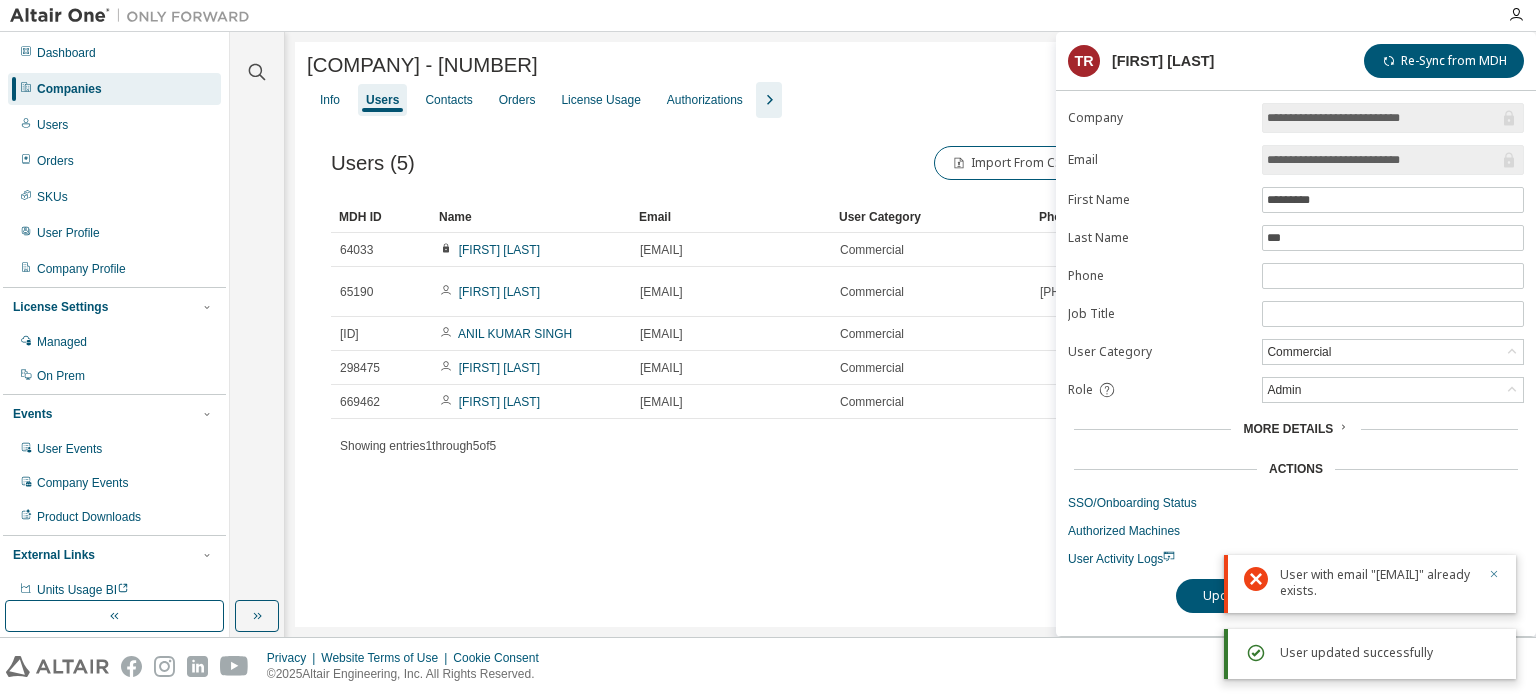 click 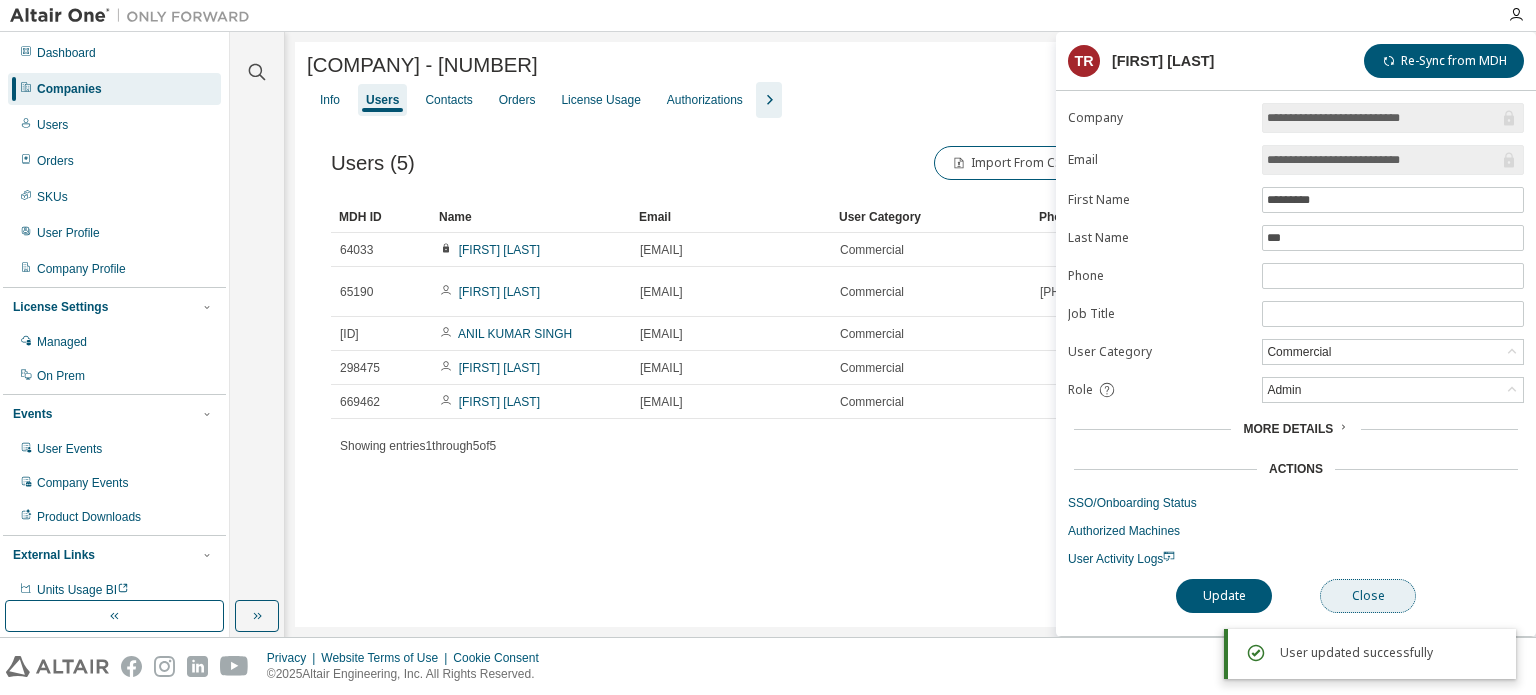 click on "Close" at bounding box center (1368, 596) 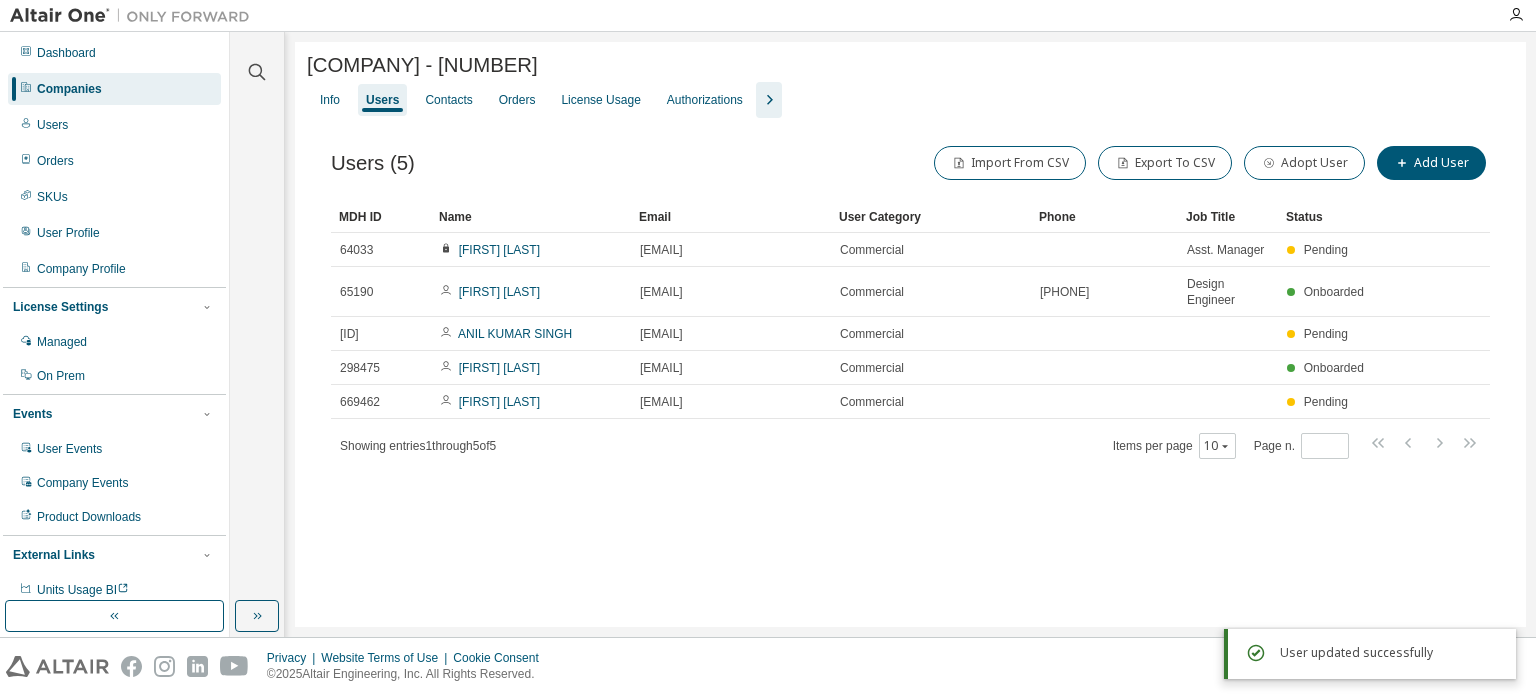 click on "[FIRST] [LAST] [EMAIL] [JOB_TITLE] [STATUS] [ID] [FIRST] [LAST] [EMAIL] [JOB_TITLE] [STATUS] [ID] [FIRST] [LAST] [EMAIL] [JOB_TITLE] [STATUS] [ID] [FIRST] [LAST] [EMAIL] [JOB_TITLE] [STATUS] [ID] [FIRST] [LAST] [EMAIL] [JOB_TITLE] [STATUS] [ID]" at bounding box center (910, 334) 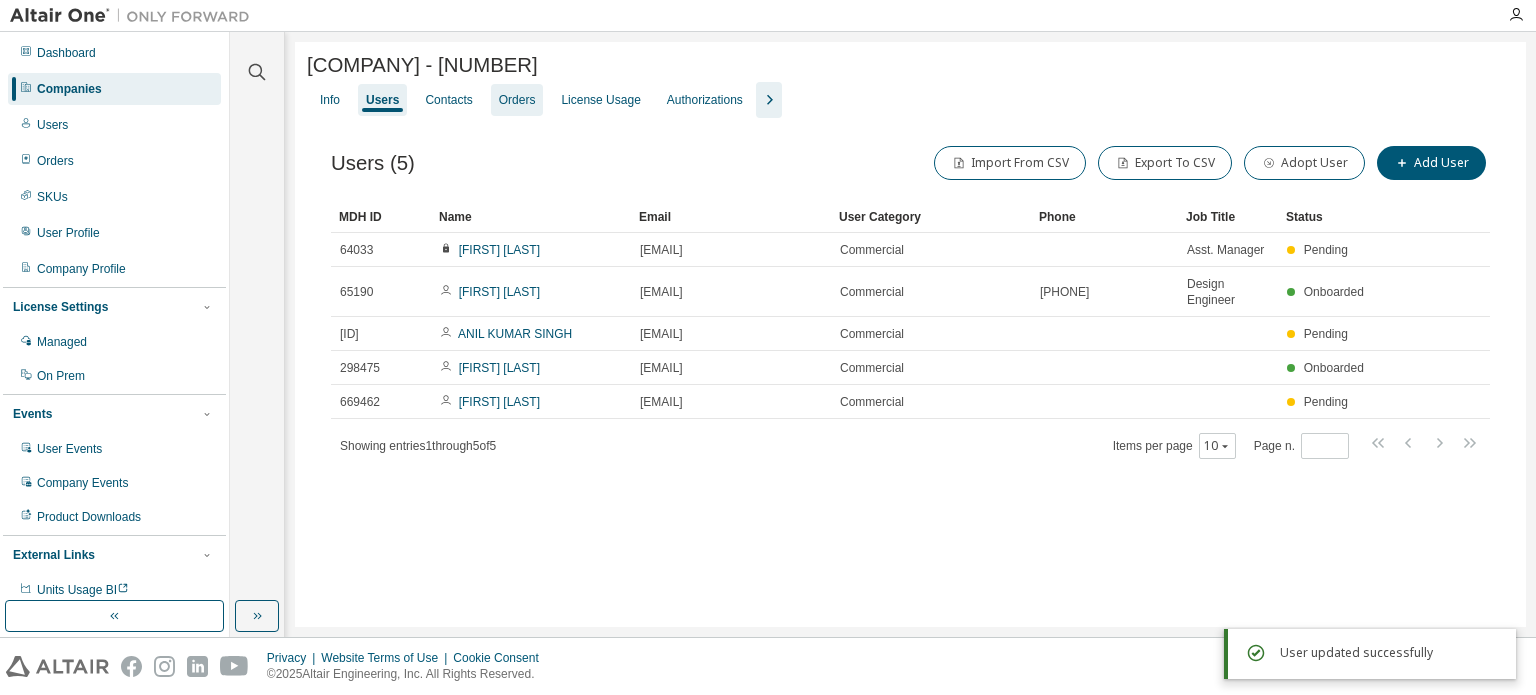 click on "Orders" at bounding box center (517, 100) 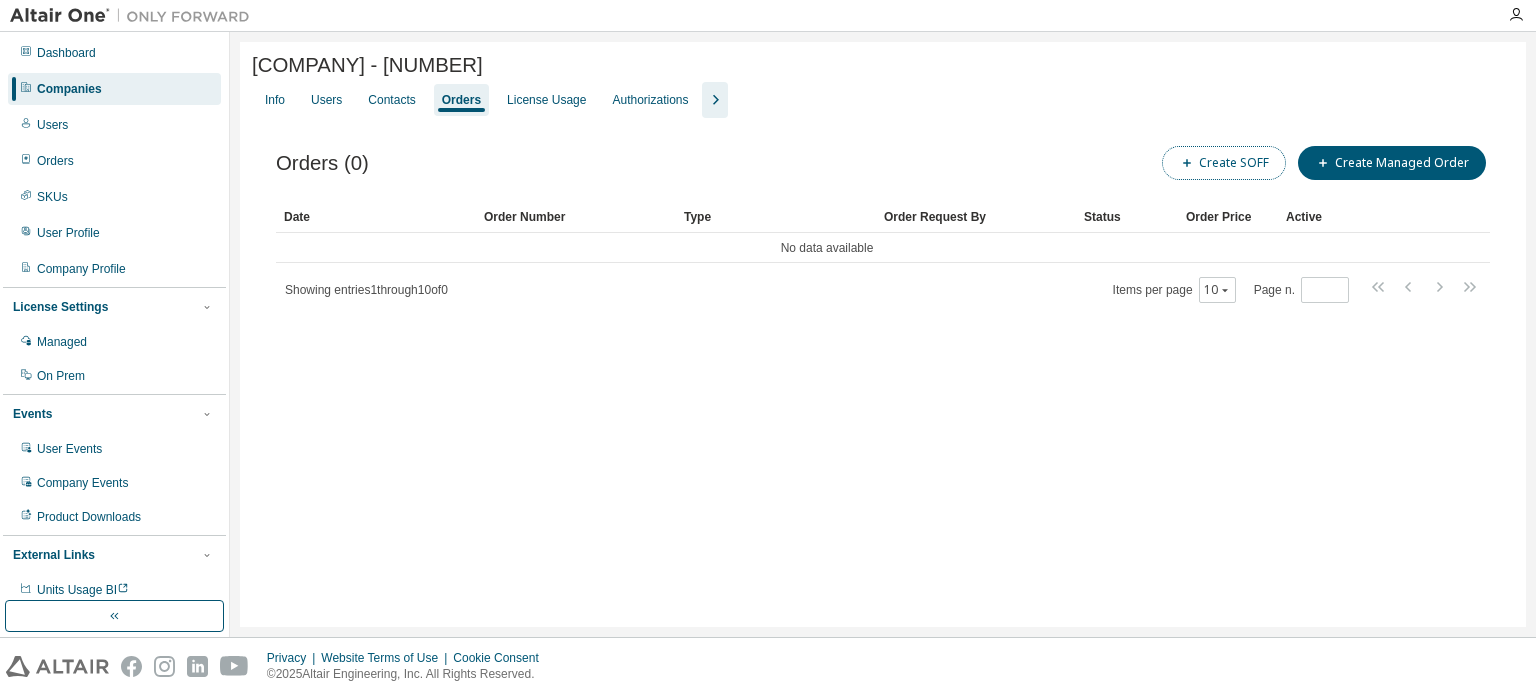 click on "Create SOFF" at bounding box center (1224, 163) 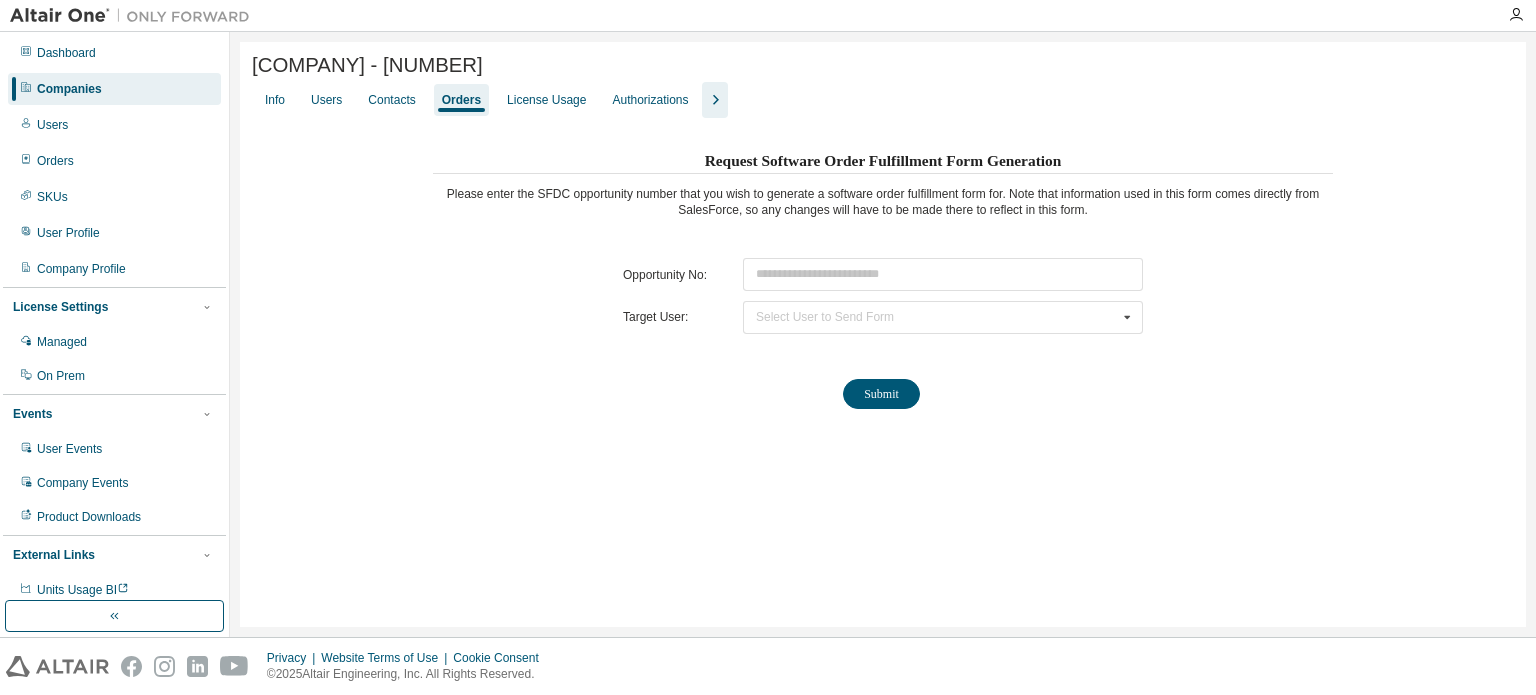 click on "Opportunity No: Target User: Select User to Send Form [FIRST] [LAST] ([EMAIL]) [FIRST] [LAST] ([EMAIL])" at bounding box center (883, 296) 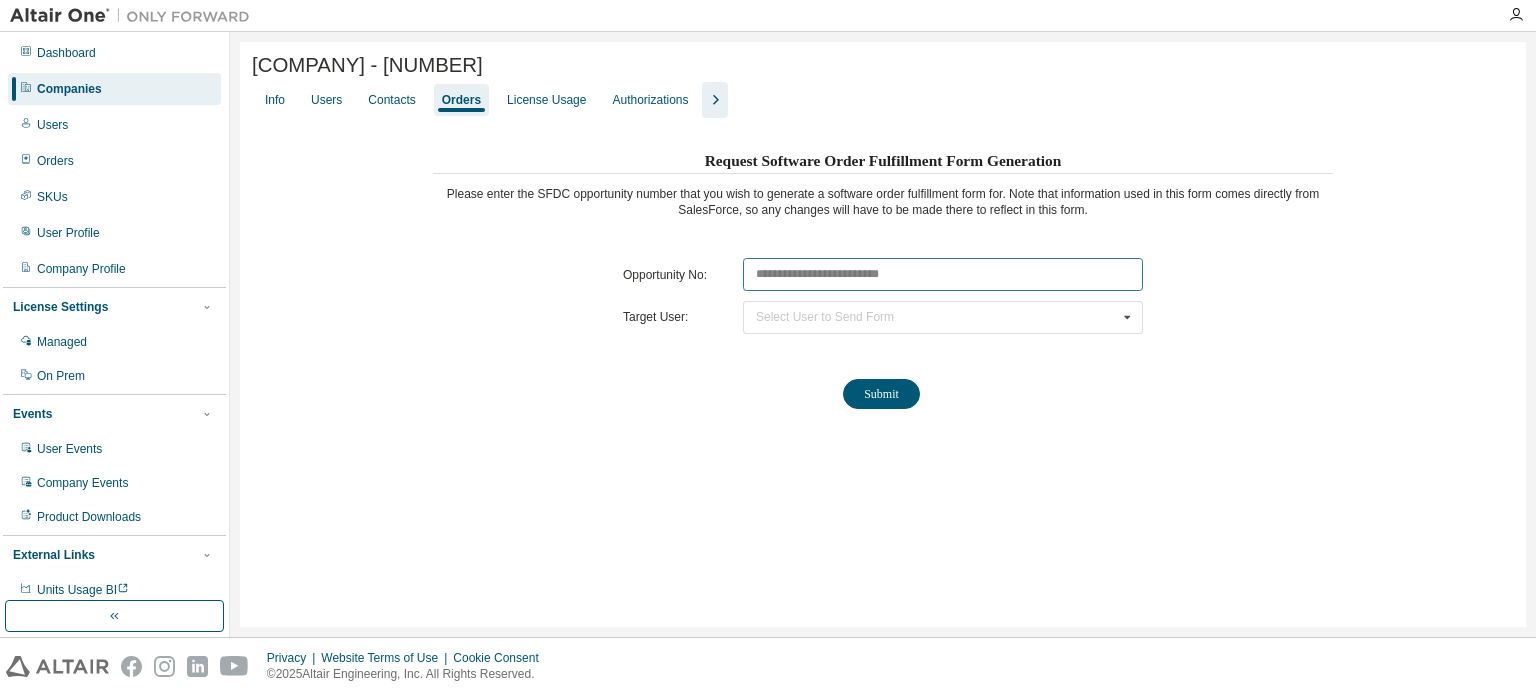 click at bounding box center [943, 274] 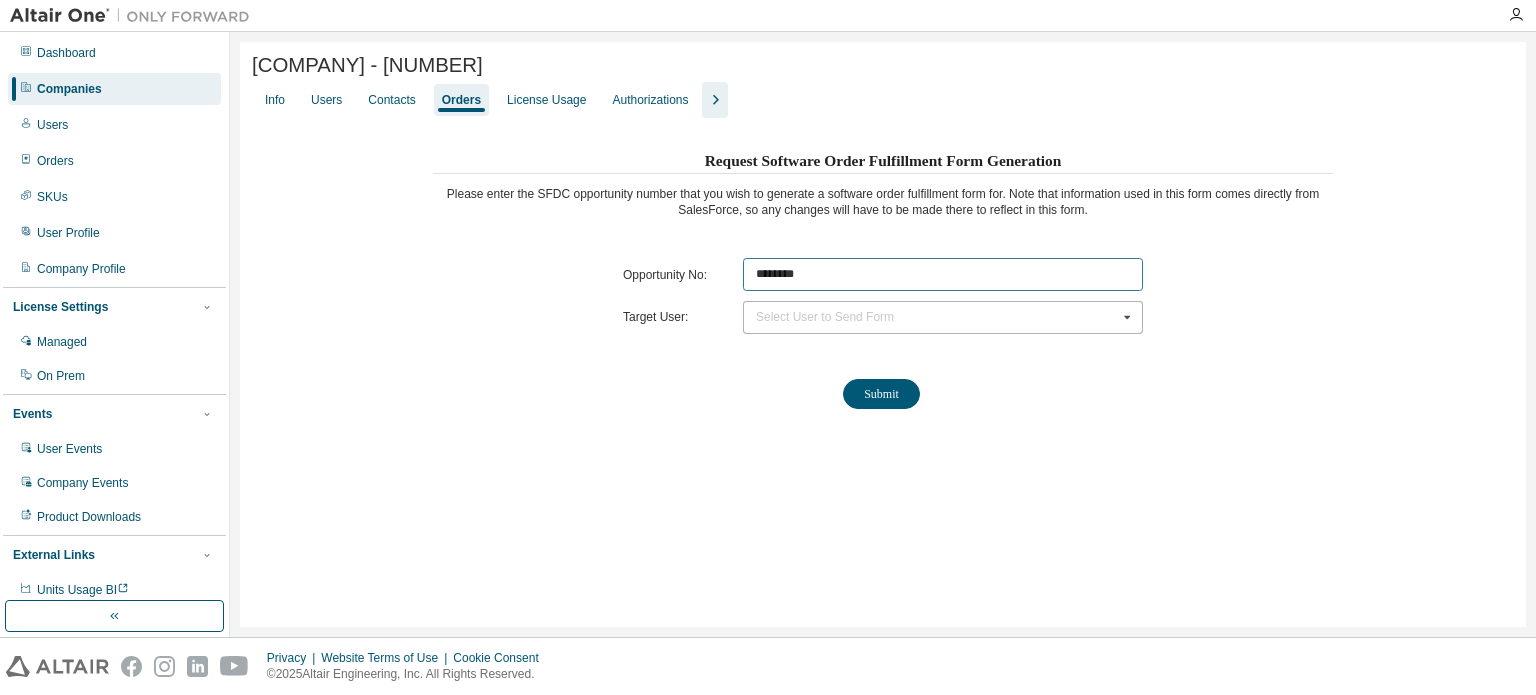 type on "********" 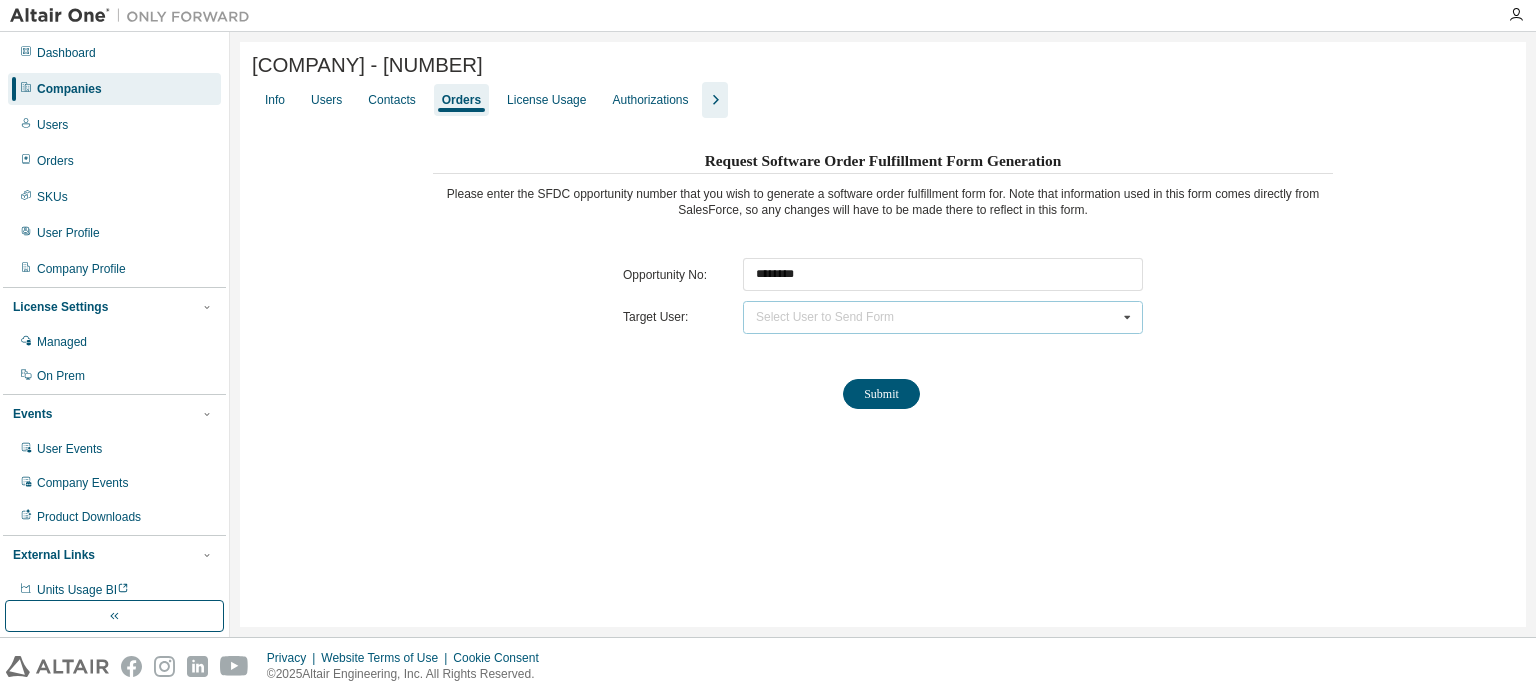 click on "Select User to Send Form" at bounding box center [825, 317] 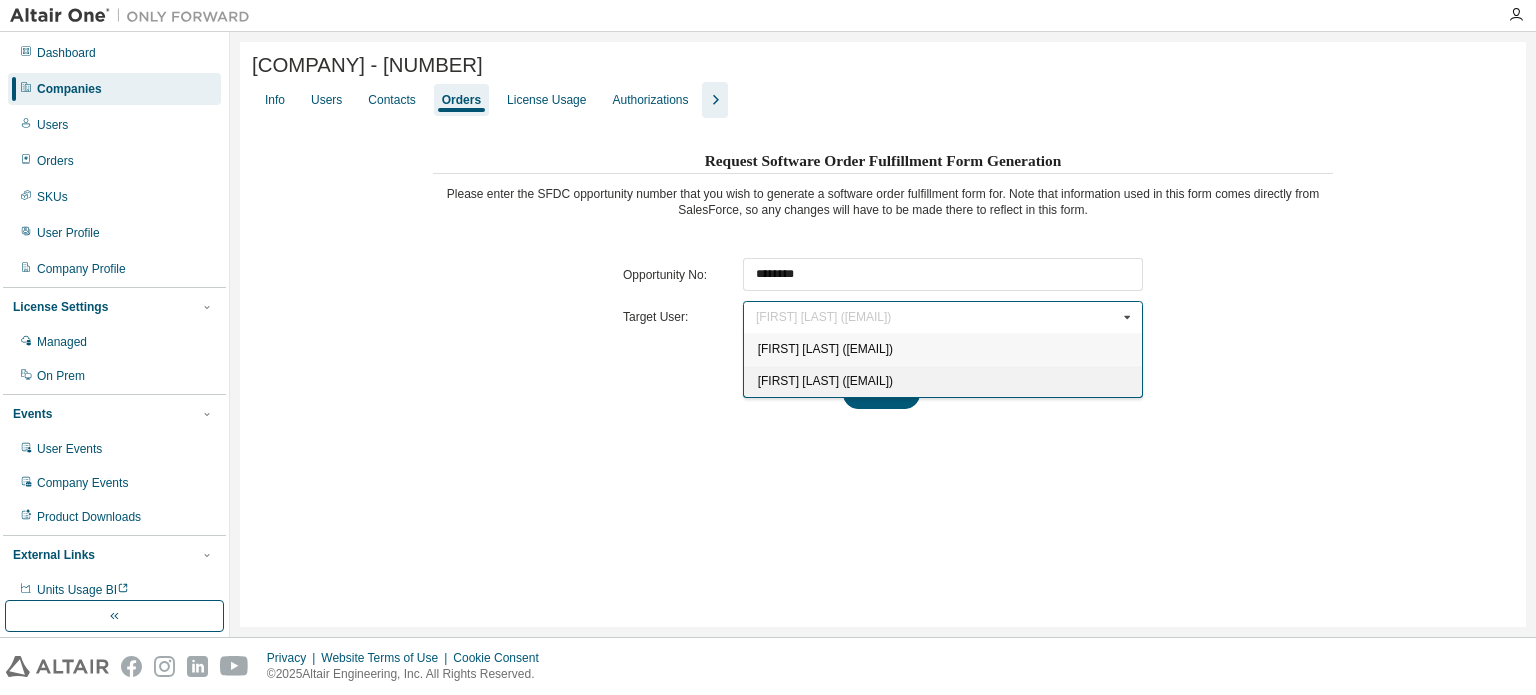 click on "[FIRST] [LAST] ([EMAIL])" at bounding box center (825, 381) 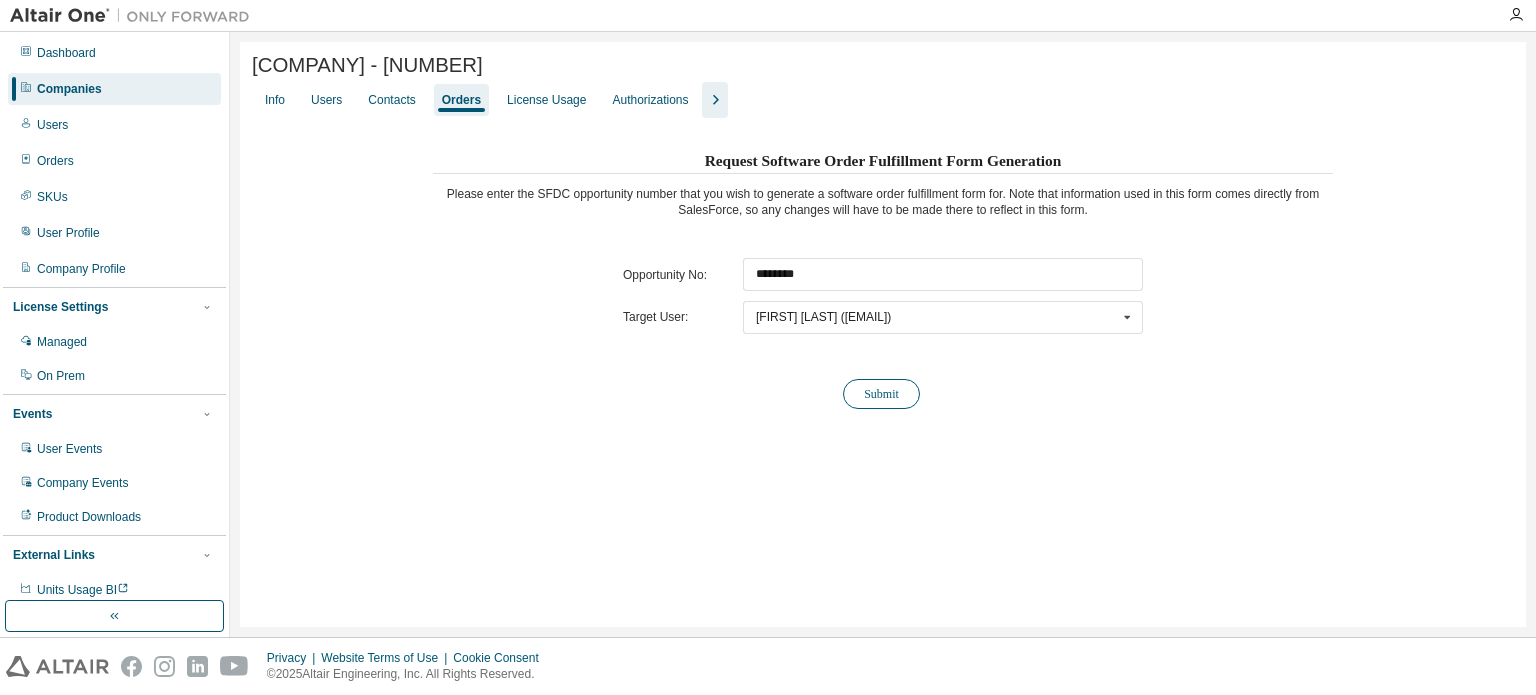 click on "Submit" at bounding box center (881, 394) 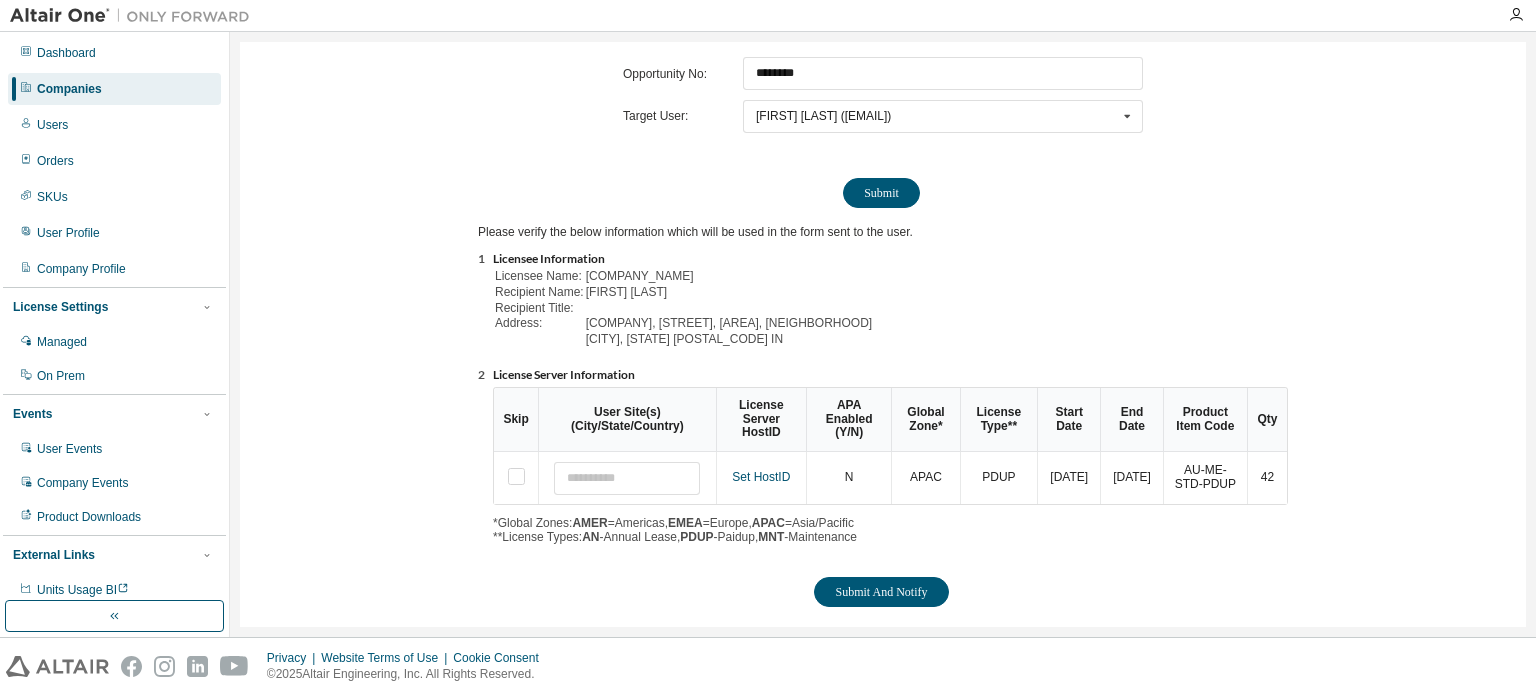 scroll, scrollTop: 221, scrollLeft: 0, axis: vertical 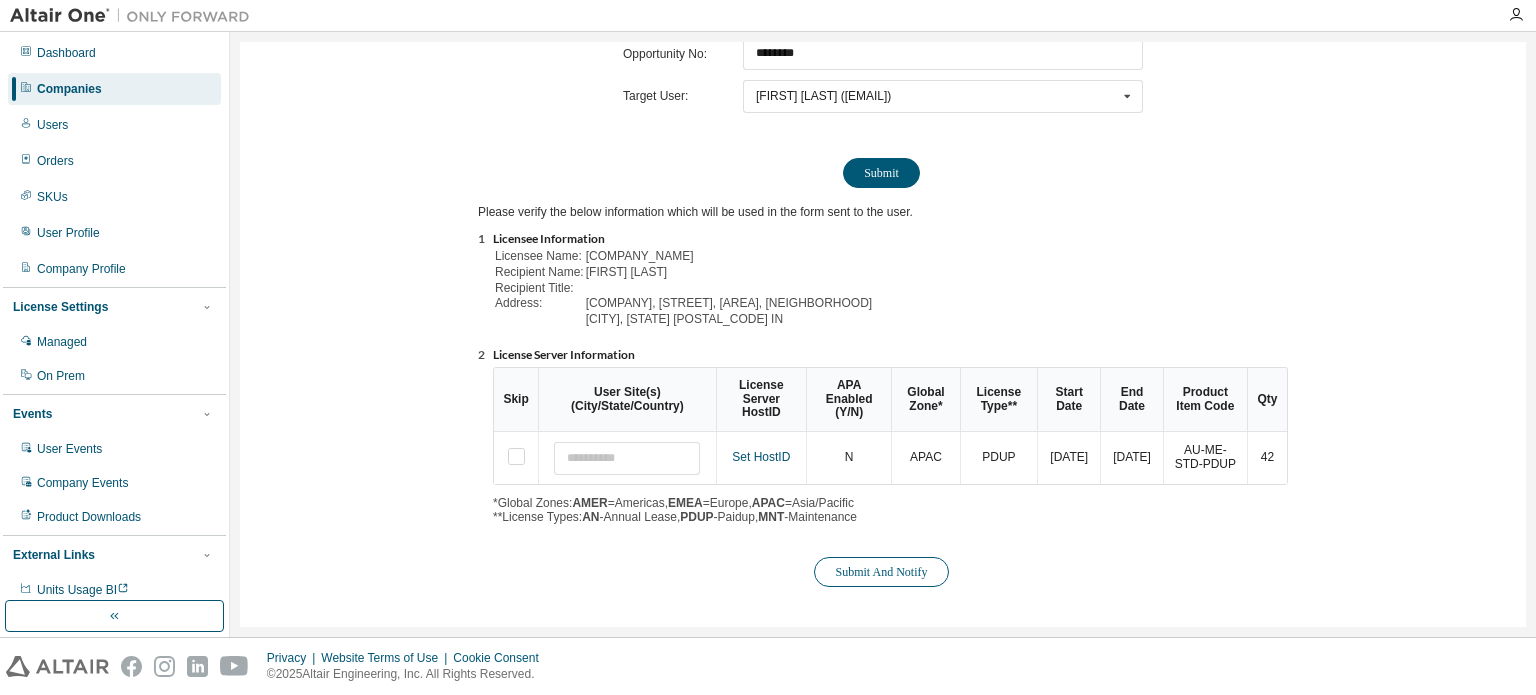 click on "Submit And Notify" at bounding box center (881, 572) 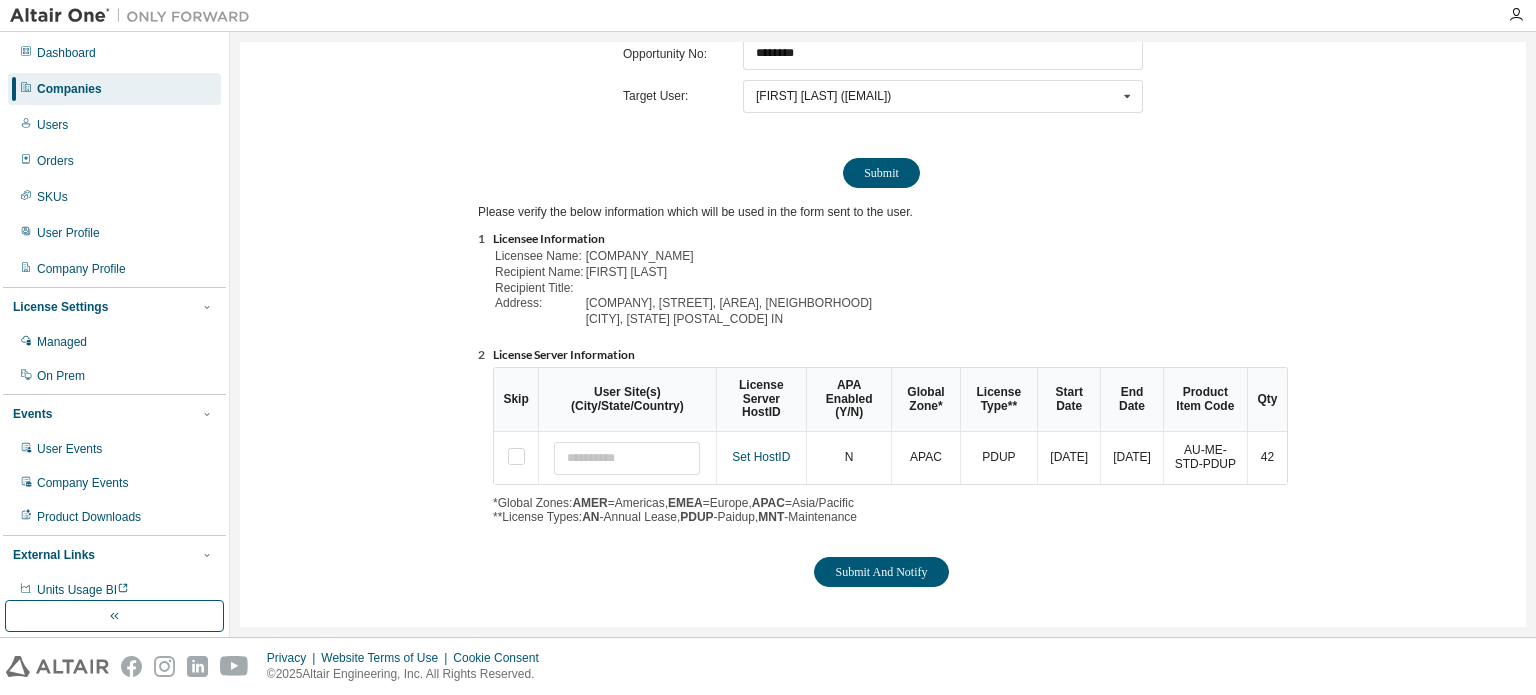 scroll, scrollTop: 0, scrollLeft: 0, axis: both 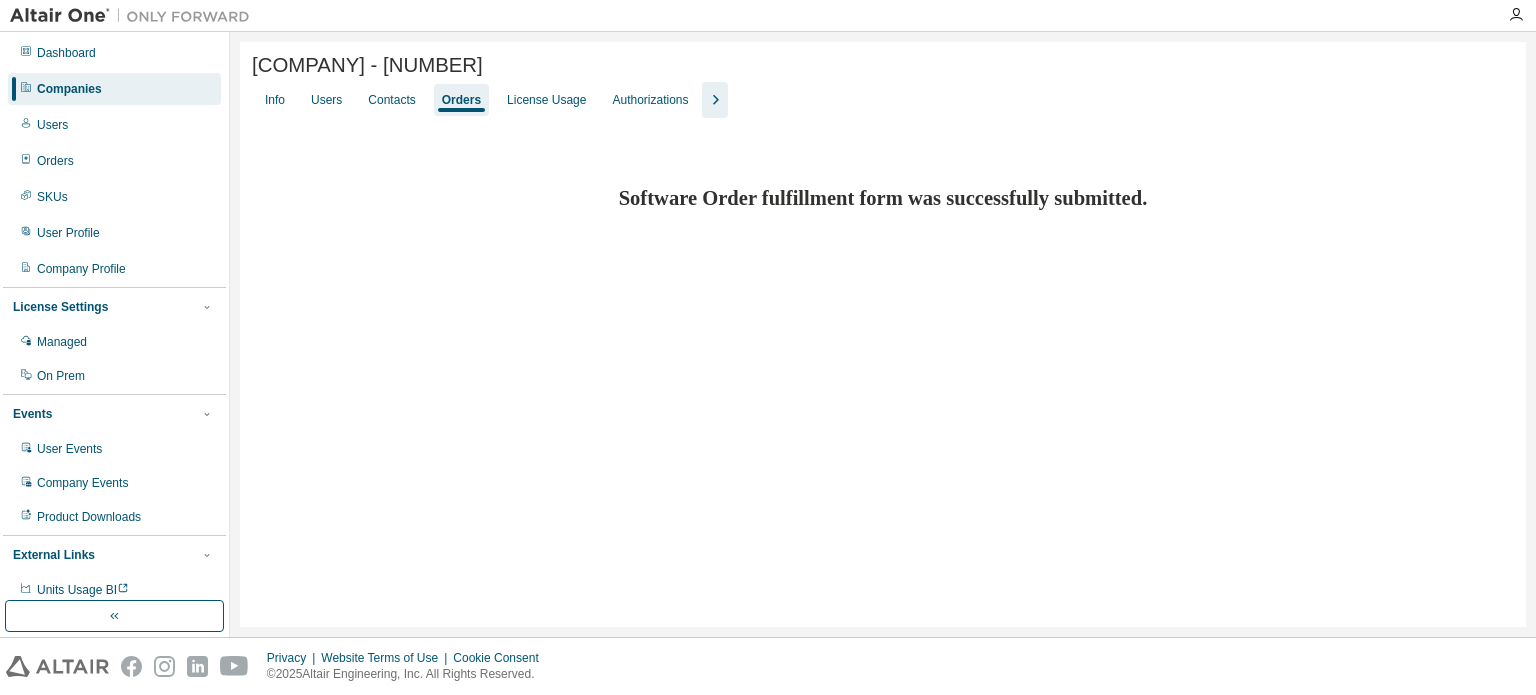 click on "Companies" at bounding box center [114, 89] 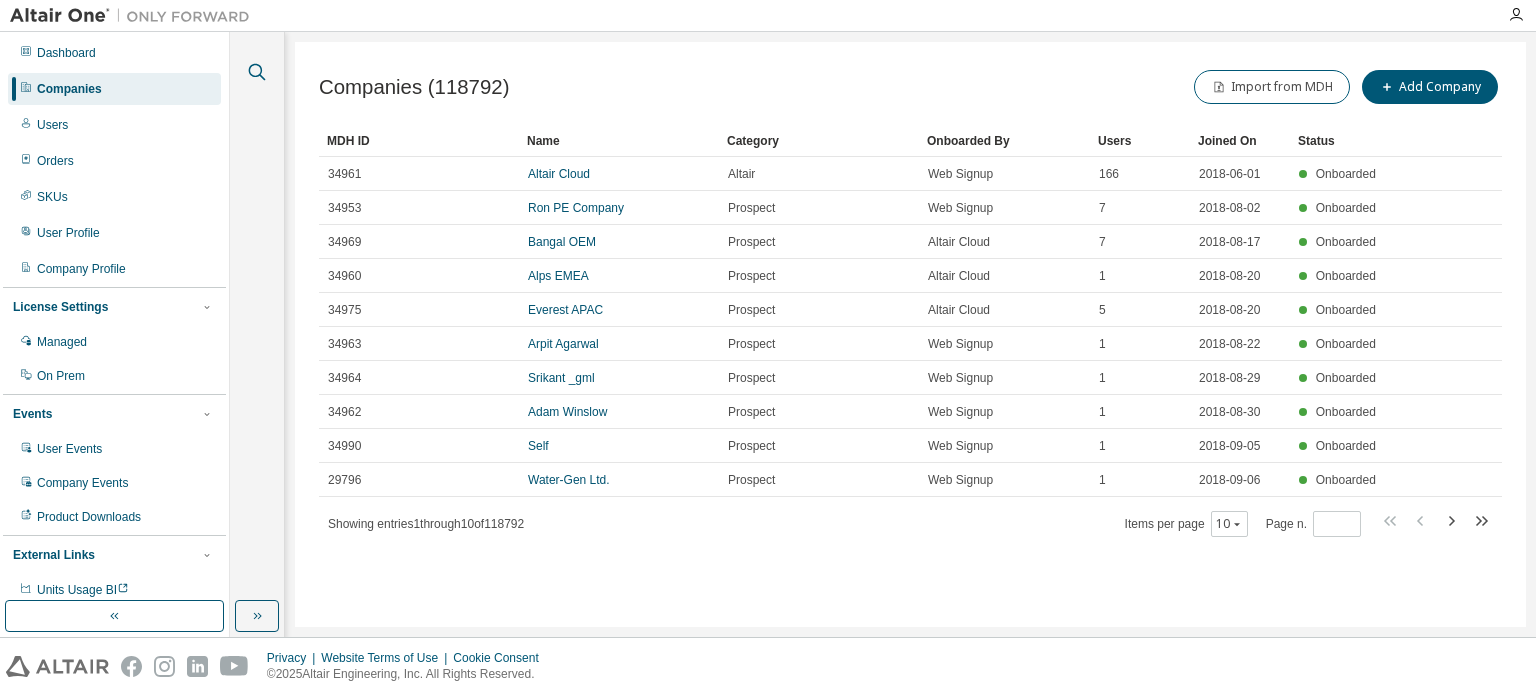 click 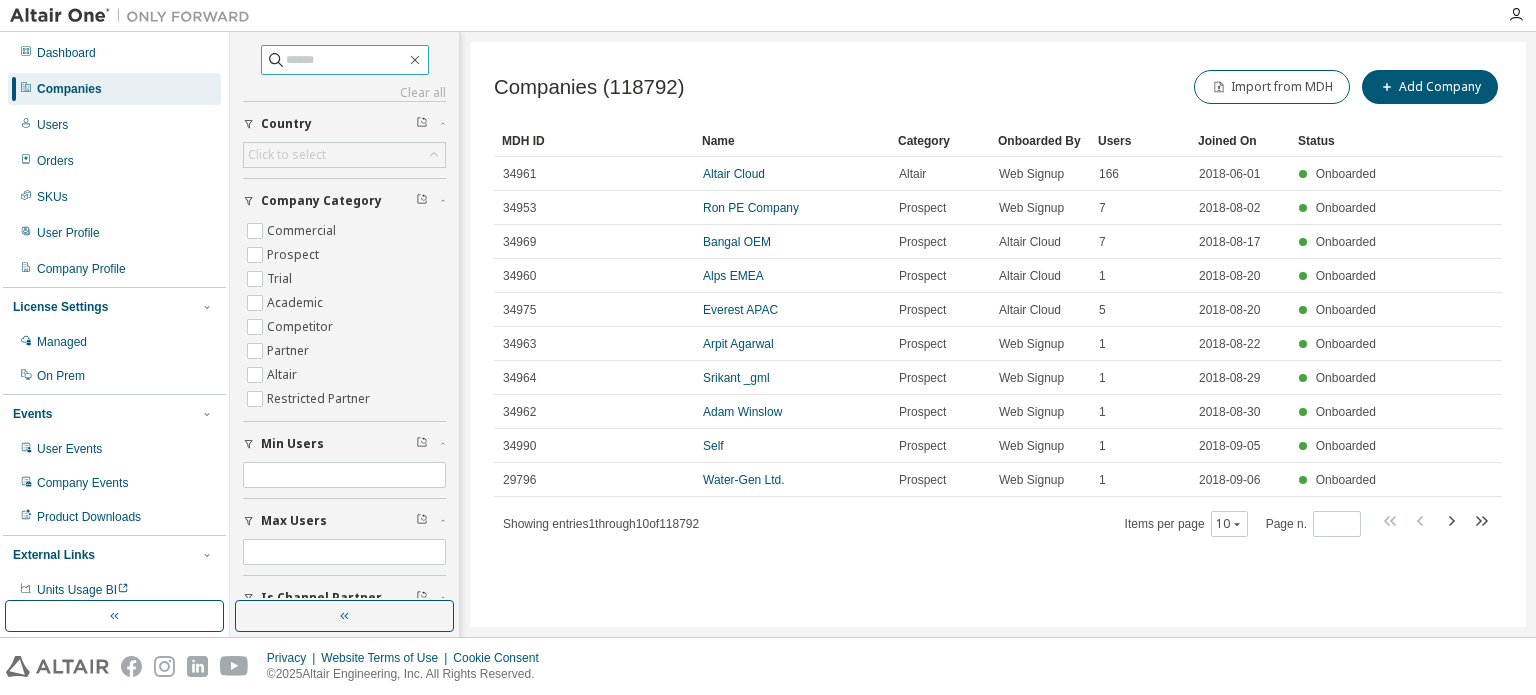 click at bounding box center (346, 60) 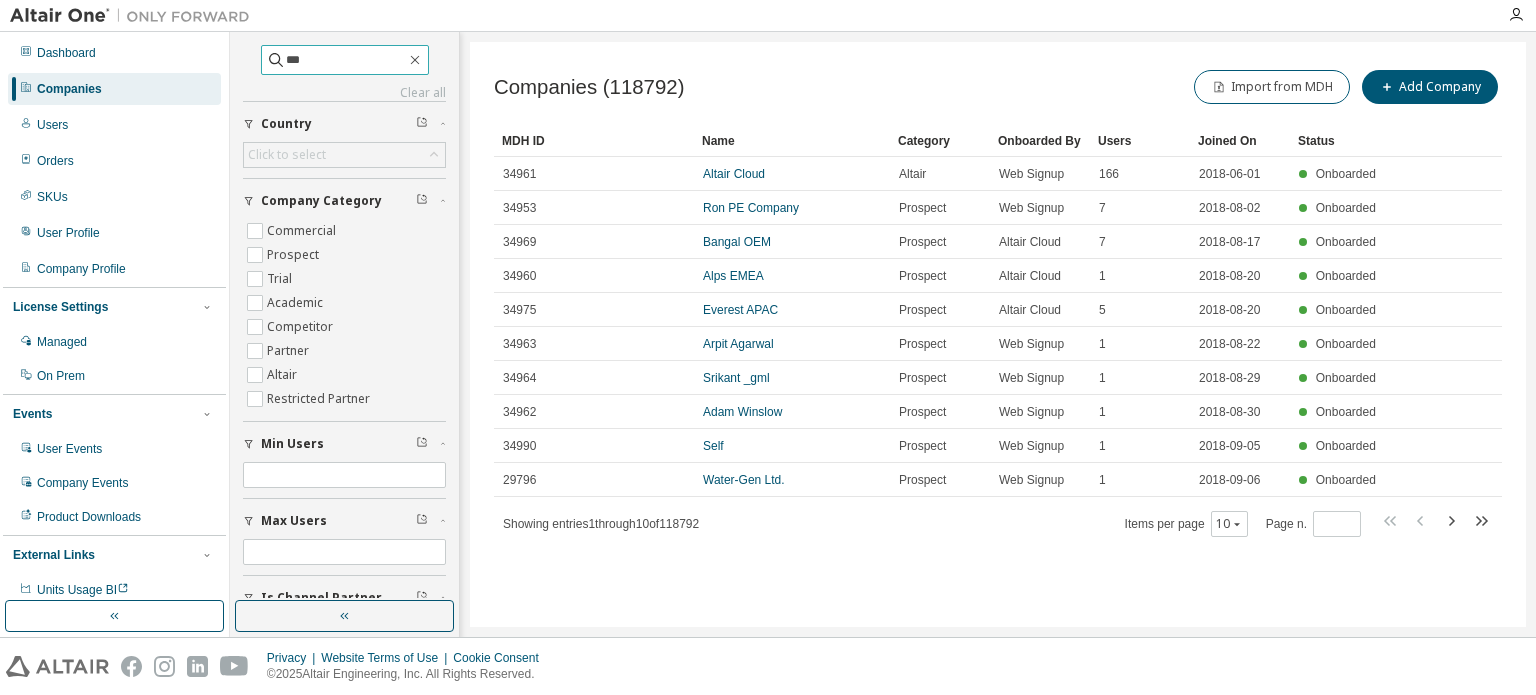 type on "***" 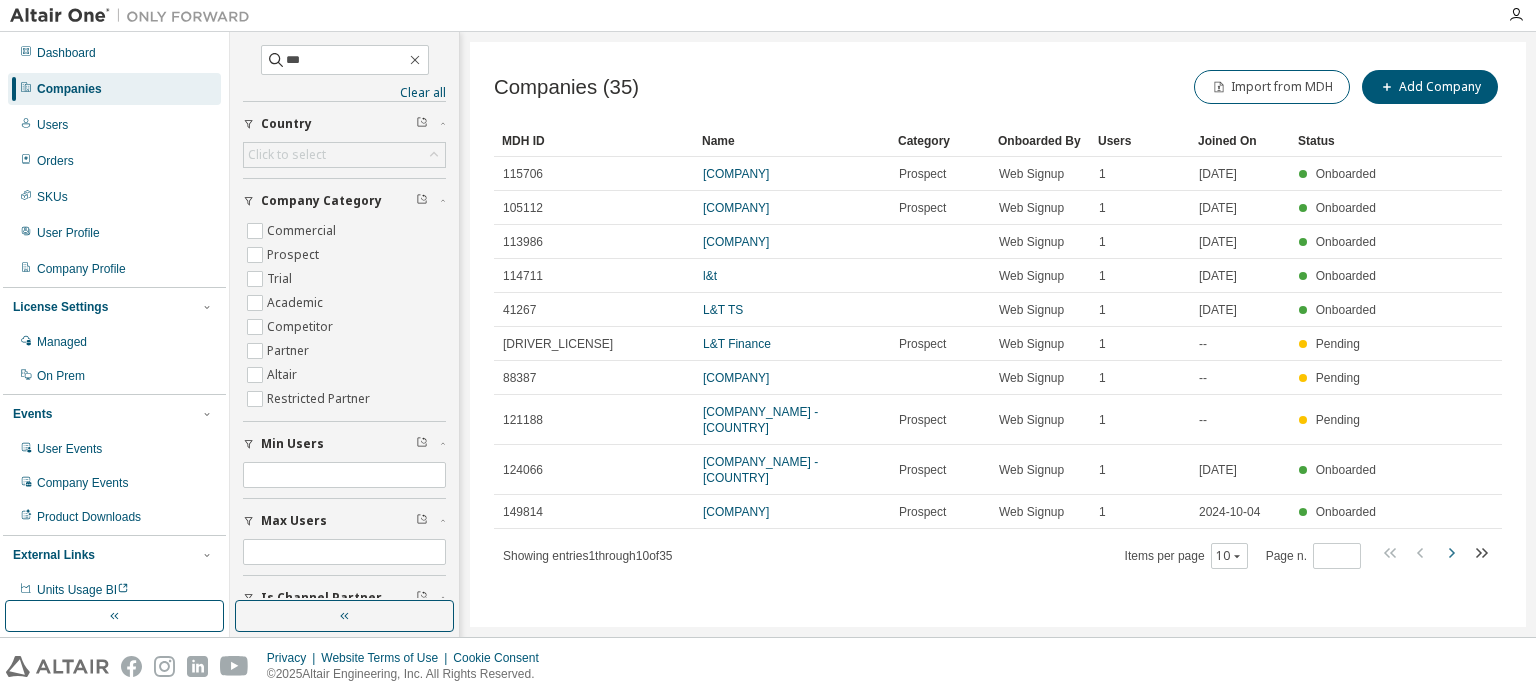 click 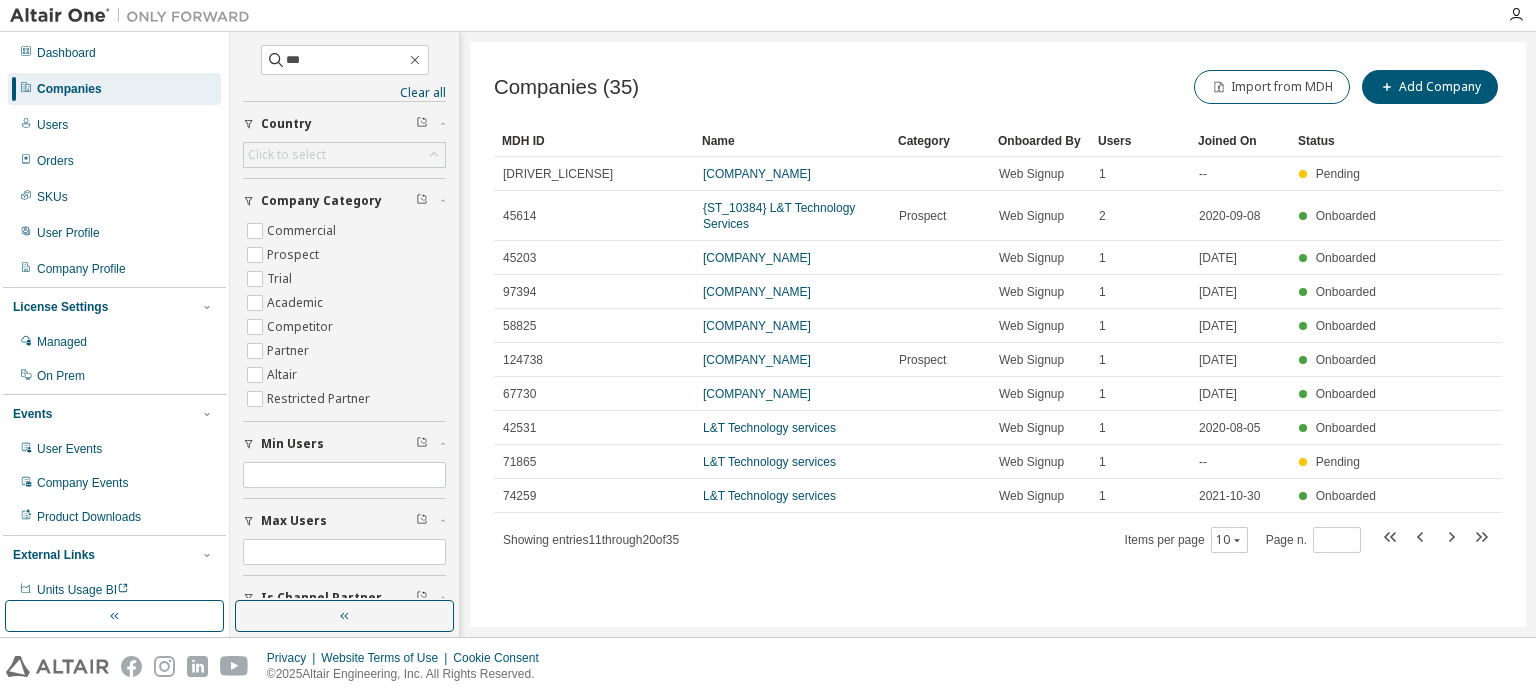 click on "MDH ID Name Category Onboarded By Users Joined On Status 38808 L&T Technology Services Web Signup 1 -- Pending 45614 {ST_10384} L&T Technology Services Prospect Web Signup 2 2020-09-08 Onboarded 45203 L&T Technology Services Web Signup 1 2020-09-02 Onboarded 97394 L&T Technology Services Web Signup 1 2022-10-29 Onboarded 58825 L&T Technology Services Web Signup 1 2021-01-20 Onboarded 124738 L&T Technology Services Prospect Web Signup 1 2024-01-28 Onboarded 67730 L&T TECHNOLOGY SERVICES Web Signup 1 2021-06-22 Onboarded 42531 L&T Technology services Web Signup 1 2020-08-05 Onboarded 71865 L&T Technology services Web Signup 1 -- Pending 74259 L&T Technology services Web Signup 1 2021-10-30 Onboarded Showing entries 11 through 20 of 35 Items per page 10 Page n. *" at bounding box center (998, 339) 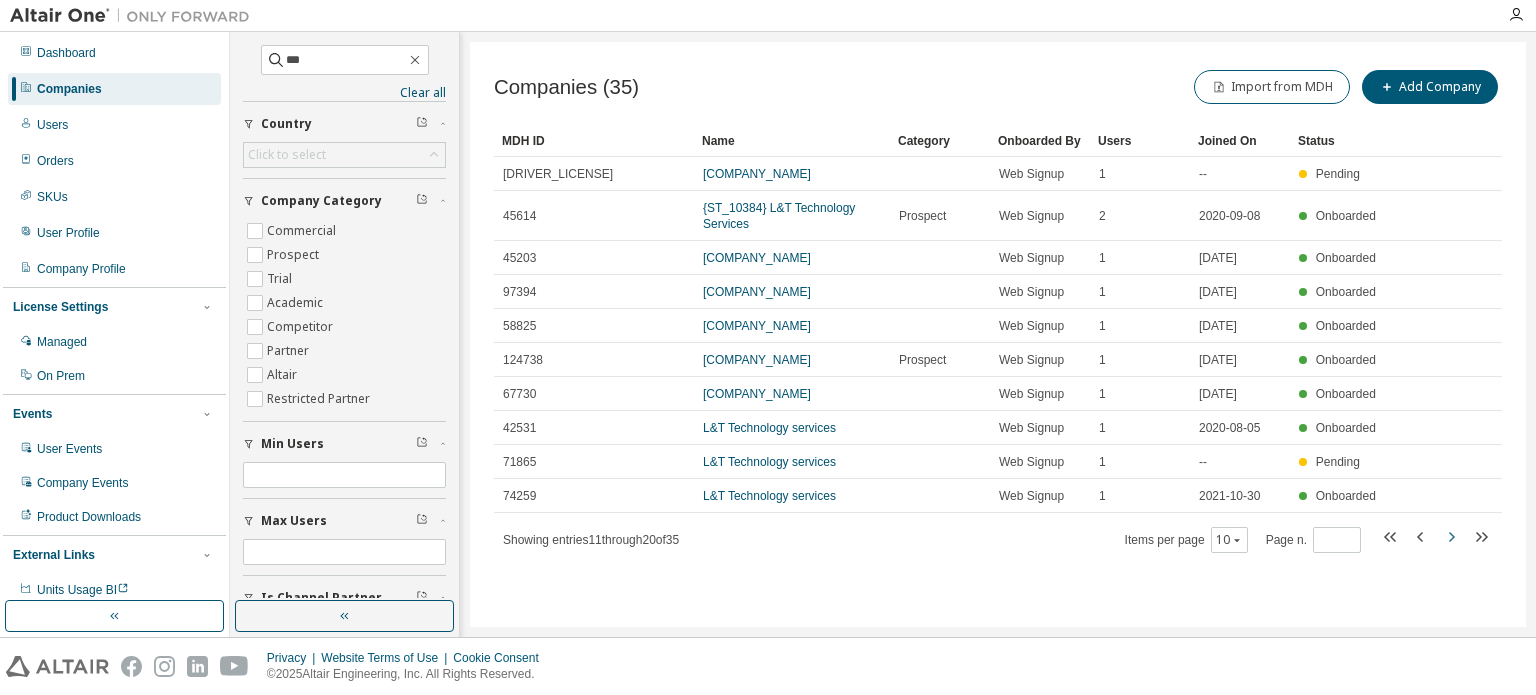 click 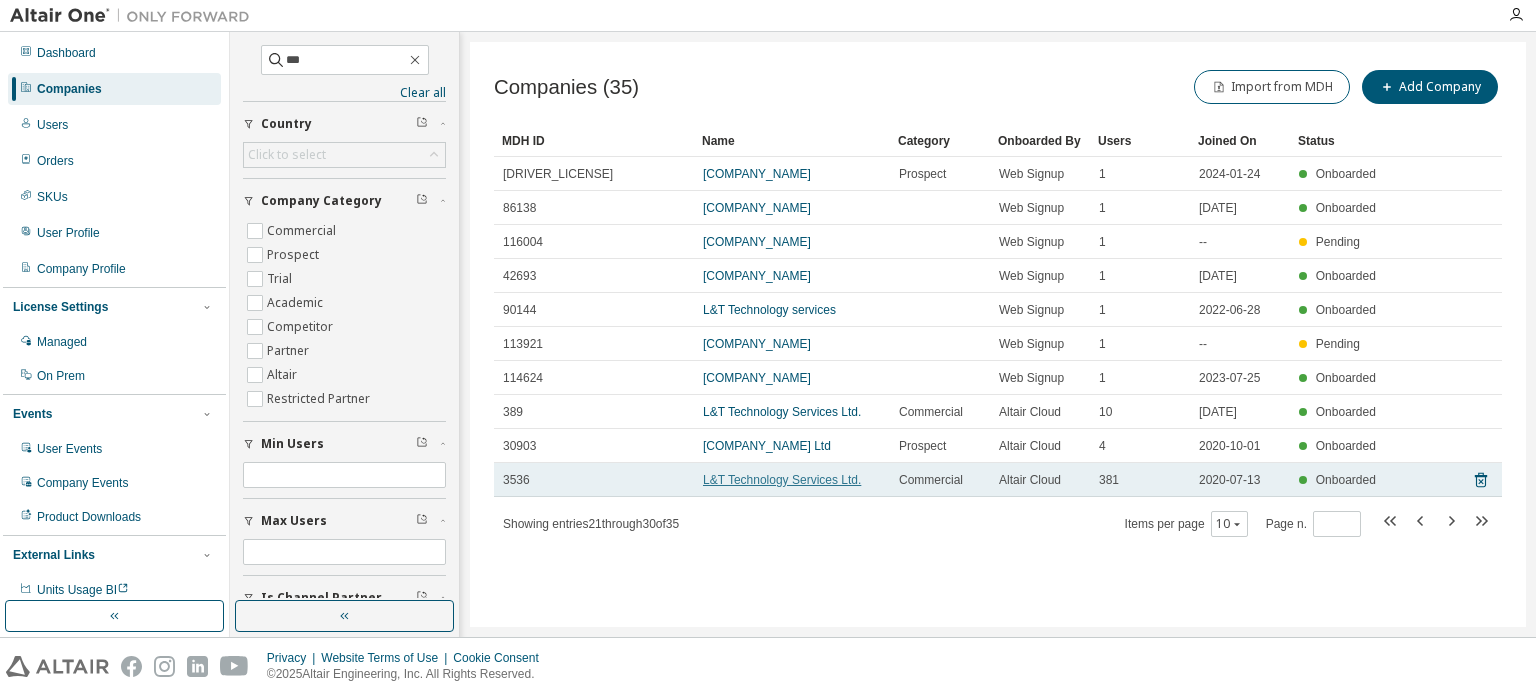 click on "L&T Technology Services Ltd." at bounding box center [782, 480] 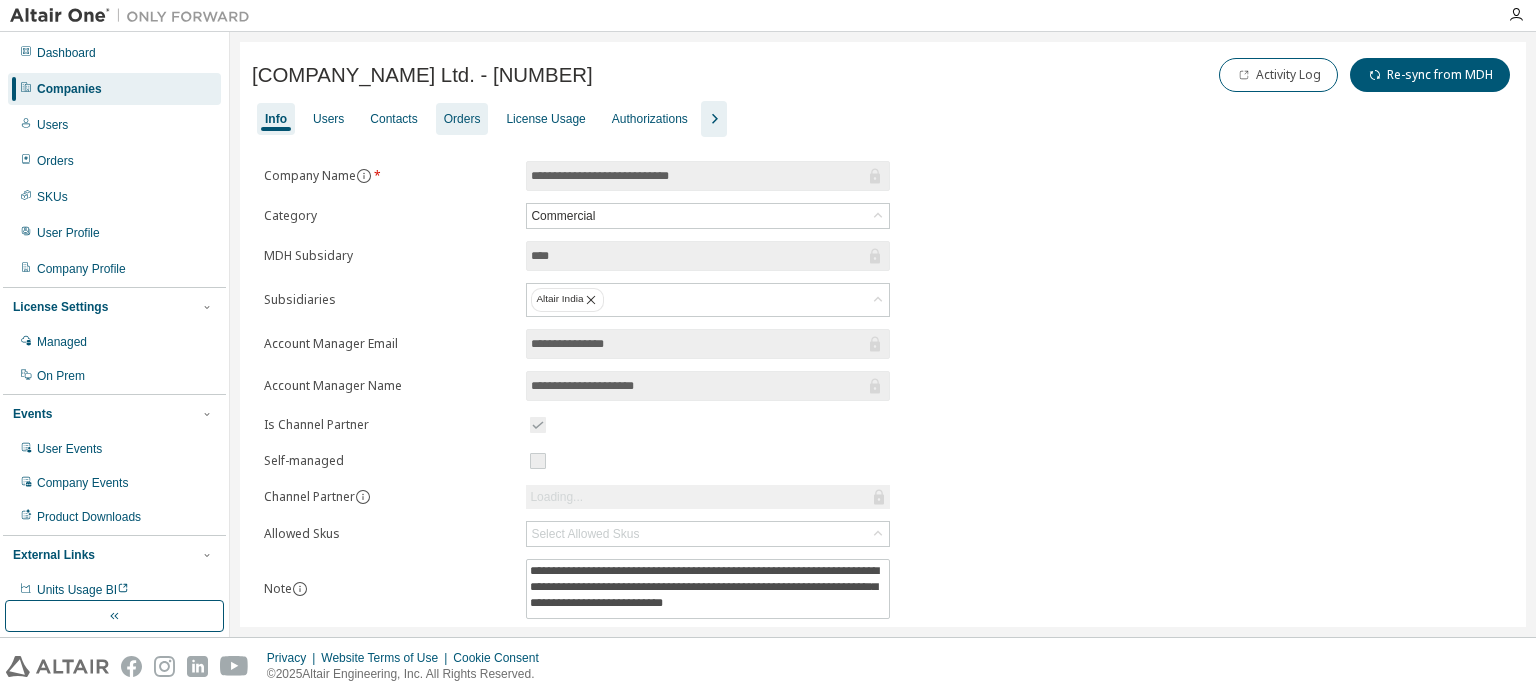 click on "Orders" at bounding box center [462, 119] 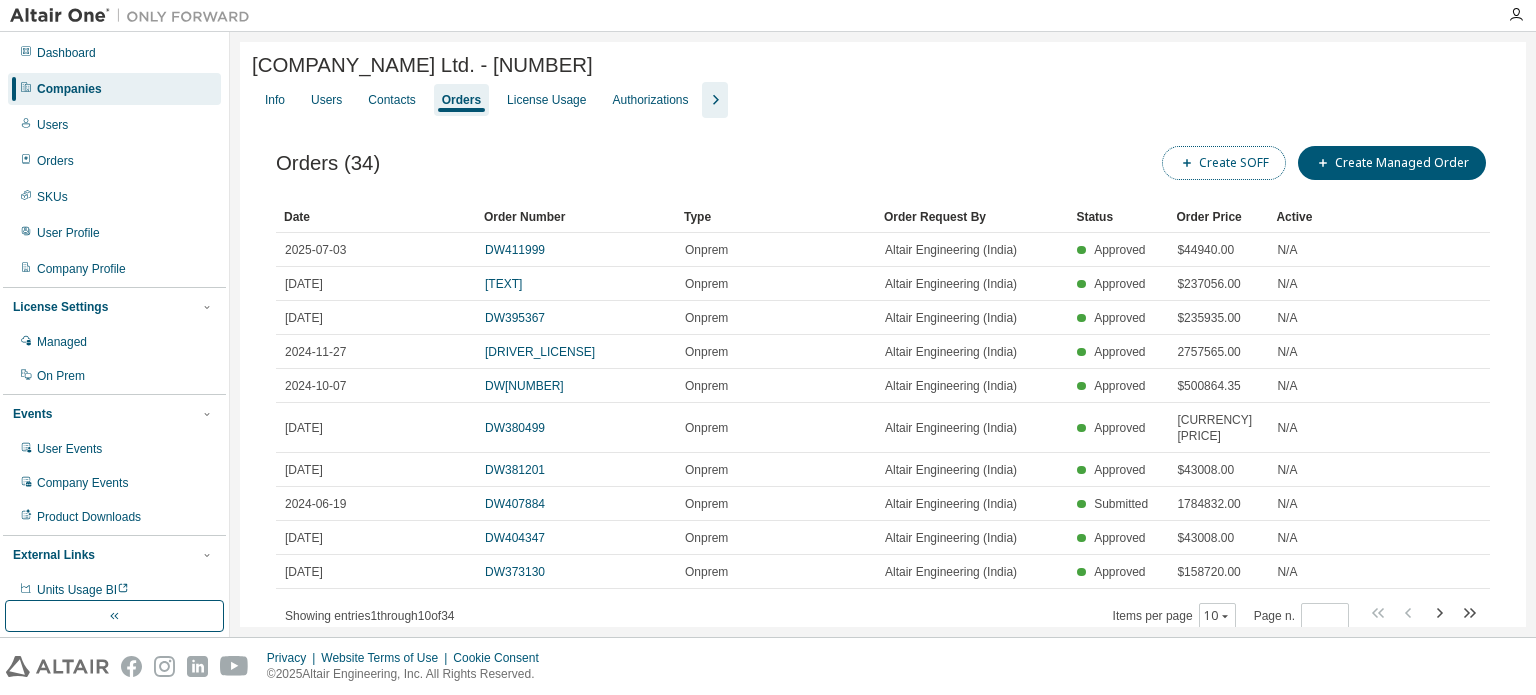 click on "Create SOFF" at bounding box center [1224, 163] 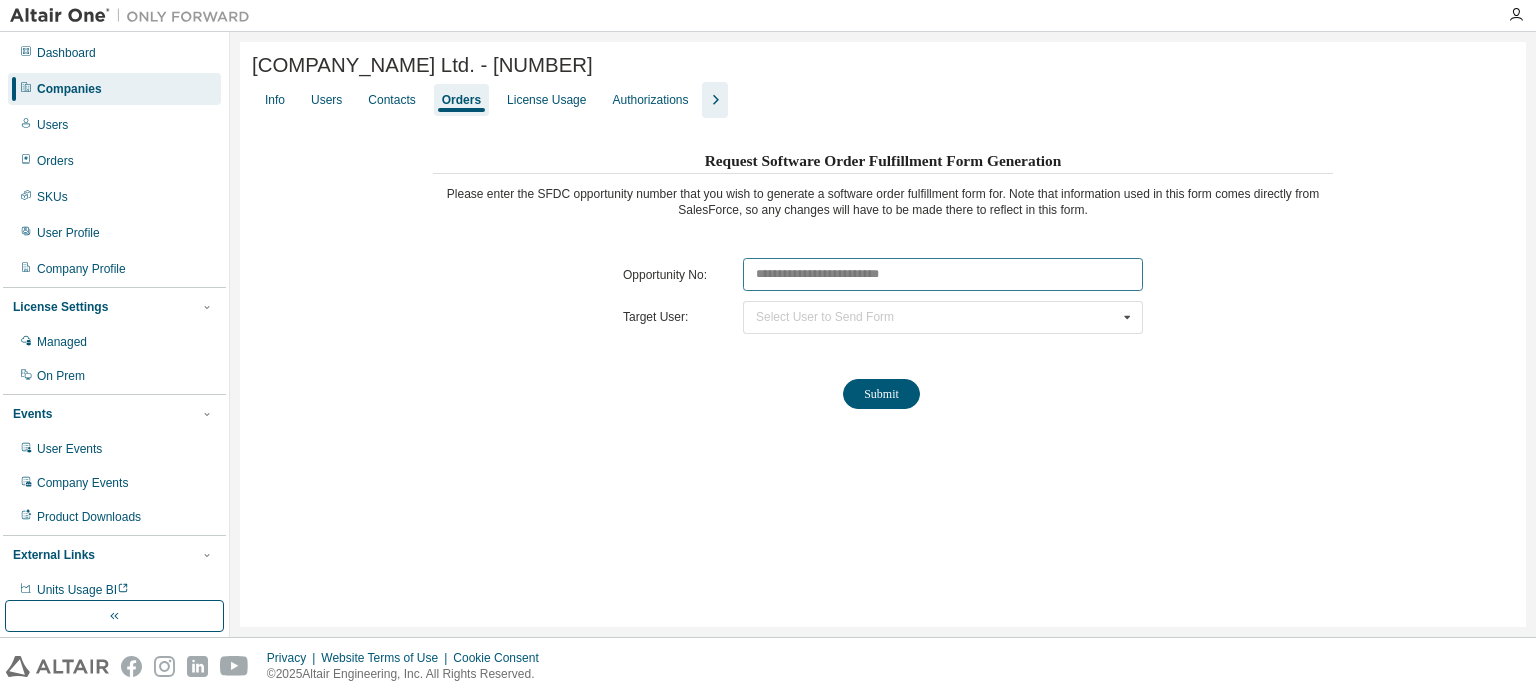click at bounding box center (943, 274) 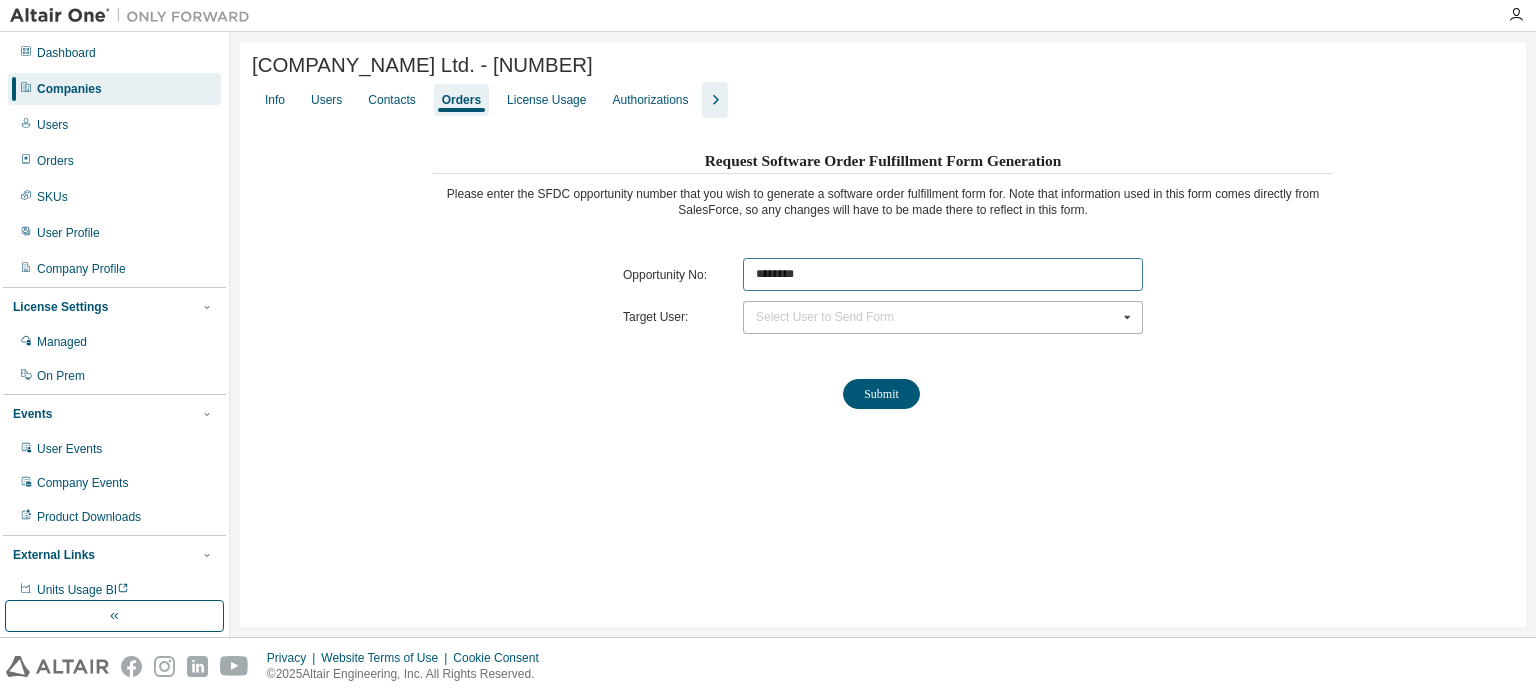 type on "********" 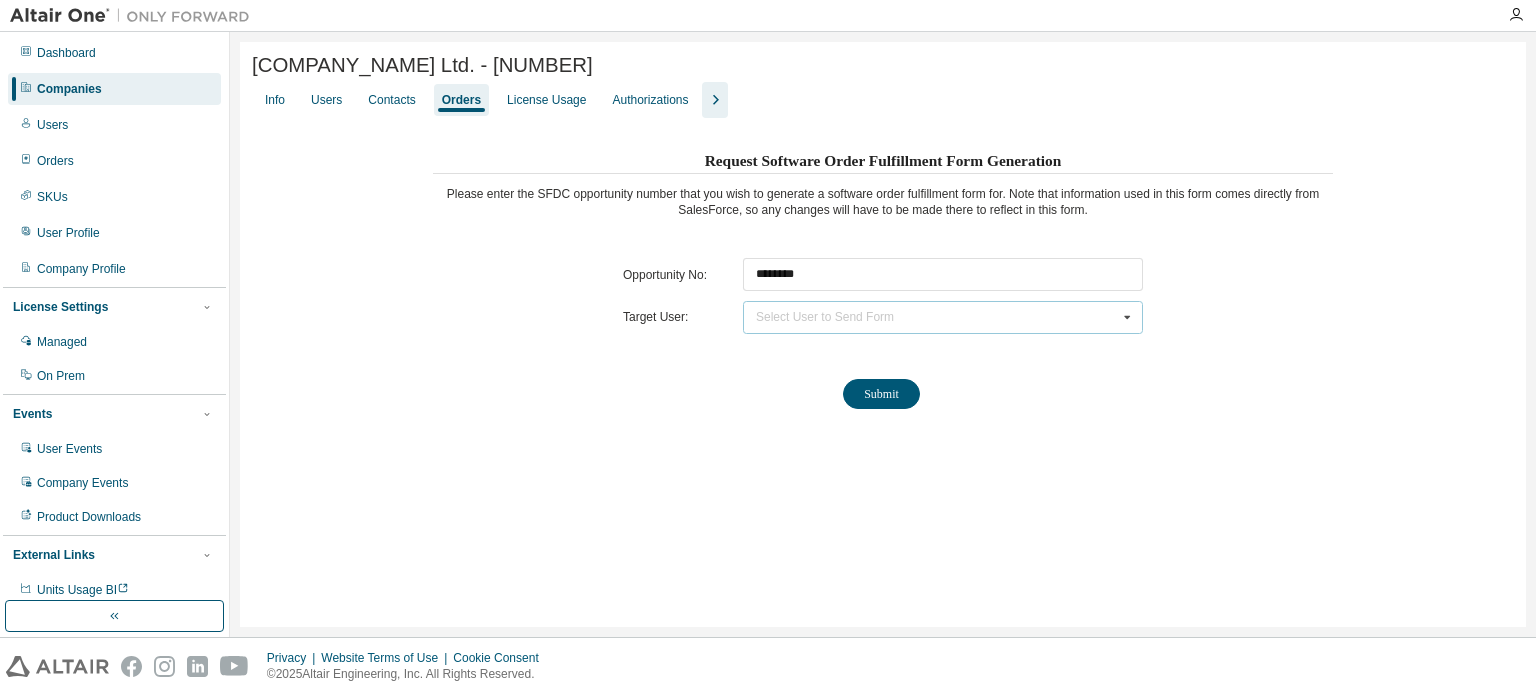 click on "Select User to Send Form" at bounding box center (825, 317) 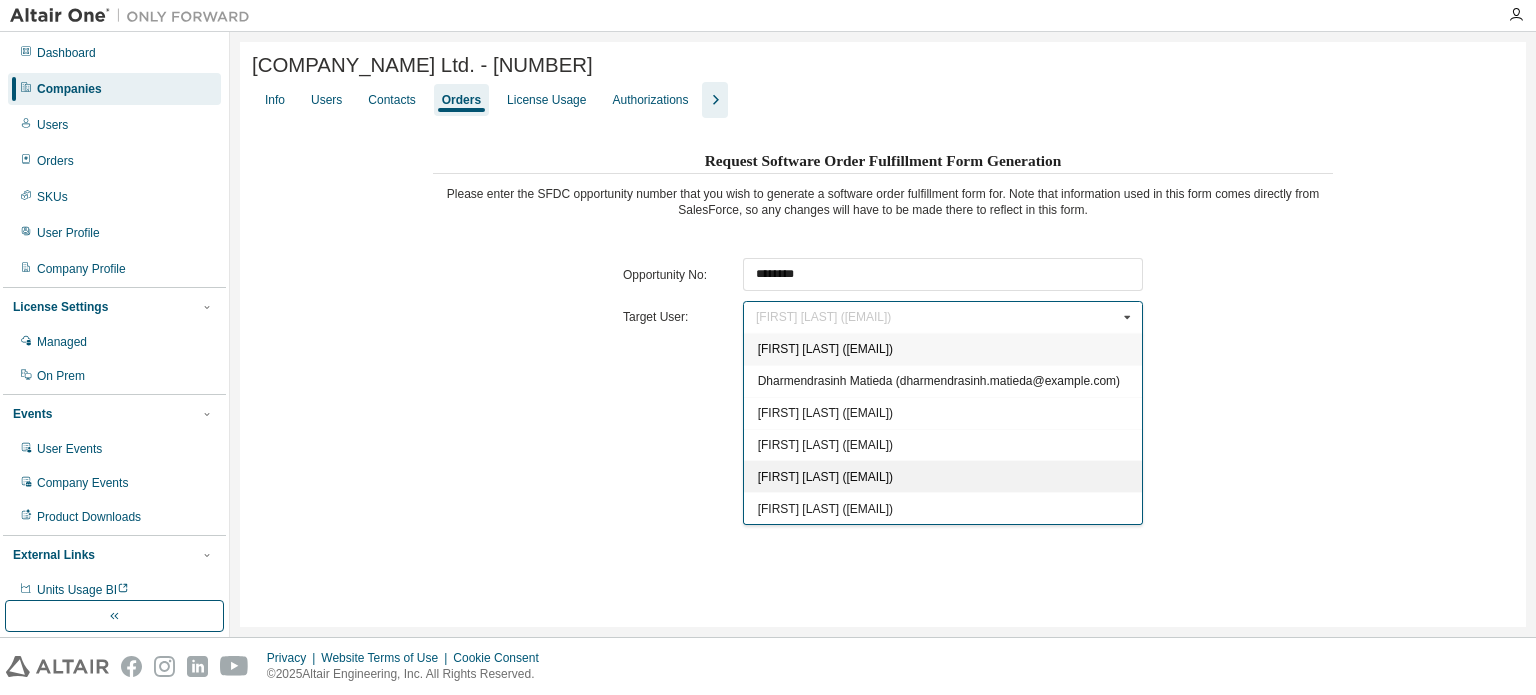 click on "[FIRST] [LAST] ([EMAIL])" at bounding box center (825, 477) 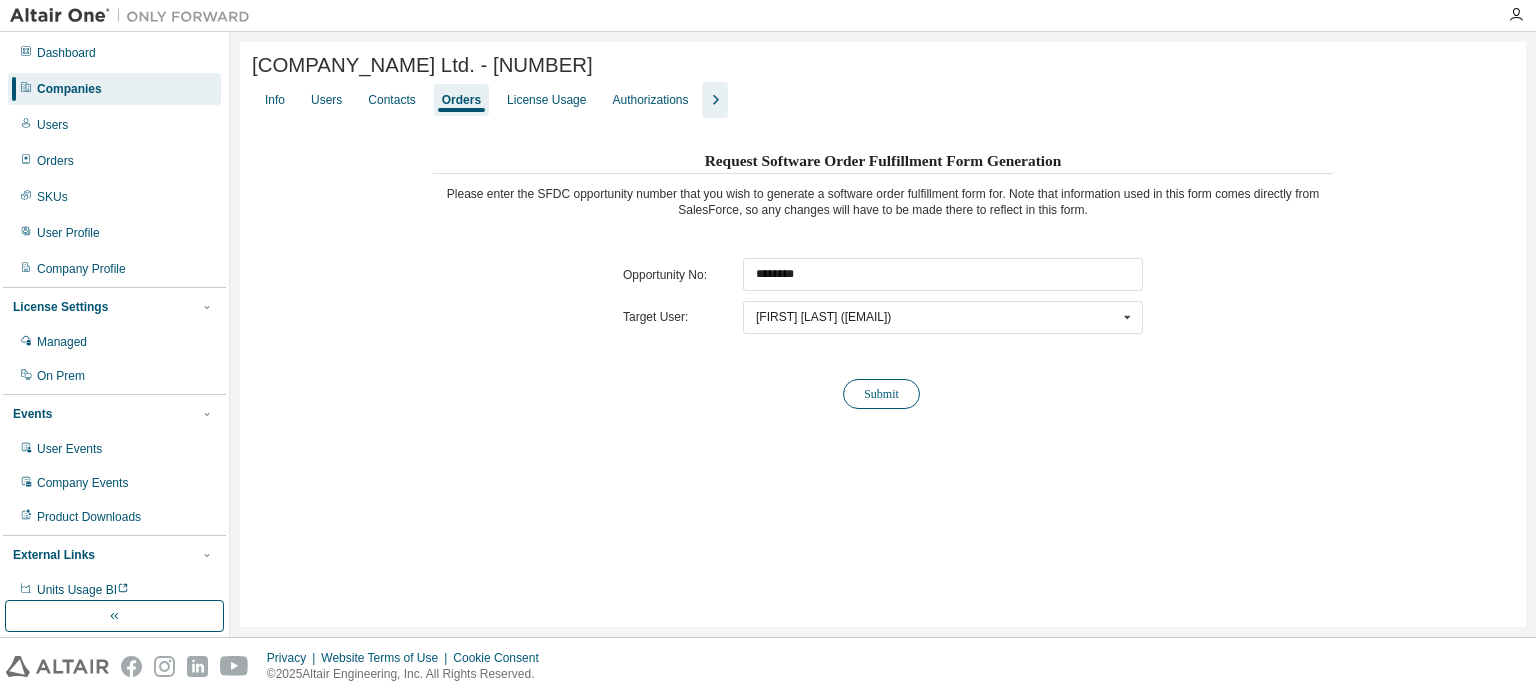 click on "Submit" at bounding box center (881, 394) 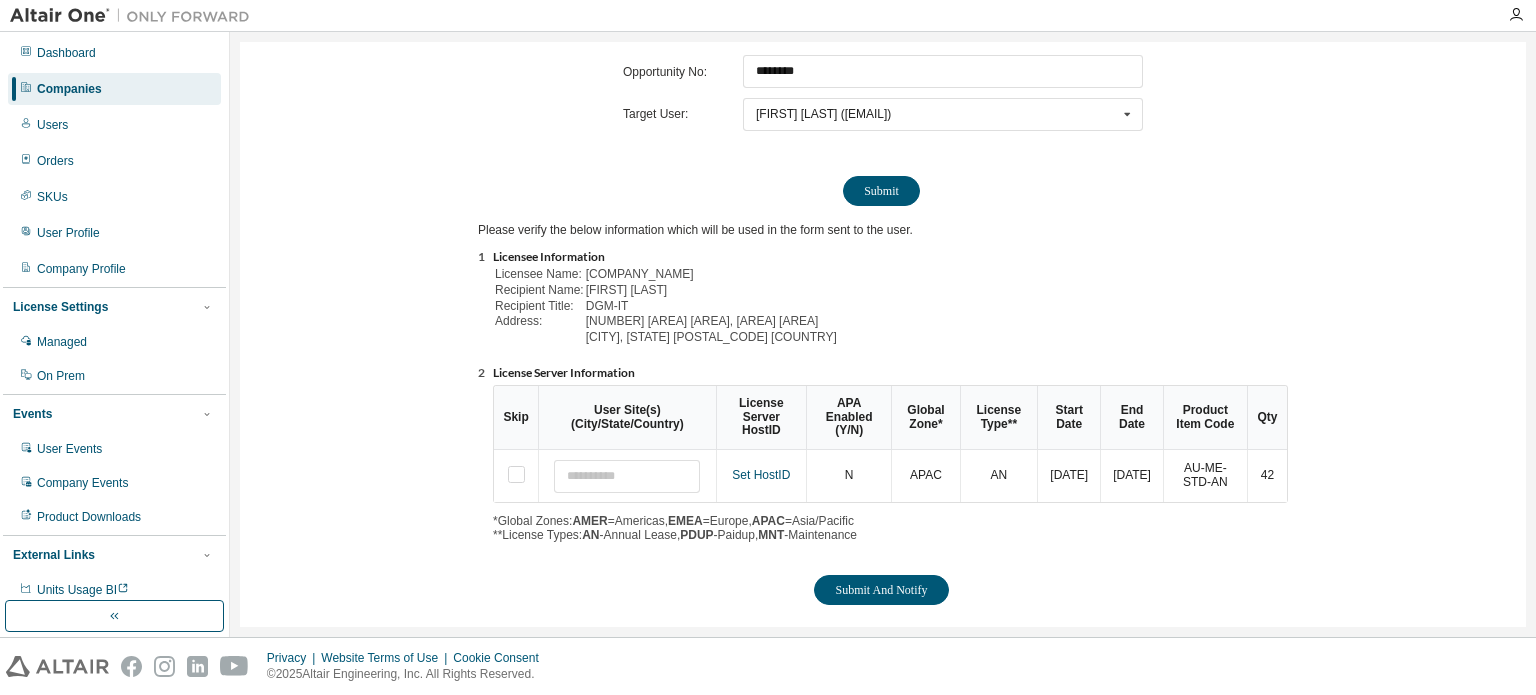 scroll, scrollTop: 221, scrollLeft: 0, axis: vertical 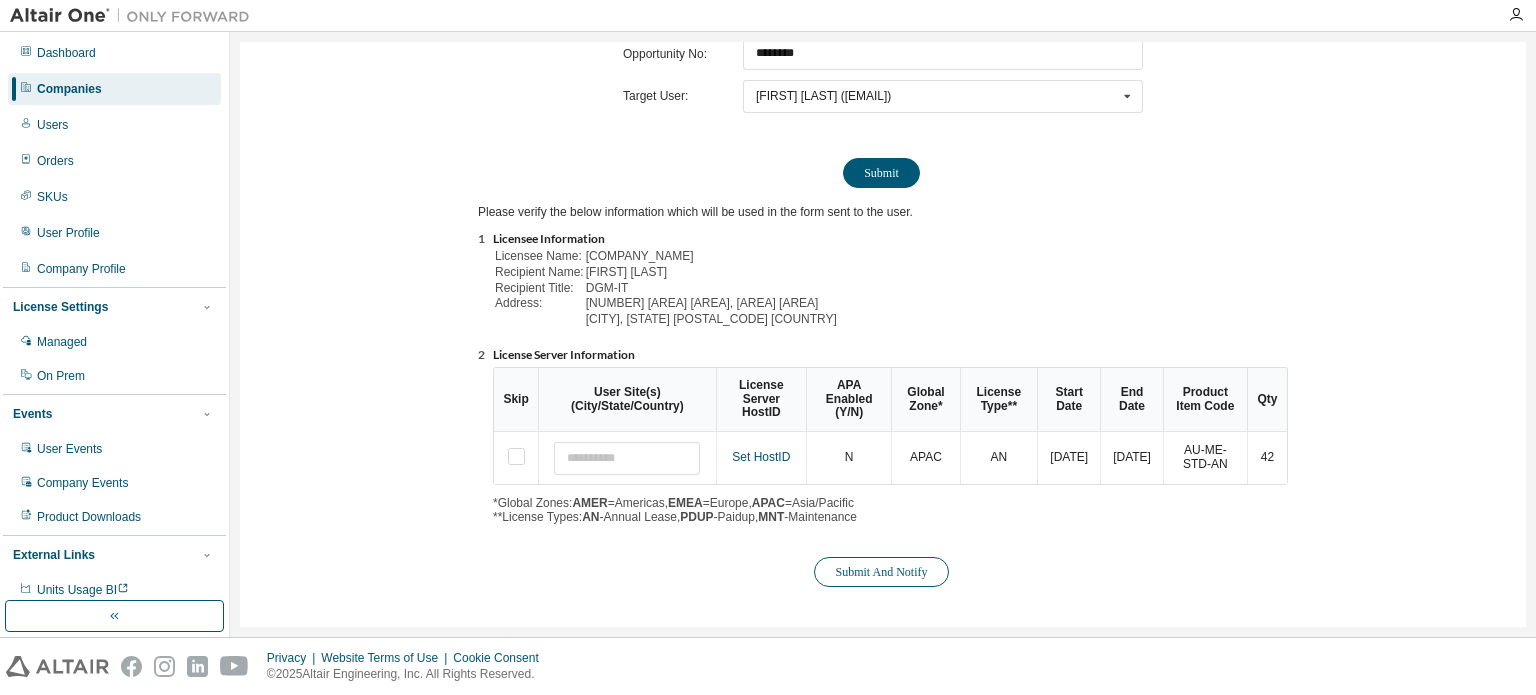click on "Submit And Notify" at bounding box center (881, 572) 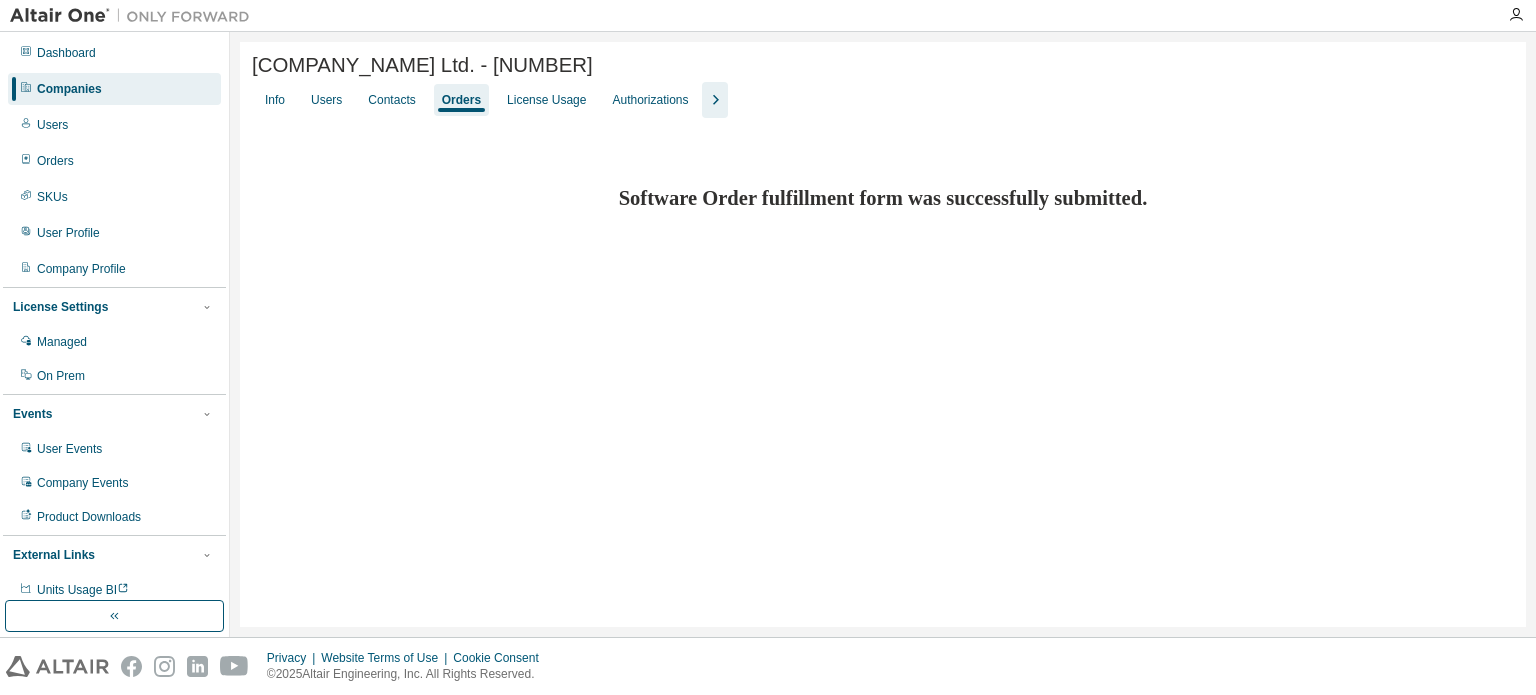 click on "Companies" at bounding box center [69, 89] 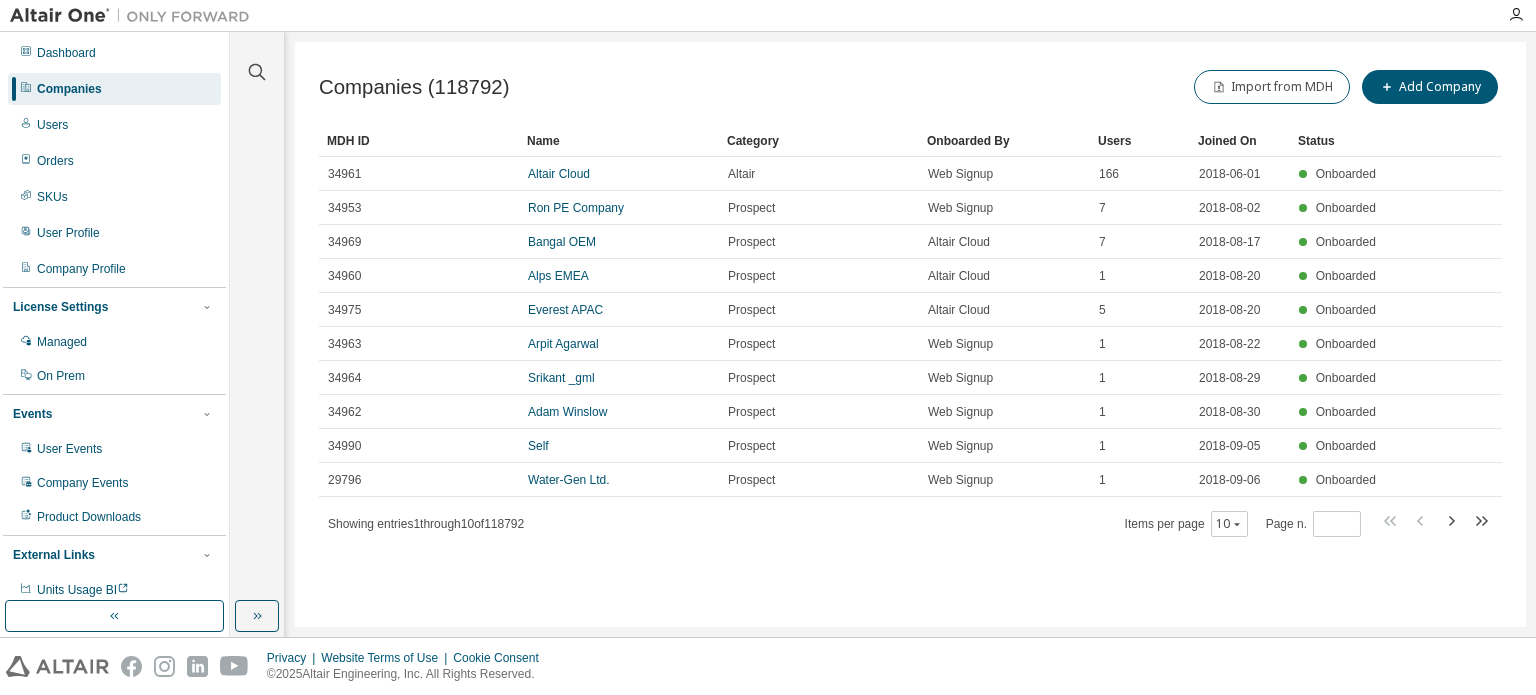 click at bounding box center (257, 60) 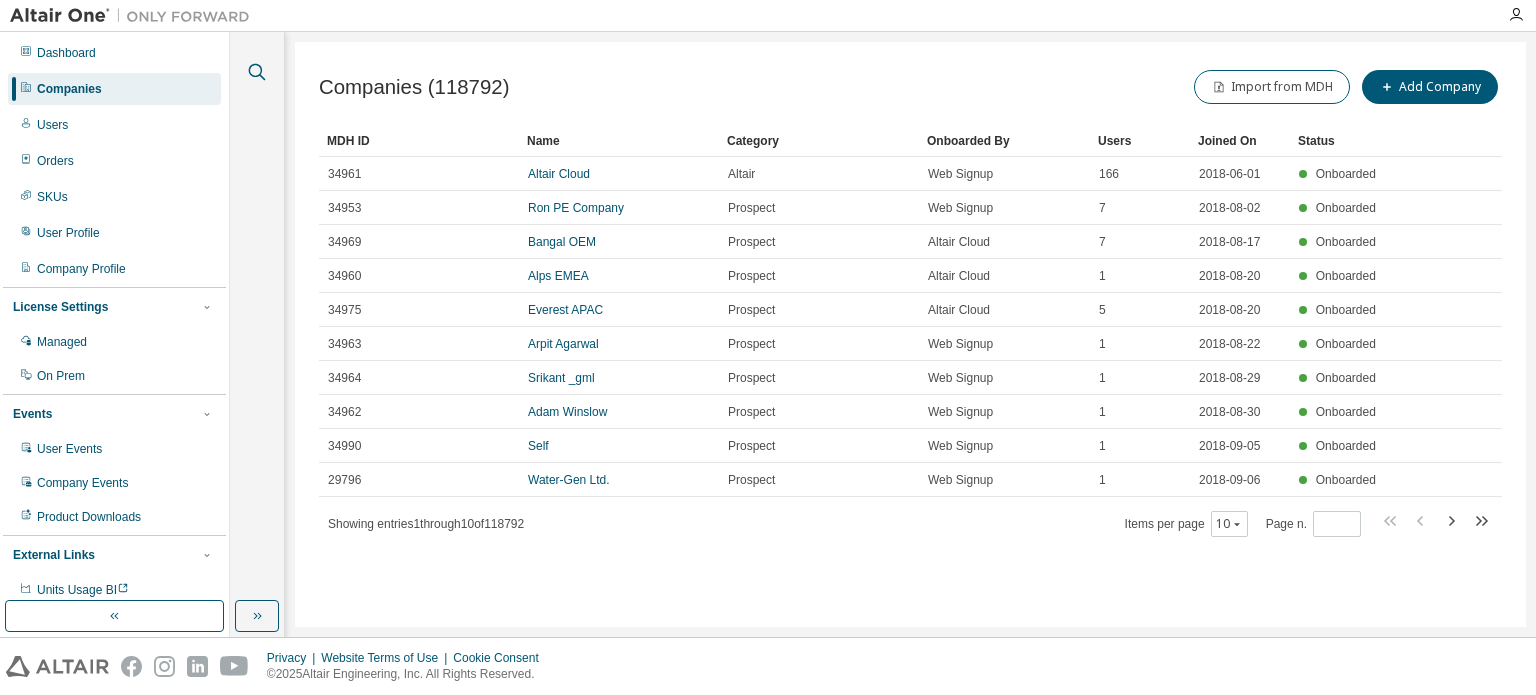 click 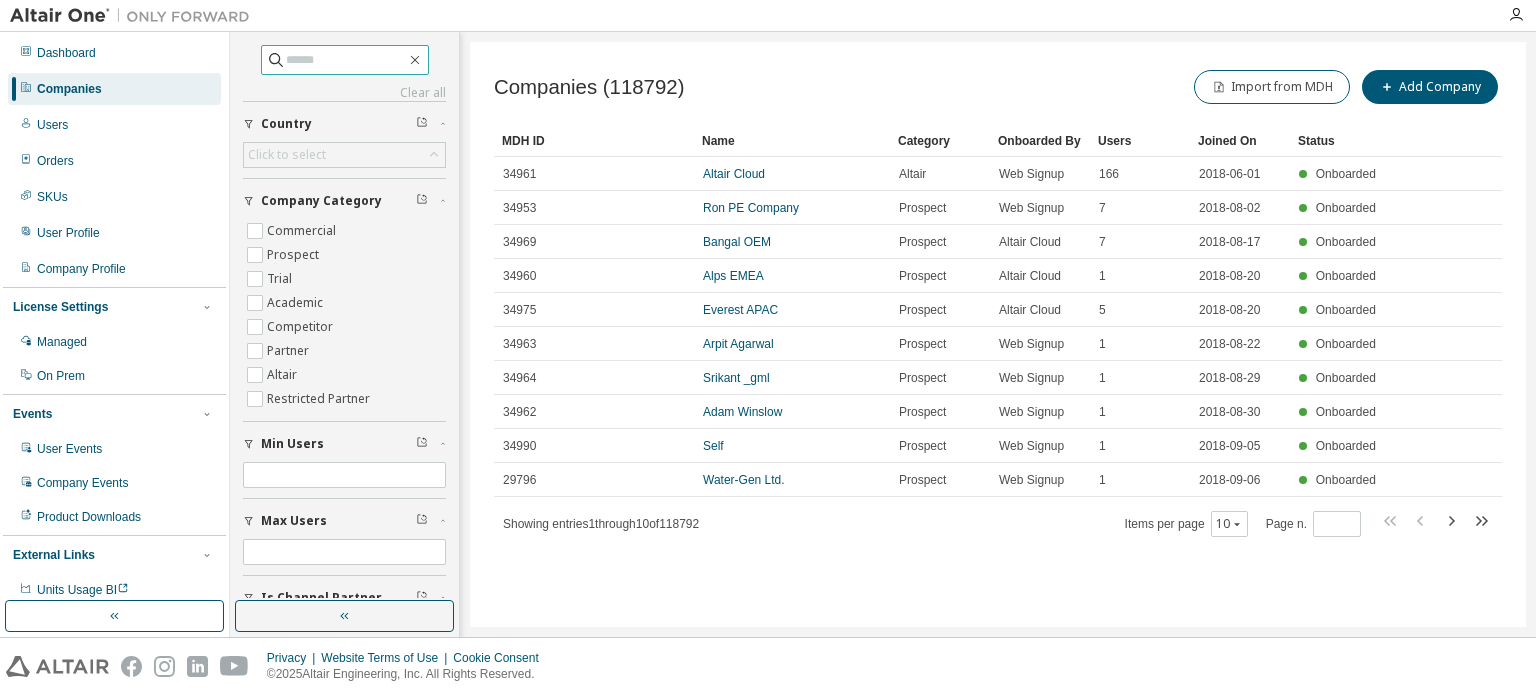 click at bounding box center (346, 60) 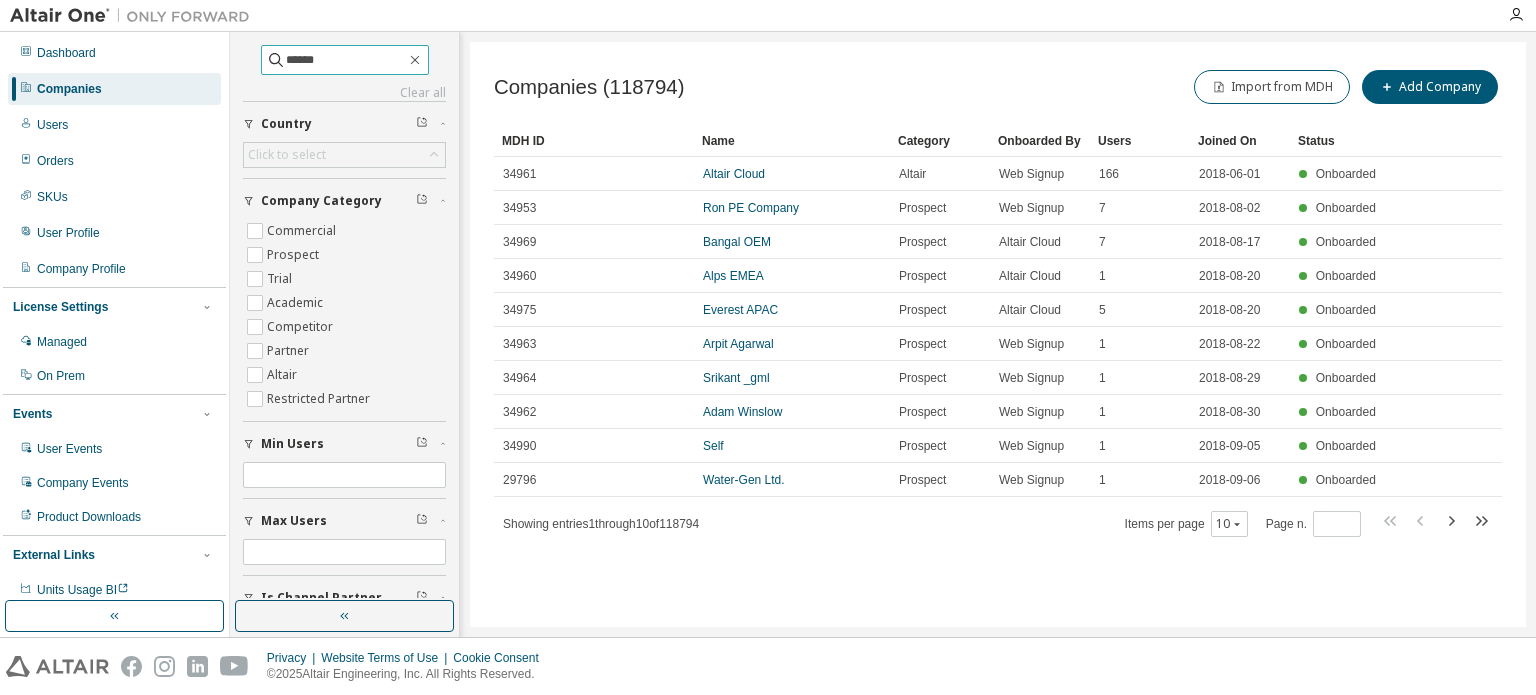 type on "******" 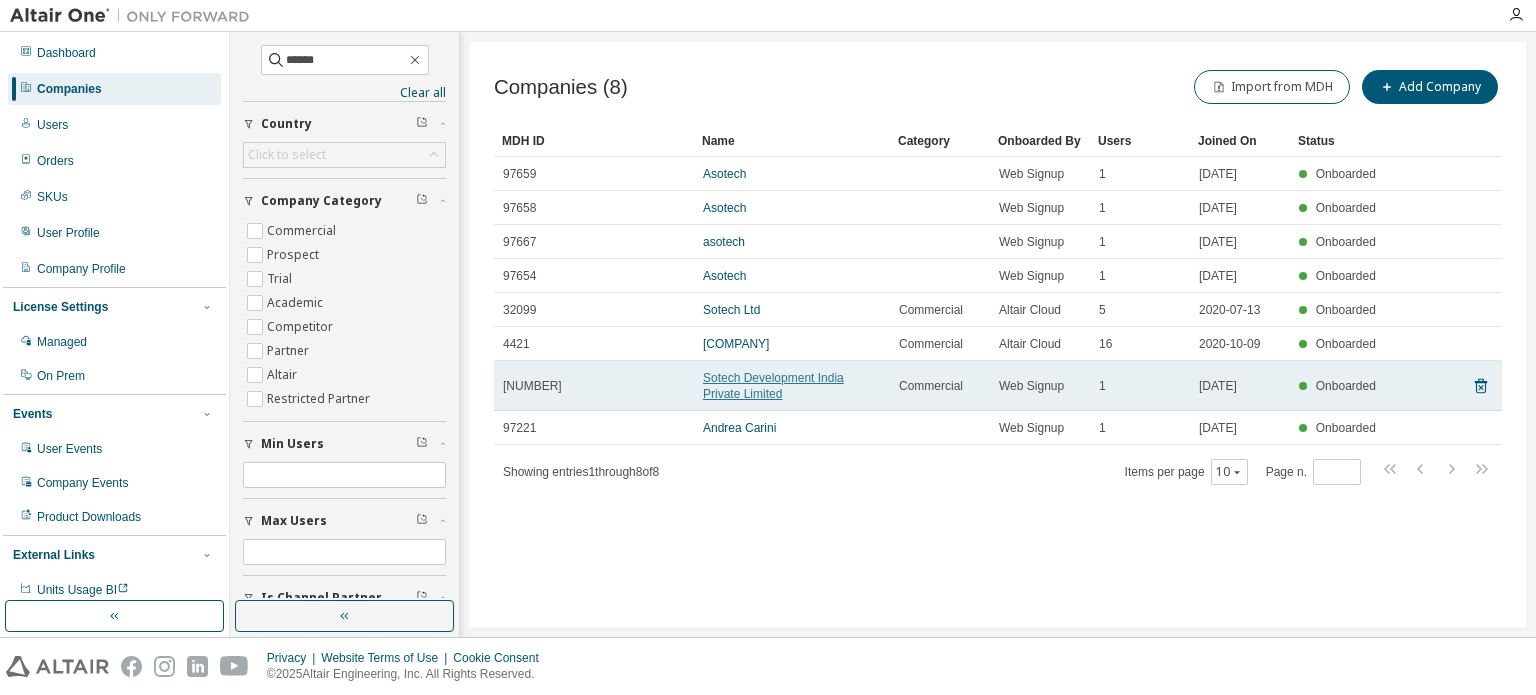 click on "Sotech Development India Private Limited" at bounding box center (773, 386) 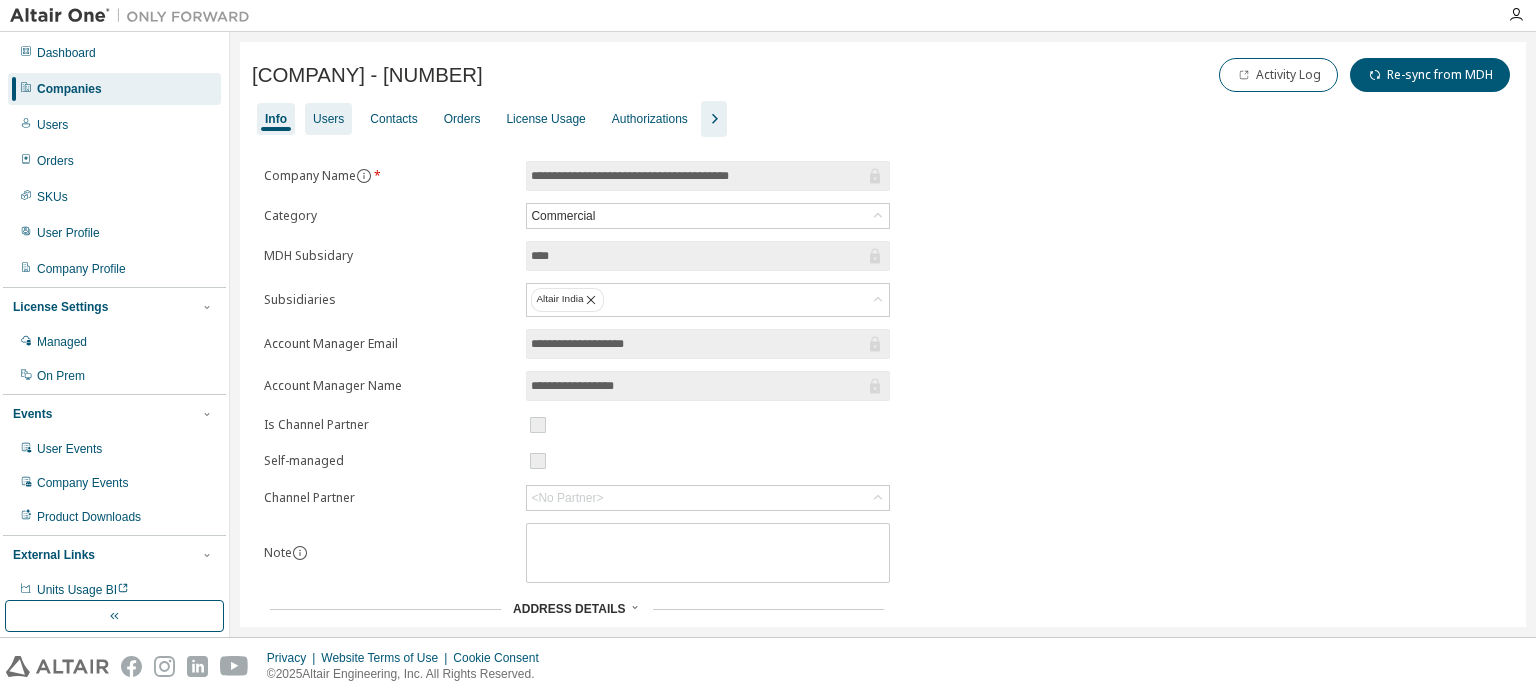 click on "Users" at bounding box center (328, 119) 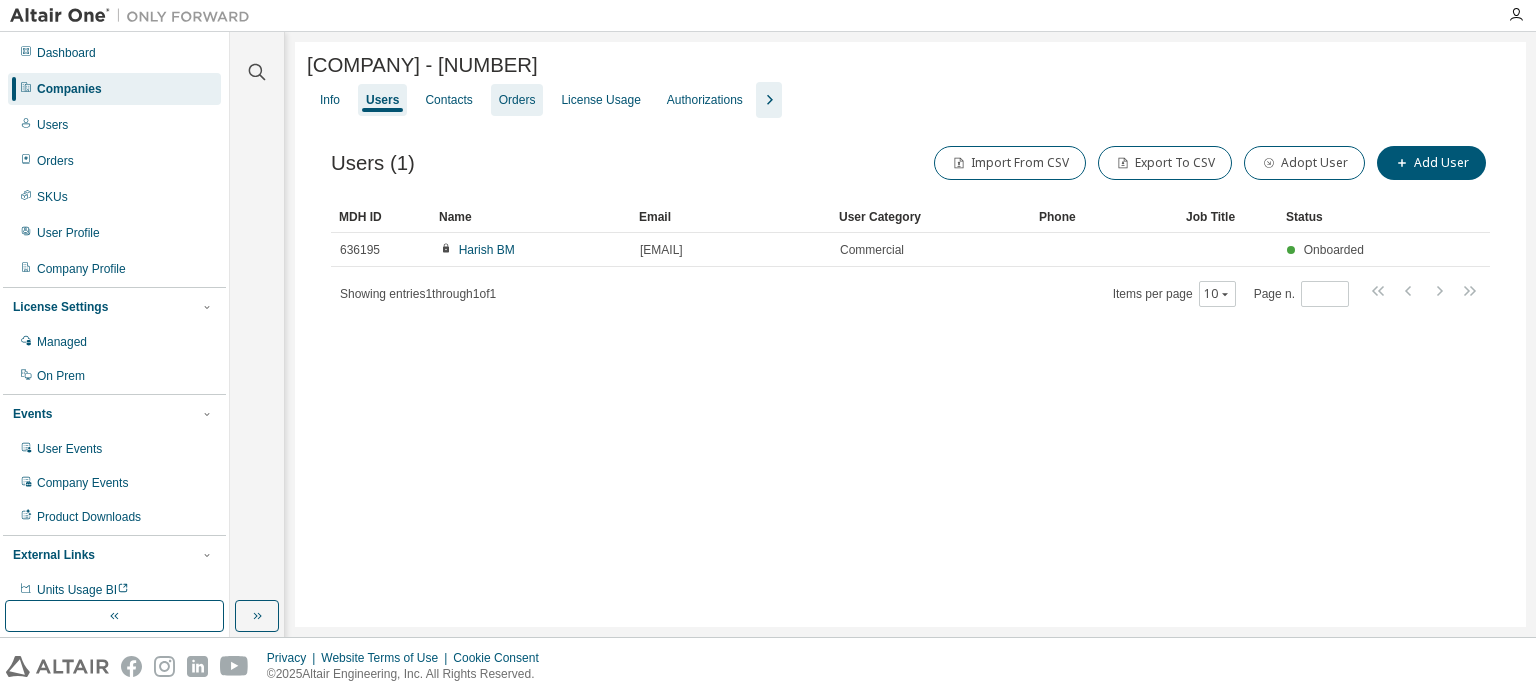 click on "Contacts" at bounding box center [448, 100] 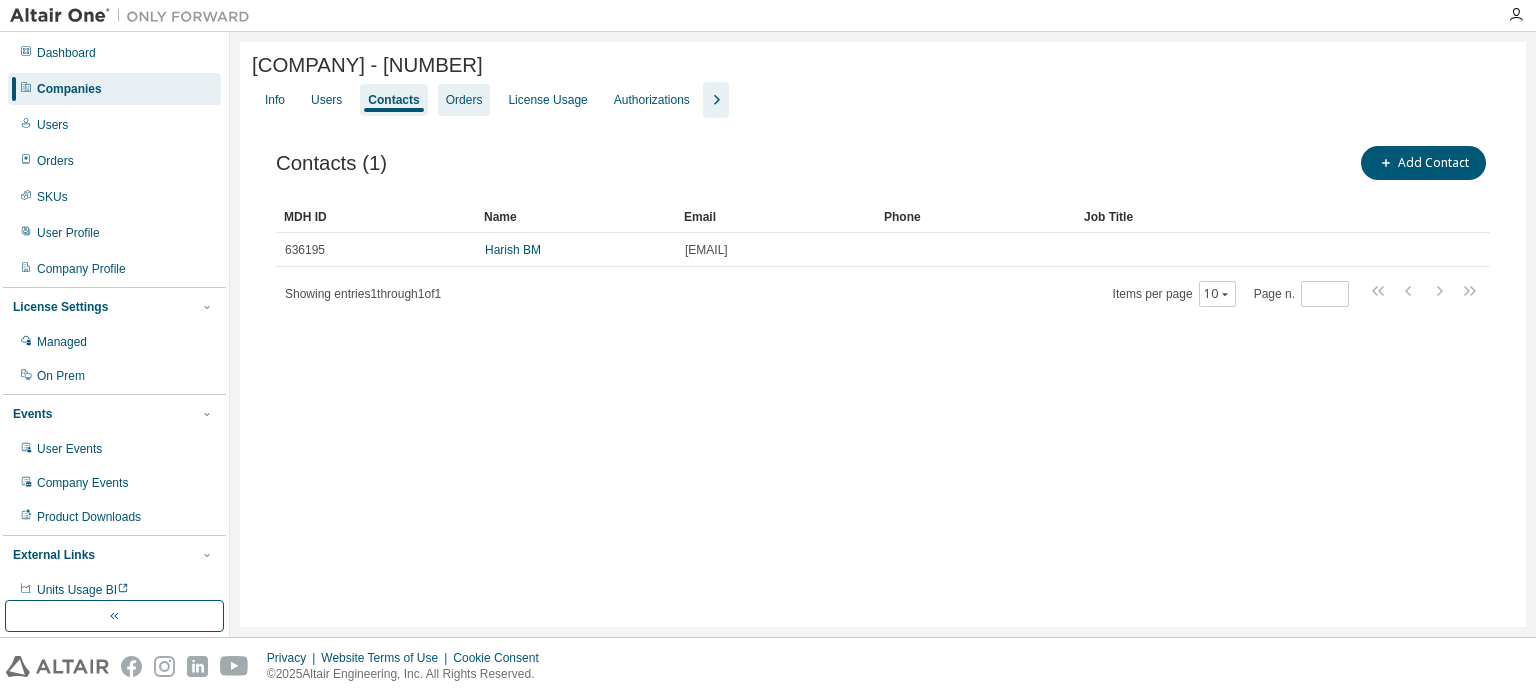 click on "Orders" at bounding box center (464, 100) 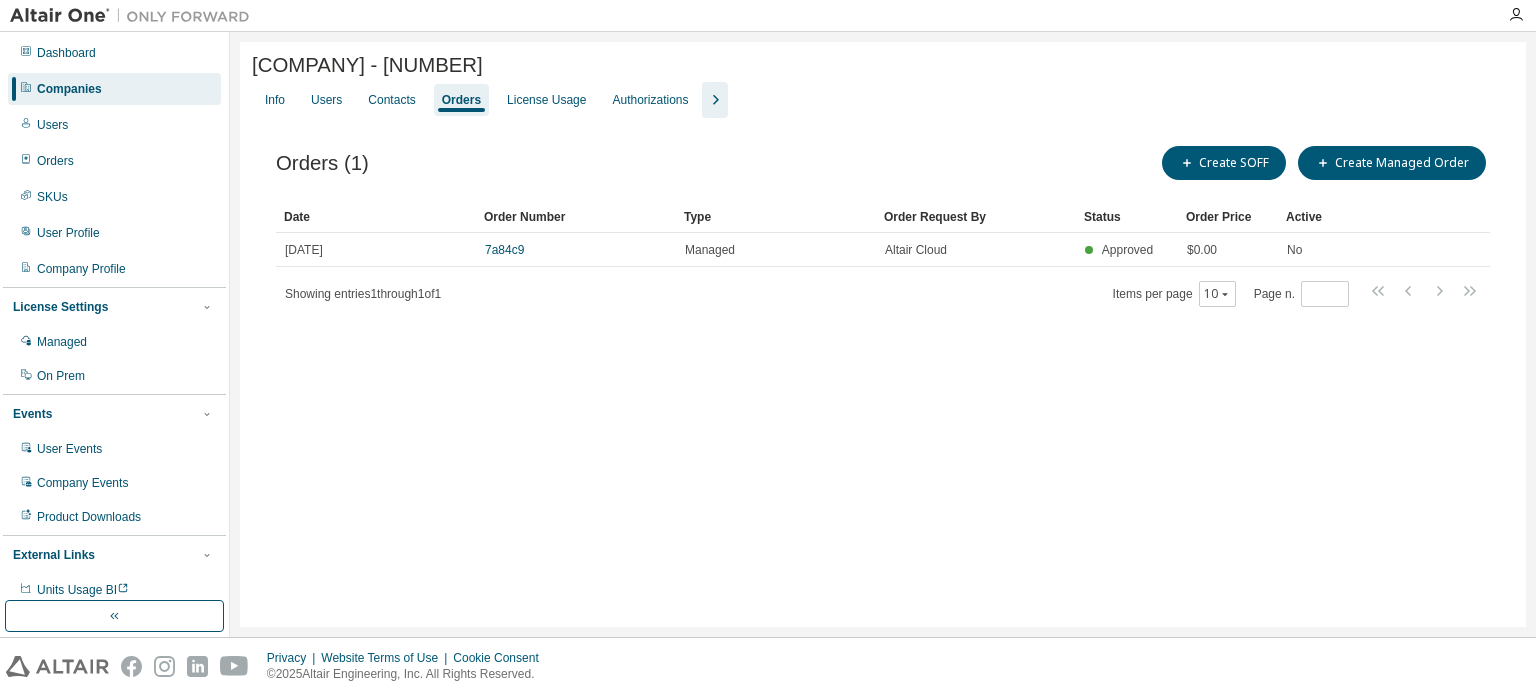 click on "Companies" at bounding box center [114, 89] 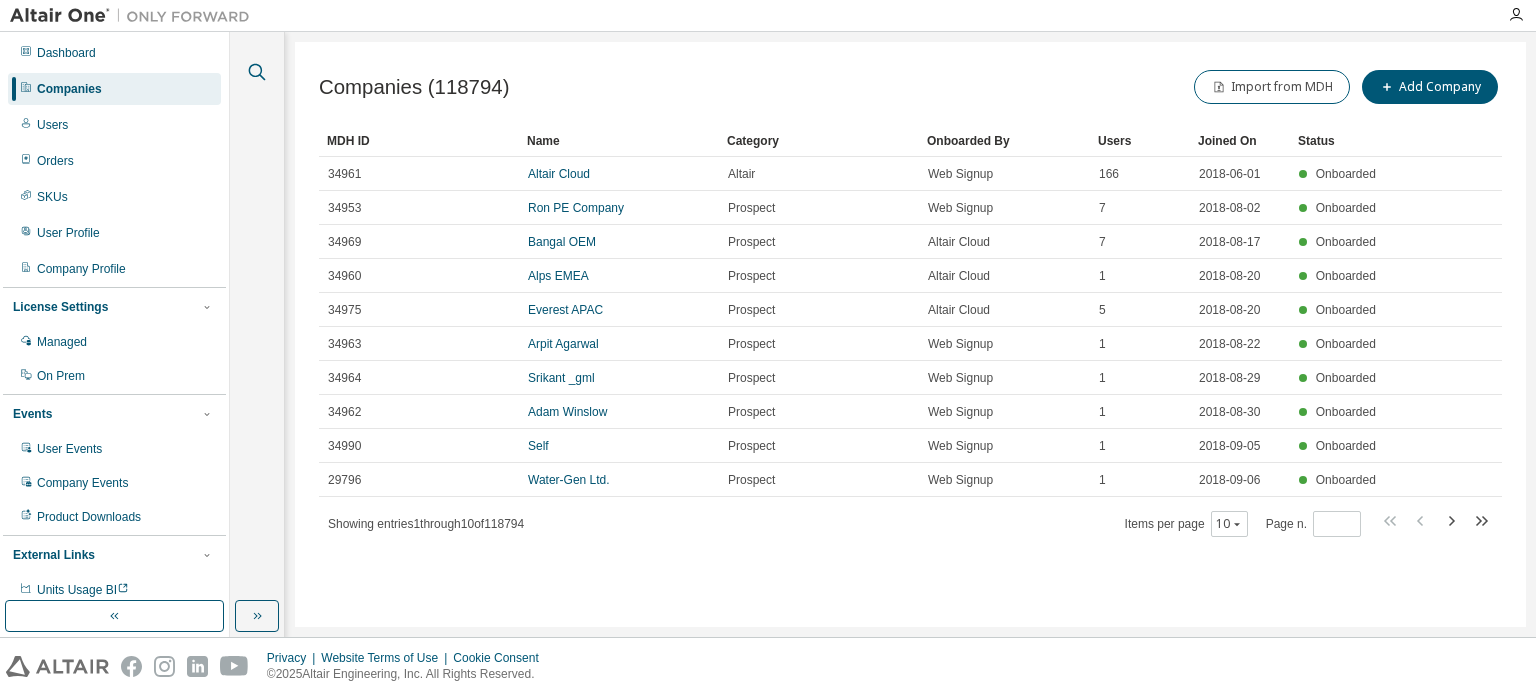 click 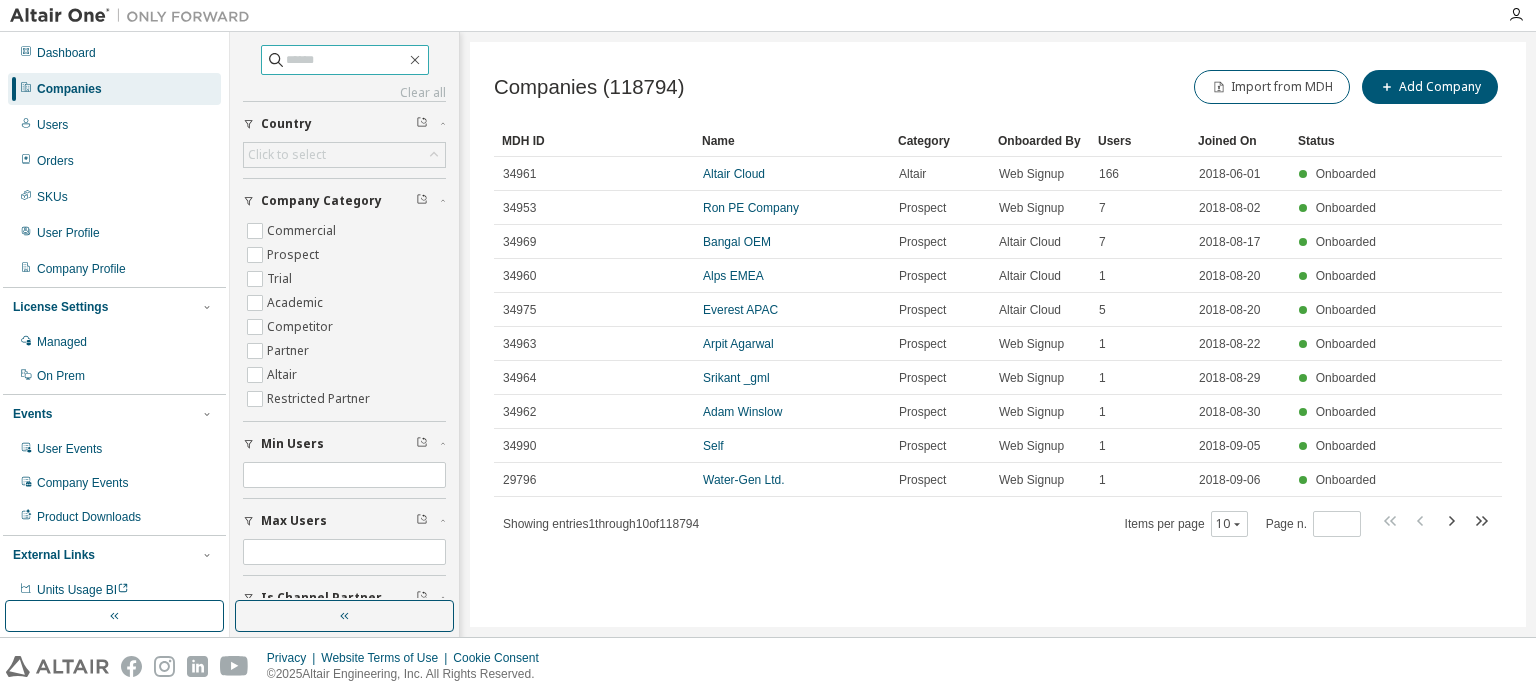 click at bounding box center [346, 60] 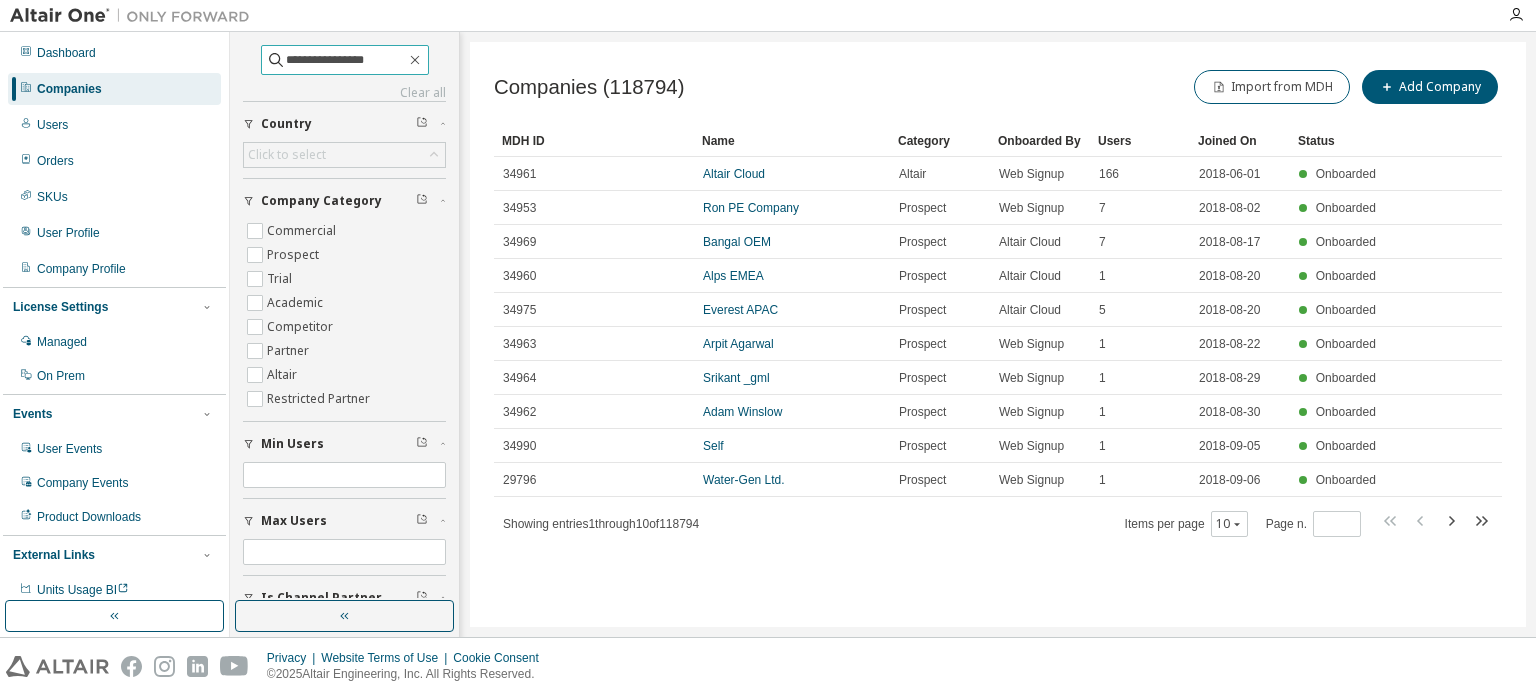 type on "**********" 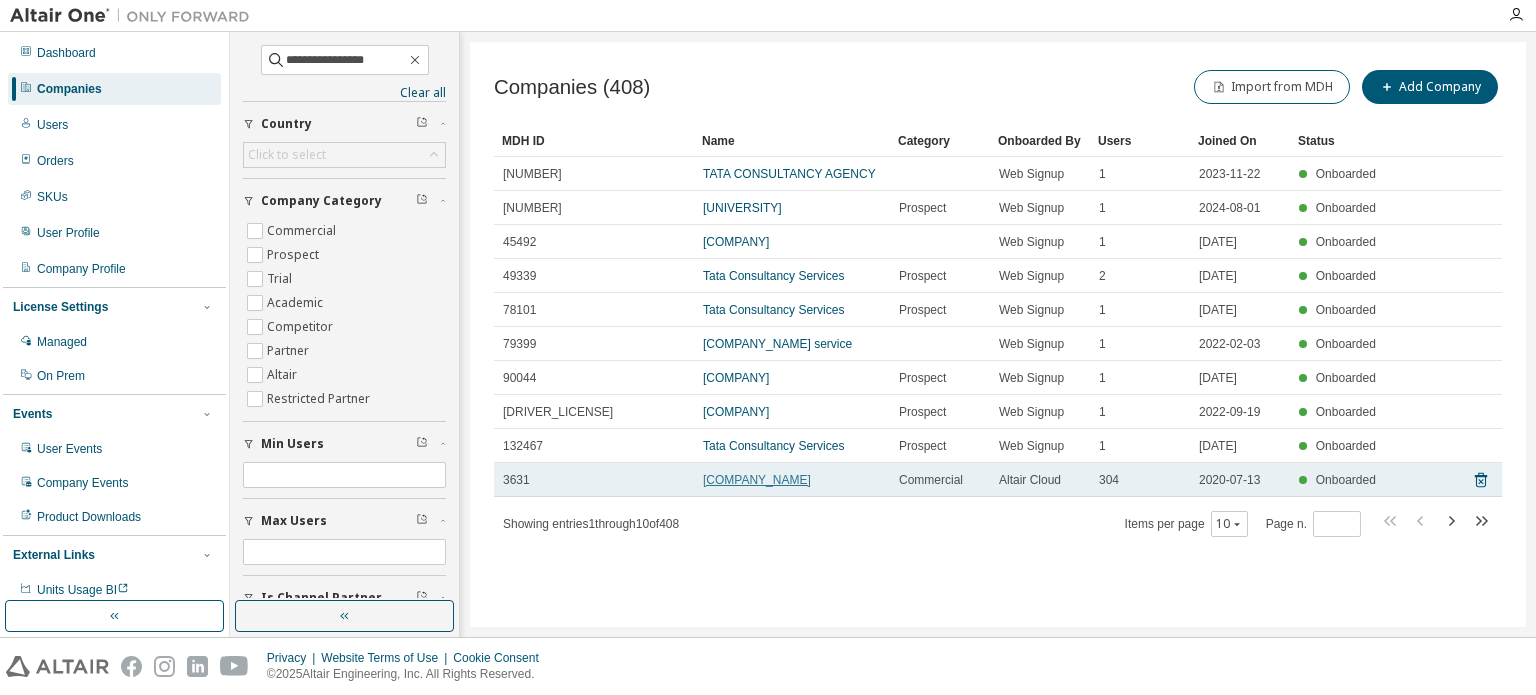 click on "[COMPANY_NAME]" at bounding box center [757, 480] 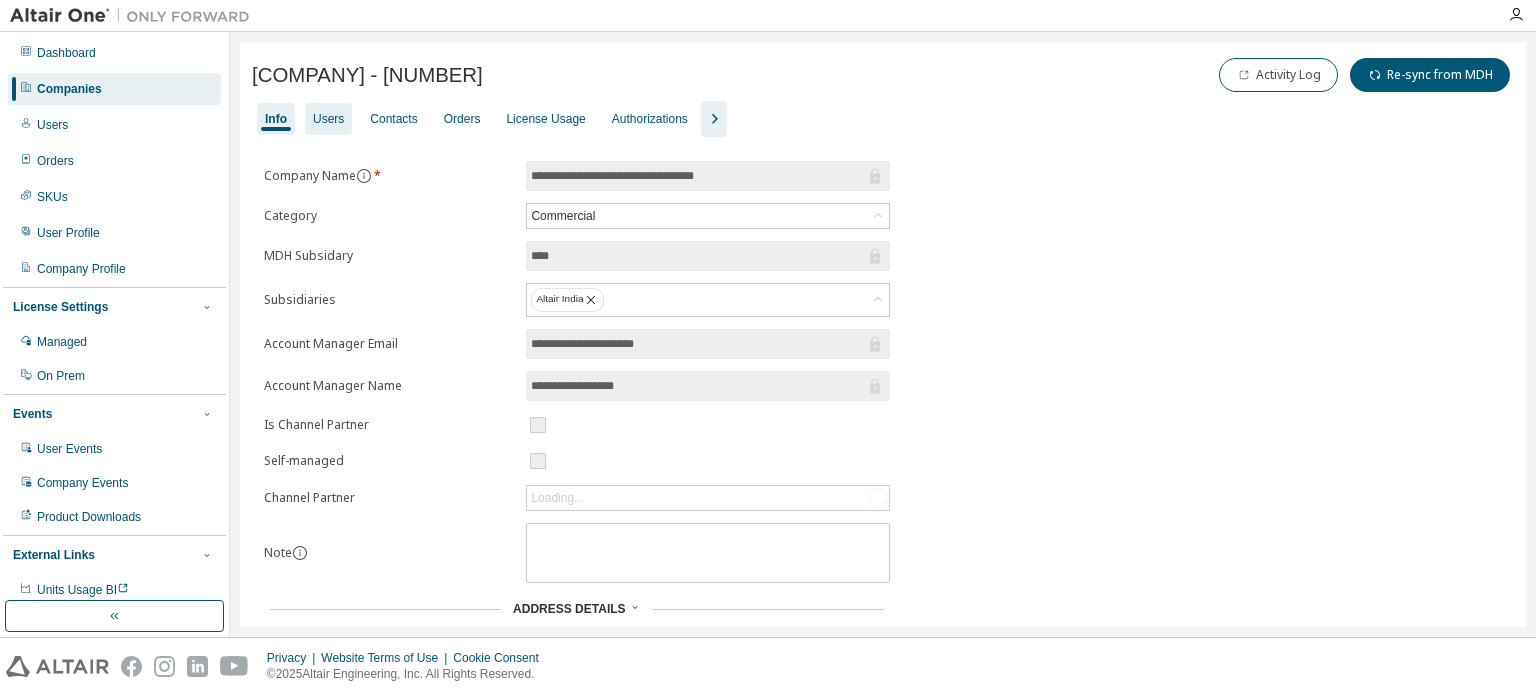 click on "Users" at bounding box center [328, 119] 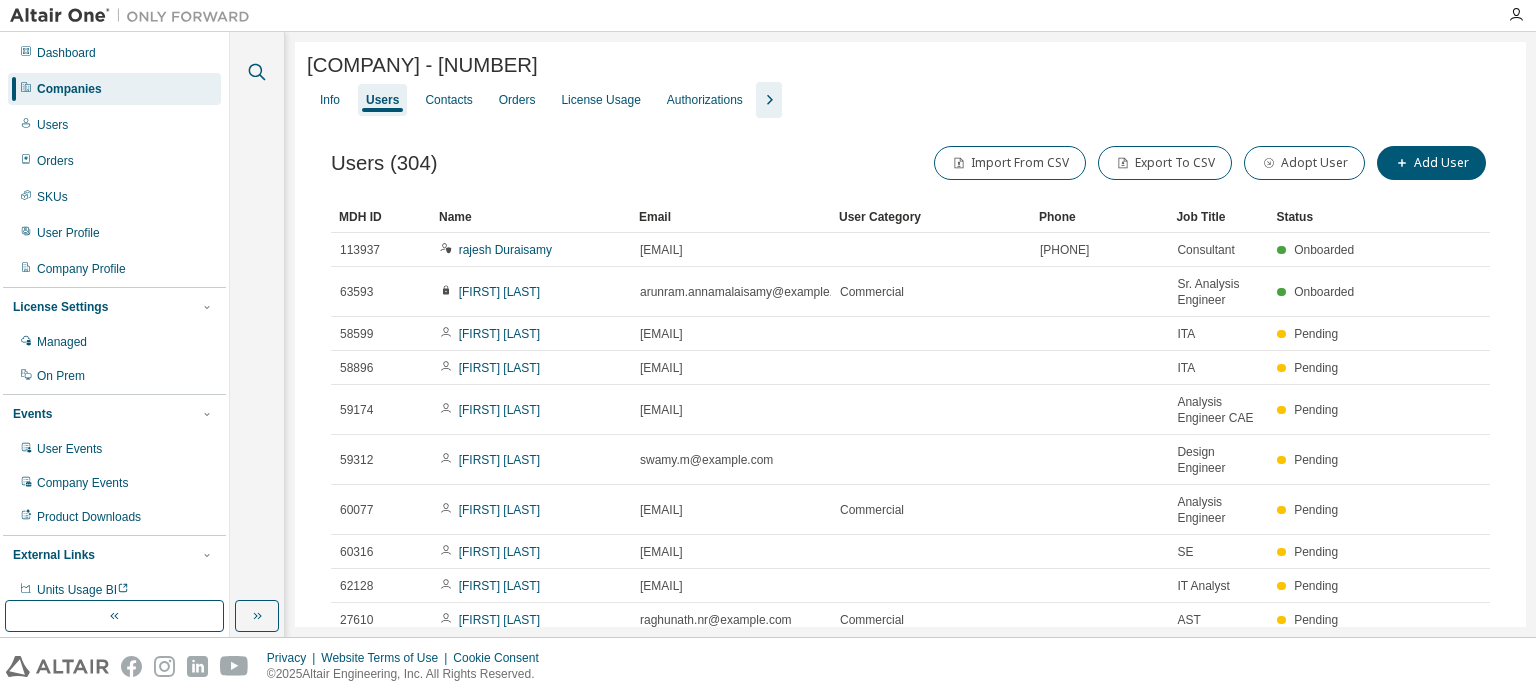 click 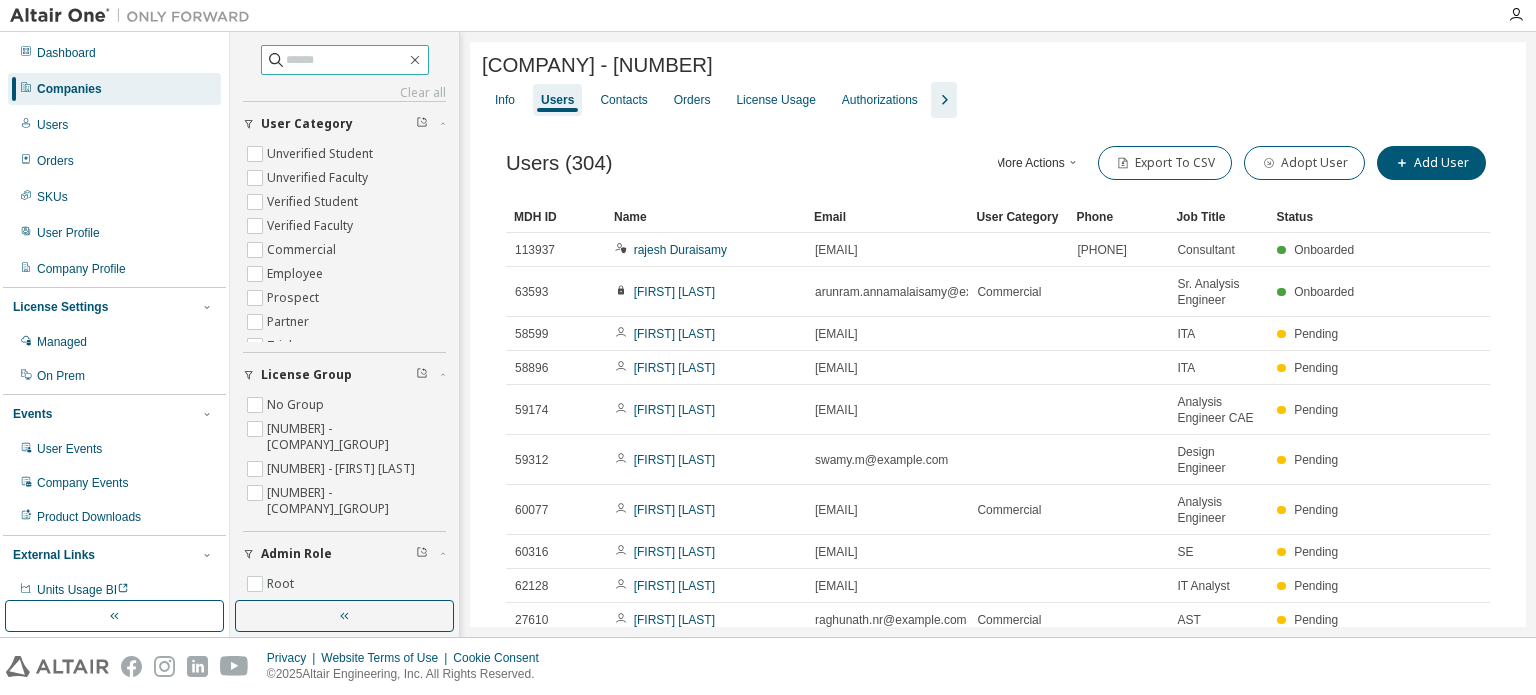 click at bounding box center [346, 60] 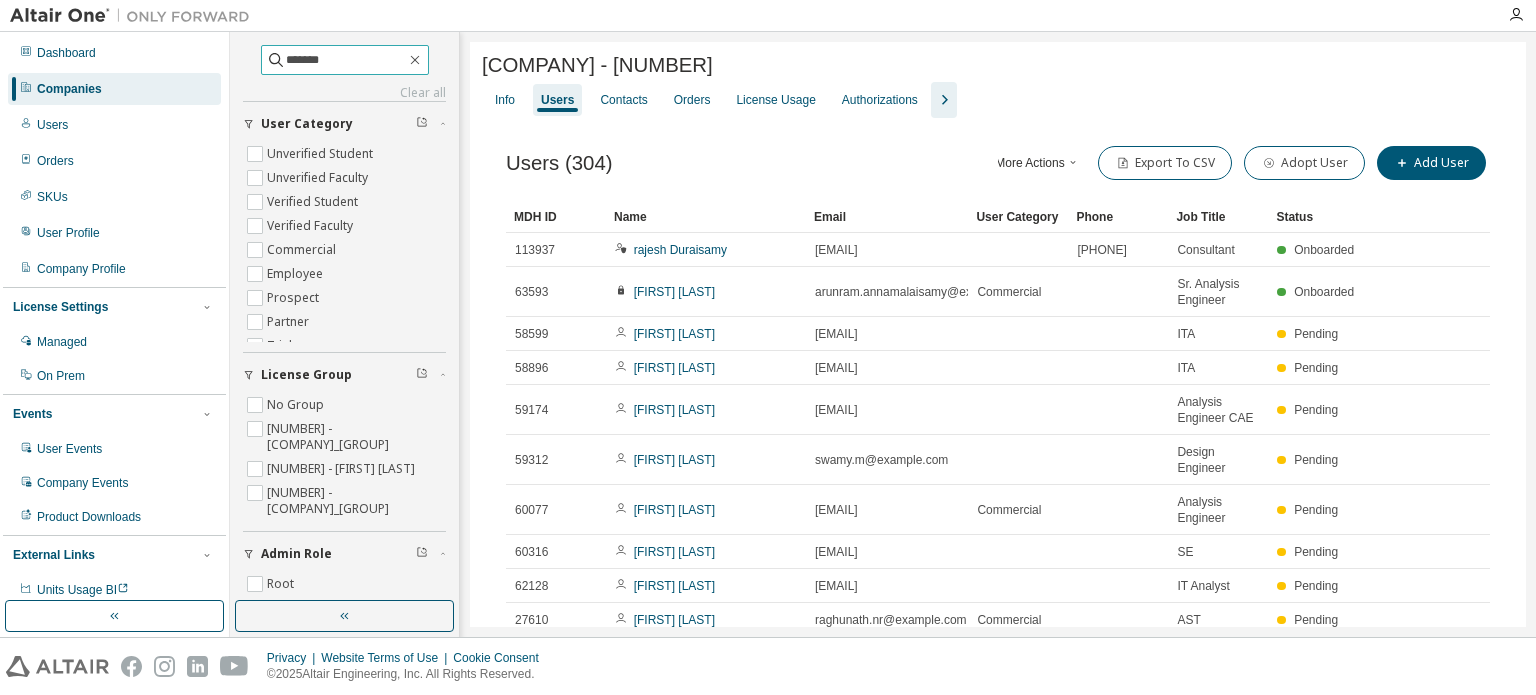 type on "*******" 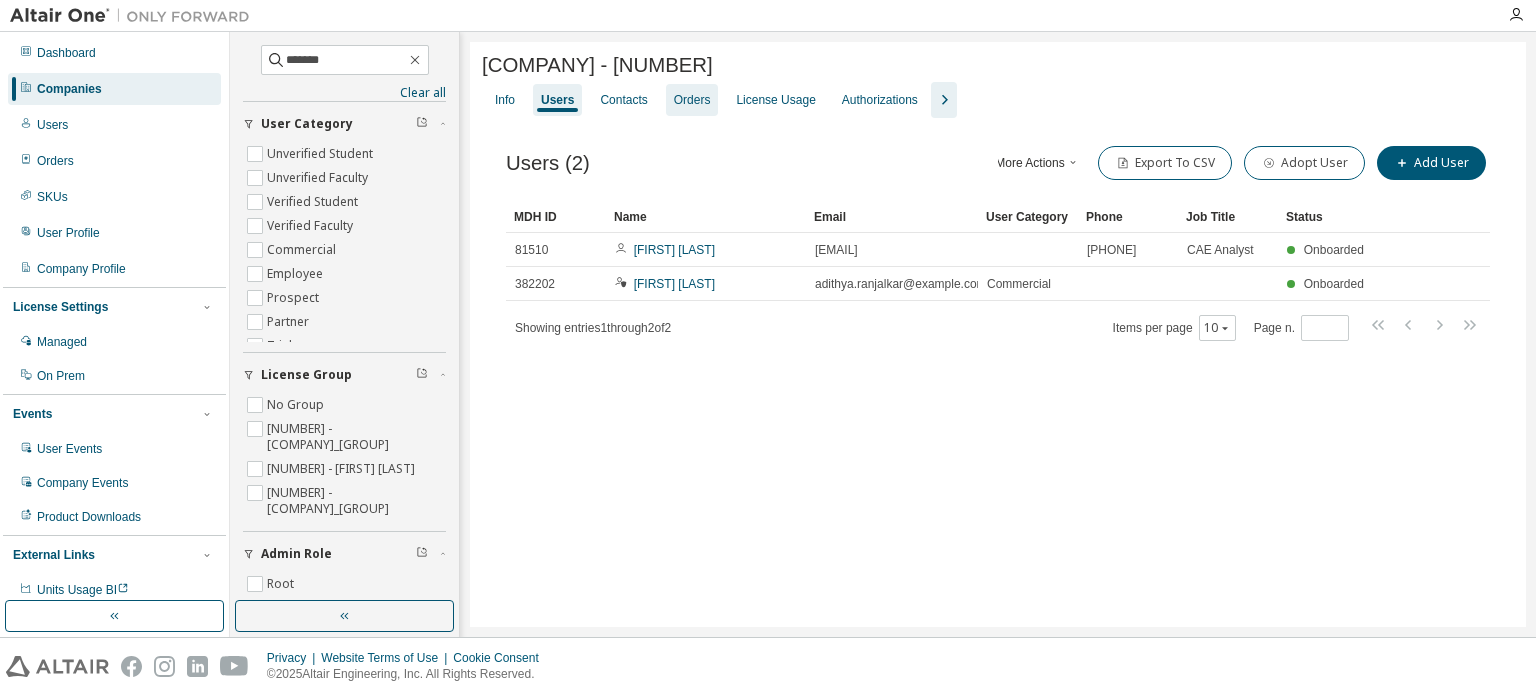 click on "Orders" at bounding box center [692, 100] 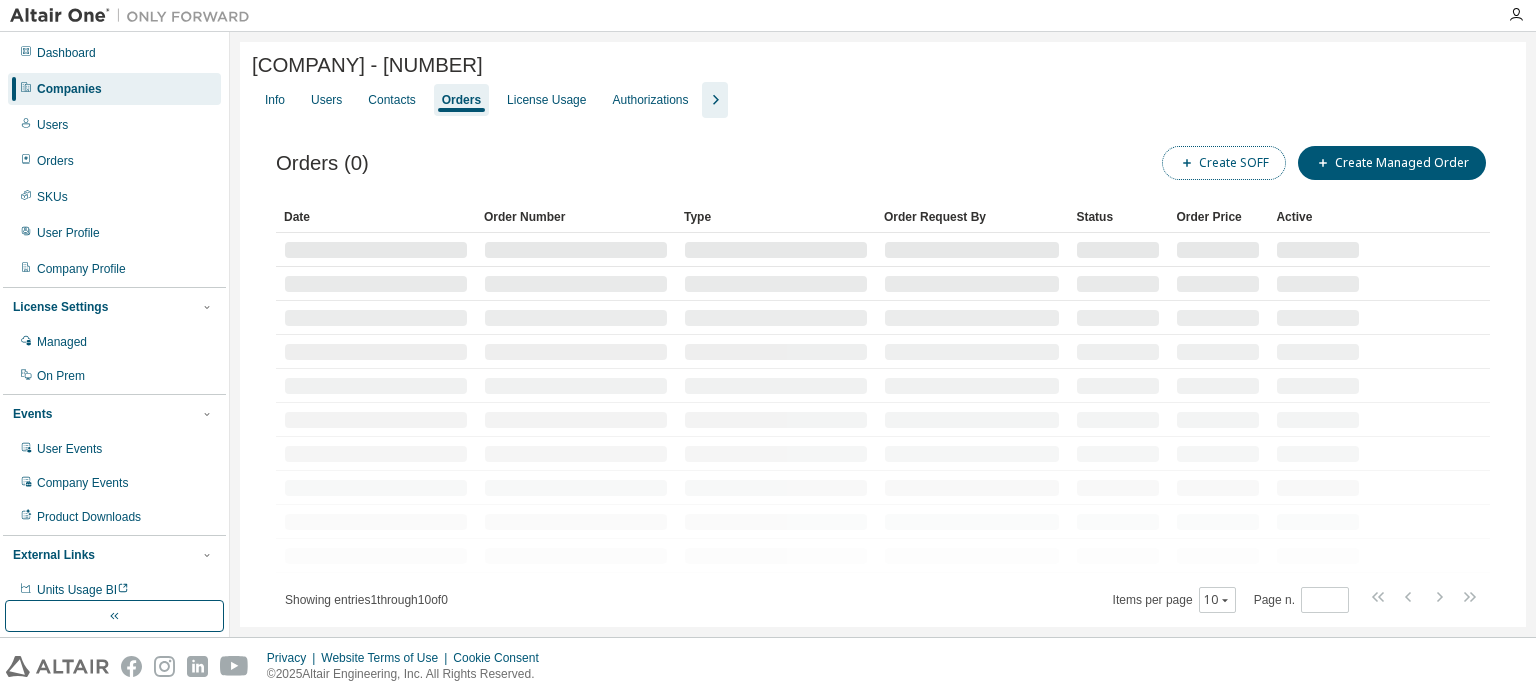 click on "Create SOFF" at bounding box center [1224, 163] 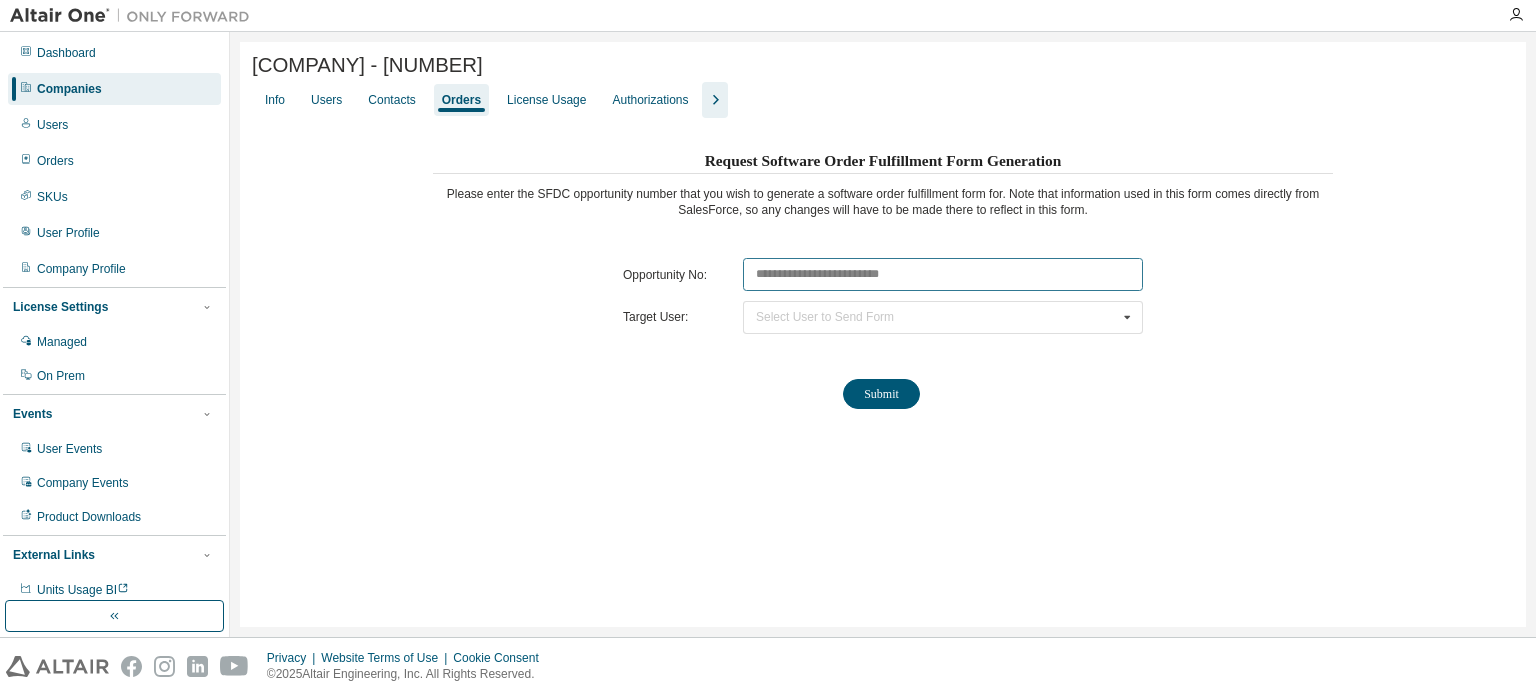 click at bounding box center [943, 274] 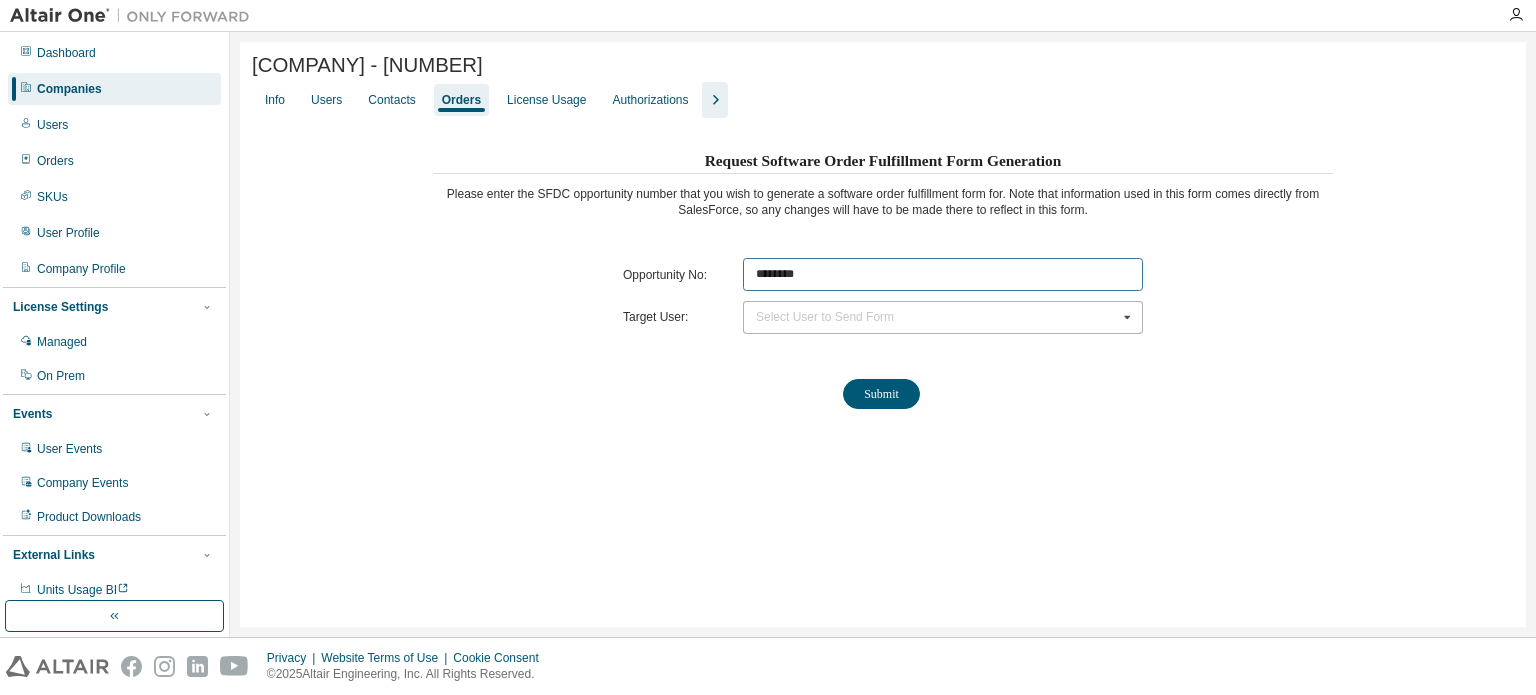 type on "********" 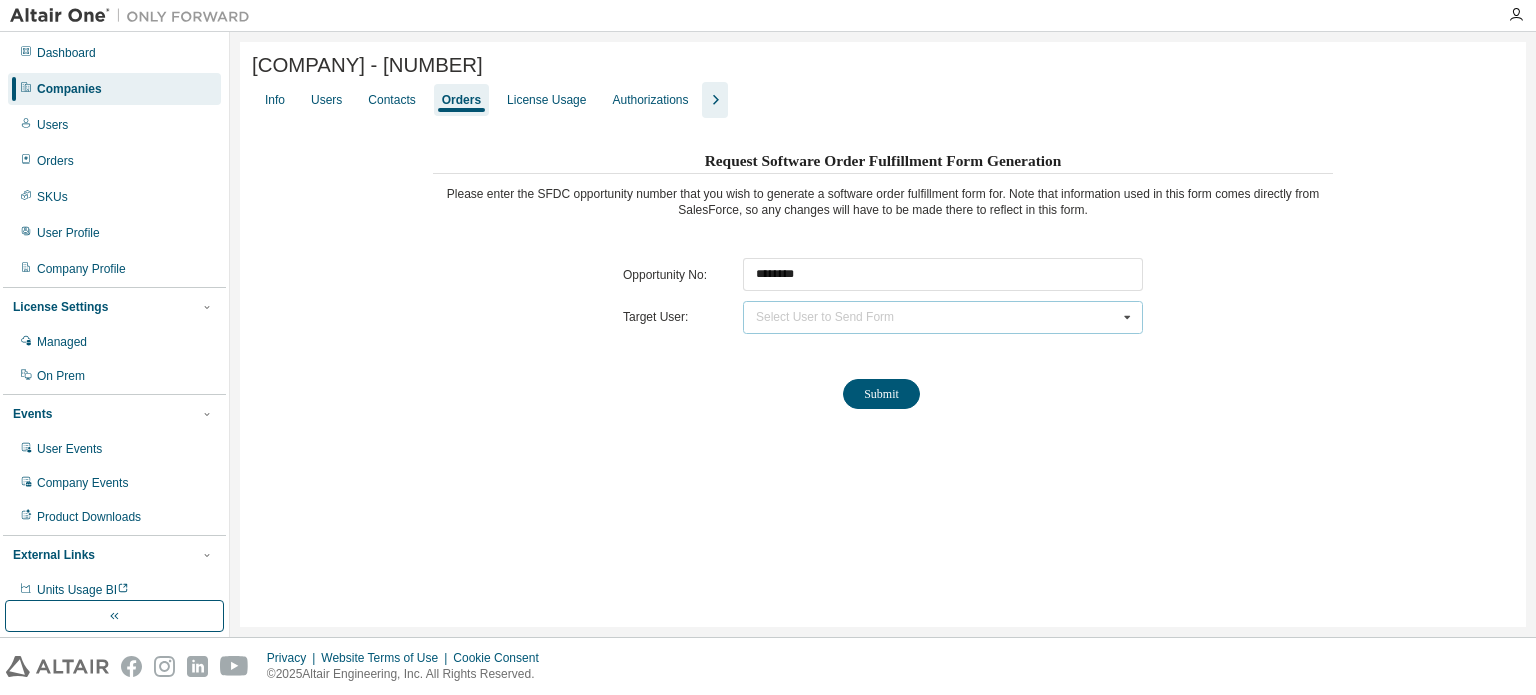 click on "Select User to Send Form" at bounding box center (825, 317) 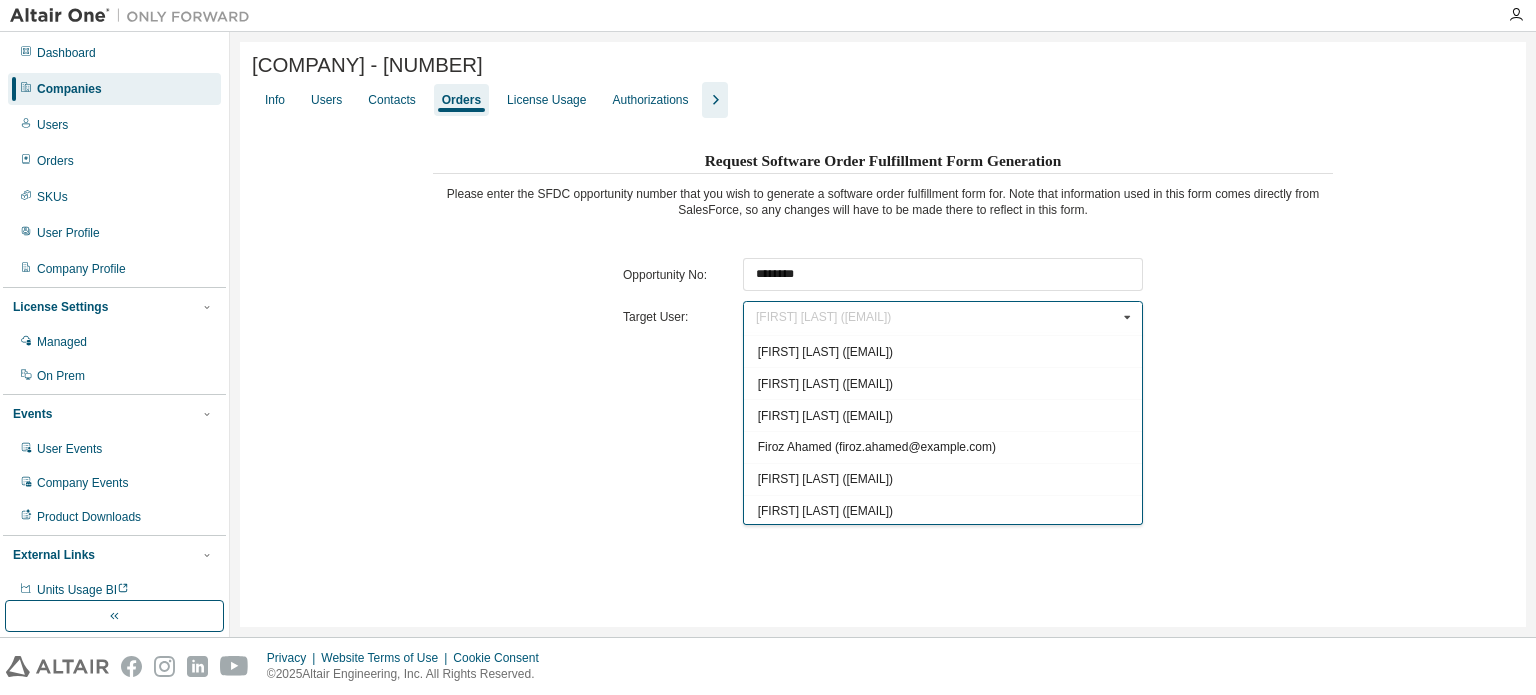 scroll, scrollTop: 632, scrollLeft: 0, axis: vertical 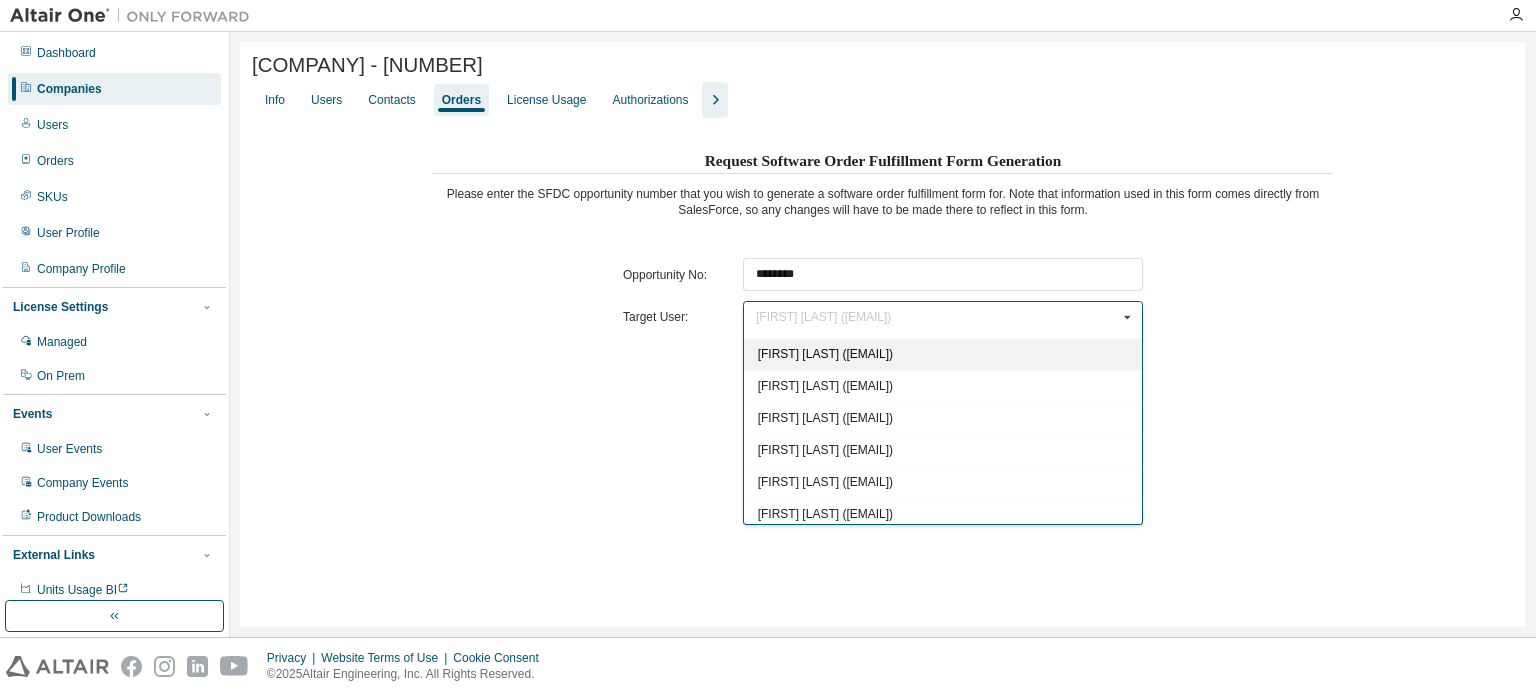 click on "[FIRST] [LAST] ([EMAIL])" at bounding box center [825, 354] 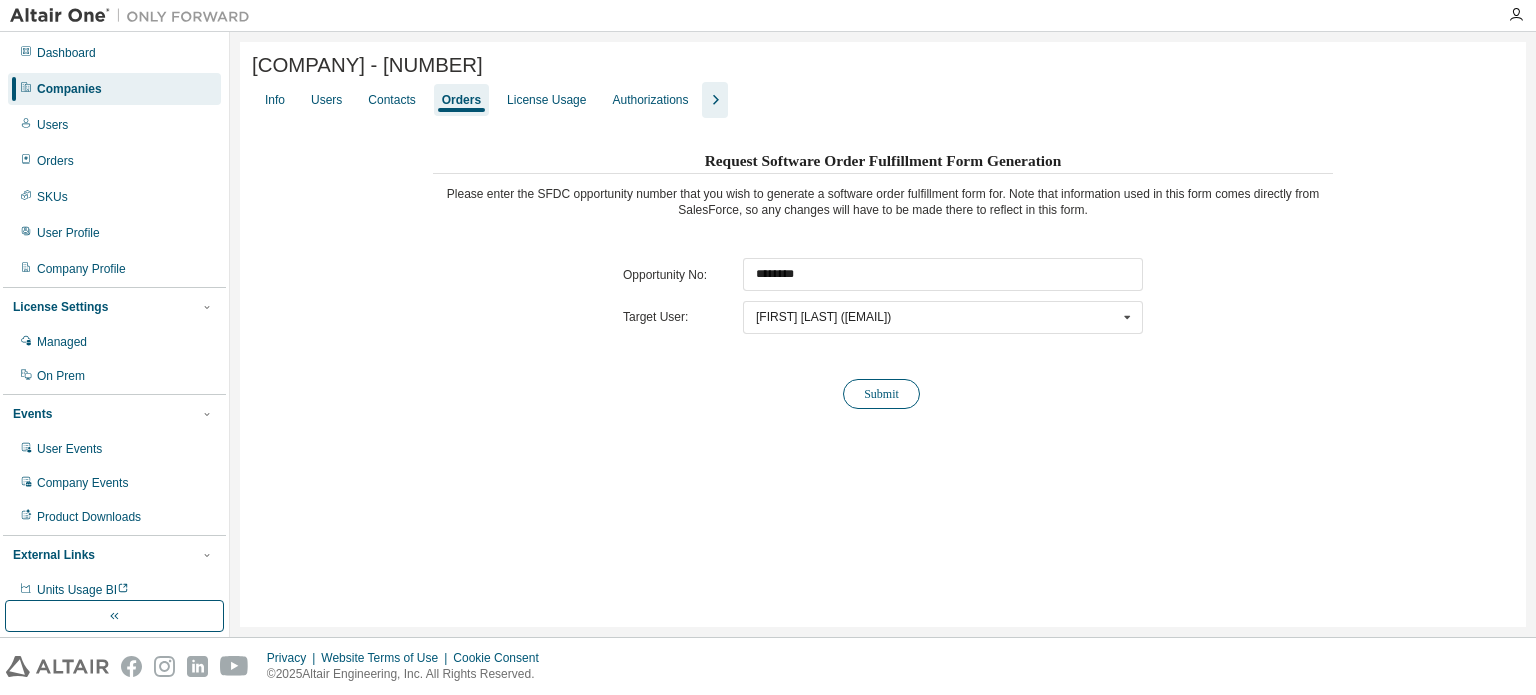 click on "Submit" at bounding box center (881, 394) 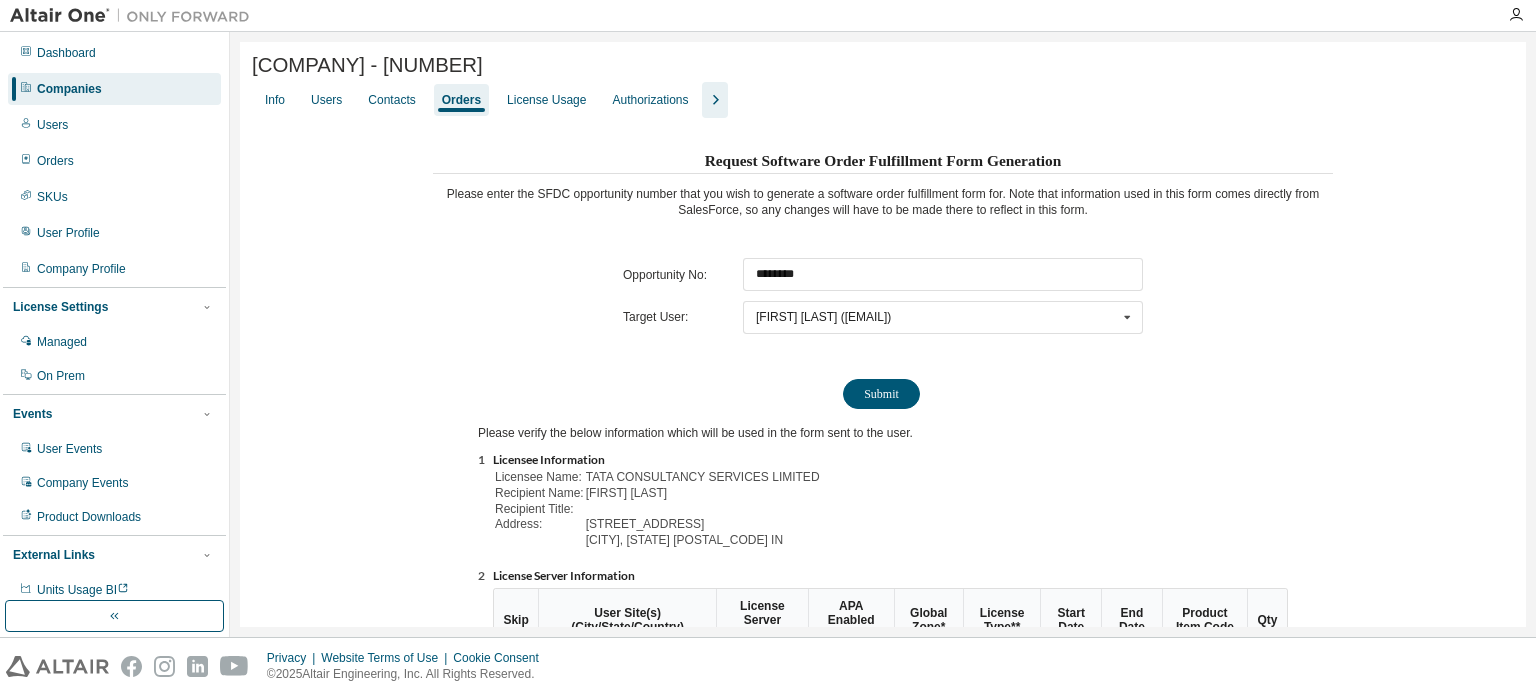 scroll, scrollTop: 221, scrollLeft: 0, axis: vertical 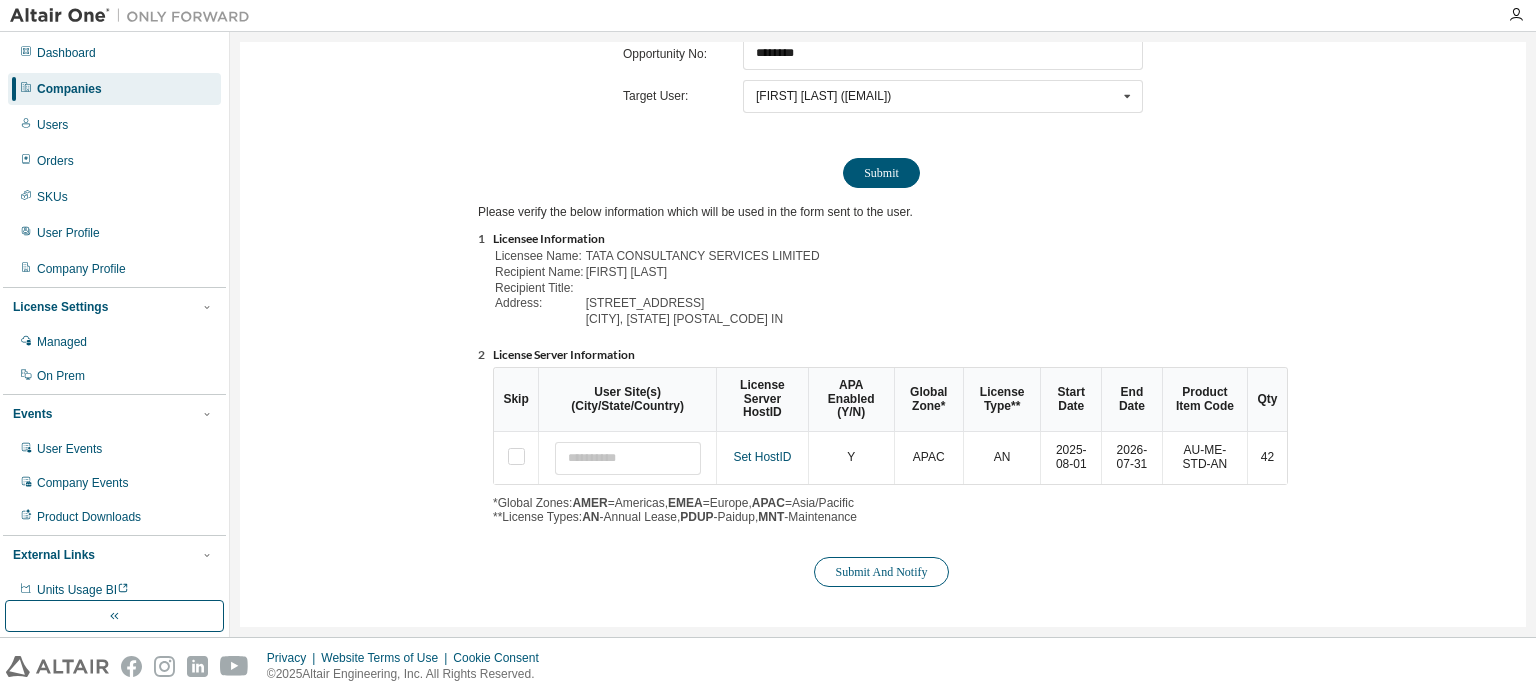 click on "Submit And Notify" at bounding box center [881, 572] 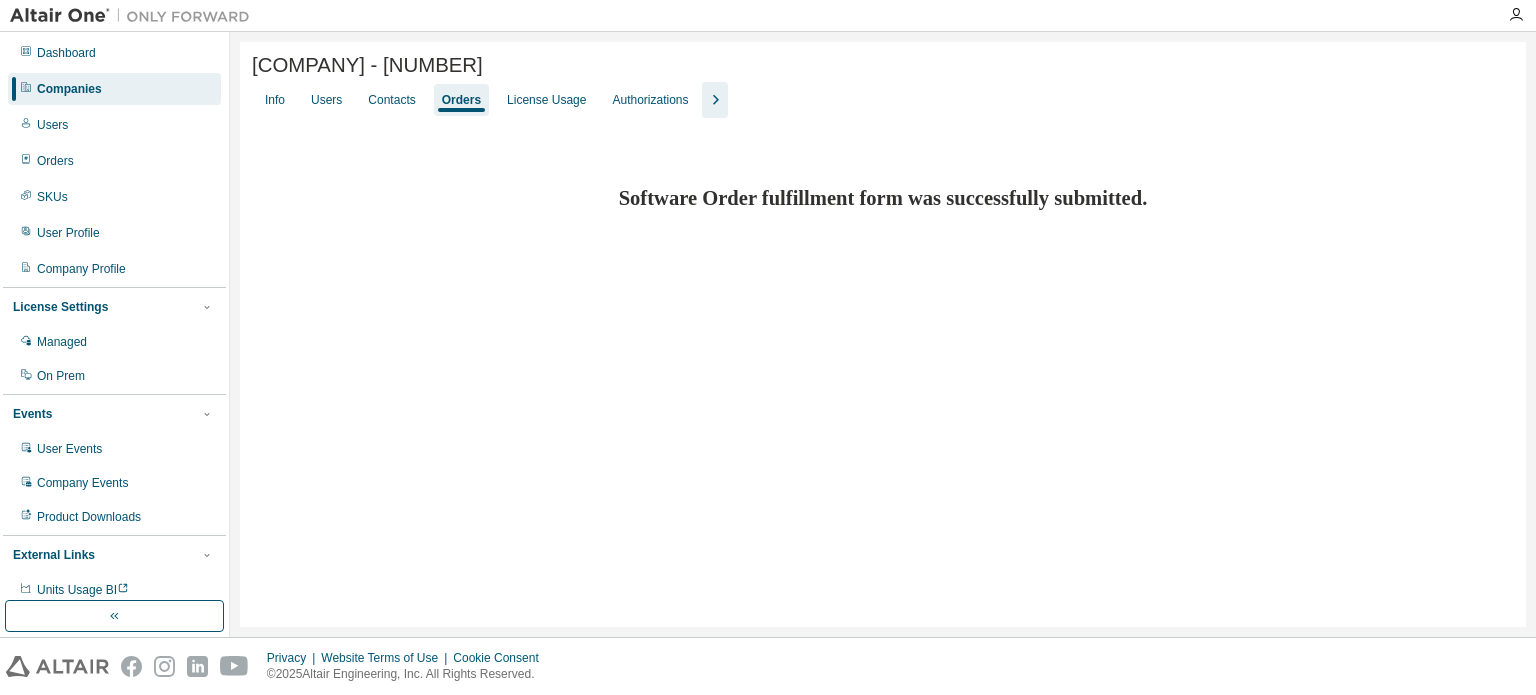 drag, startPoint x: 74, startPoint y: 87, endPoint x: 203, endPoint y: 84, distance: 129.03488 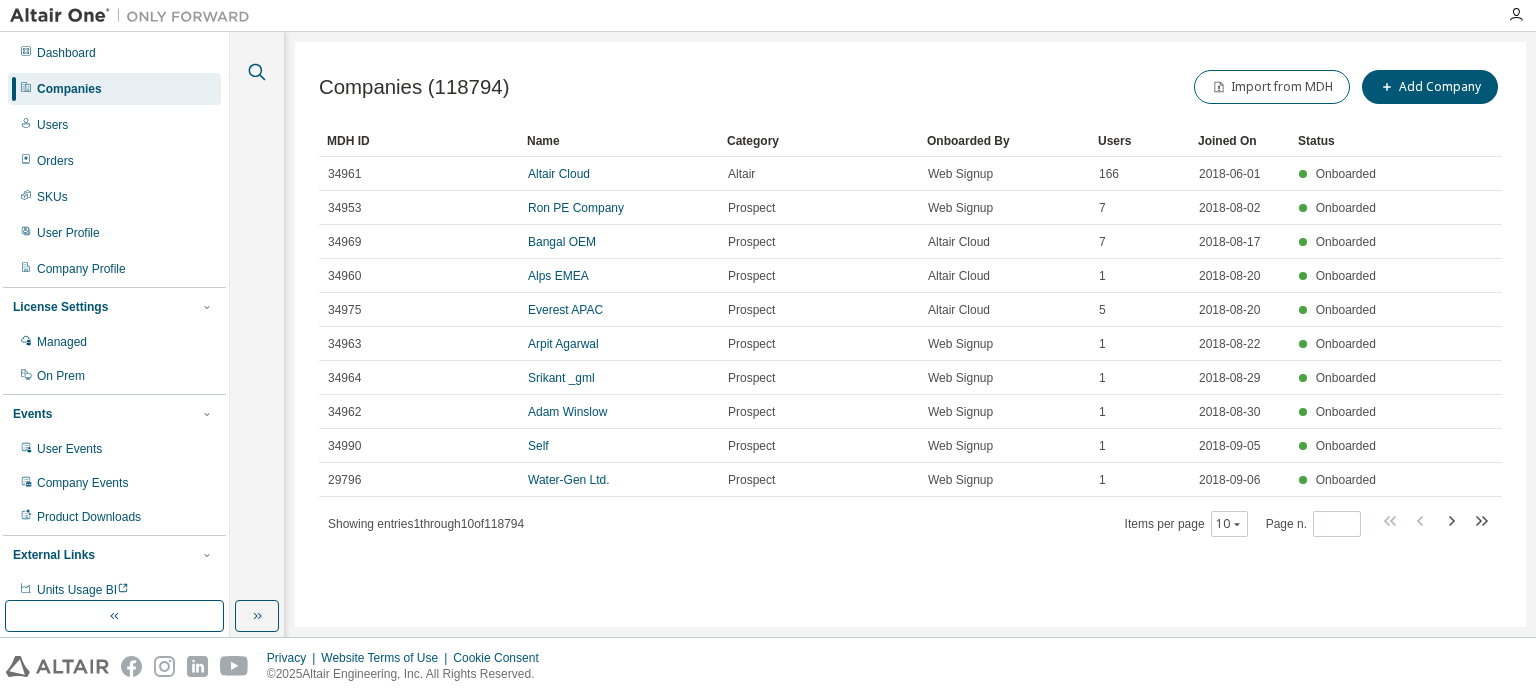 click 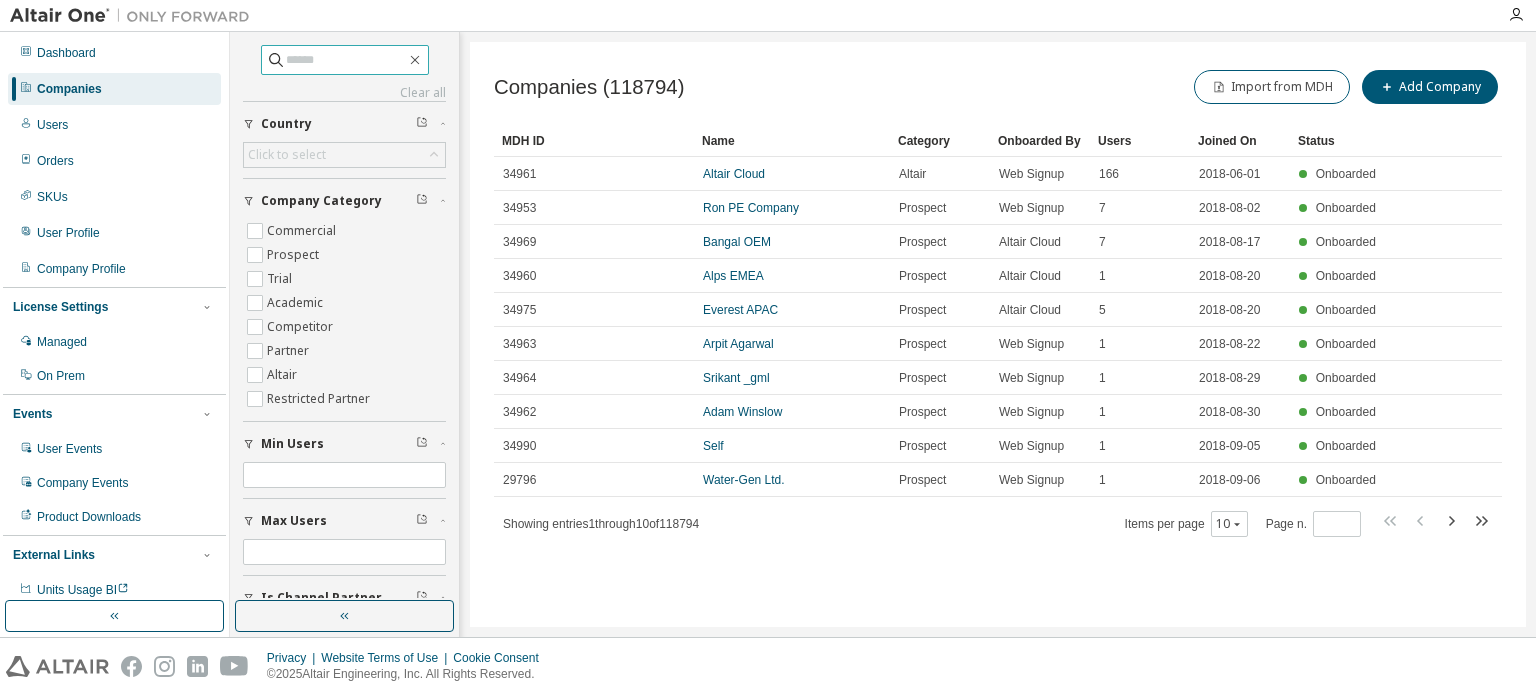 click at bounding box center [346, 60] 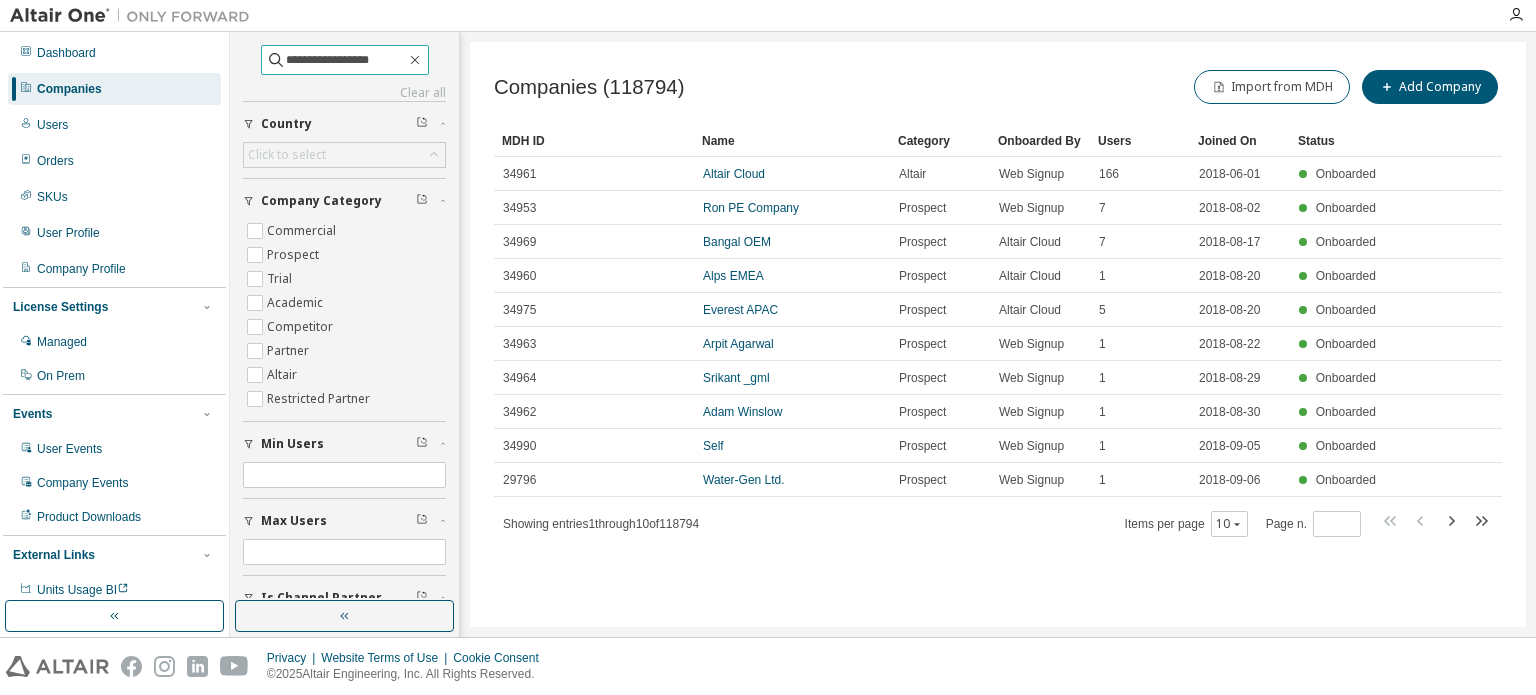 type on "**********" 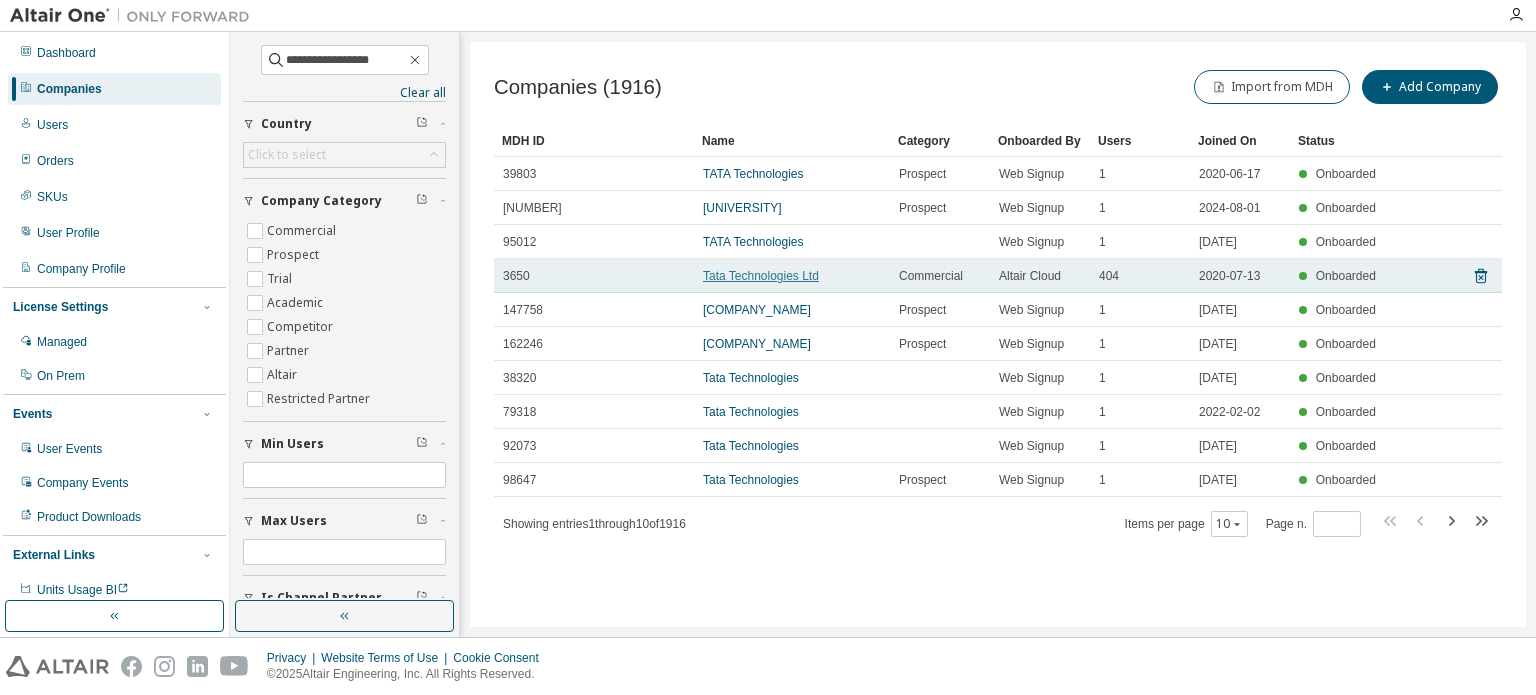 click on "Tata Technologies Ltd" at bounding box center (761, 276) 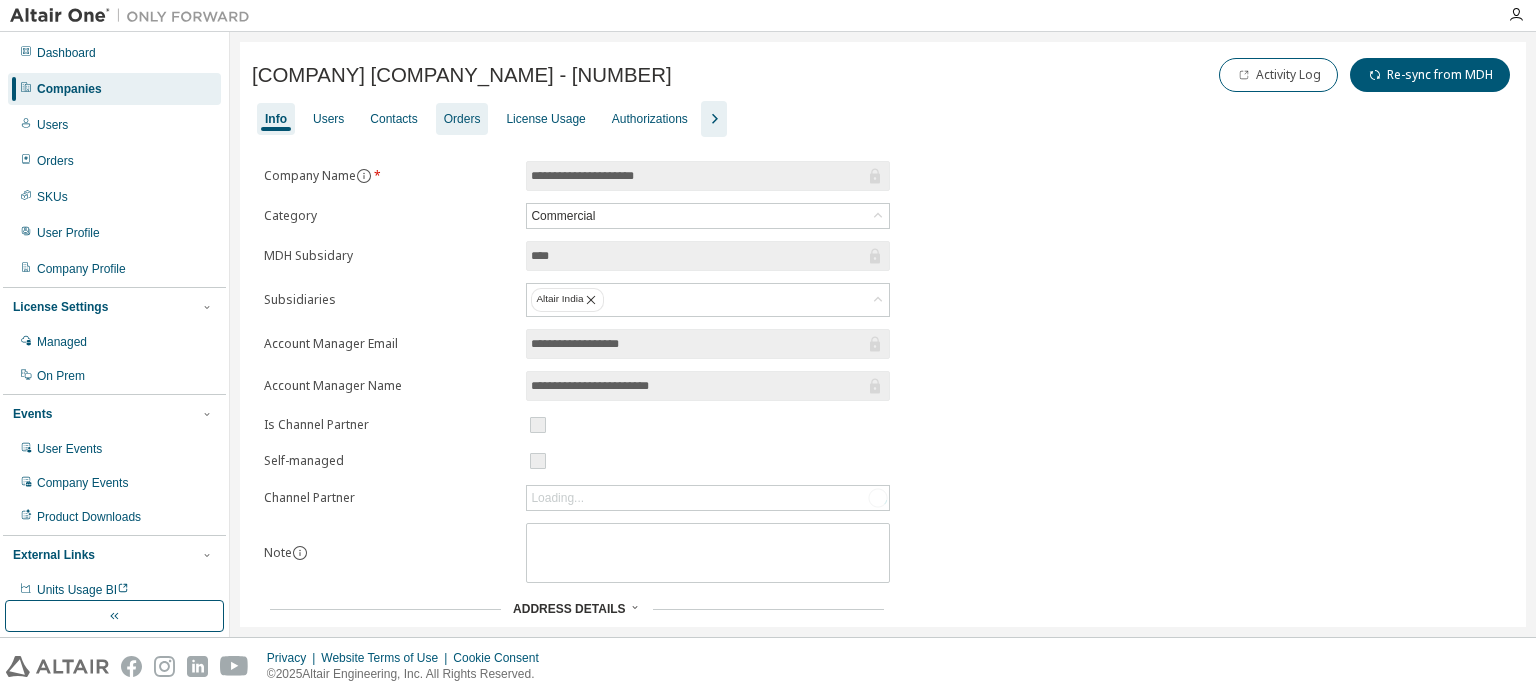 click on "Orders" at bounding box center [462, 119] 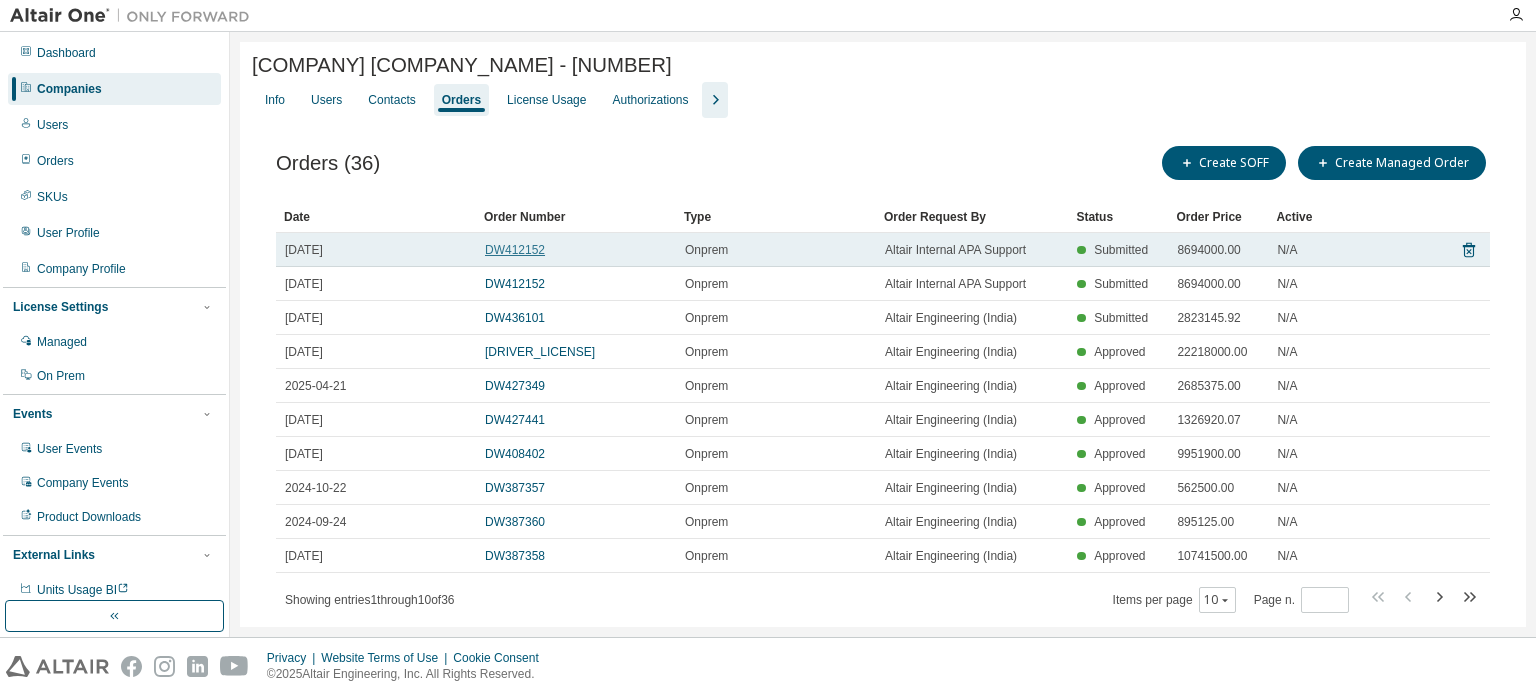 click on "DW412152" at bounding box center (515, 250) 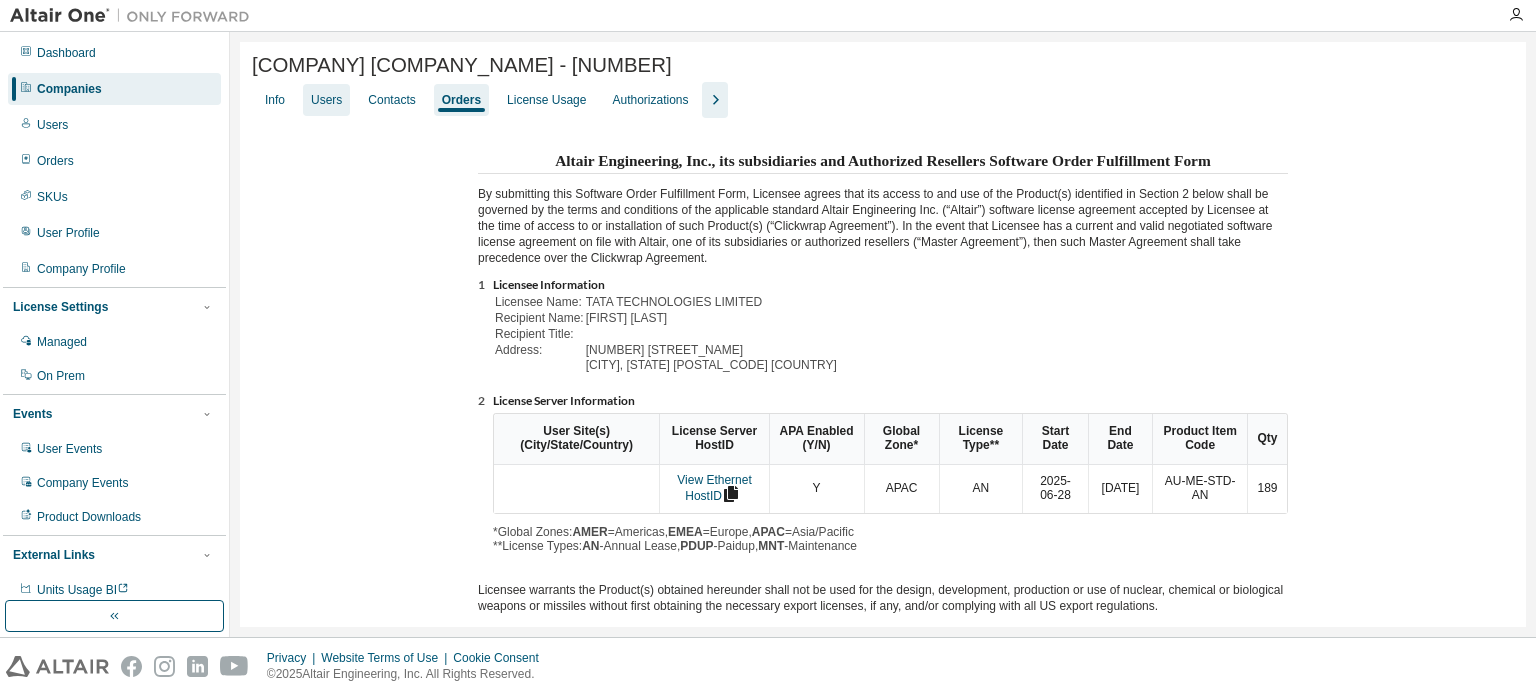 click on "Users" at bounding box center [326, 100] 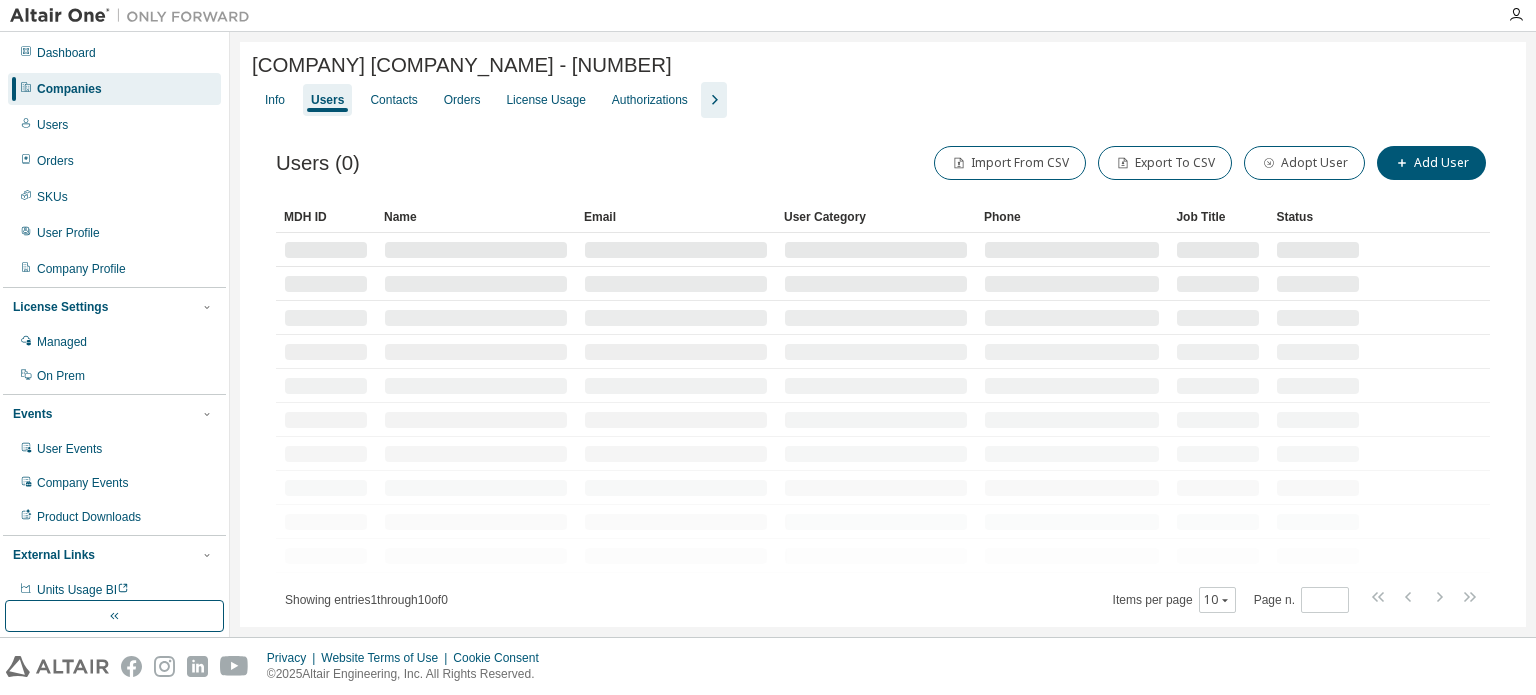 drag, startPoint x: 459, startPoint y: 107, endPoint x: 1056, endPoint y: 118, distance: 597.1013 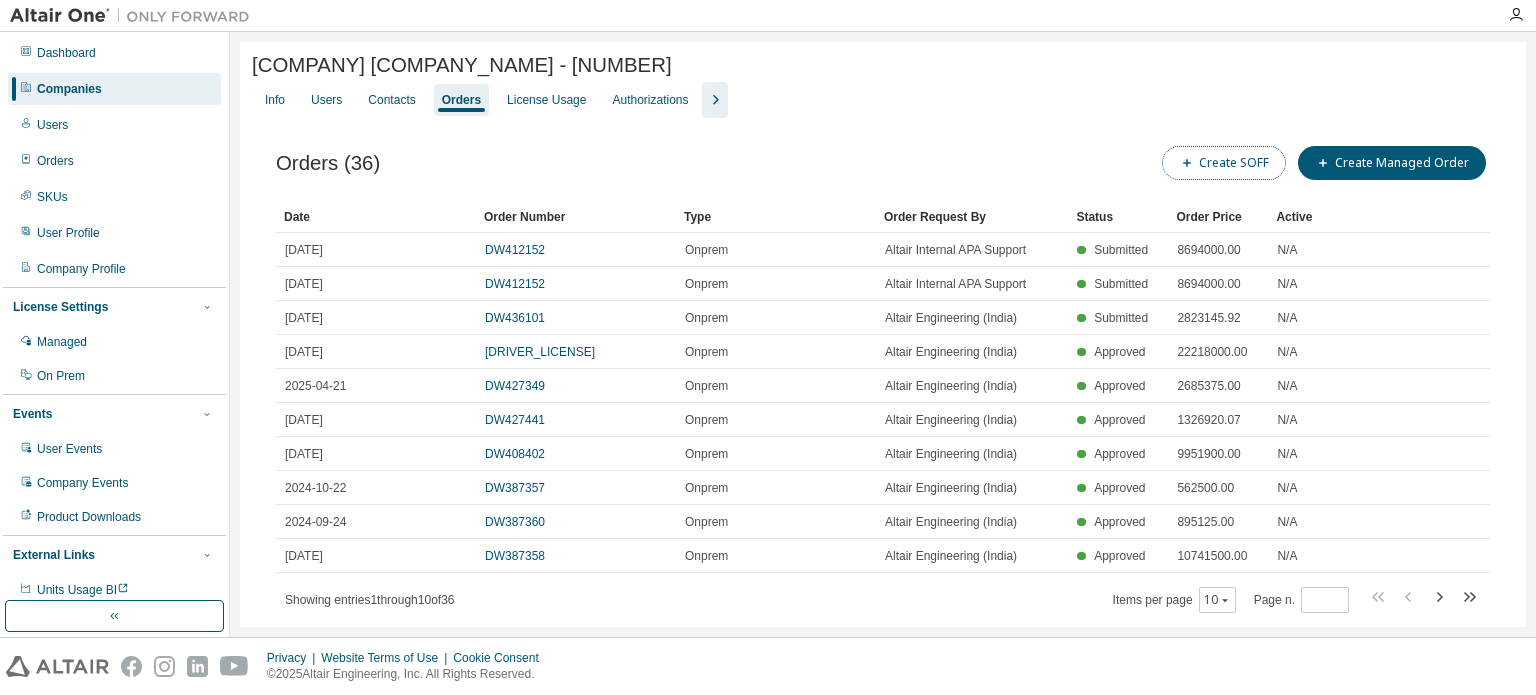 click on "Create SOFF" at bounding box center [1224, 163] 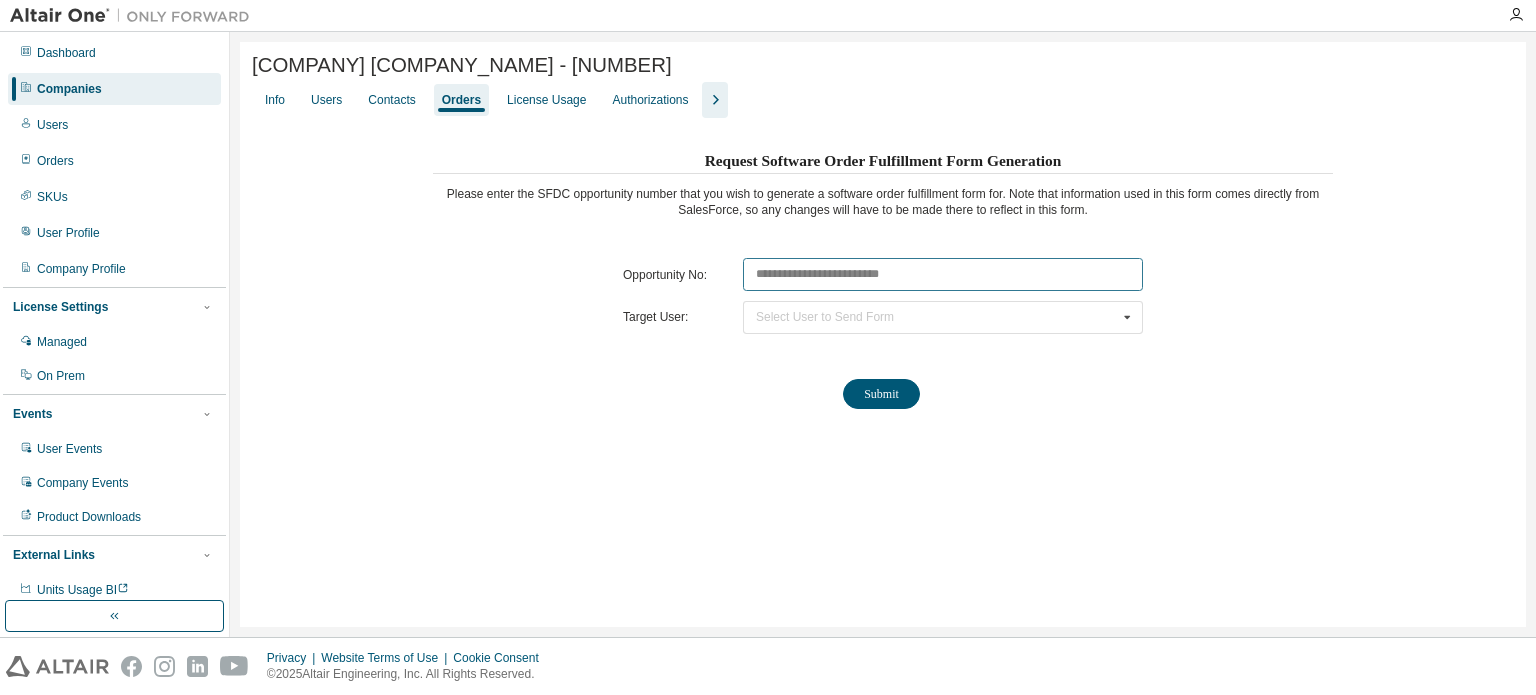 click at bounding box center [943, 274] 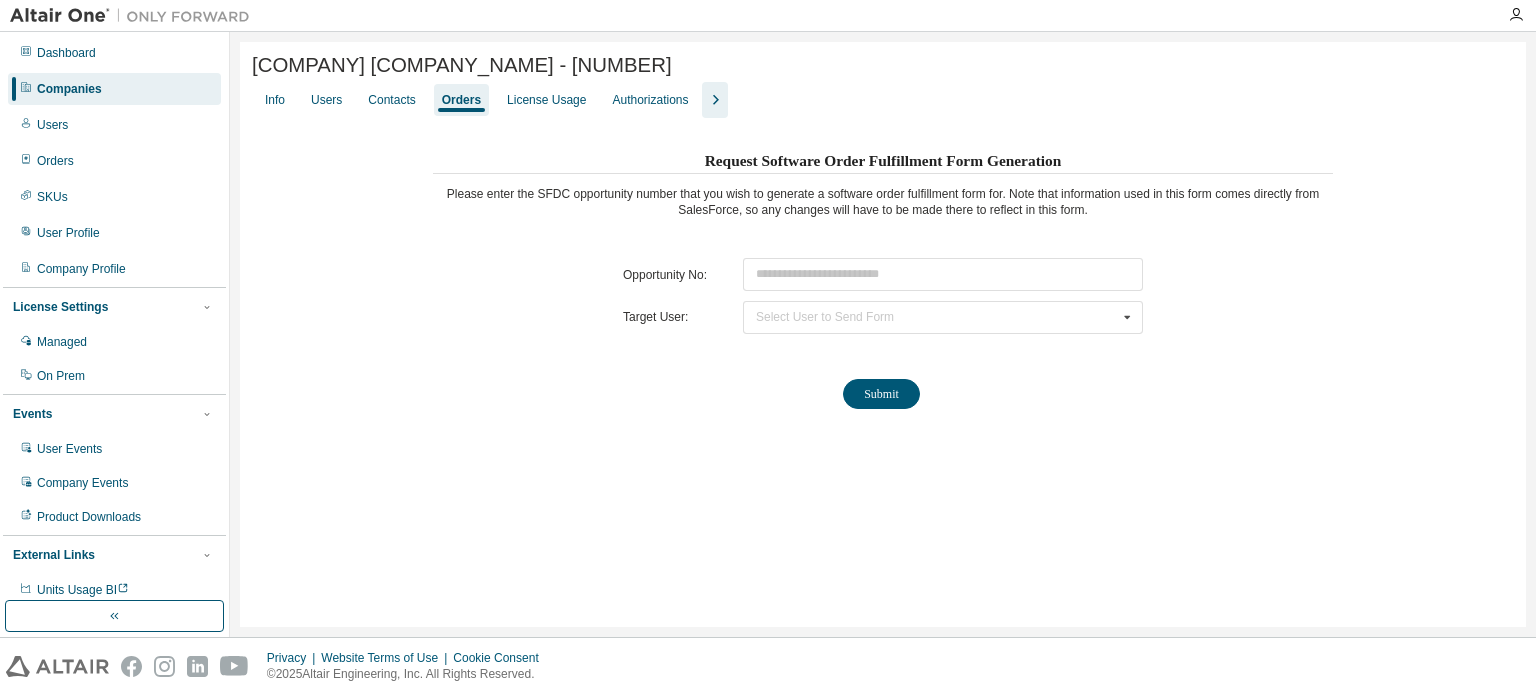 click on "Opportunity No: Target User: Select User to Send Form [FIRST] [LAST] ([EMAIL]) [TEAM] ([EMAIL]) [FIRST] [LAST] ([EMAIL]) [FIRST] [LAST] ([EMAIL]) [FIRST] [LAST] ([EMAIL]) Submit" at bounding box center (883, 334) 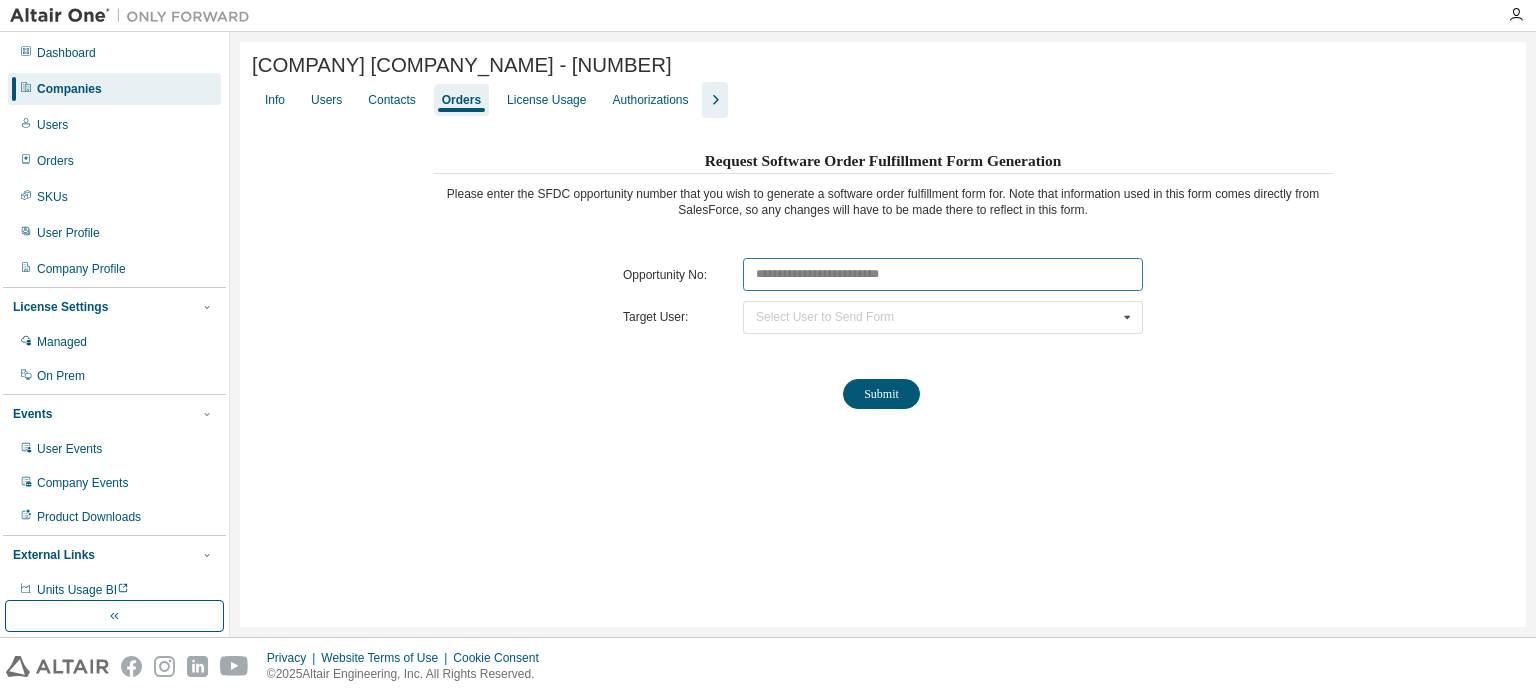 click at bounding box center [943, 274] 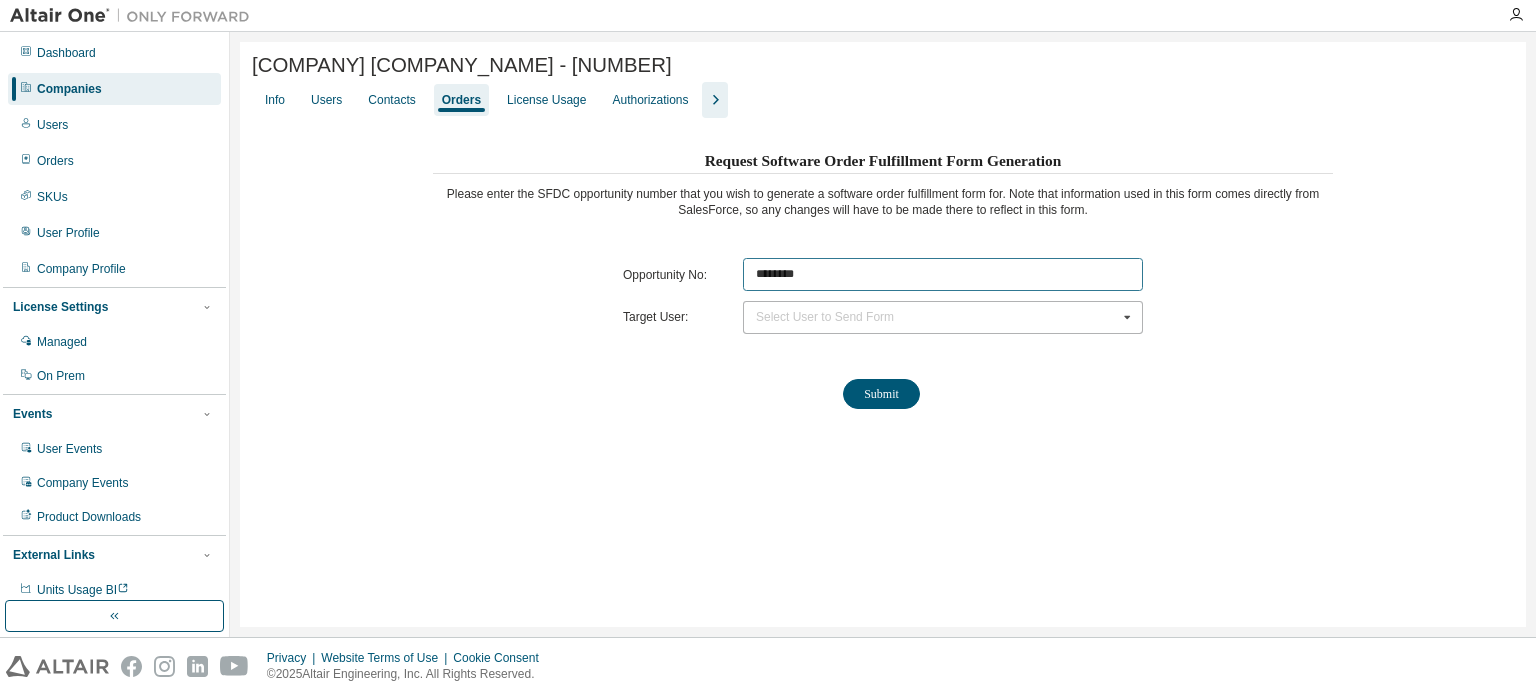 type on "********" 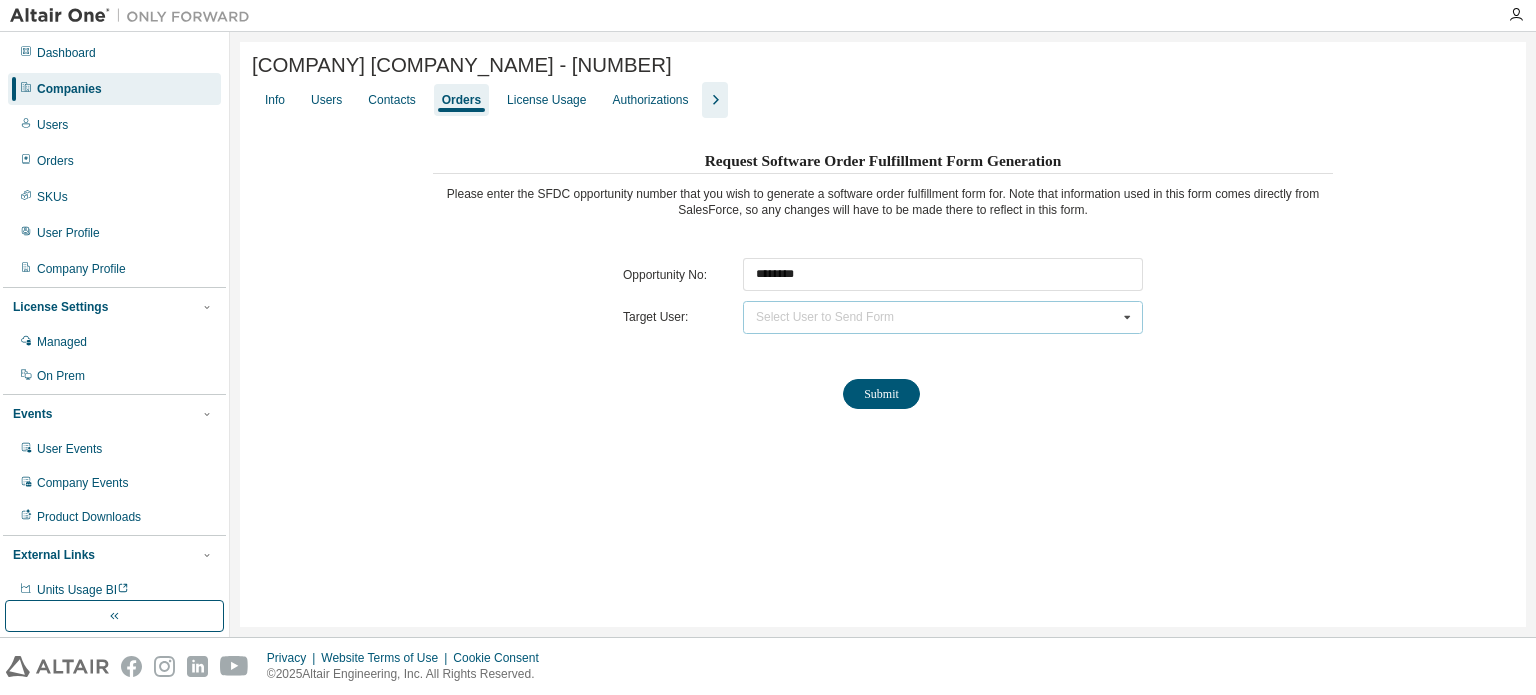 click on "Select User to Send Form" at bounding box center (825, 317) 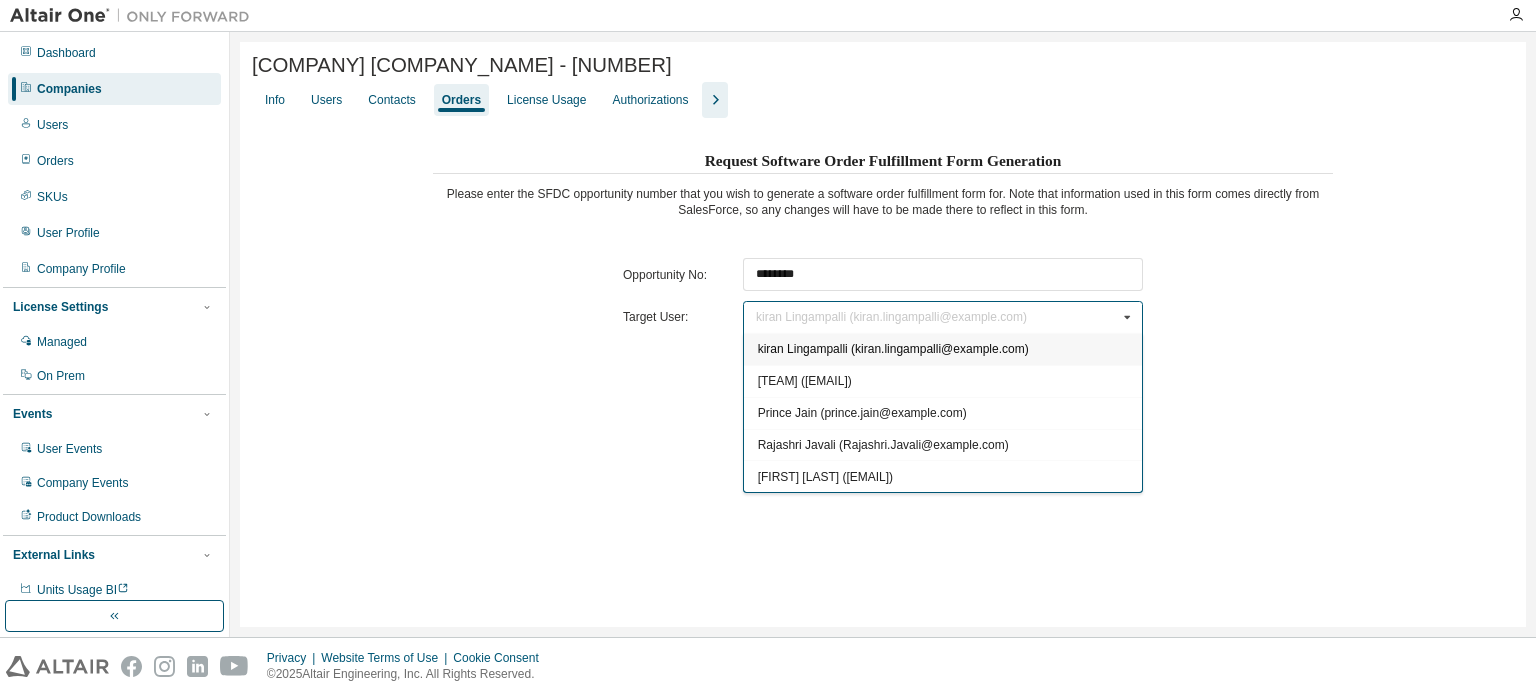 drag, startPoint x: 791, startPoint y: 479, endPoint x: 799, endPoint y: 491, distance: 14.422205 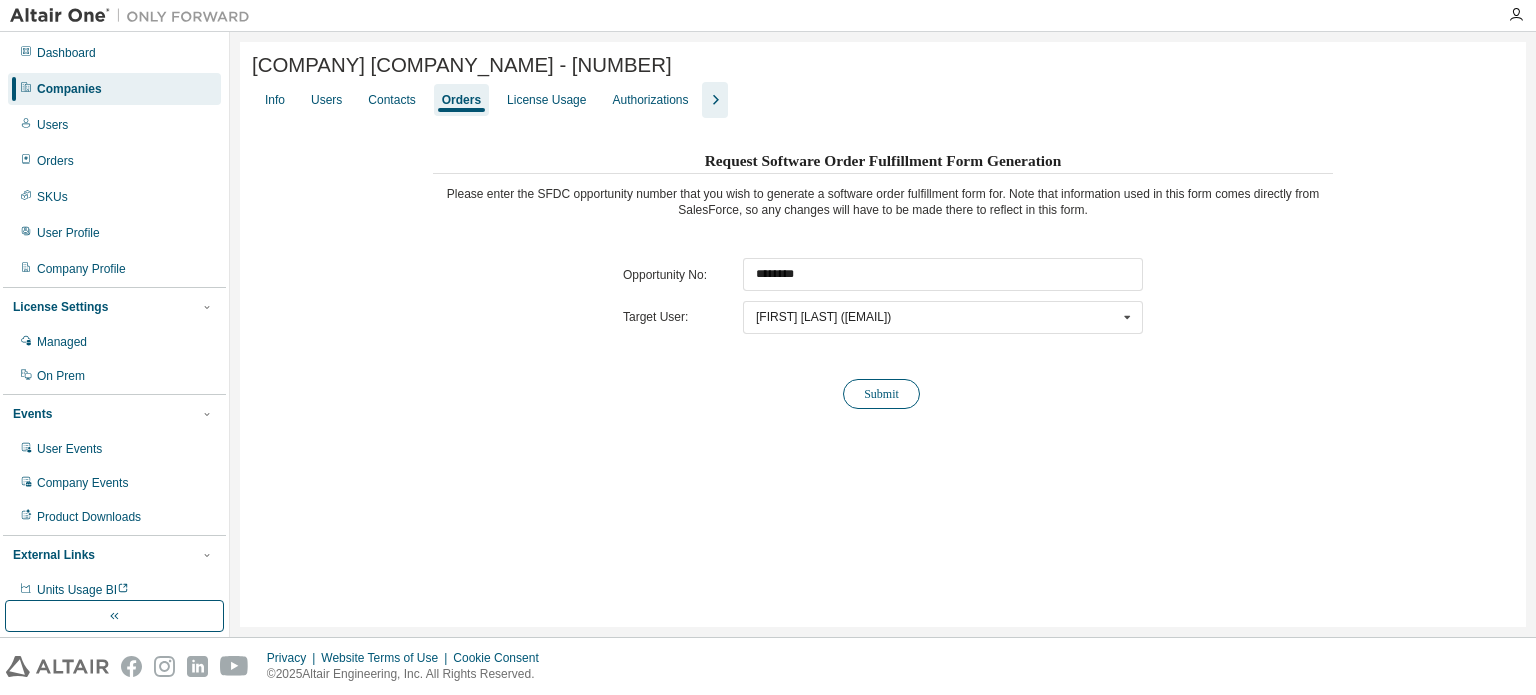 click on "Submit" at bounding box center [881, 394] 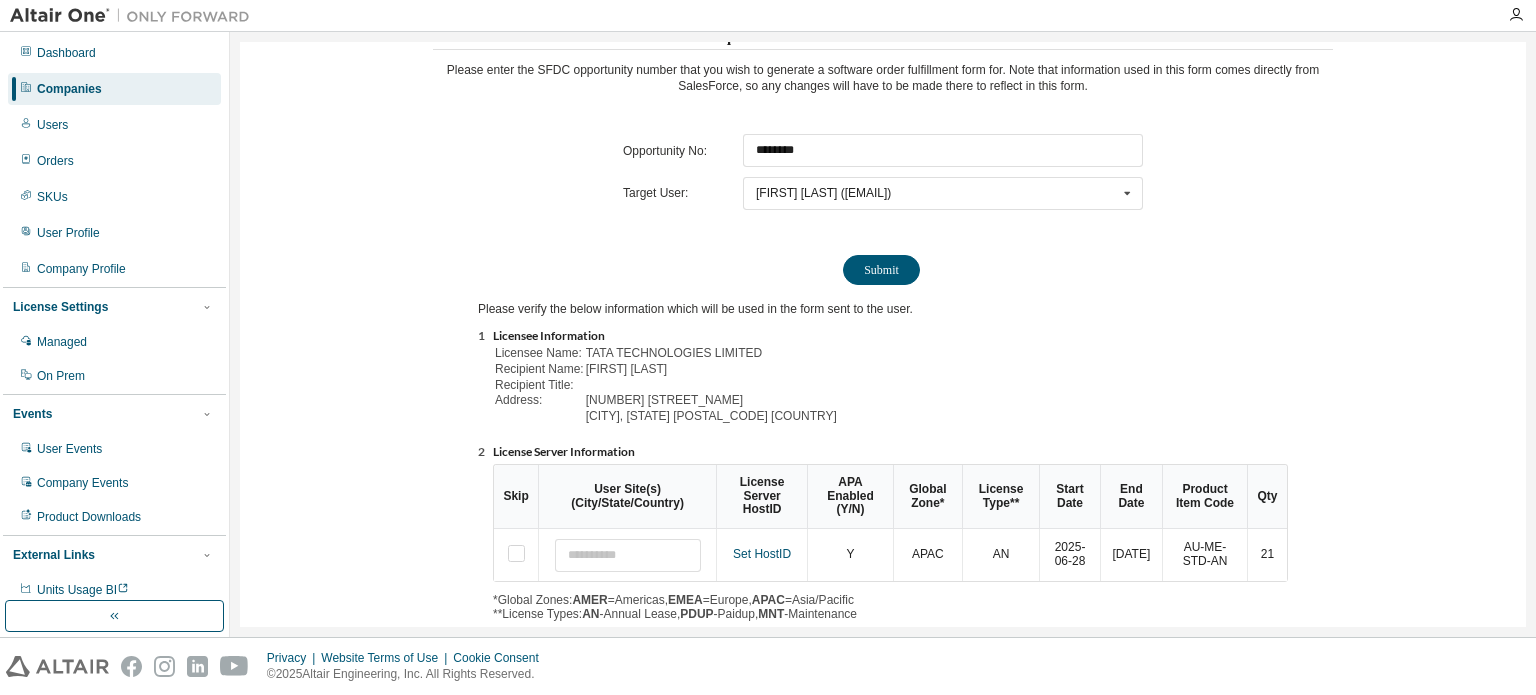 scroll, scrollTop: 221, scrollLeft: 0, axis: vertical 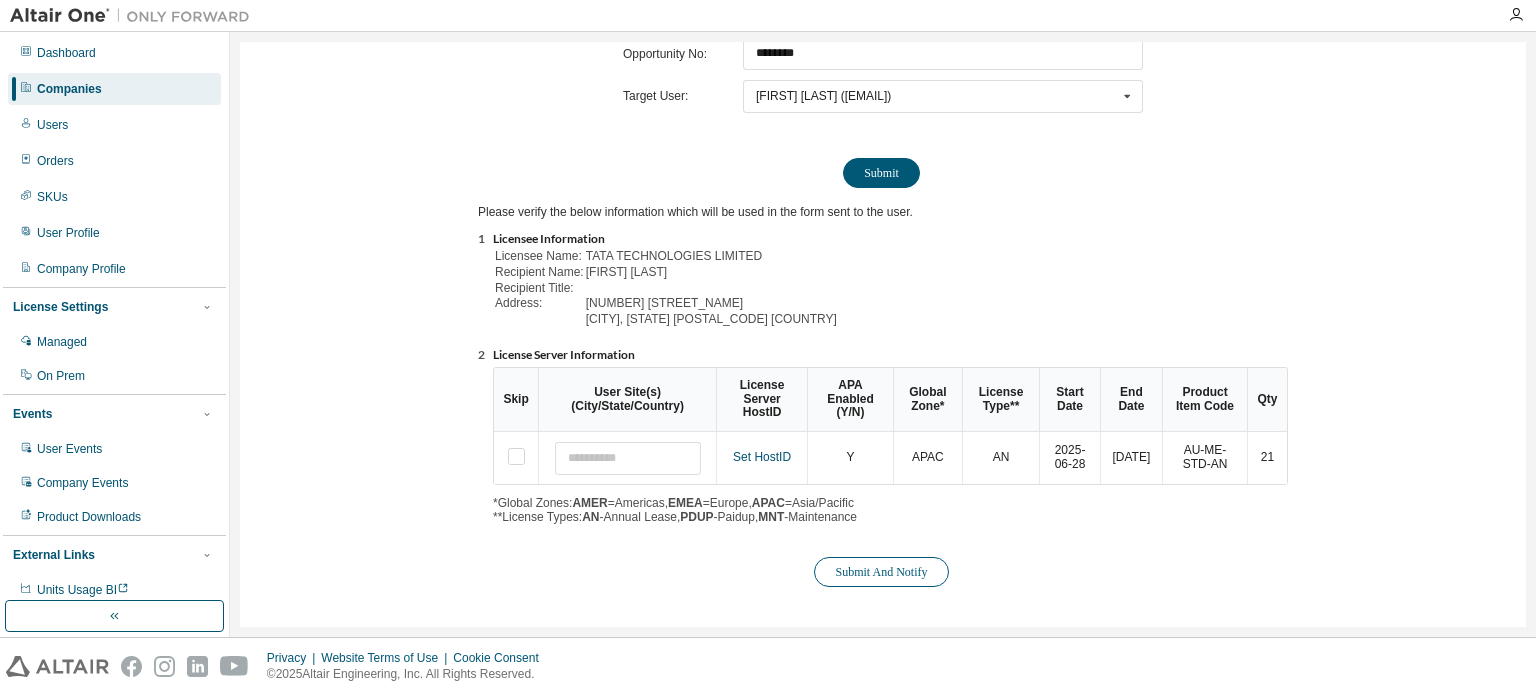 click on "Submit And Notify" at bounding box center [881, 572] 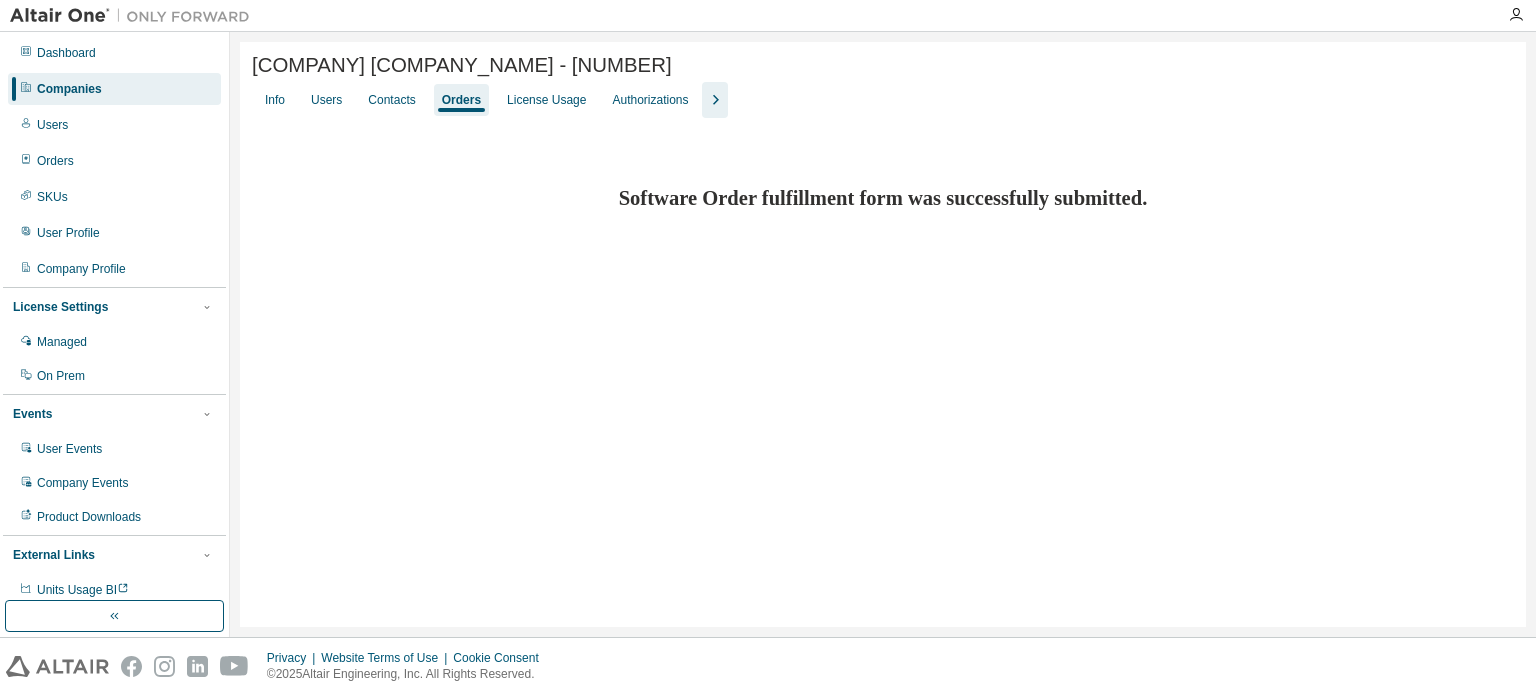 scroll, scrollTop: 0, scrollLeft: 0, axis: both 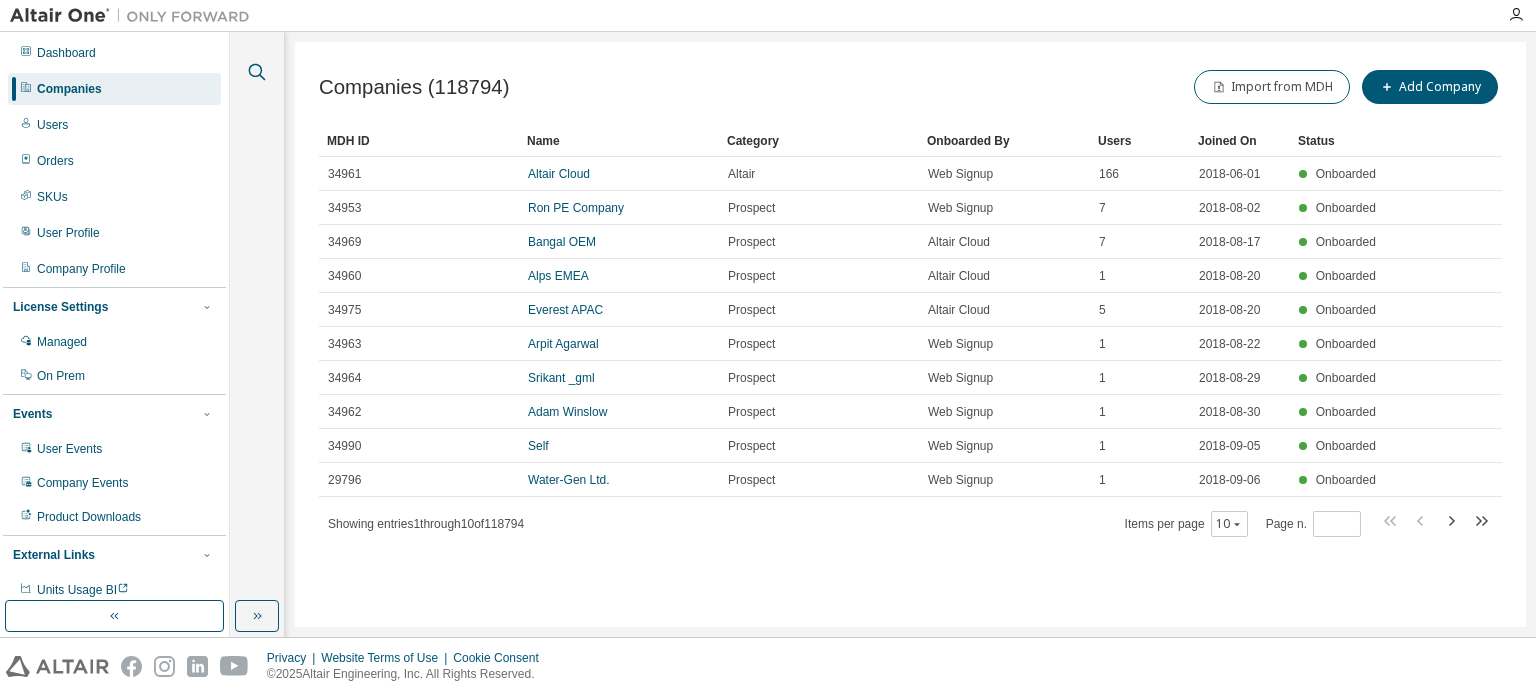 click 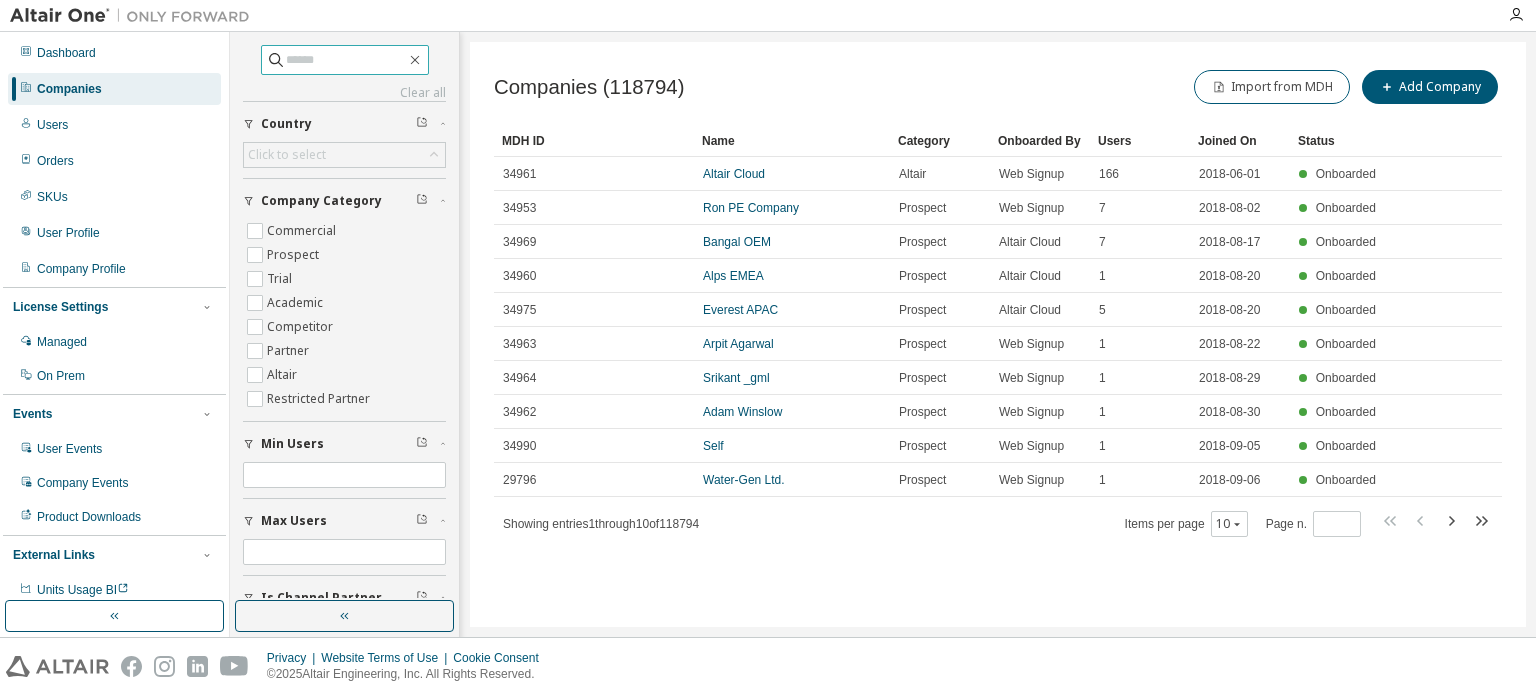 click at bounding box center [346, 60] 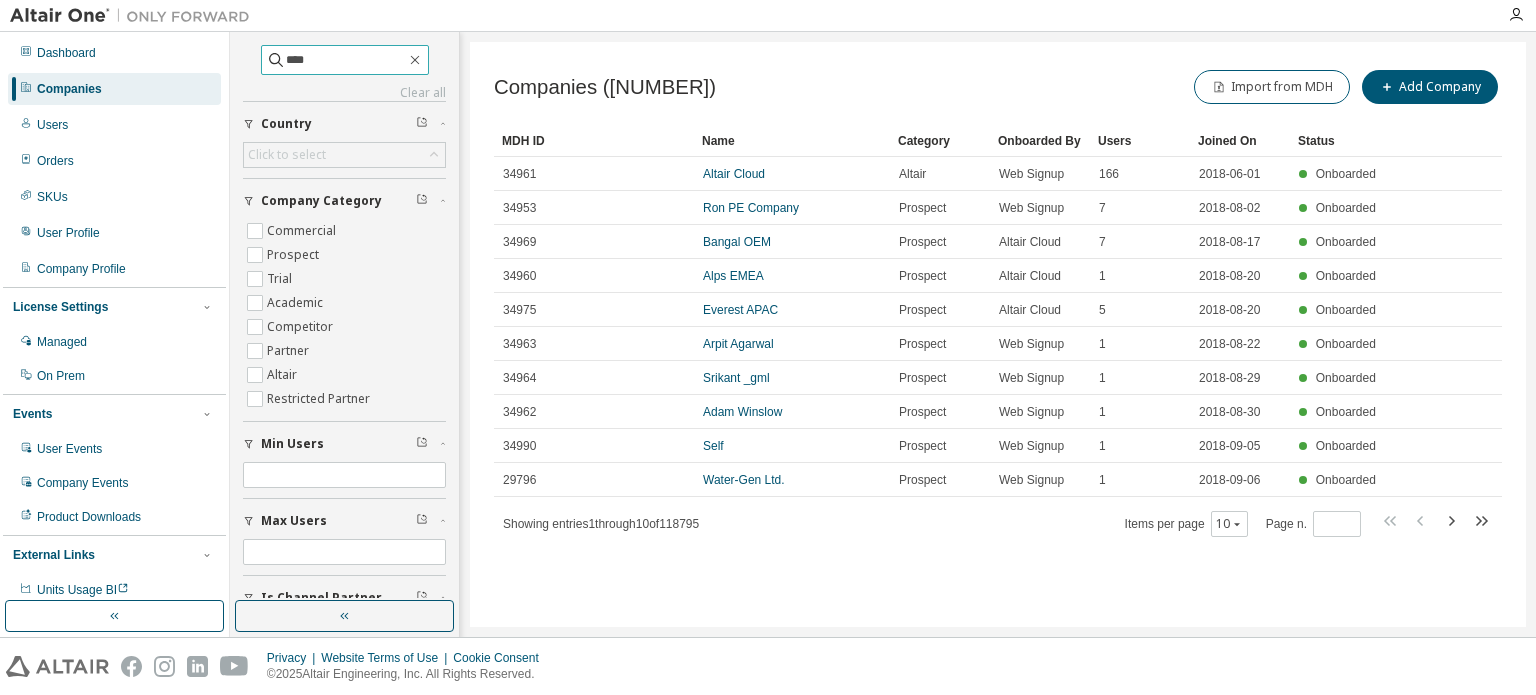 type on "****" 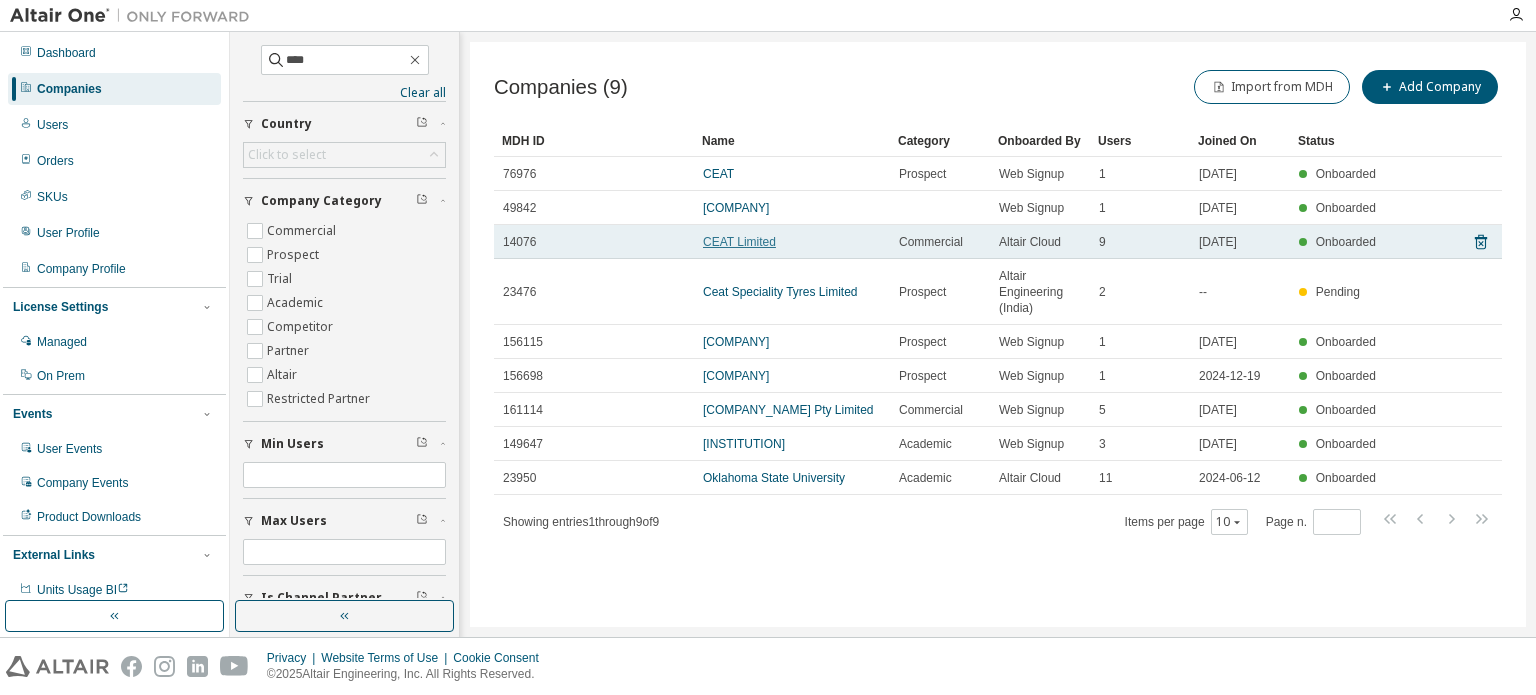 click on "CEAT Limited" at bounding box center [739, 242] 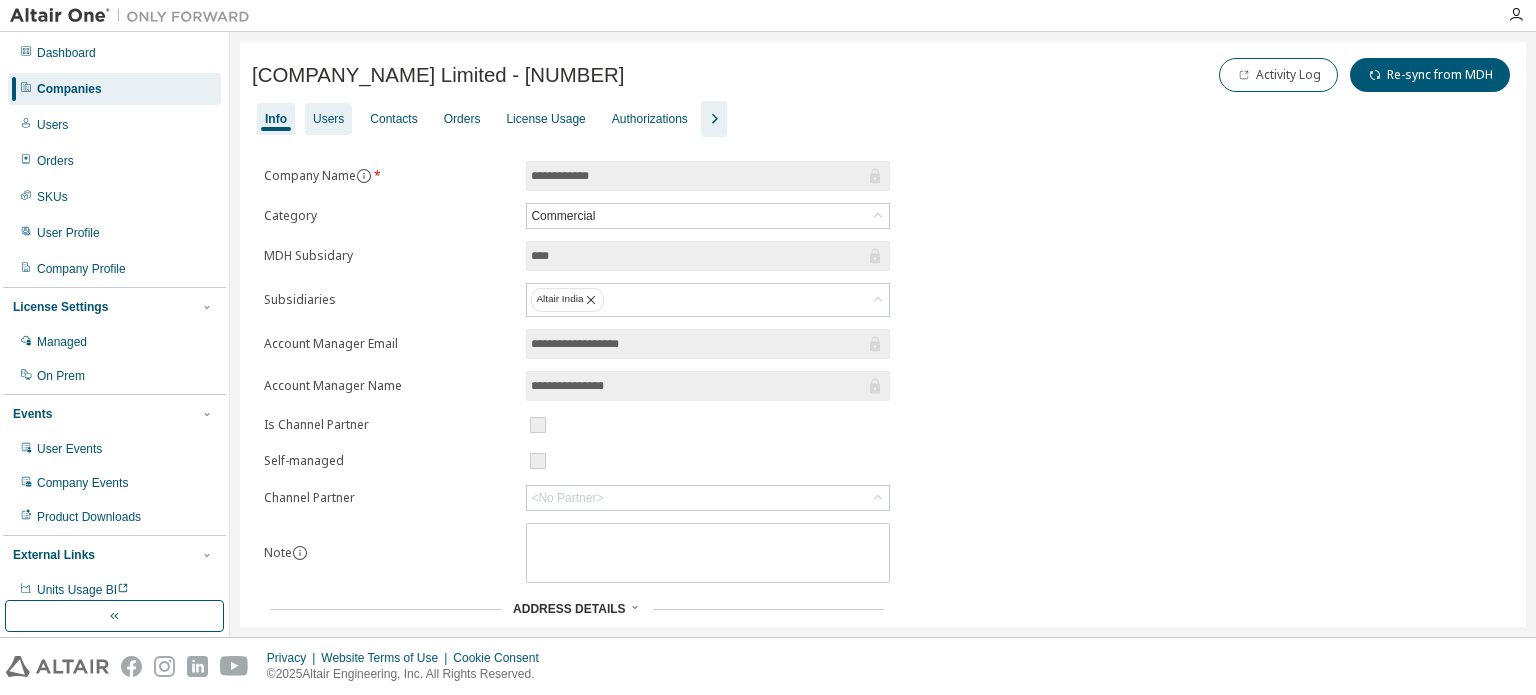 click on "Users" at bounding box center [328, 119] 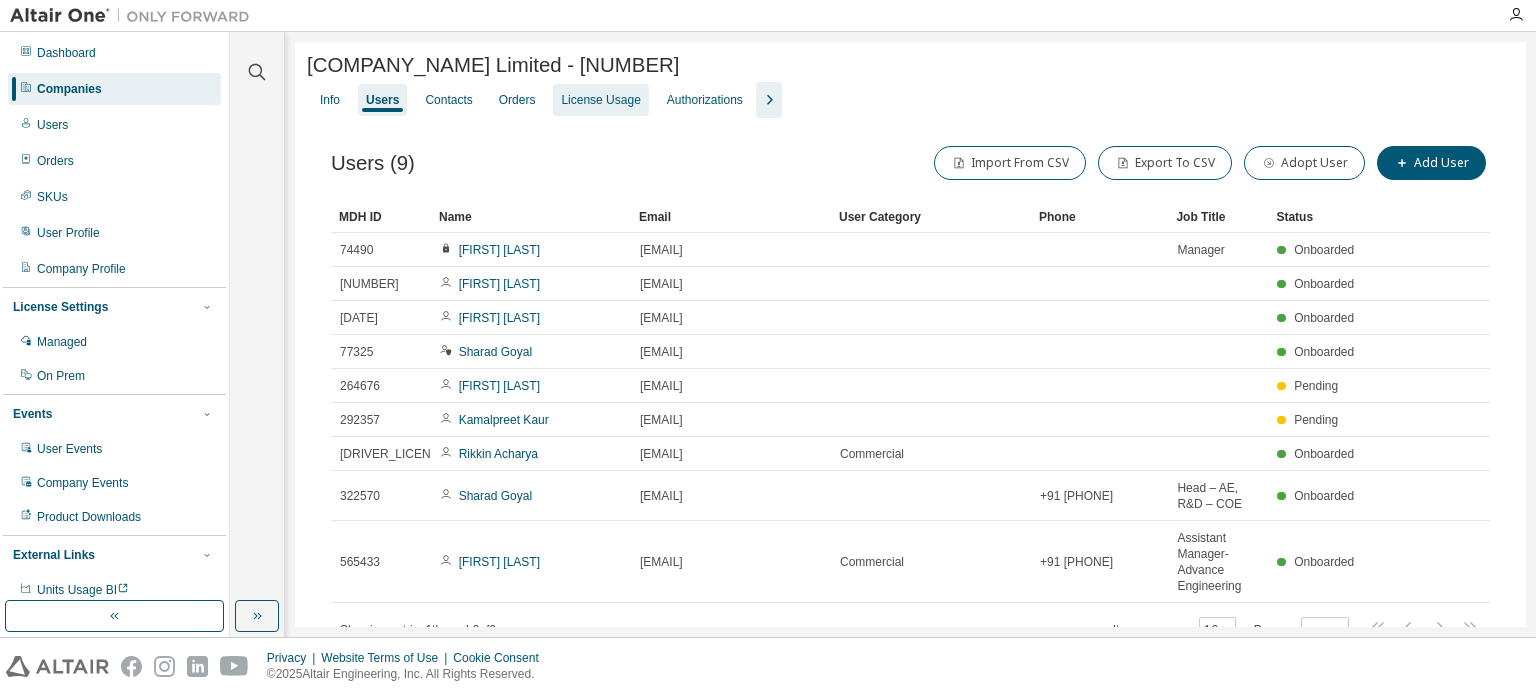 click on "Orders" at bounding box center [517, 100] 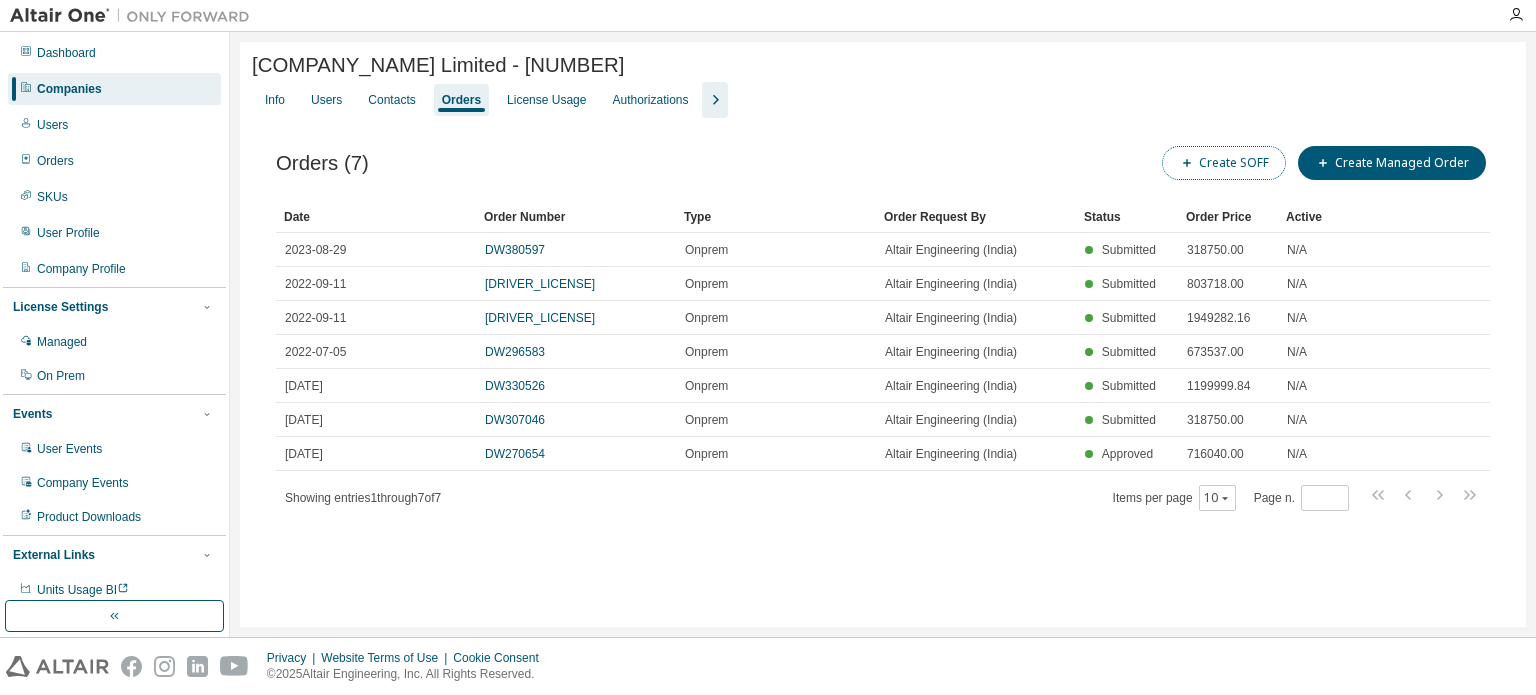 click on "Create SOFF" at bounding box center (1224, 163) 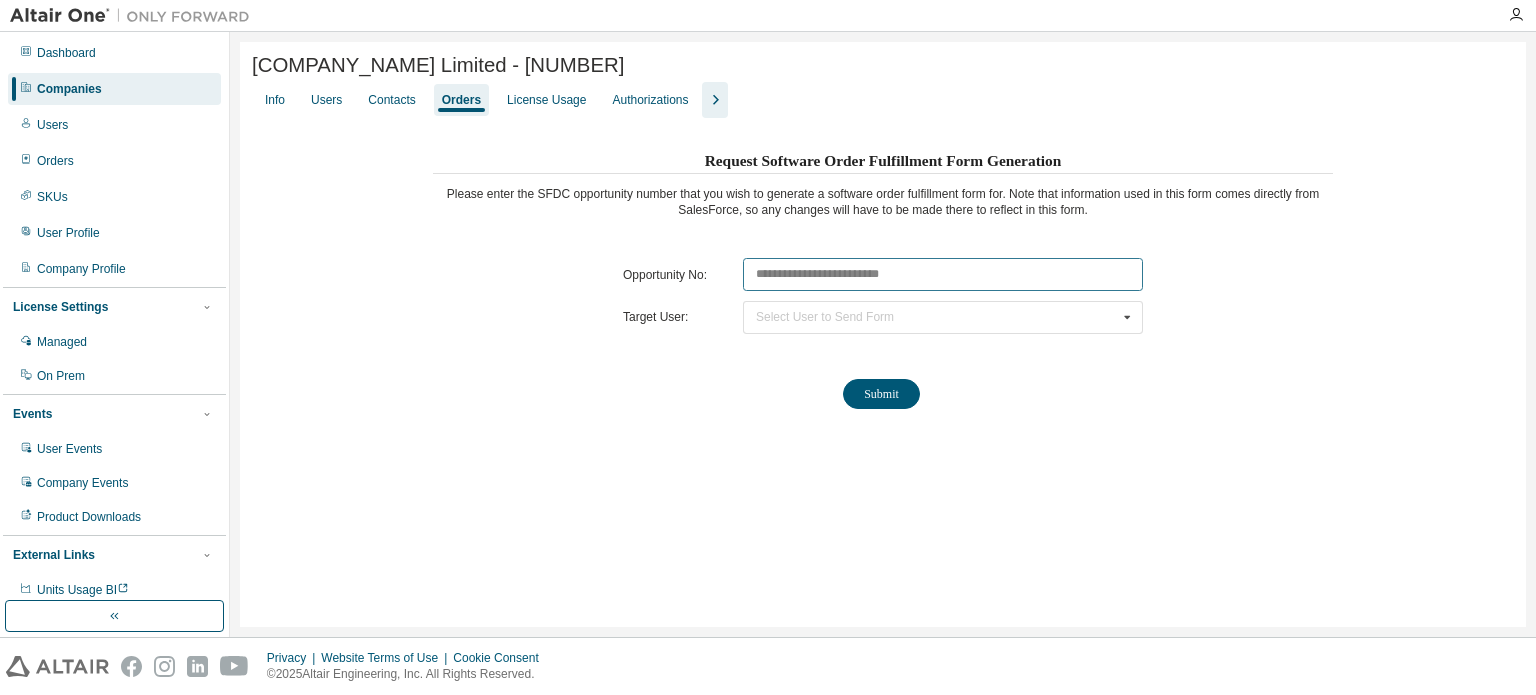 click at bounding box center [943, 274] 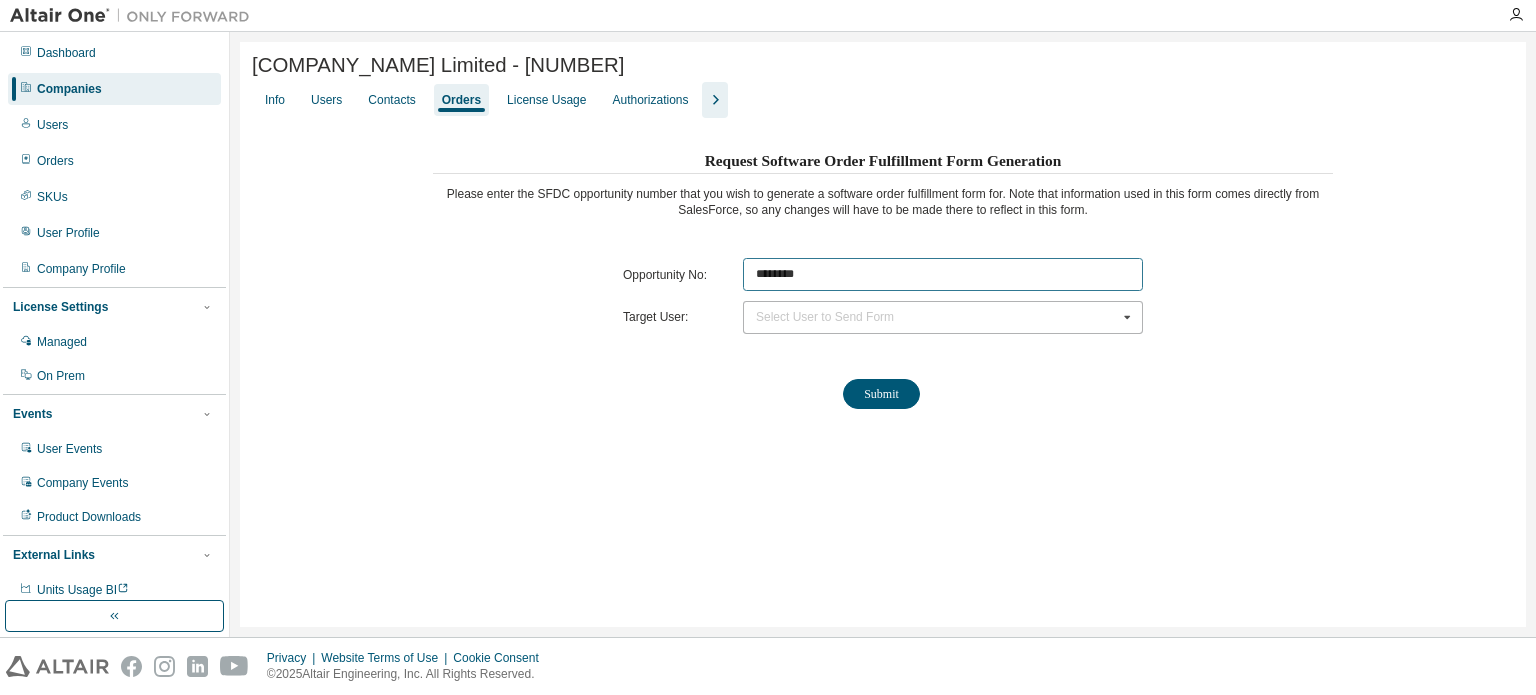 type on "********" 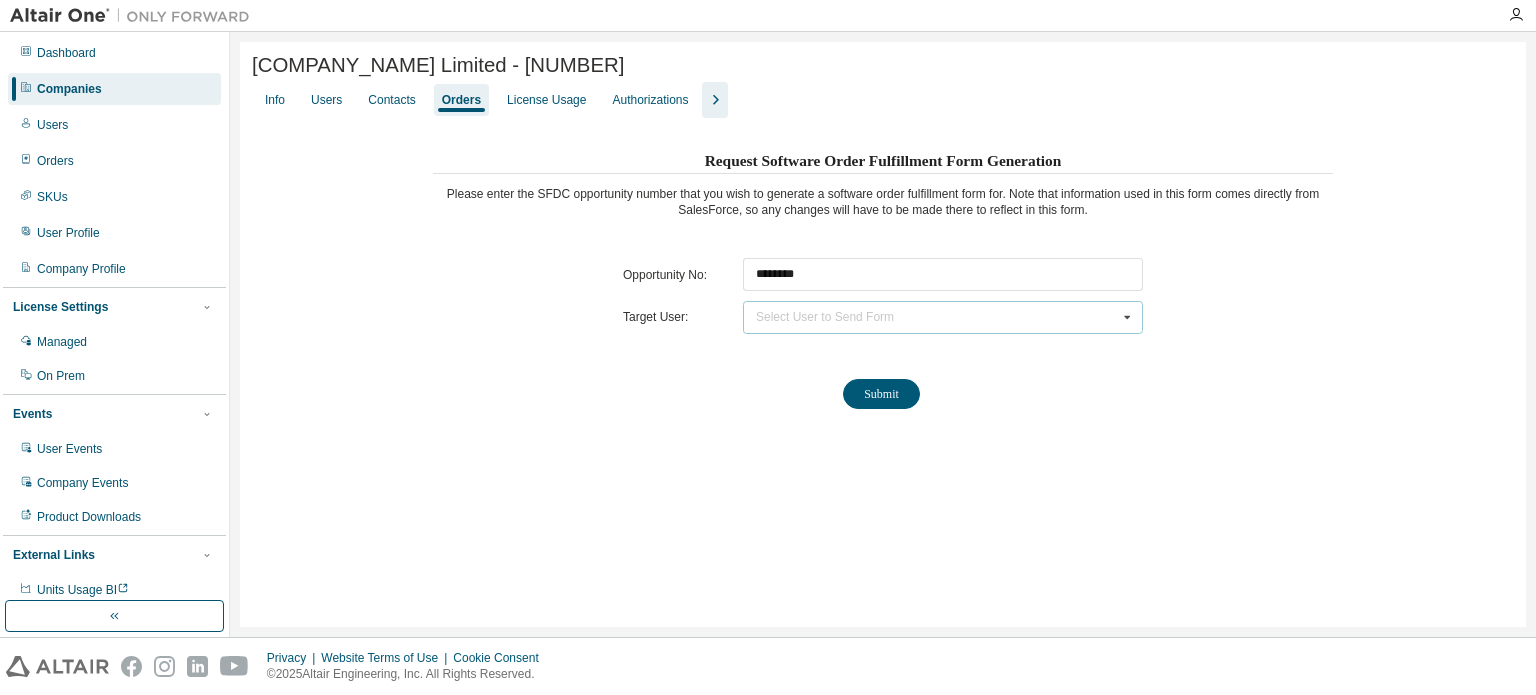 click on "Select User to Send Form [FIRST] [LAST] ([EMAIL]) [FIRST] [LAST] ([EMAIL])" at bounding box center [943, 317] 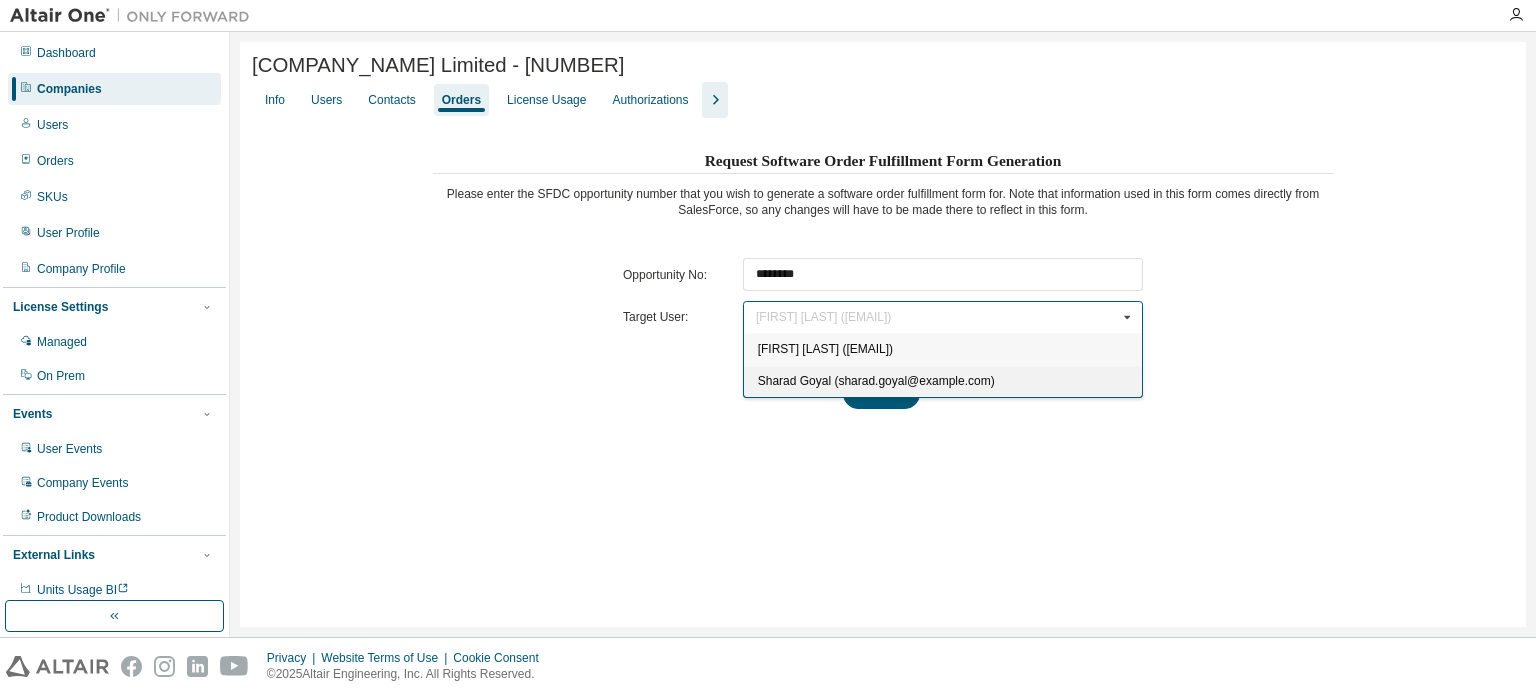 click on "Sharad Goyal (sharad.goyal@example.com)" at bounding box center [876, 381] 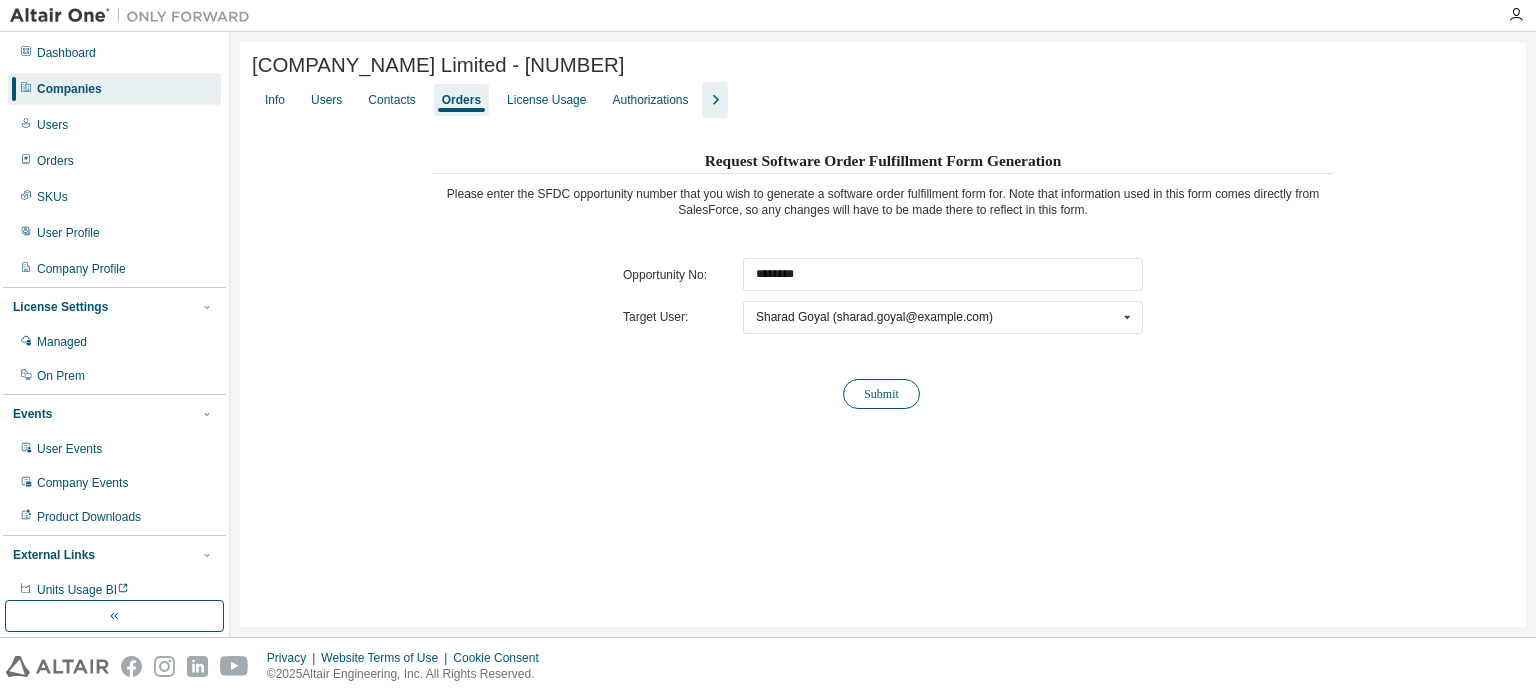 click on "Submit" at bounding box center (881, 394) 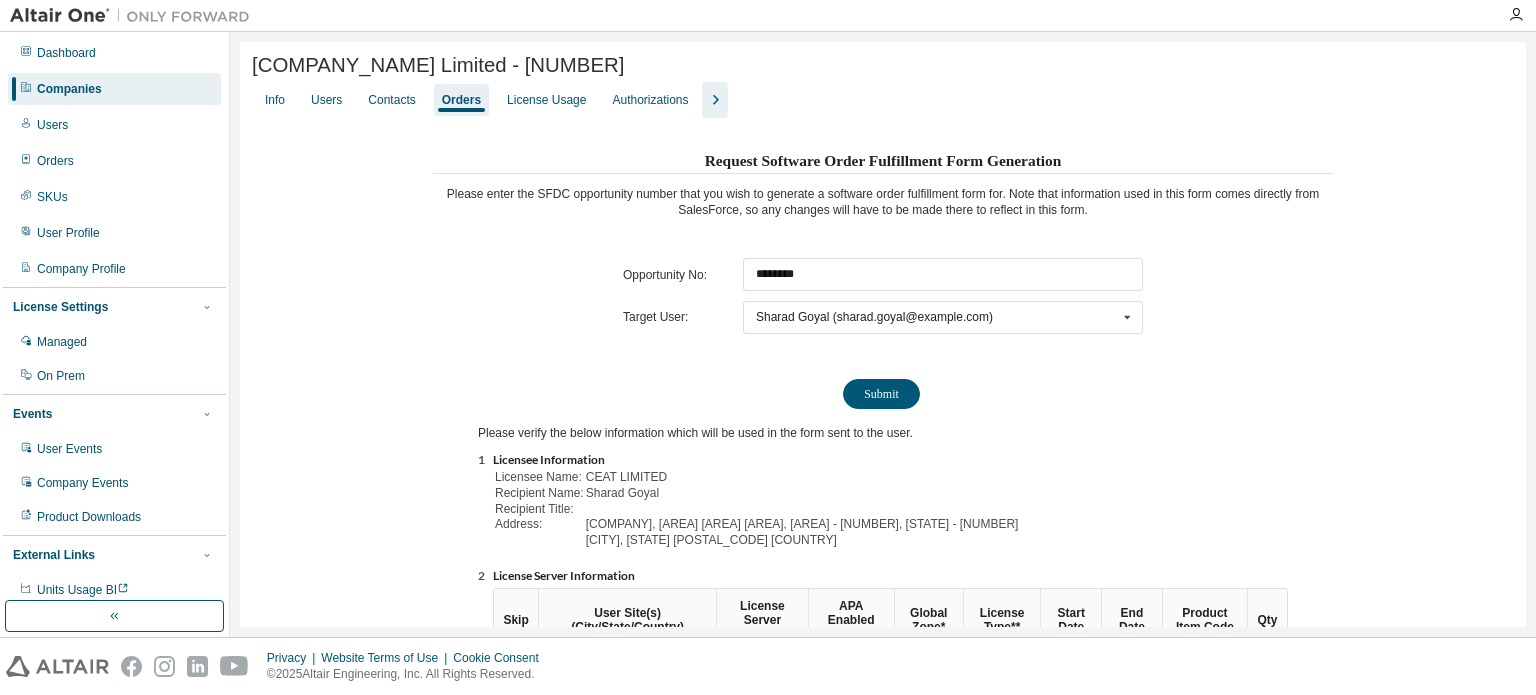 scroll, scrollTop: 221, scrollLeft: 0, axis: vertical 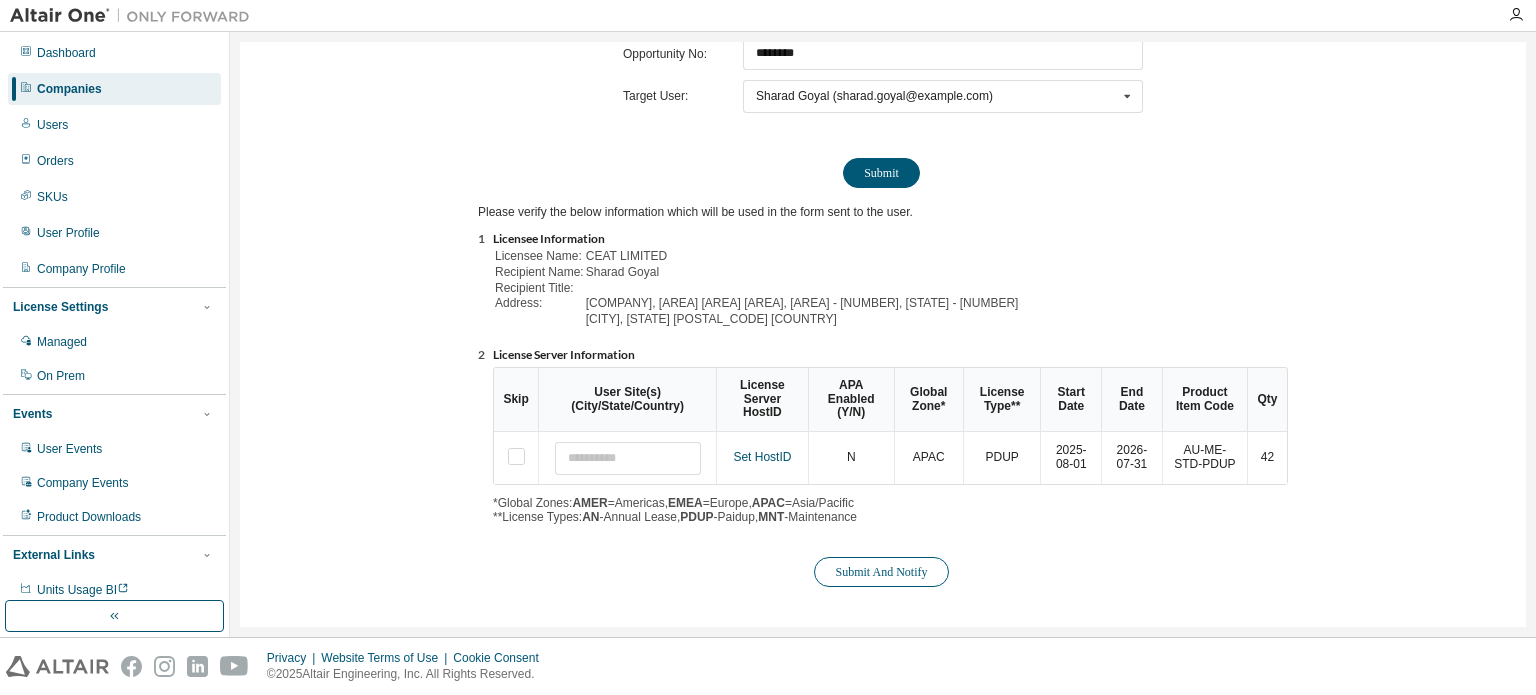 click on "Submit And Notify" at bounding box center (881, 572) 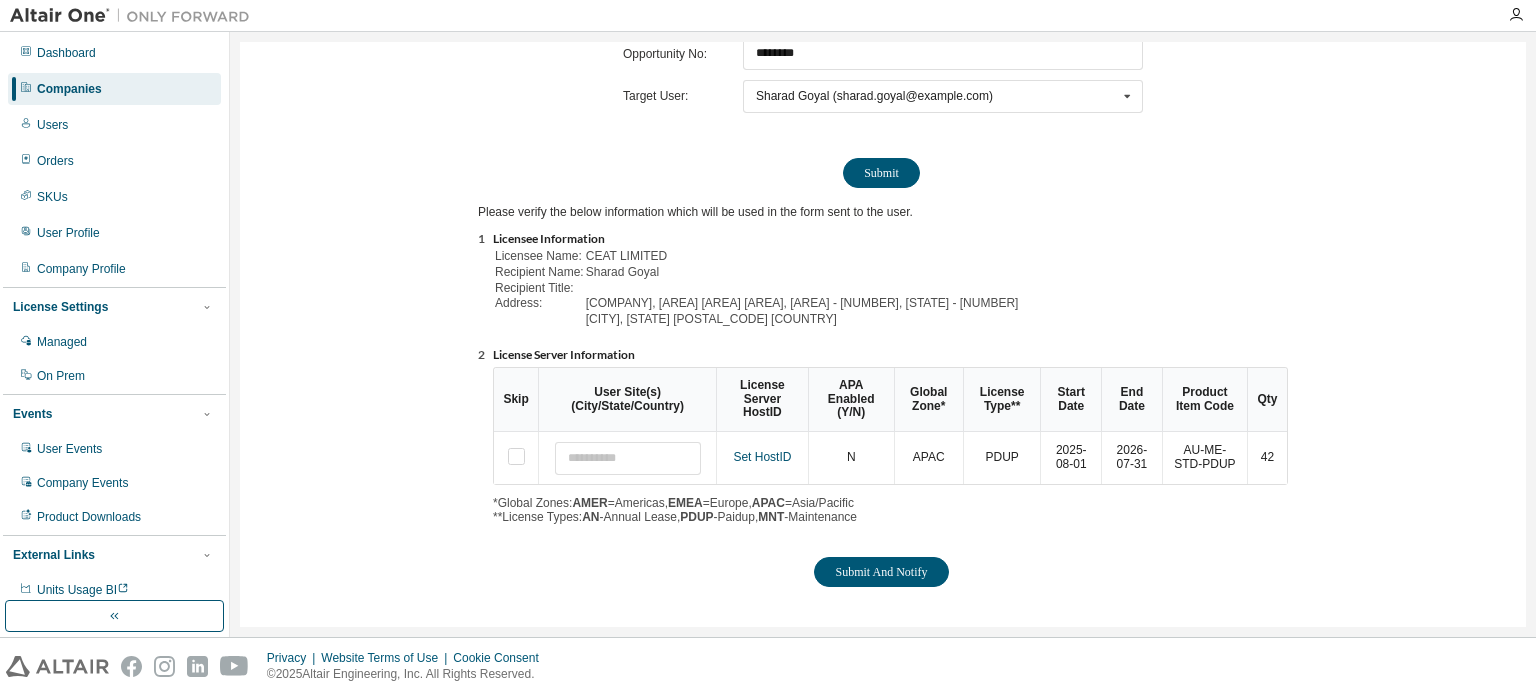 scroll, scrollTop: 0, scrollLeft: 0, axis: both 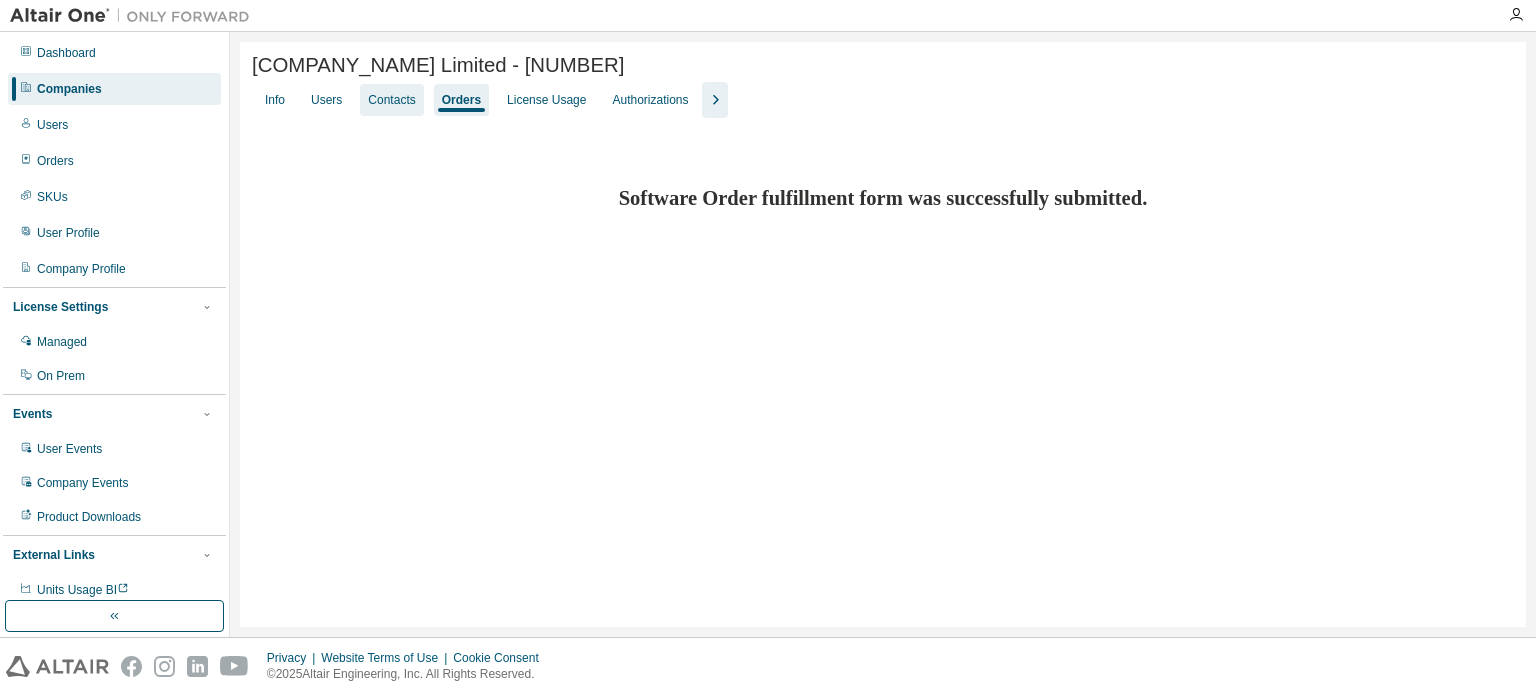 click on "Users" at bounding box center [326, 100] 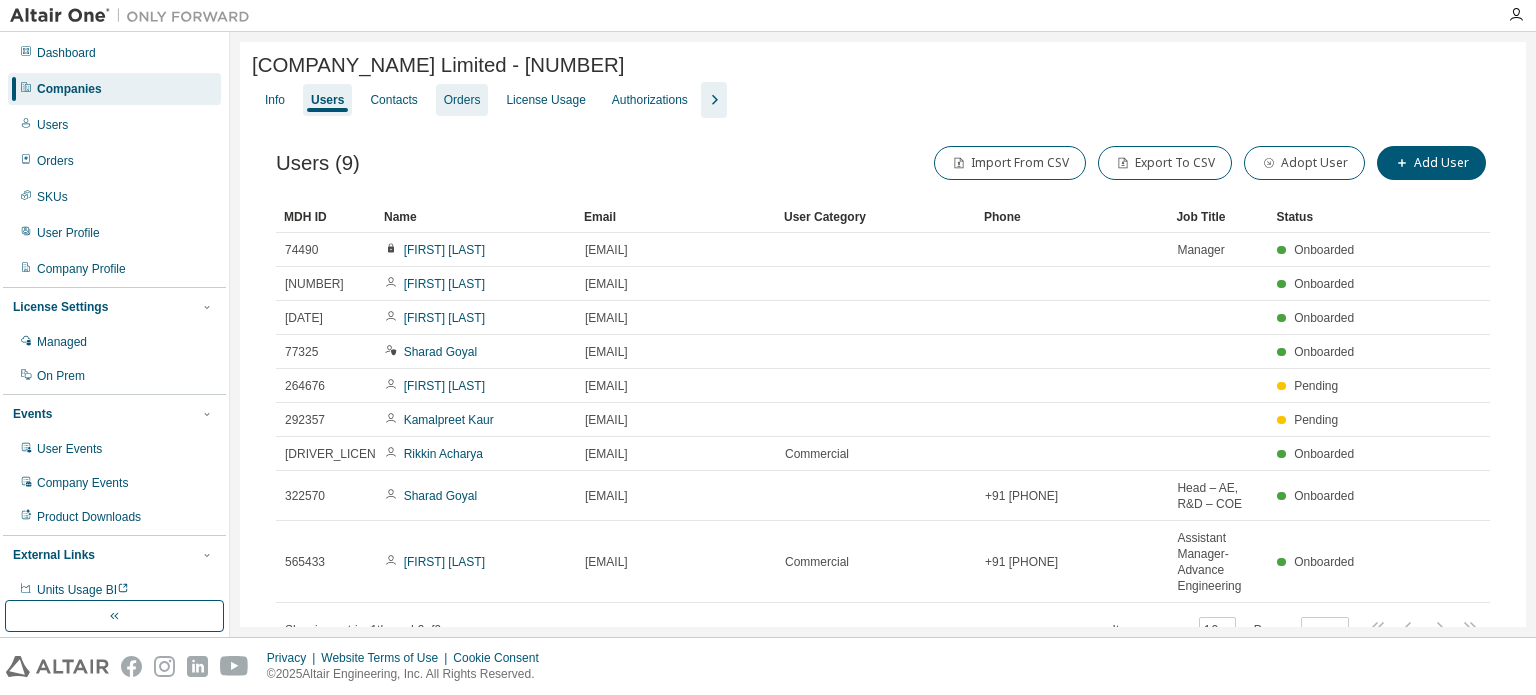 click on "Orders" at bounding box center [462, 100] 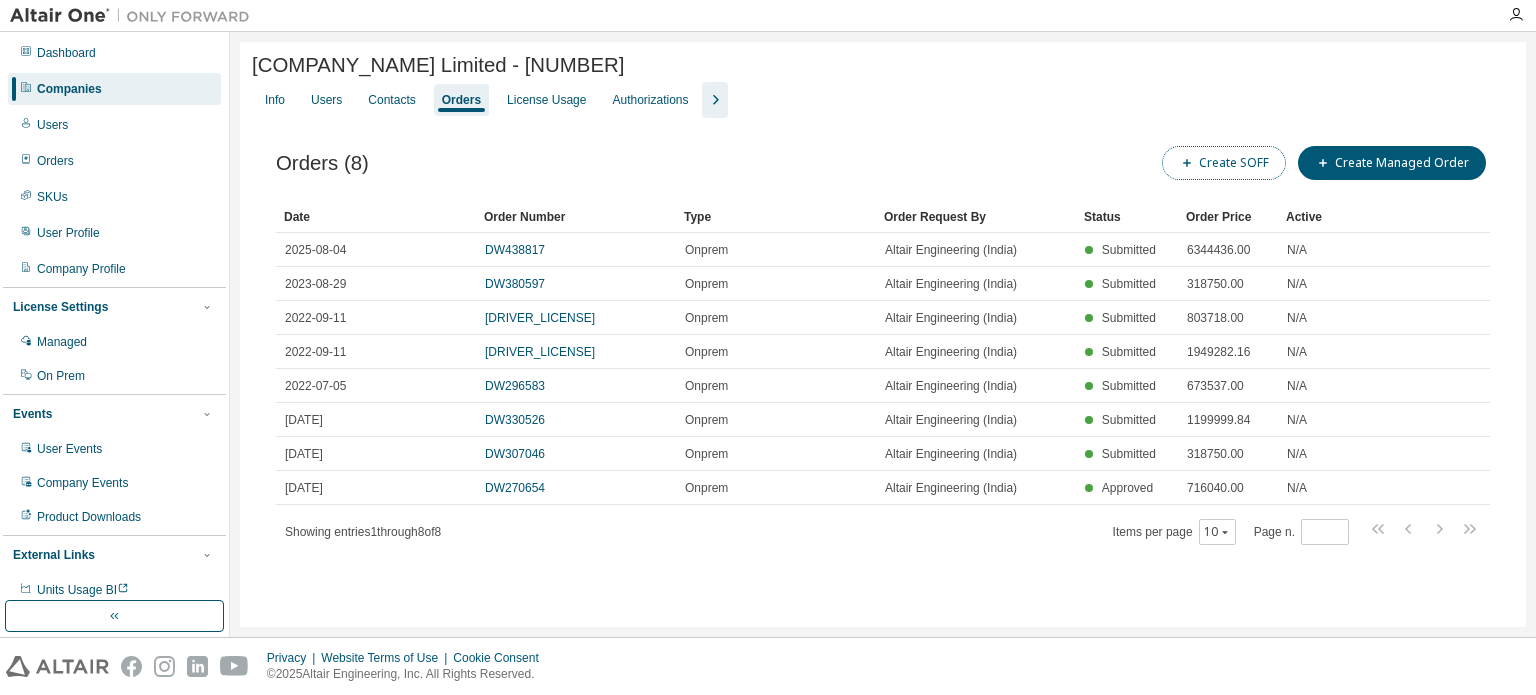 click on "Create SOFF" at bounding box center [1224, 163] 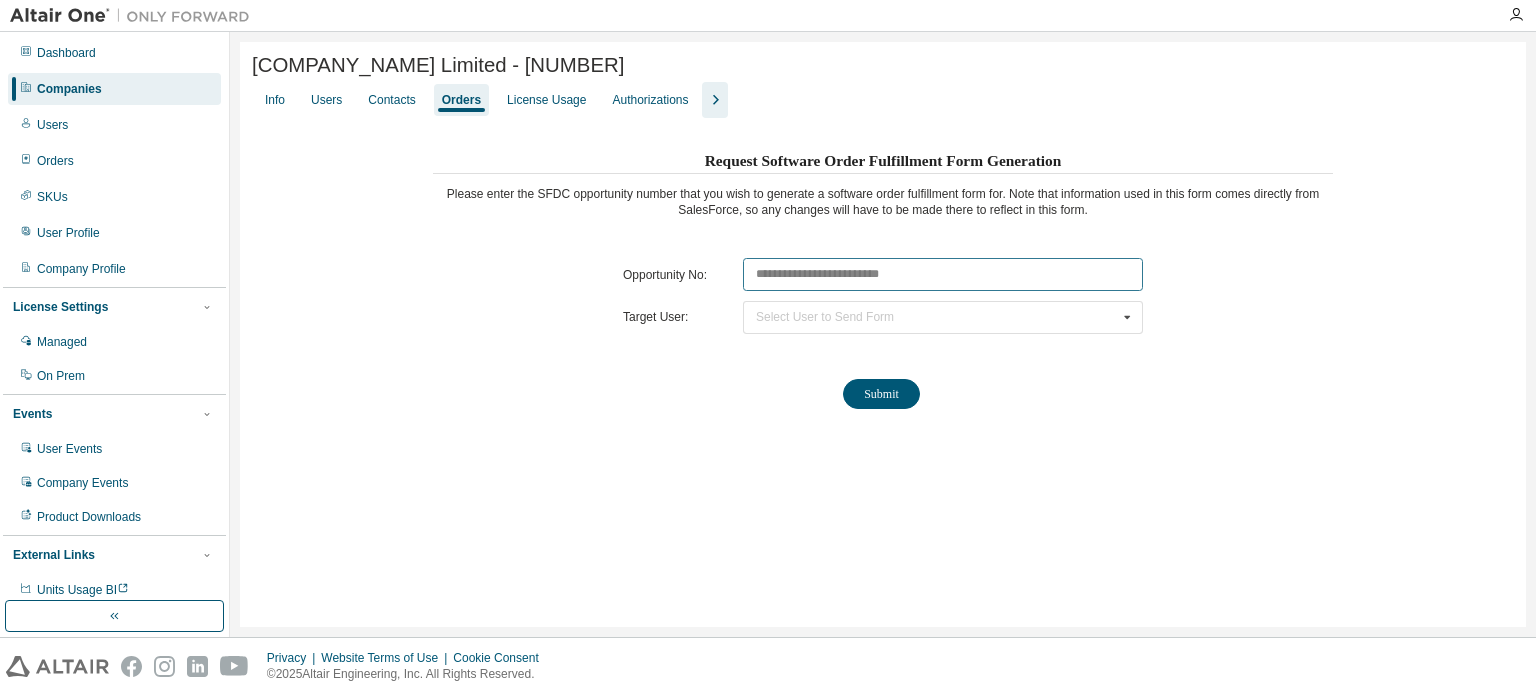 click at bounding box center (943, 274) 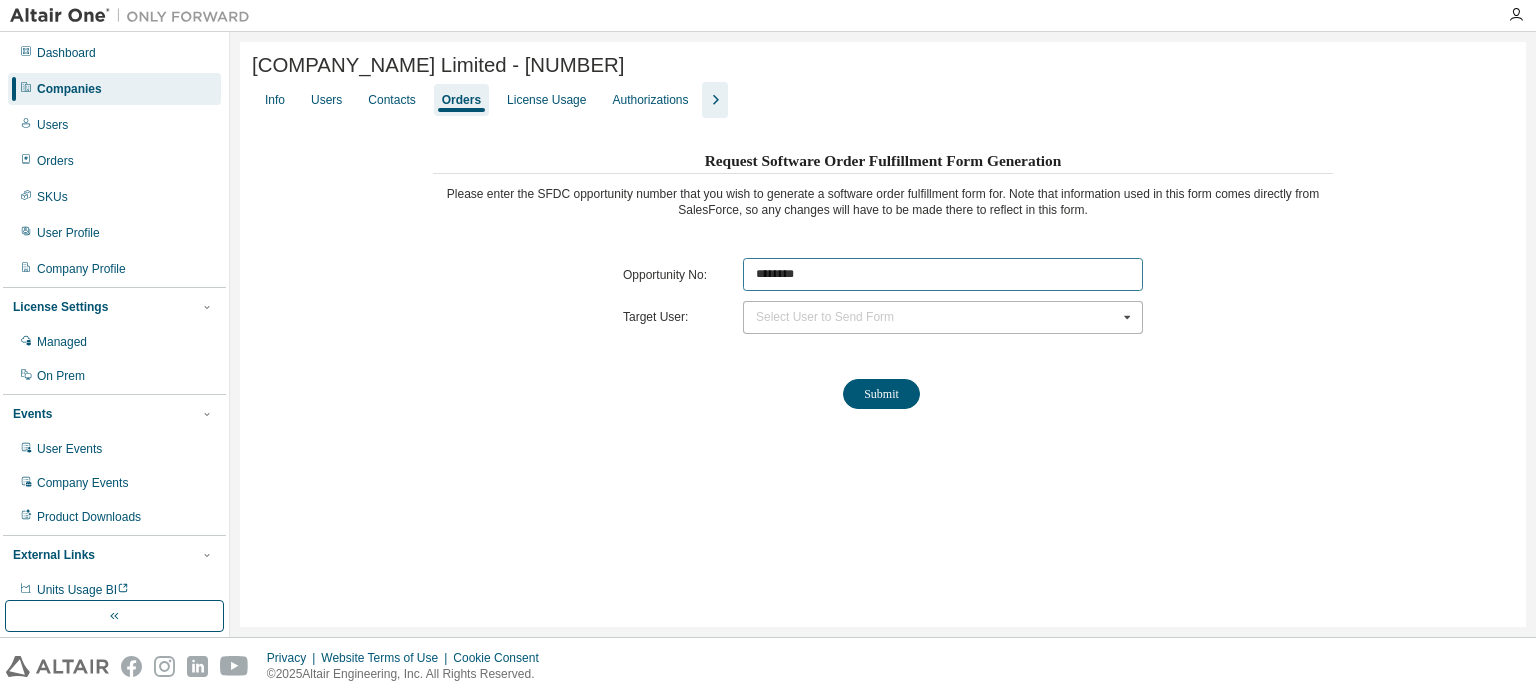 type on "********" 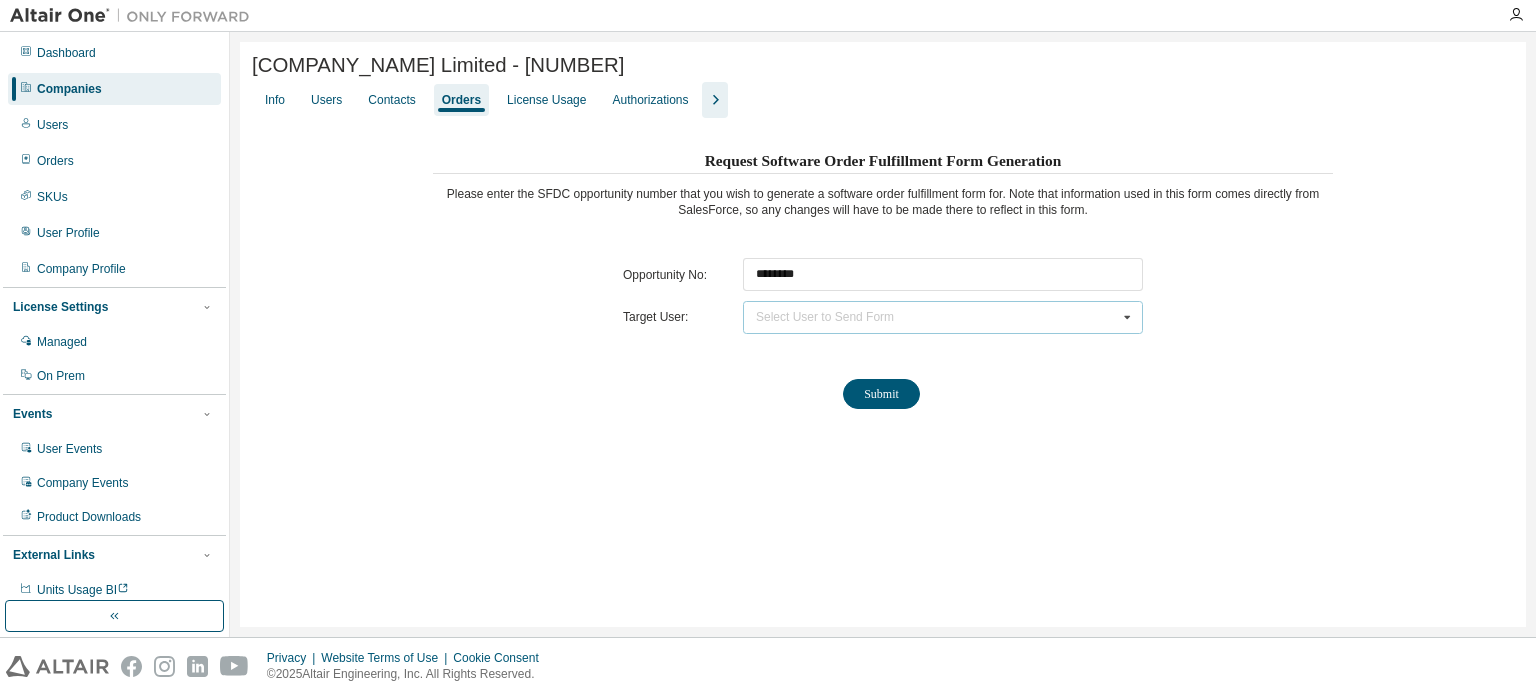 click on "Select User to Send Form [FIRST] [LAST] ([EMAIL]) [FIRST] [LAST] ([EMAIL])" at bounding box center (943, 317) 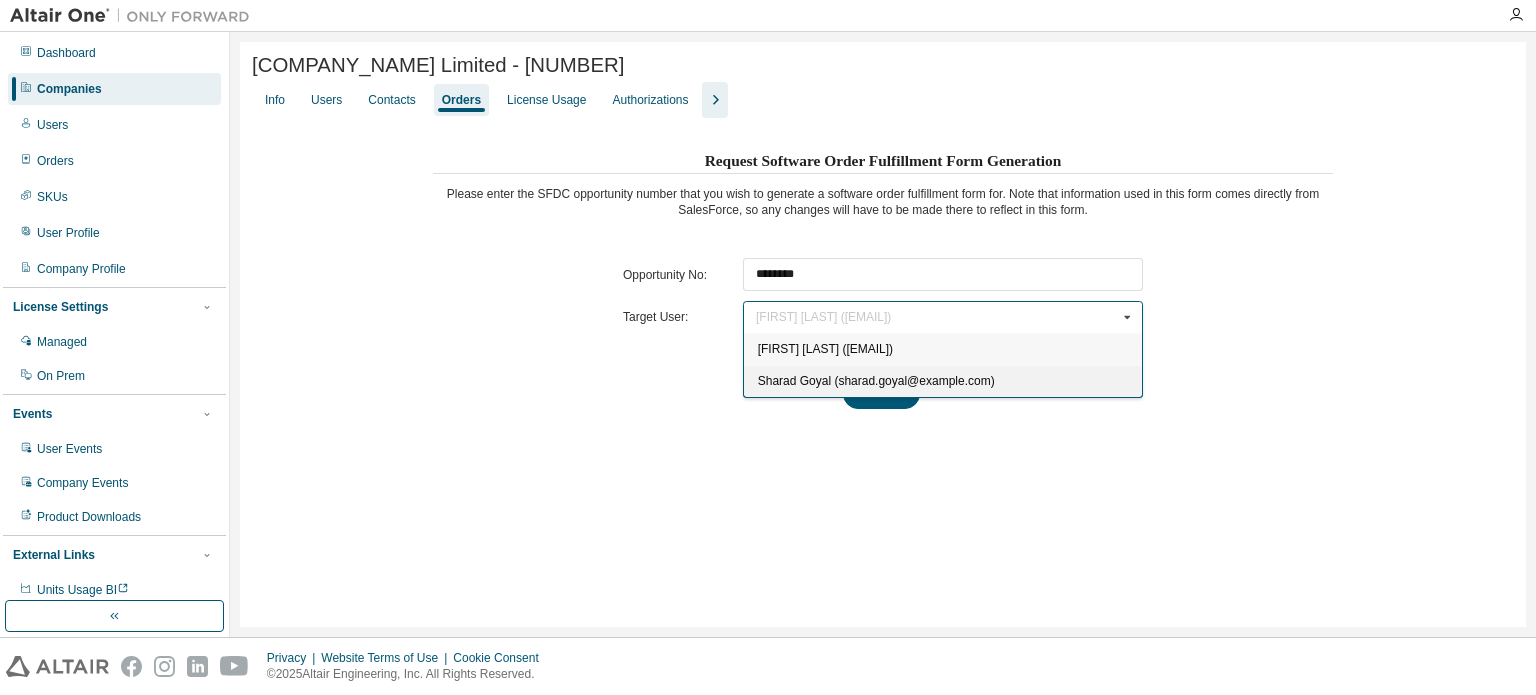 click on "Sharad Goyal (sharad.goyal@example.com)" at bounding box center [876, 381] 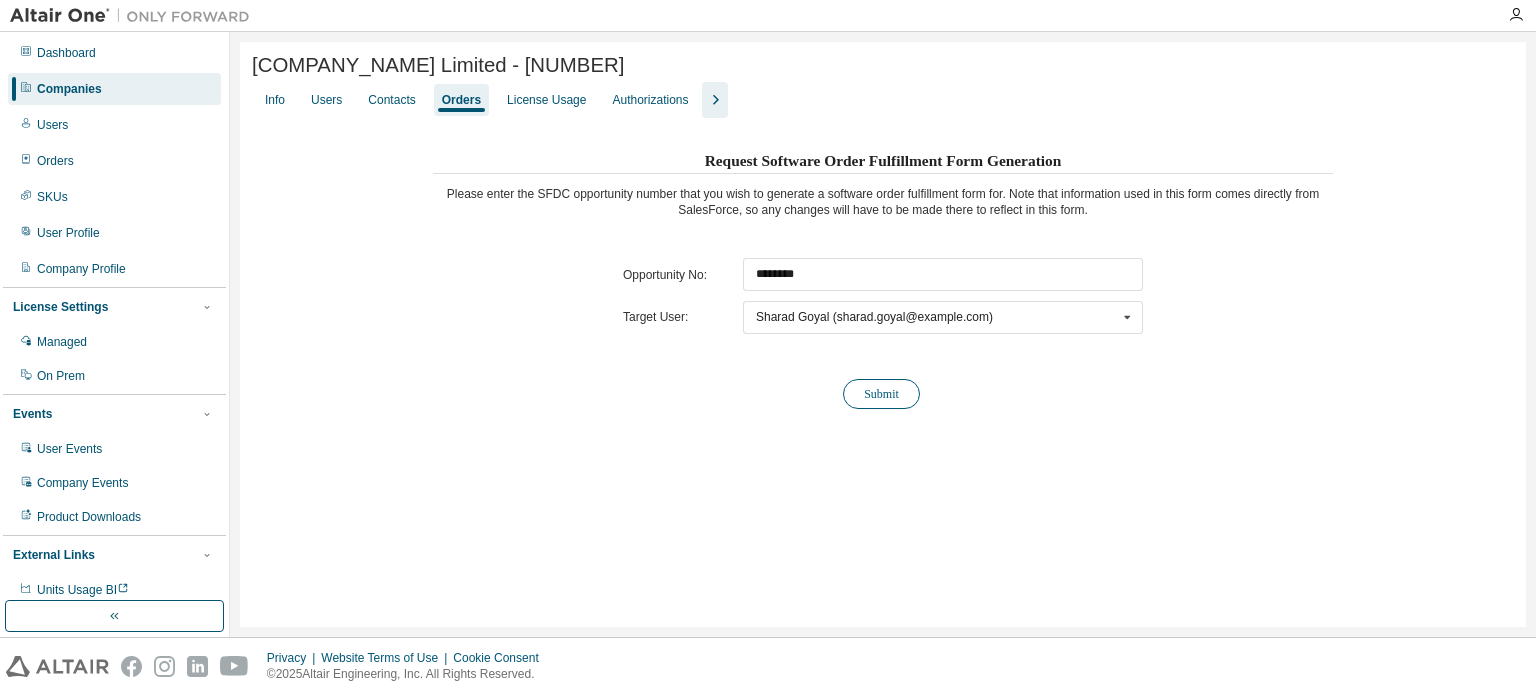 click on "Submit" at bounding box center [881, 394] 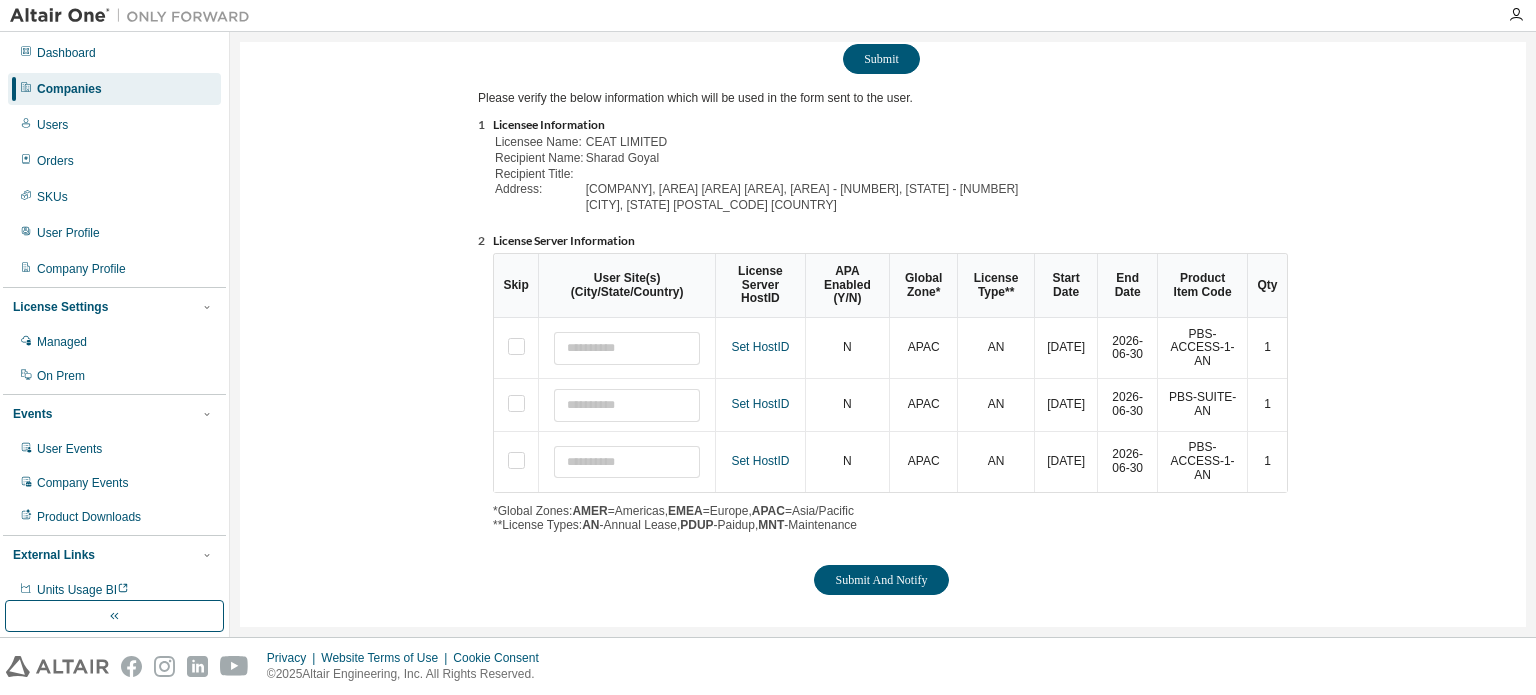 scroll, scrollTop: 343, scrollLeft: 0, axis: vertical 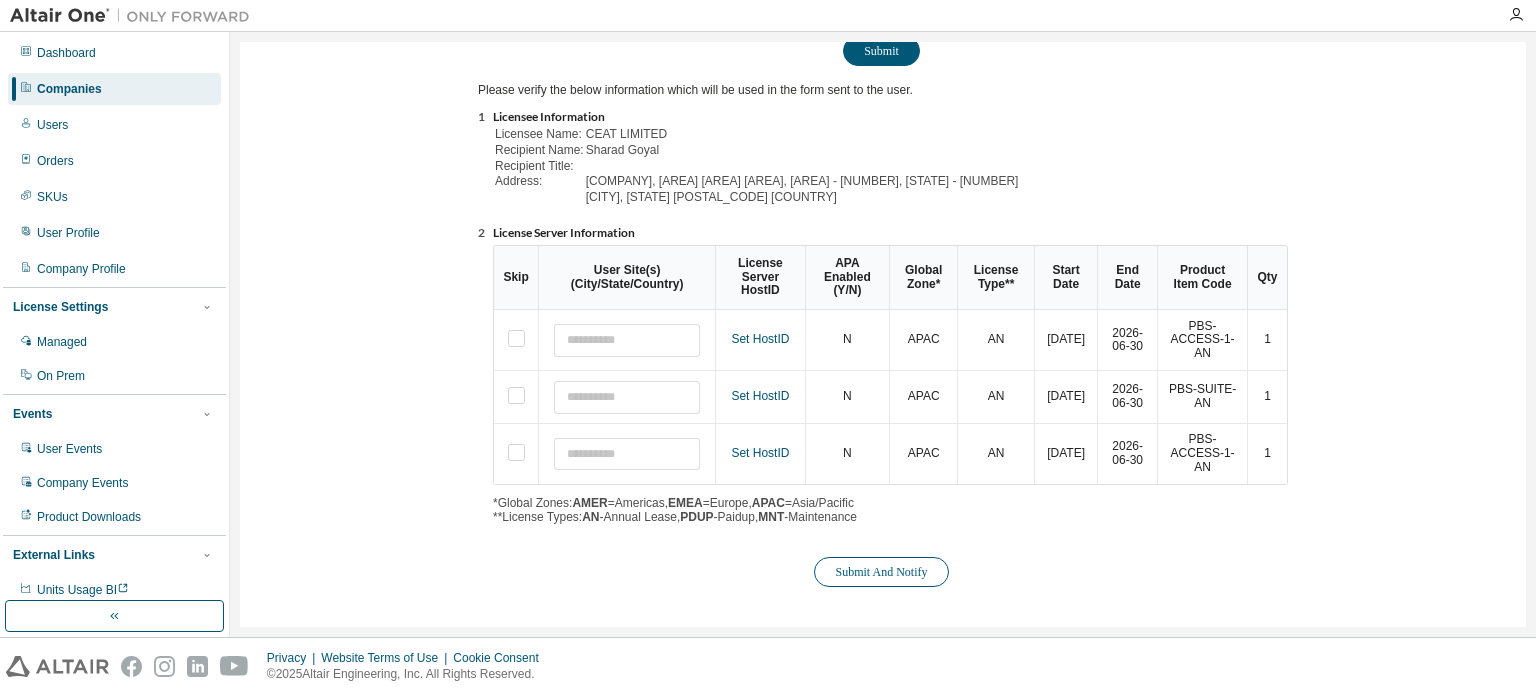 click on "Submit And Notify" at bounding box center (881, 572) 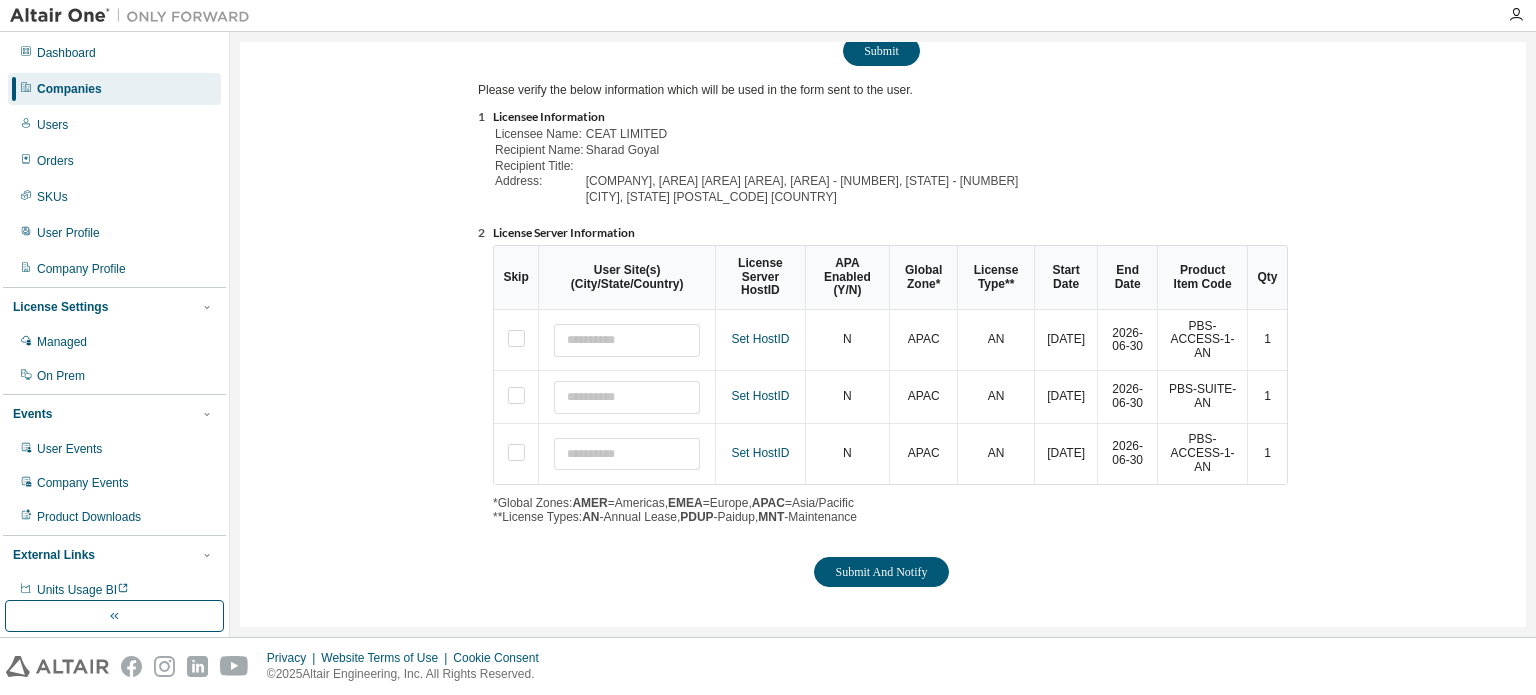 scroll, scrollTop: 0, scrollLeft: 0, axis: both 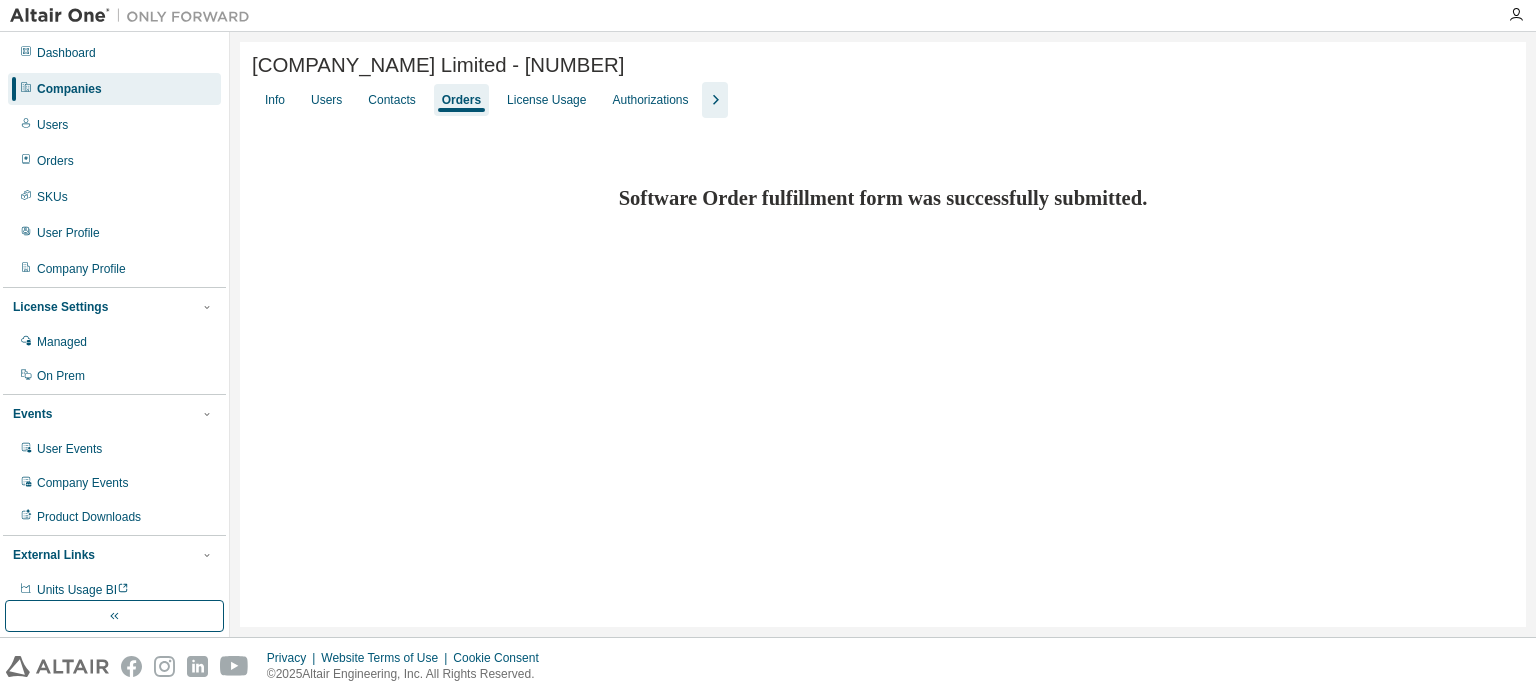 click on "Companies" at bounding box center [114, 89] 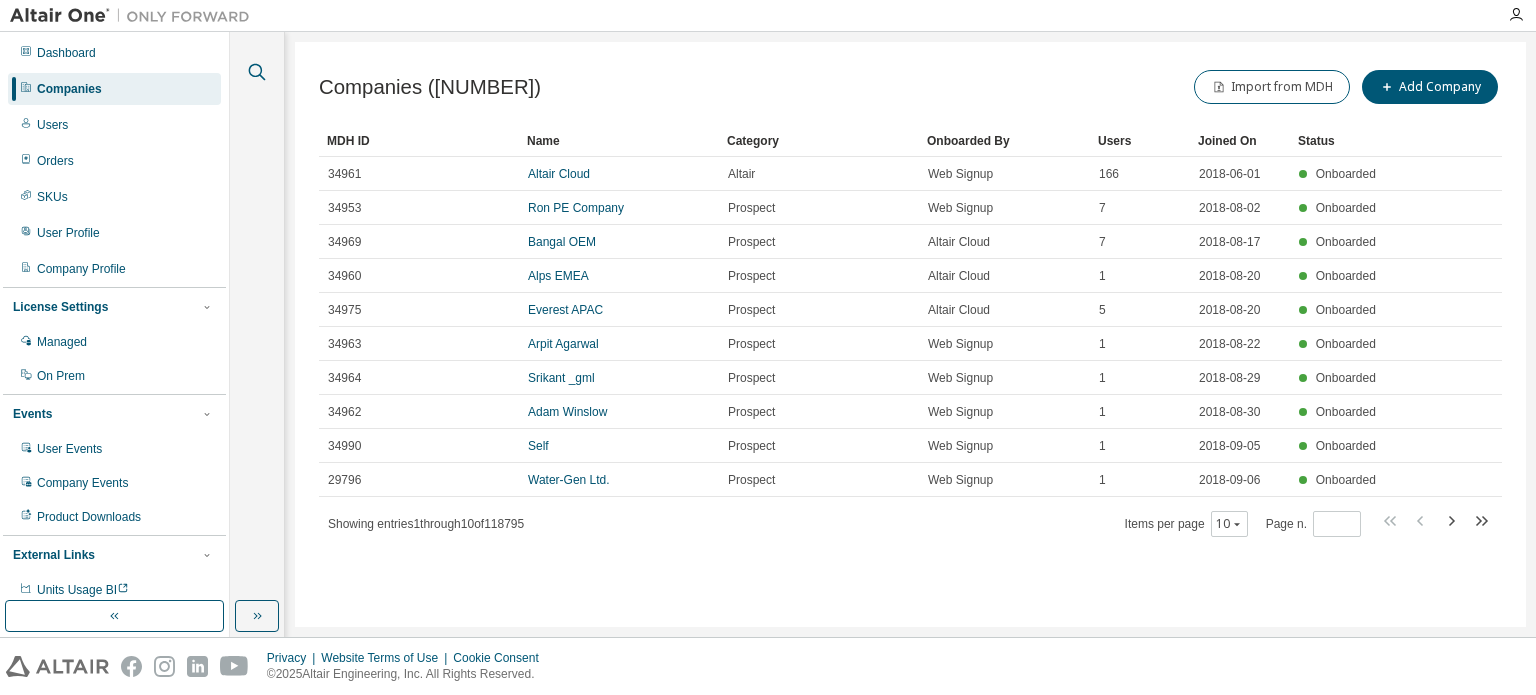click 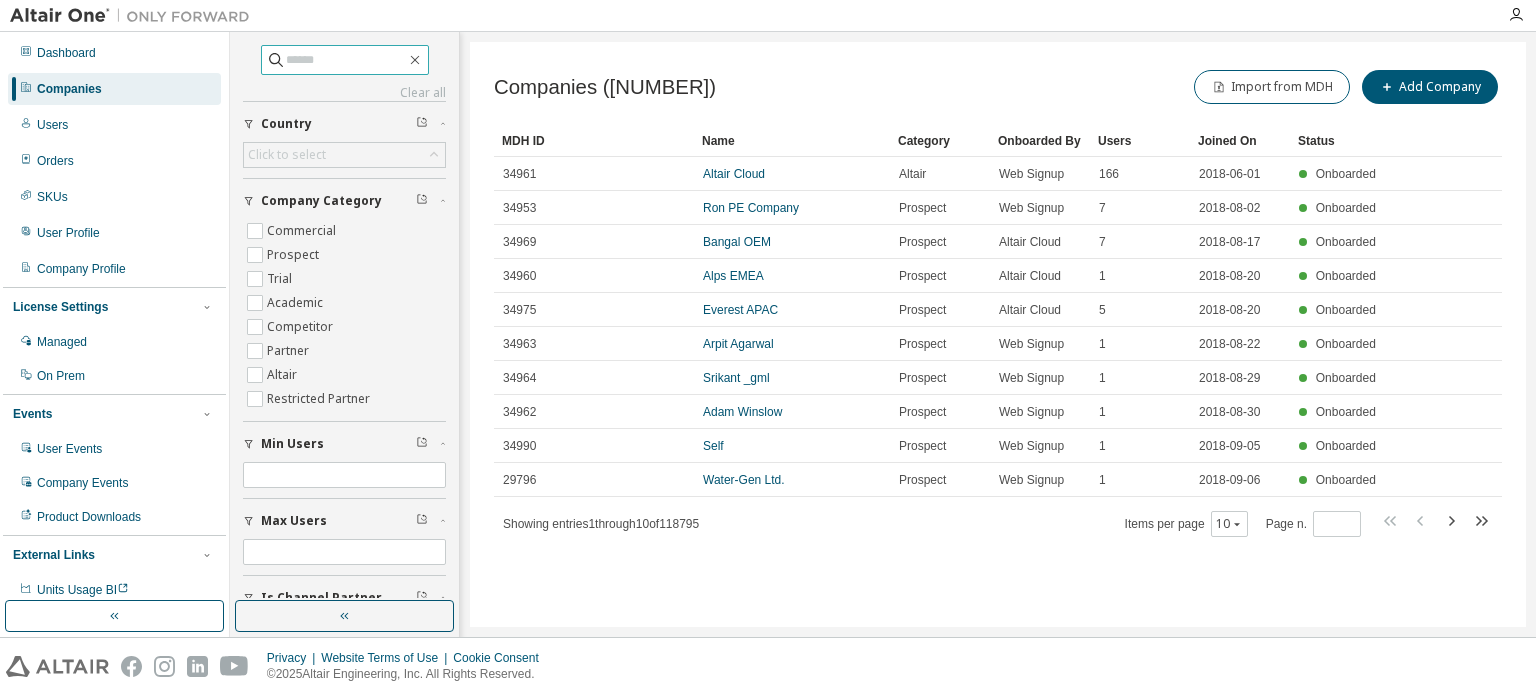 click at bounding box center (346, 60) 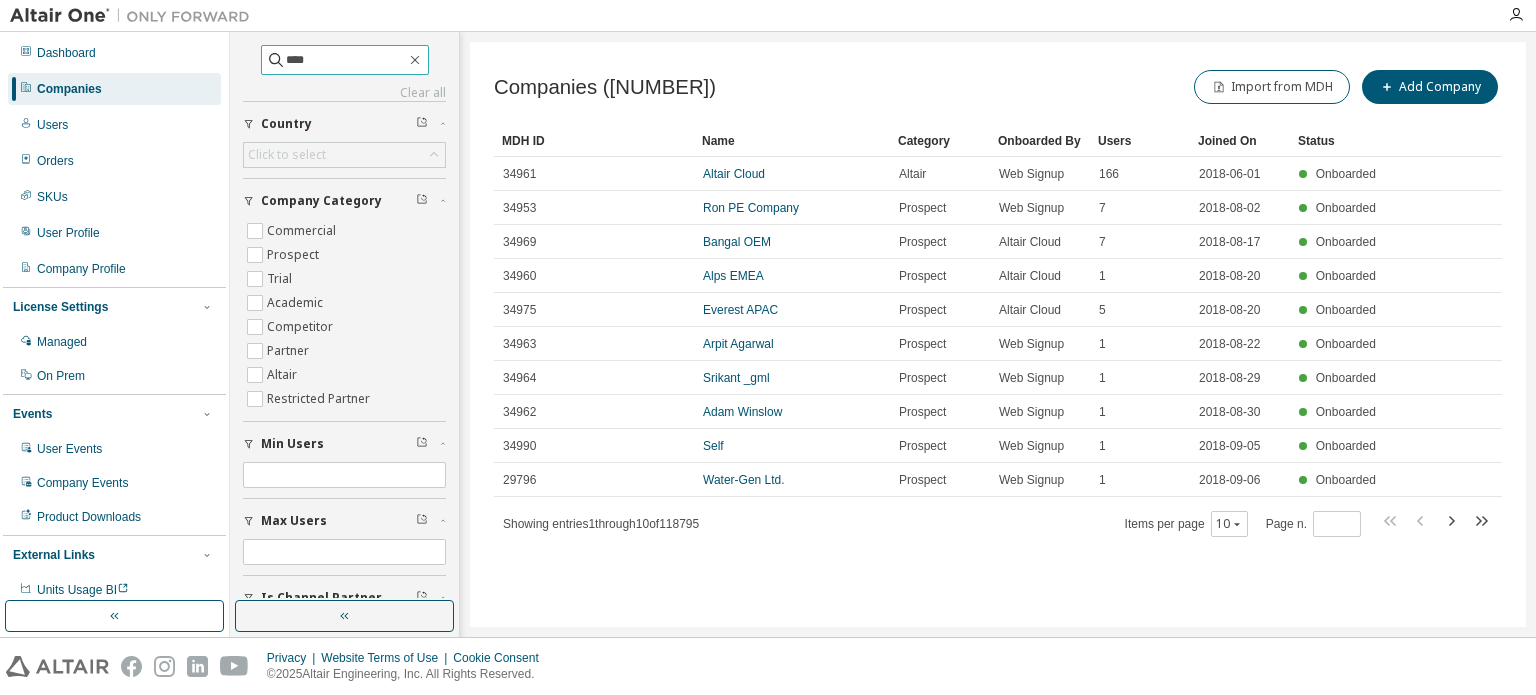 type on "****" 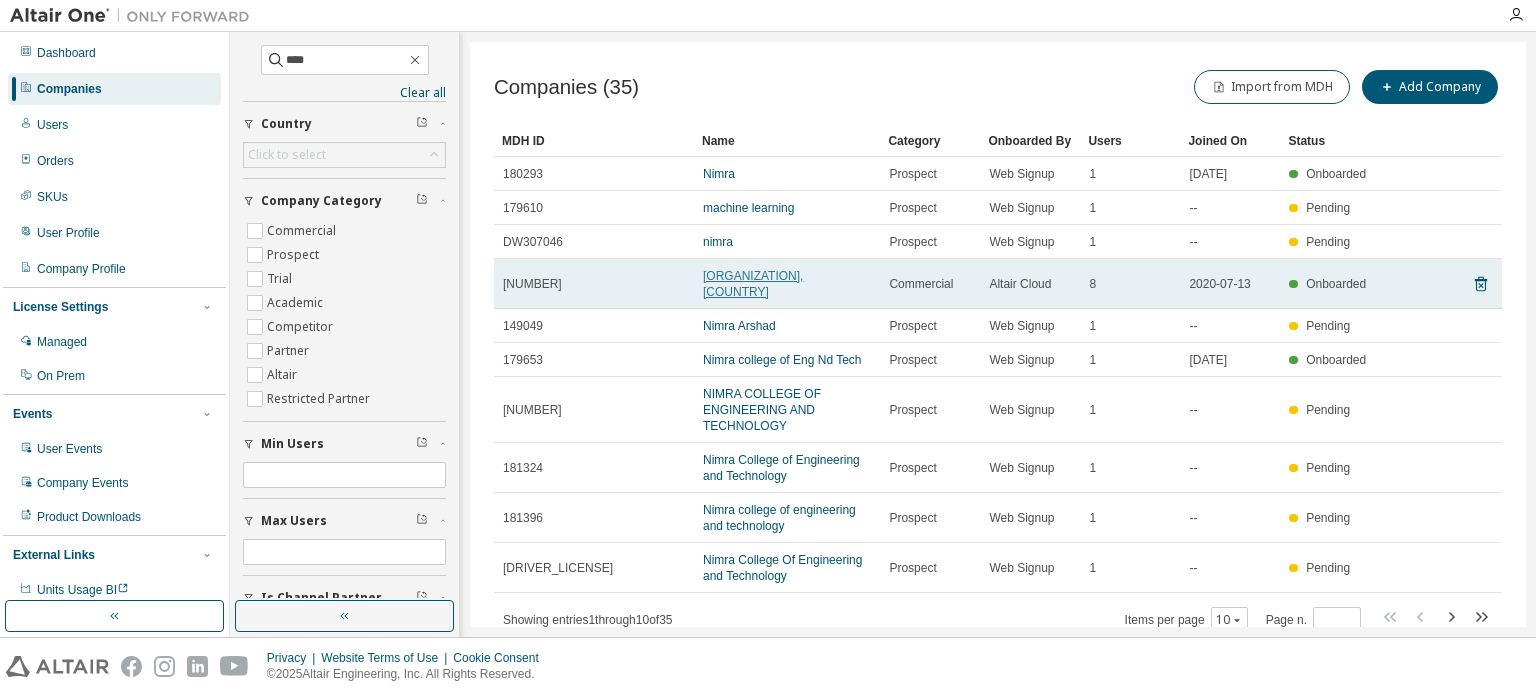 click on "[ORGANIZATION], [COUNTRY]" at bounding box center [753, 284] 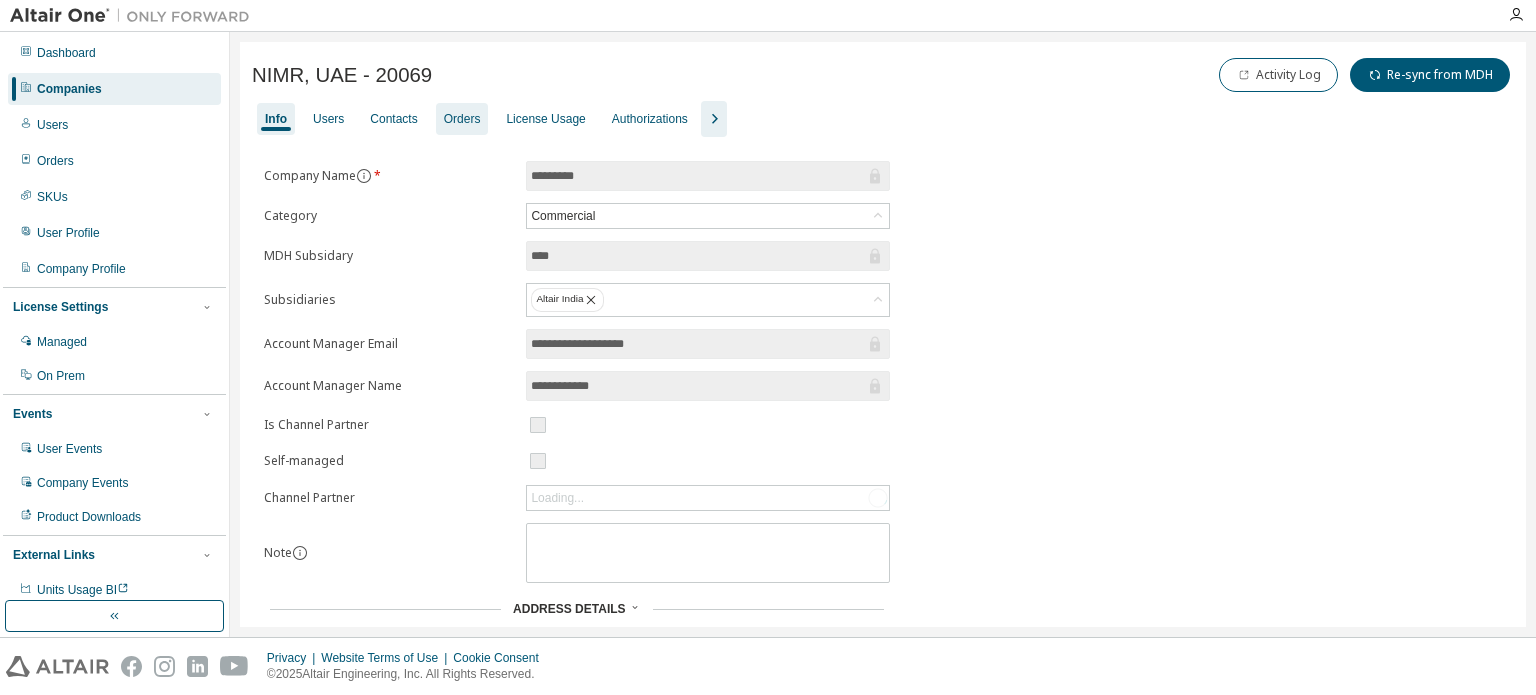 click on "Orders" at bounding box center [462, 119] 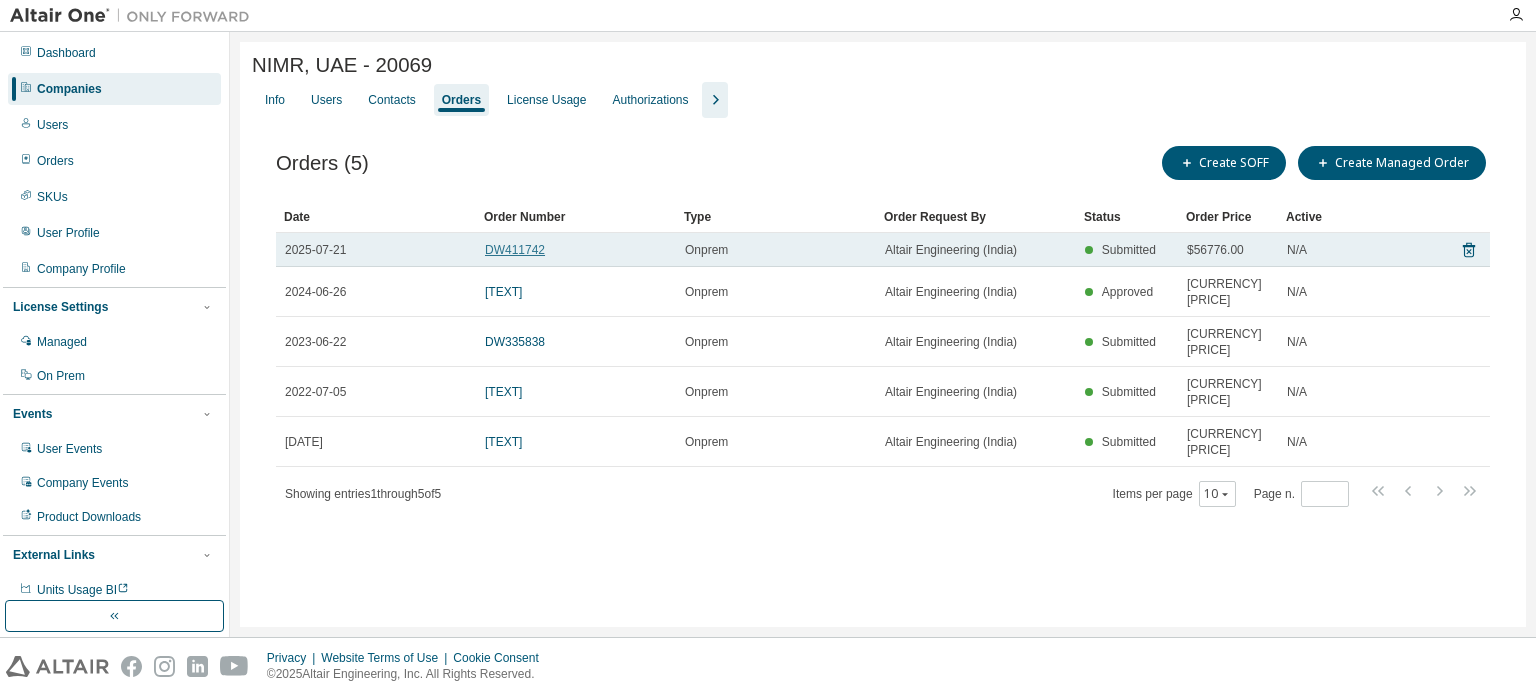 click on "DW411742" at bounding box center (515, 250) 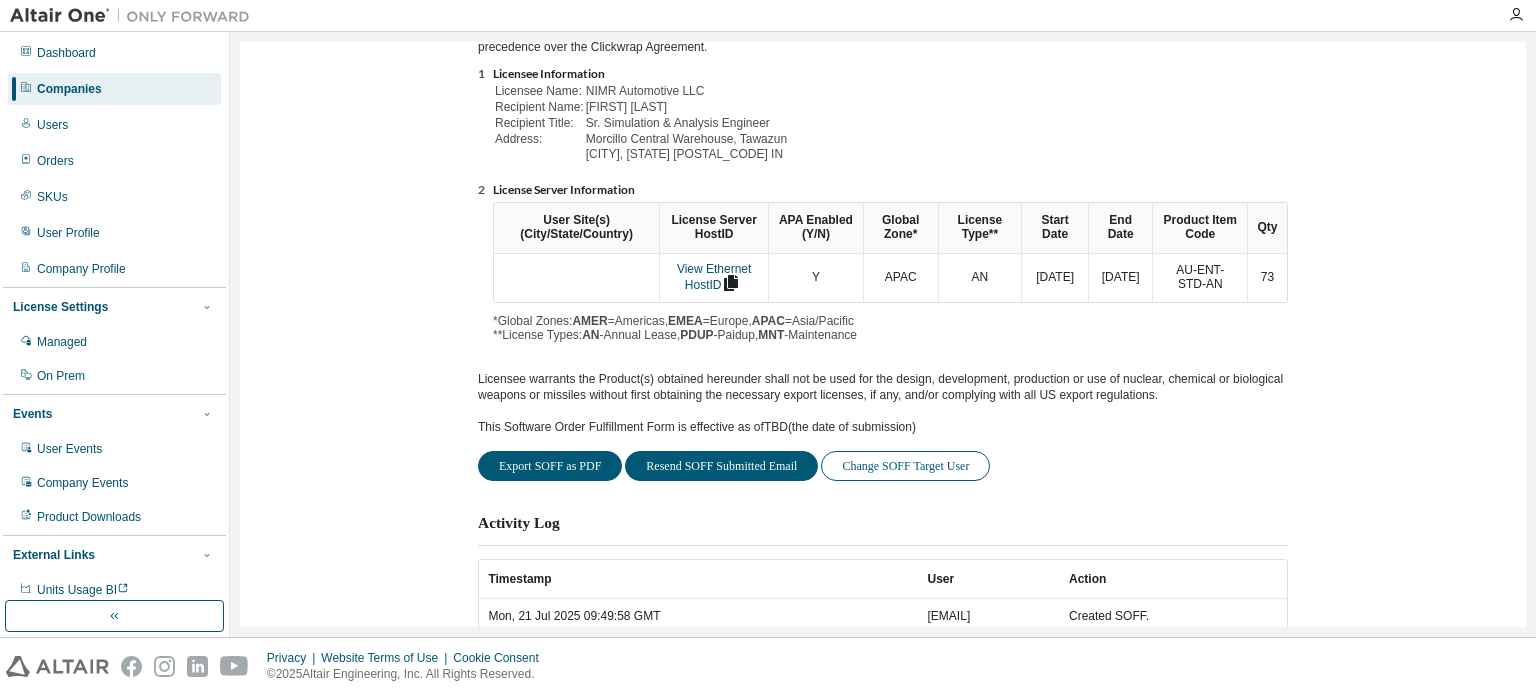 scroll, scrollTop: 287, scrollLeft: 0, axis: vertical 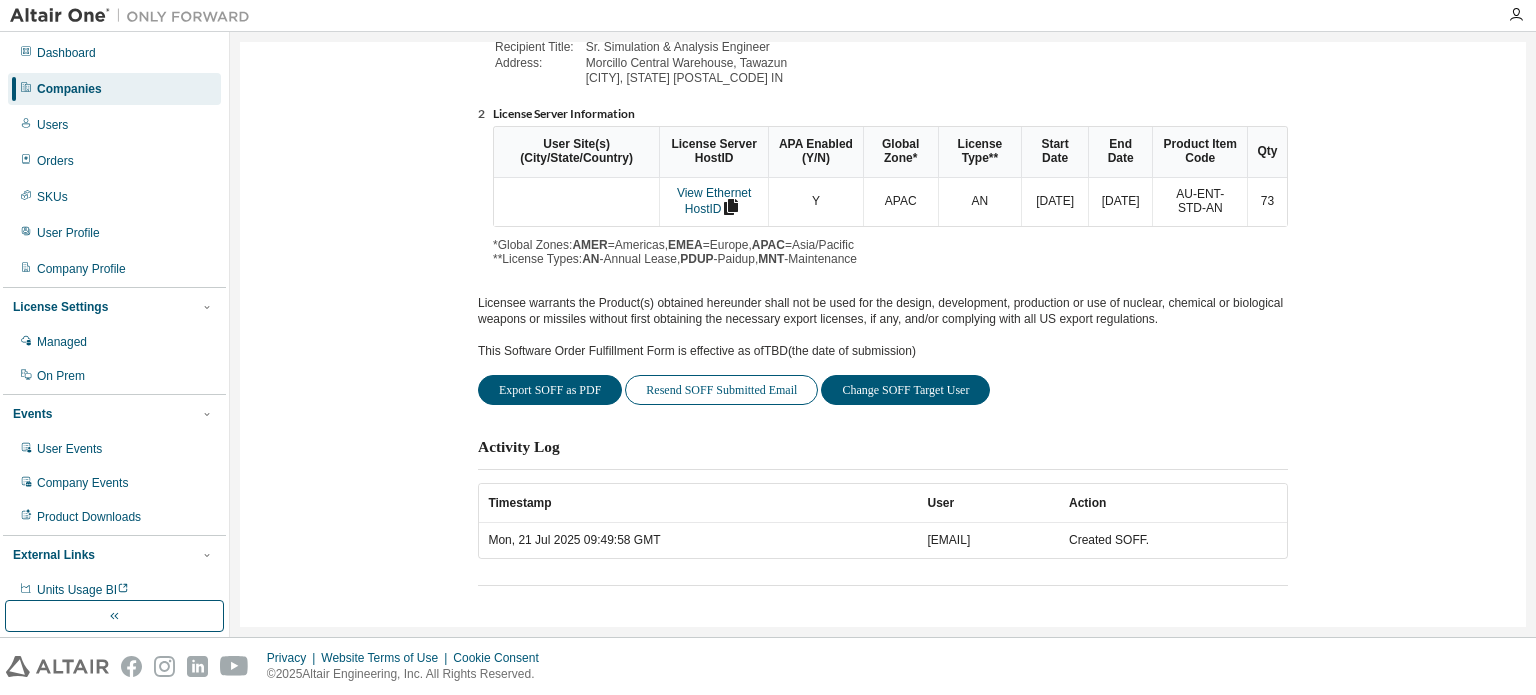 click on "Resend SOFF Submitted Email" at bounding box center [721, 390] 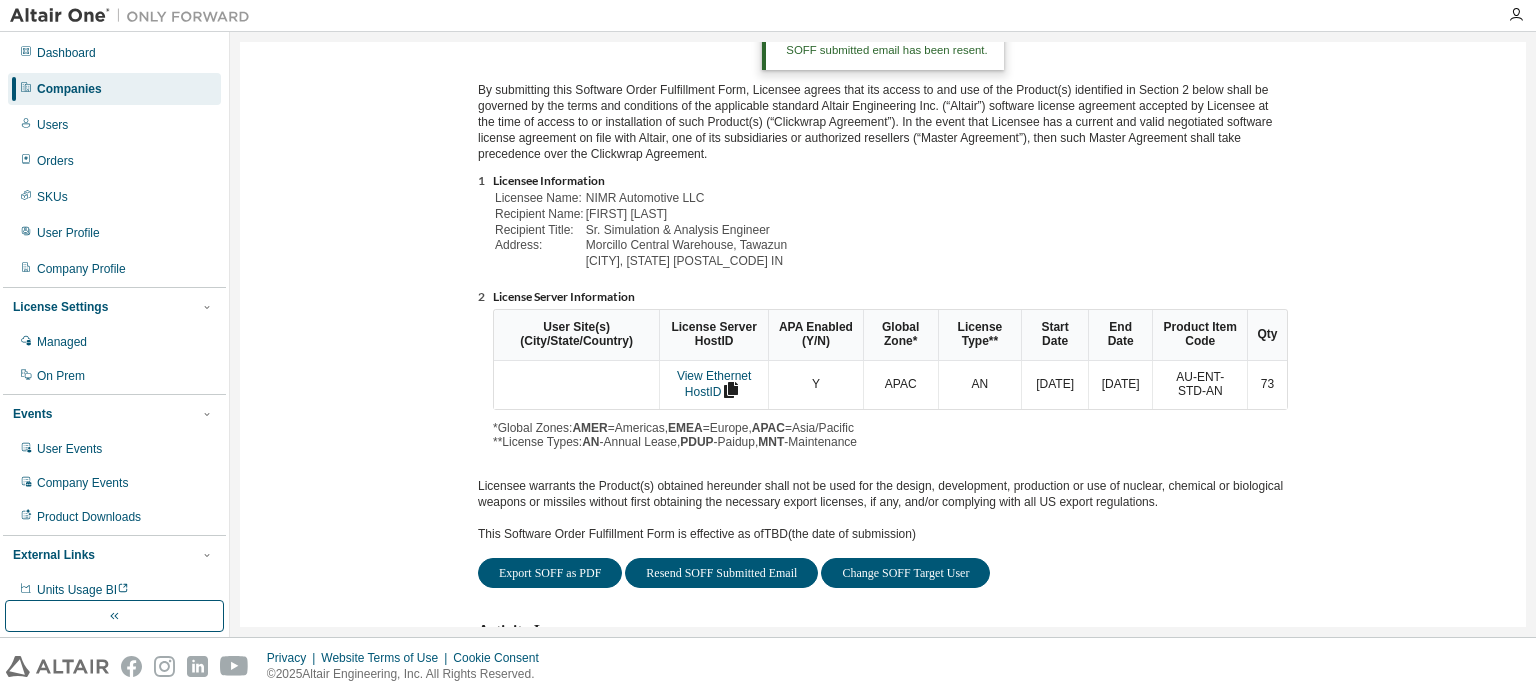 scroll, scrollTop: 0, scrollLeft: 0, axis: both 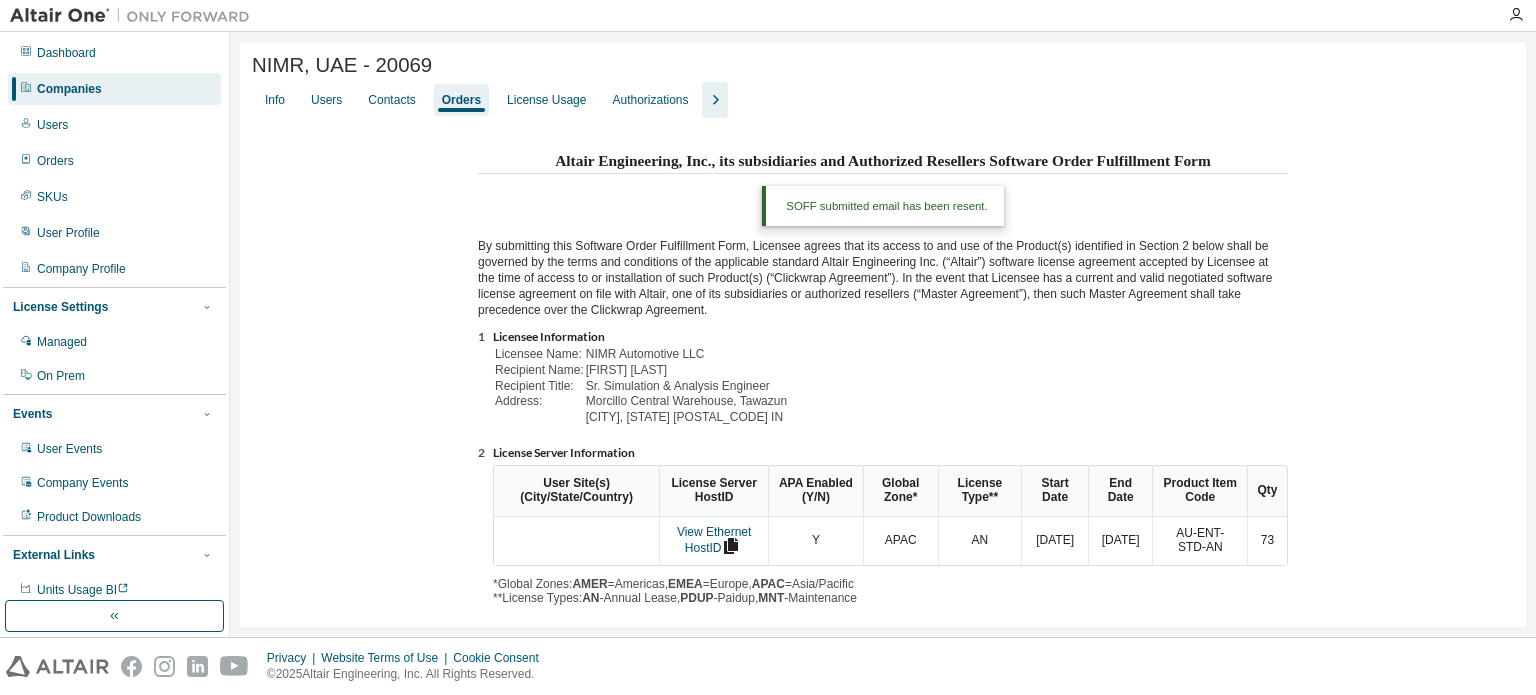 click on "Companies" at bounding box center (69, 89) 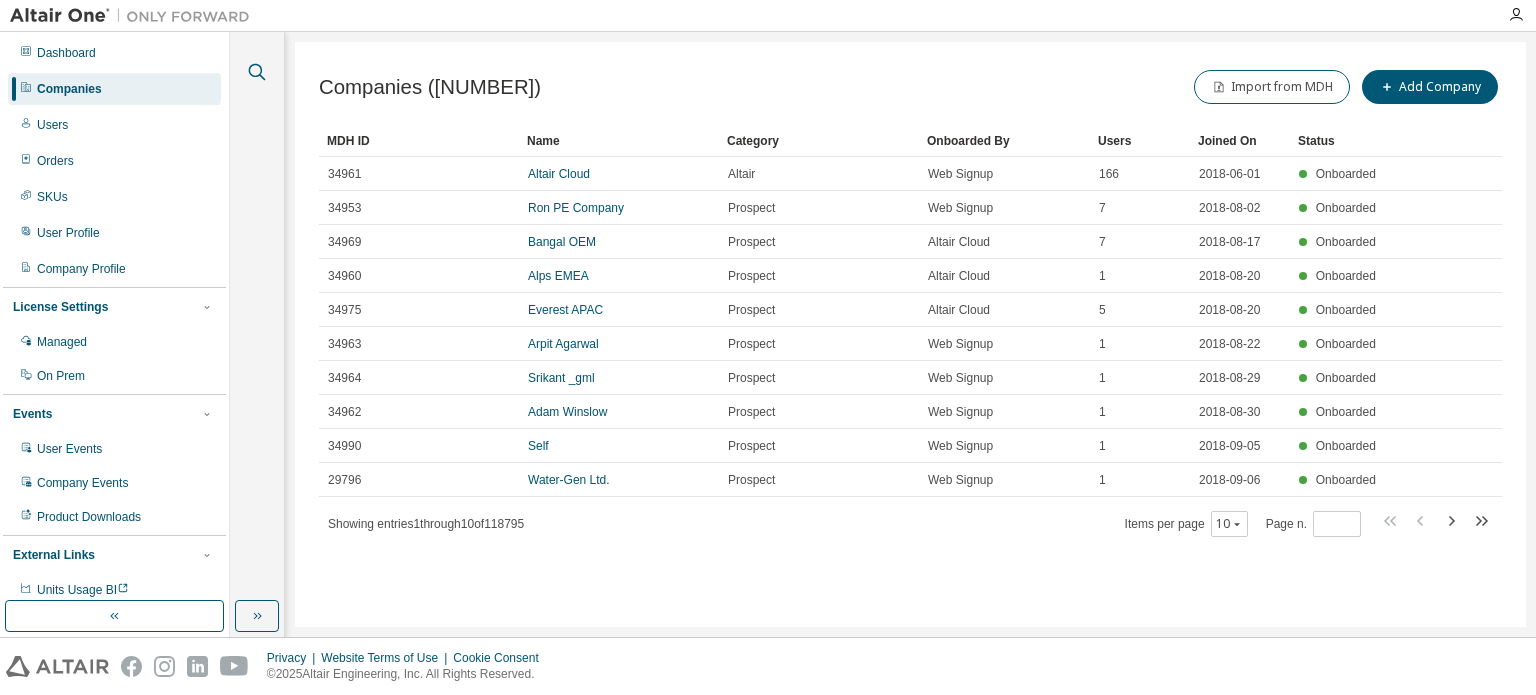 click 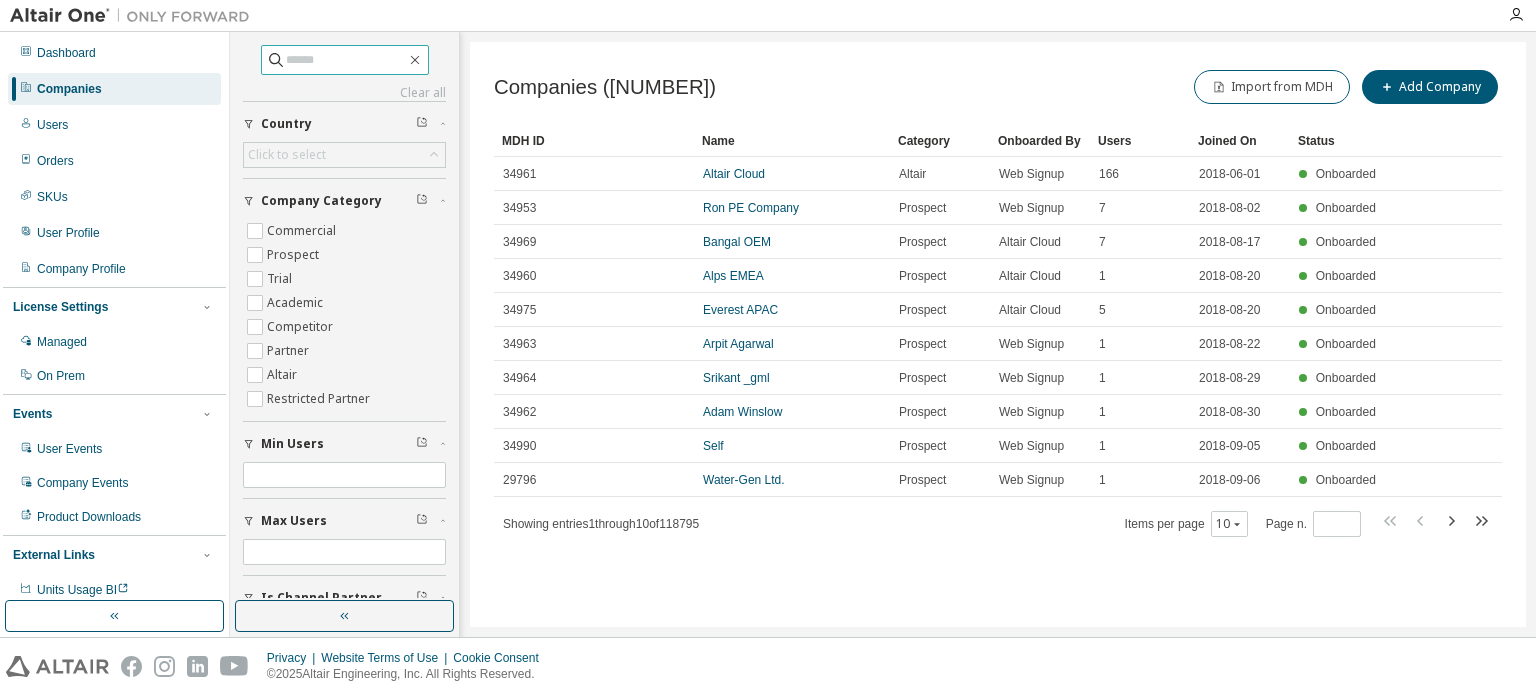 click at bounding box center (346, 60) 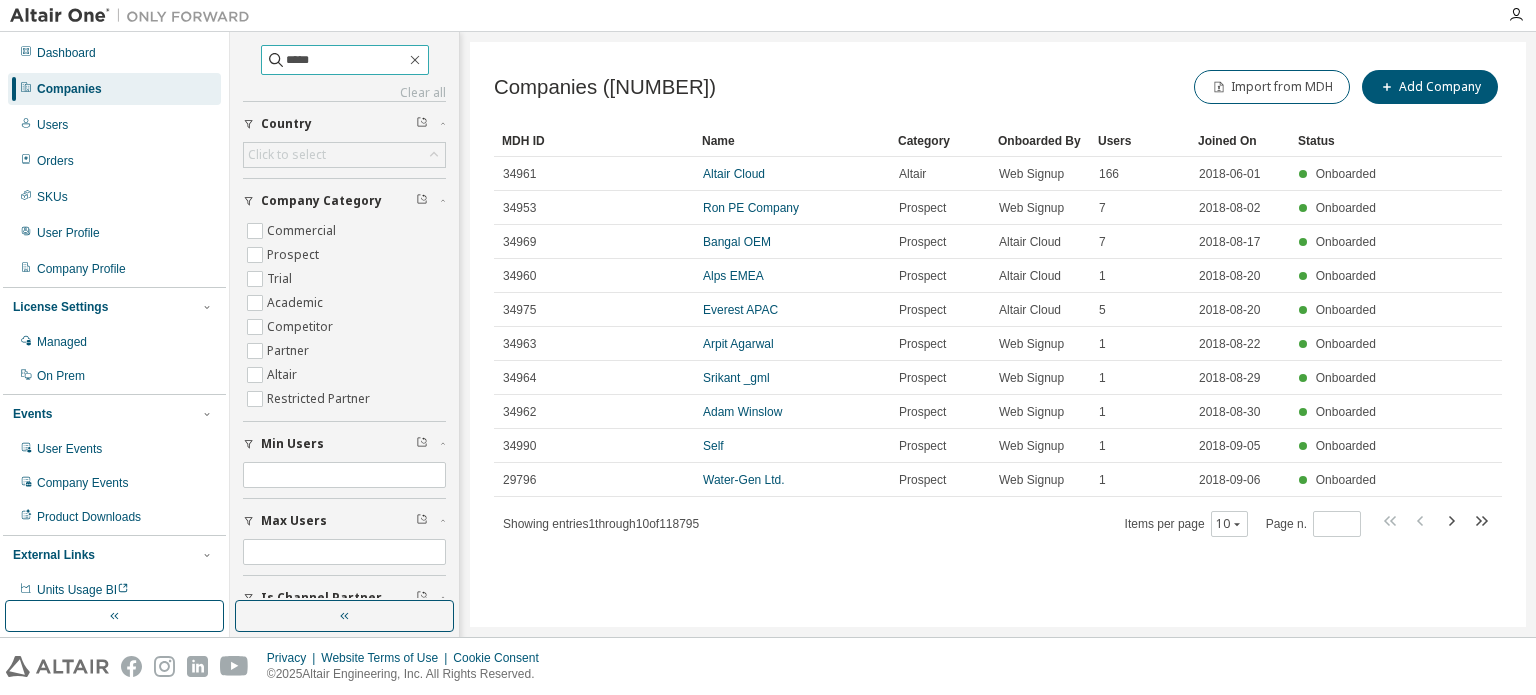 type on "*****" 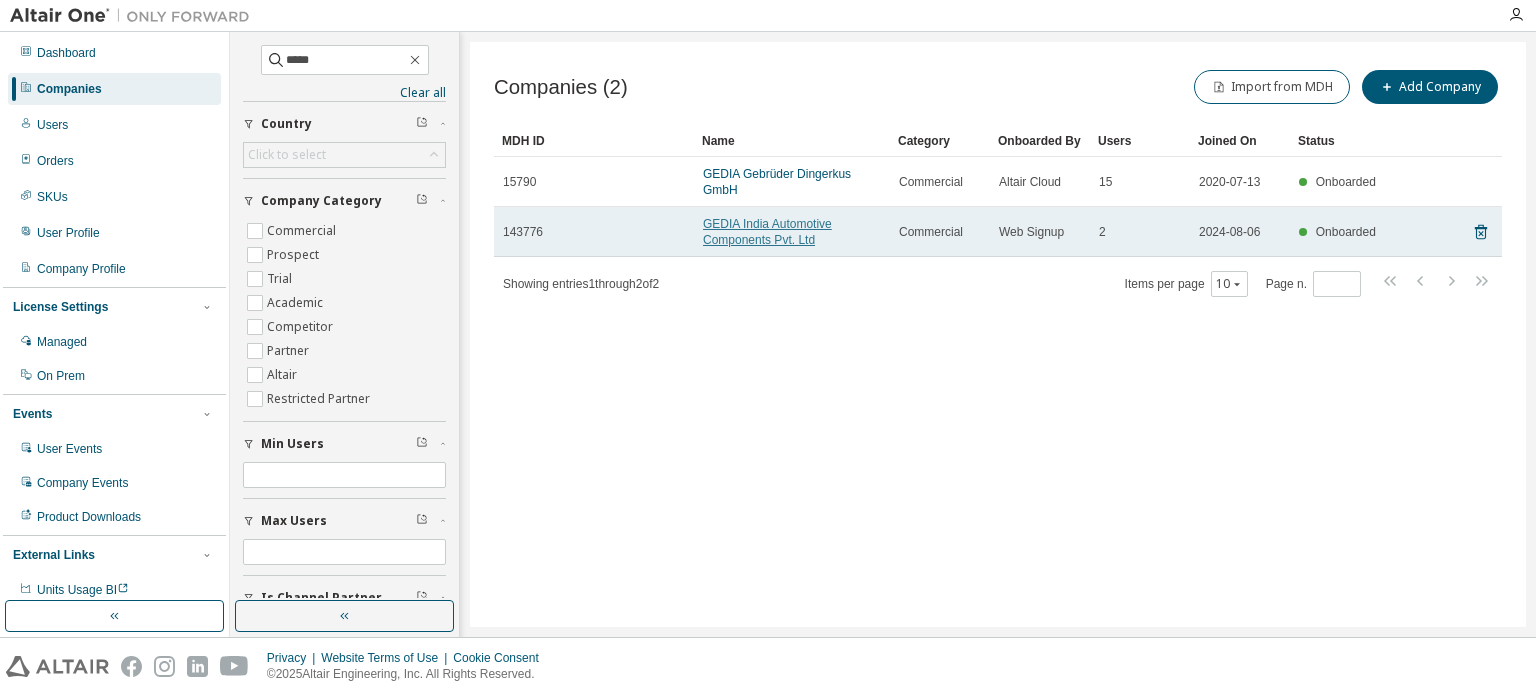 click on "GEDIA India Automotive Components Pvt. Ltd" at bounding box center (767, 232) 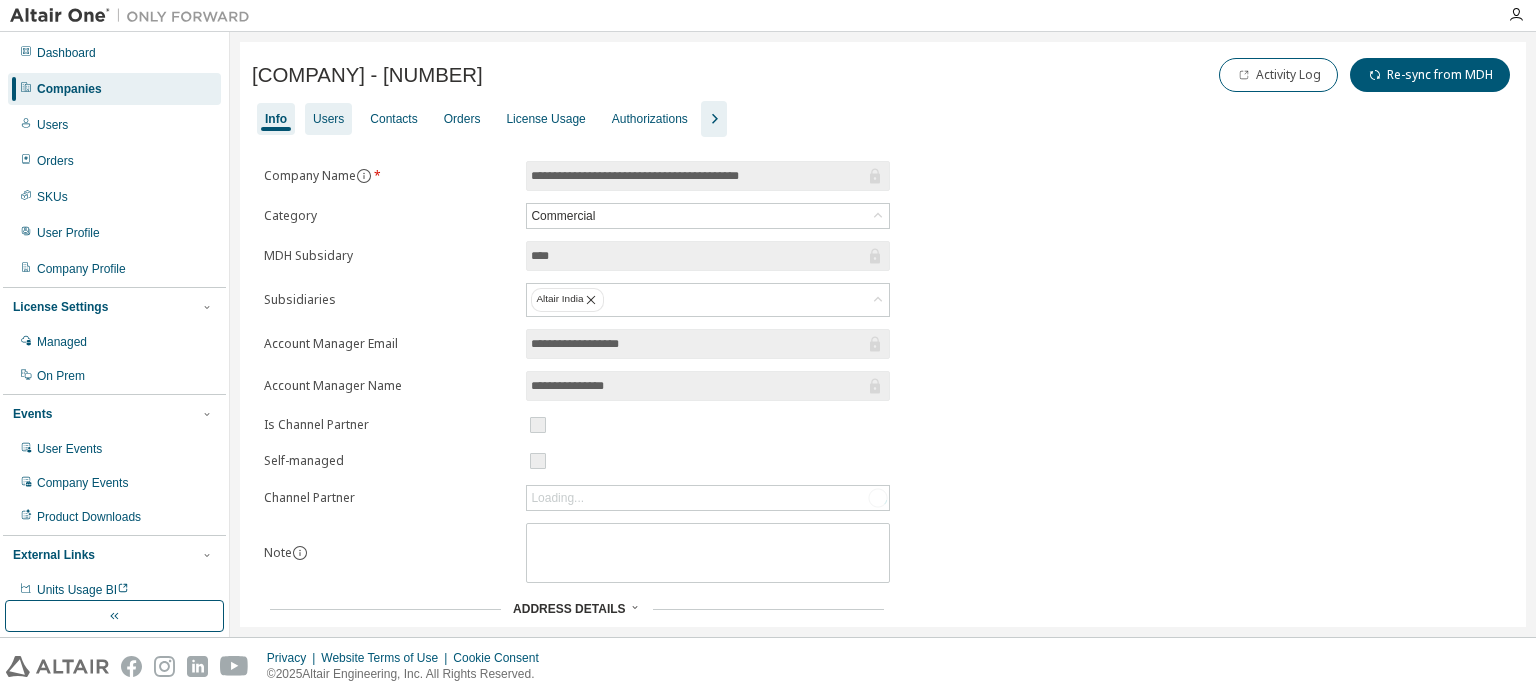 click on "Users" at bounding box center [328, 119] 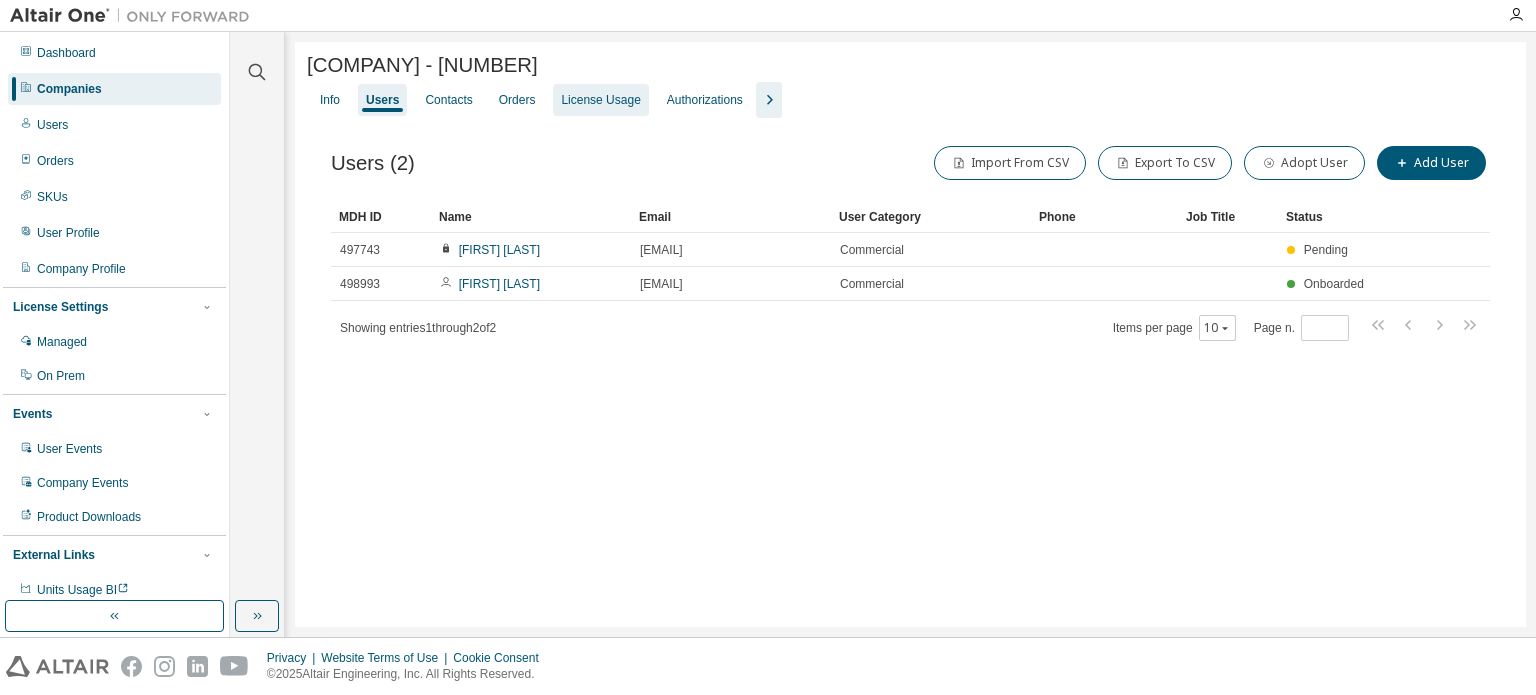 click on "Orders" at bounding box center (517, 100) 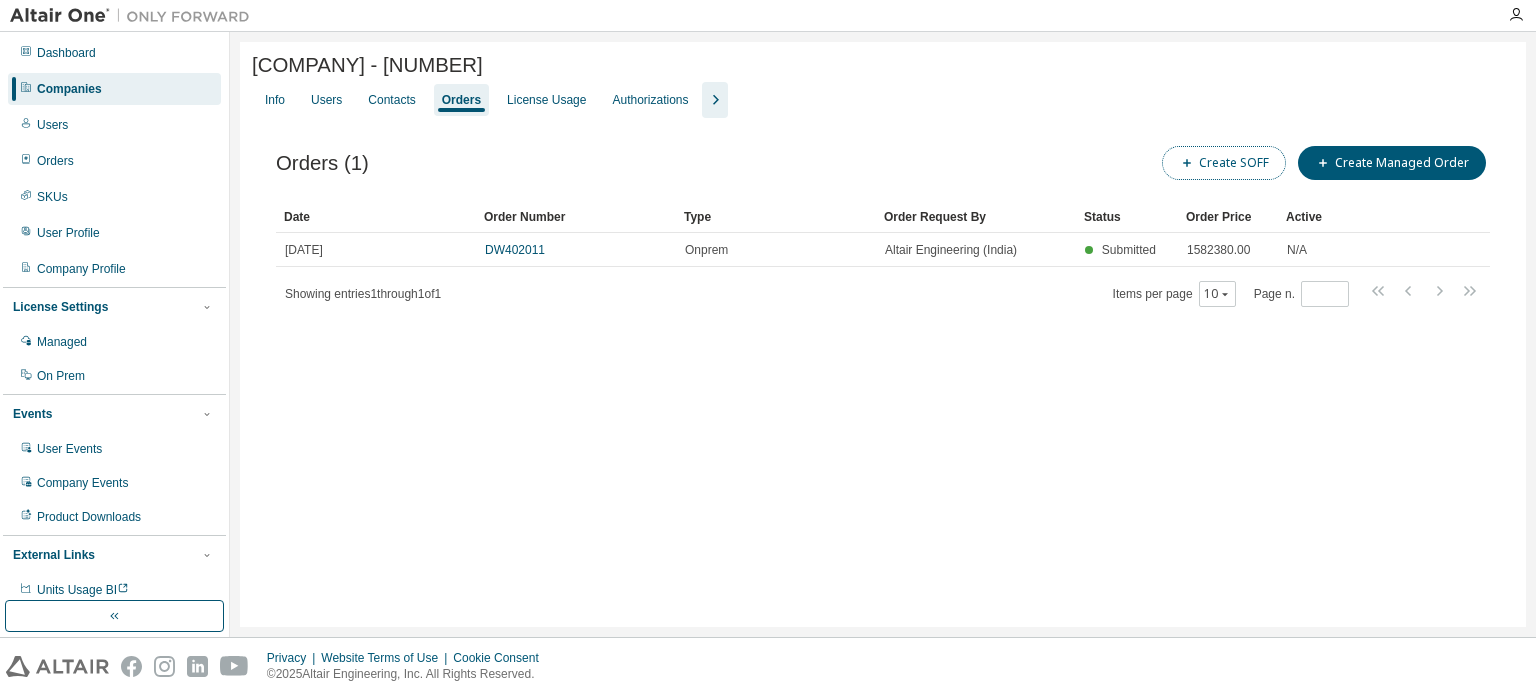 click on "Create SOFF" at bounding box center (1224, 163) 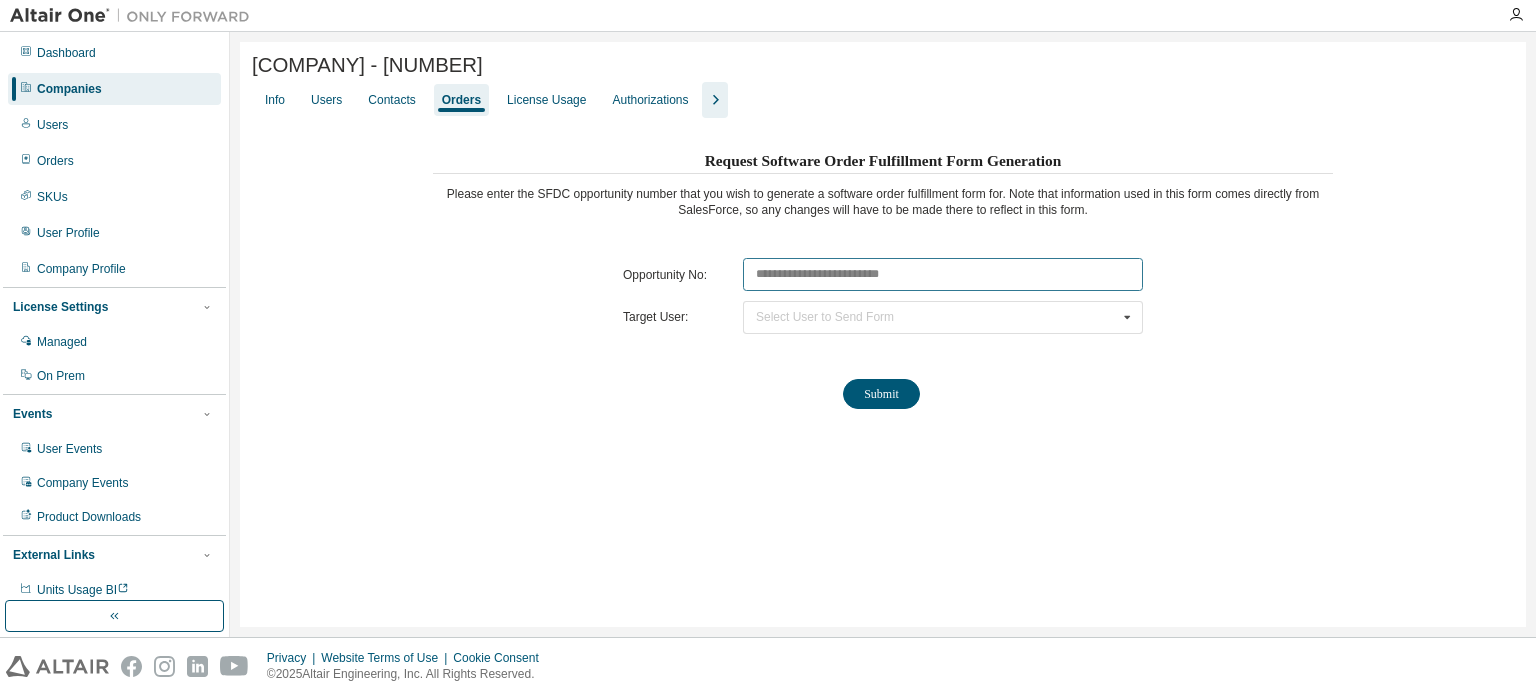 click at bounding box center [943, 274] 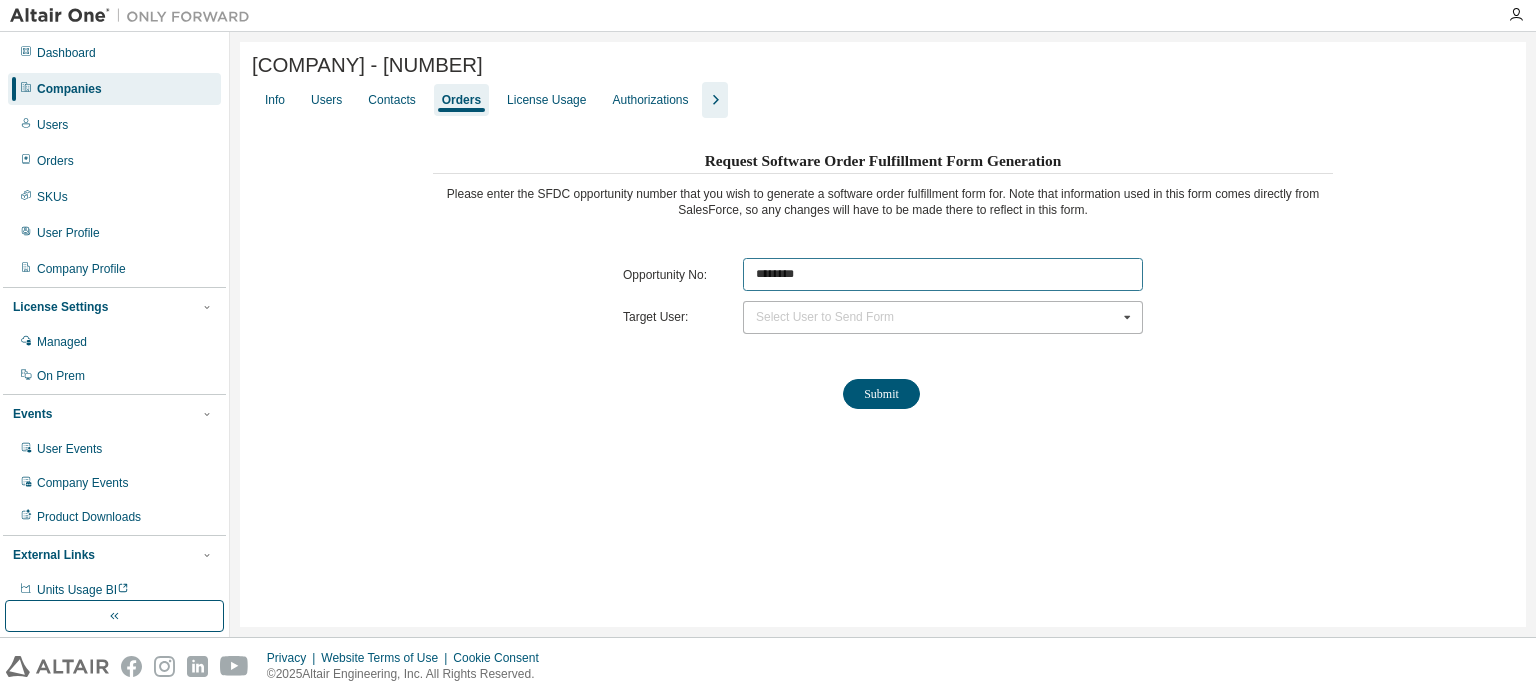 type on "********" 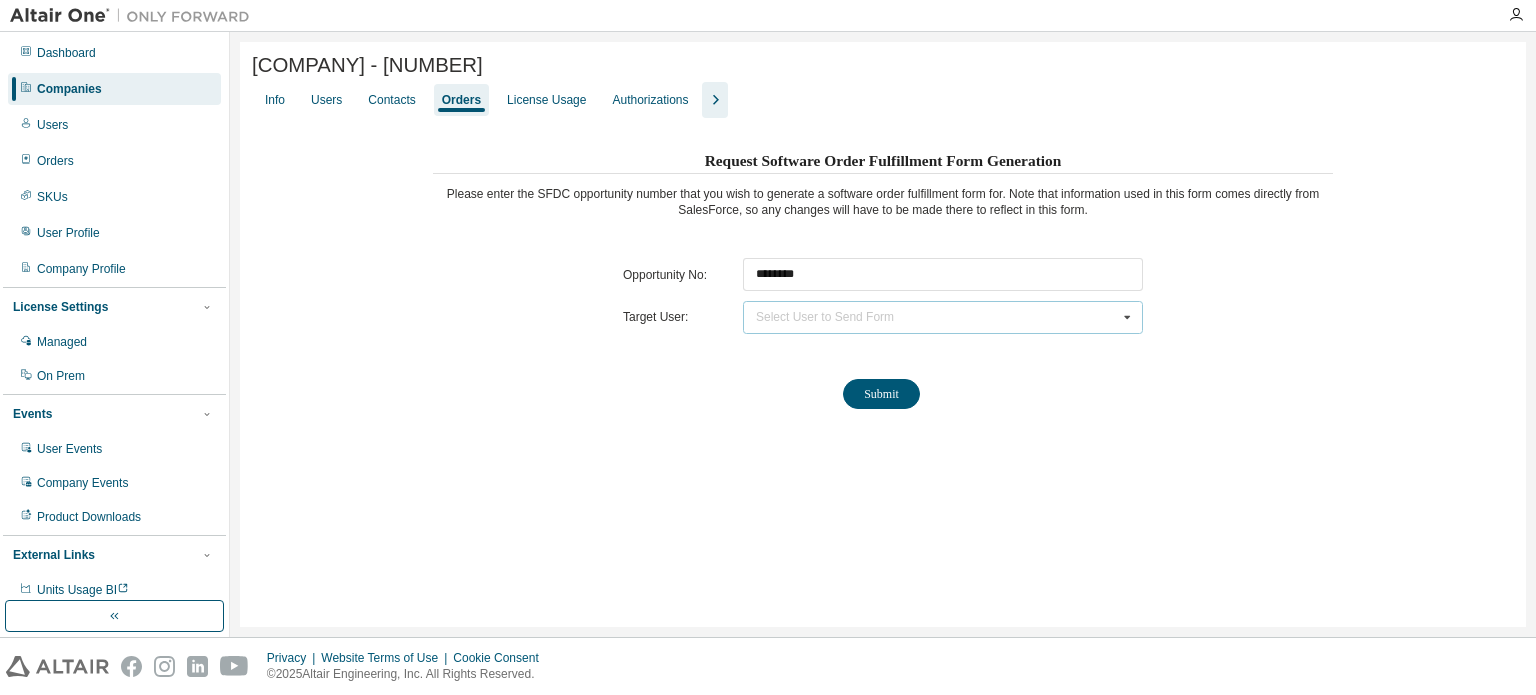click on "Select User to Send Form" at bounding box center [825, 317] 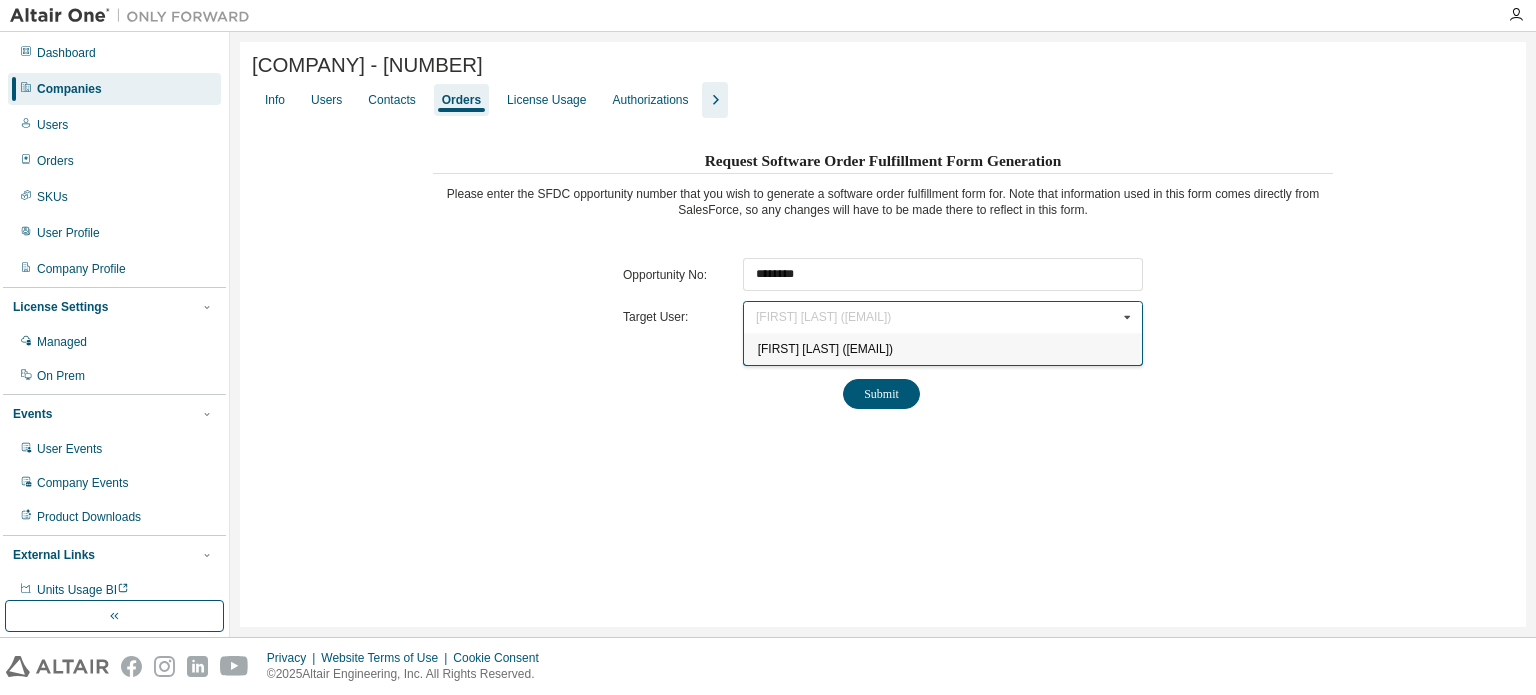 click on "[FIRST] [LAST] ([EMAIL])" at bounding box center (943, 349) 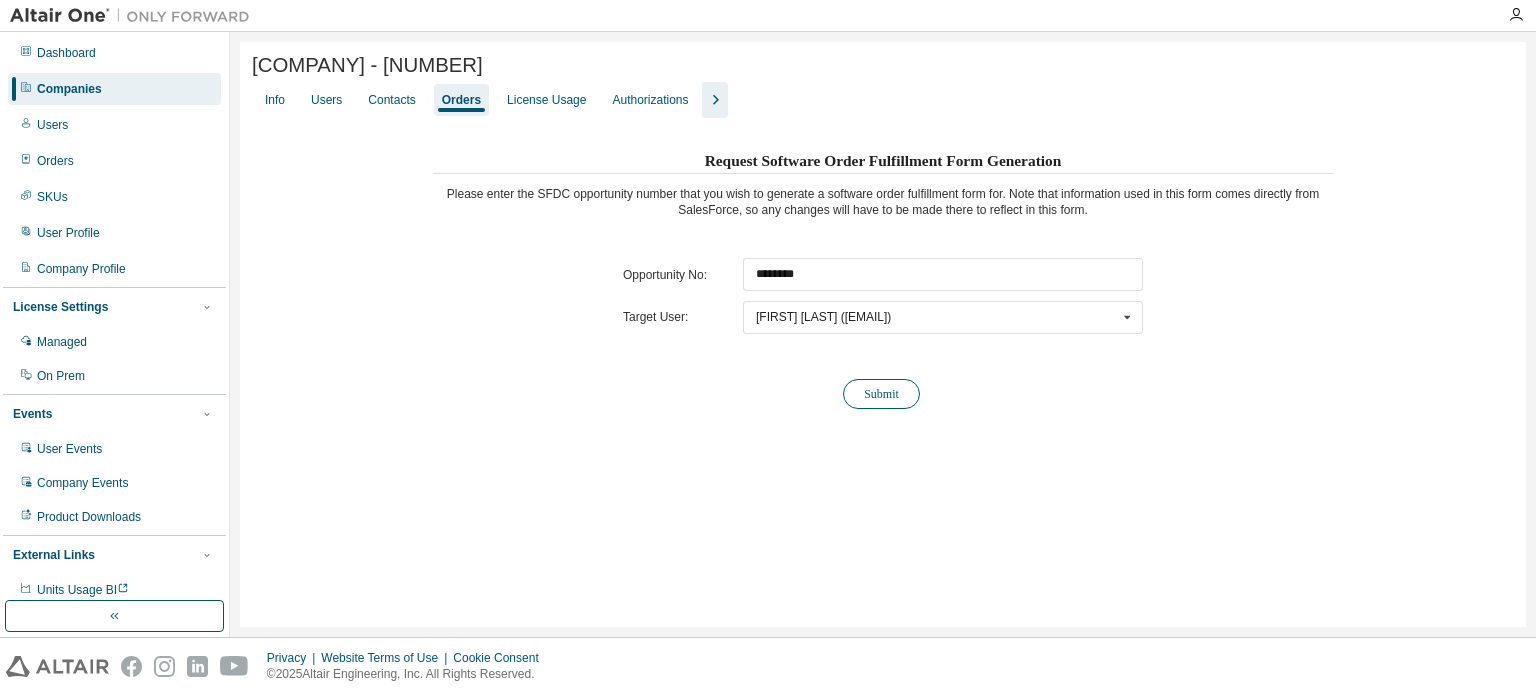click on "Submit" at bounding box center (881, 394) 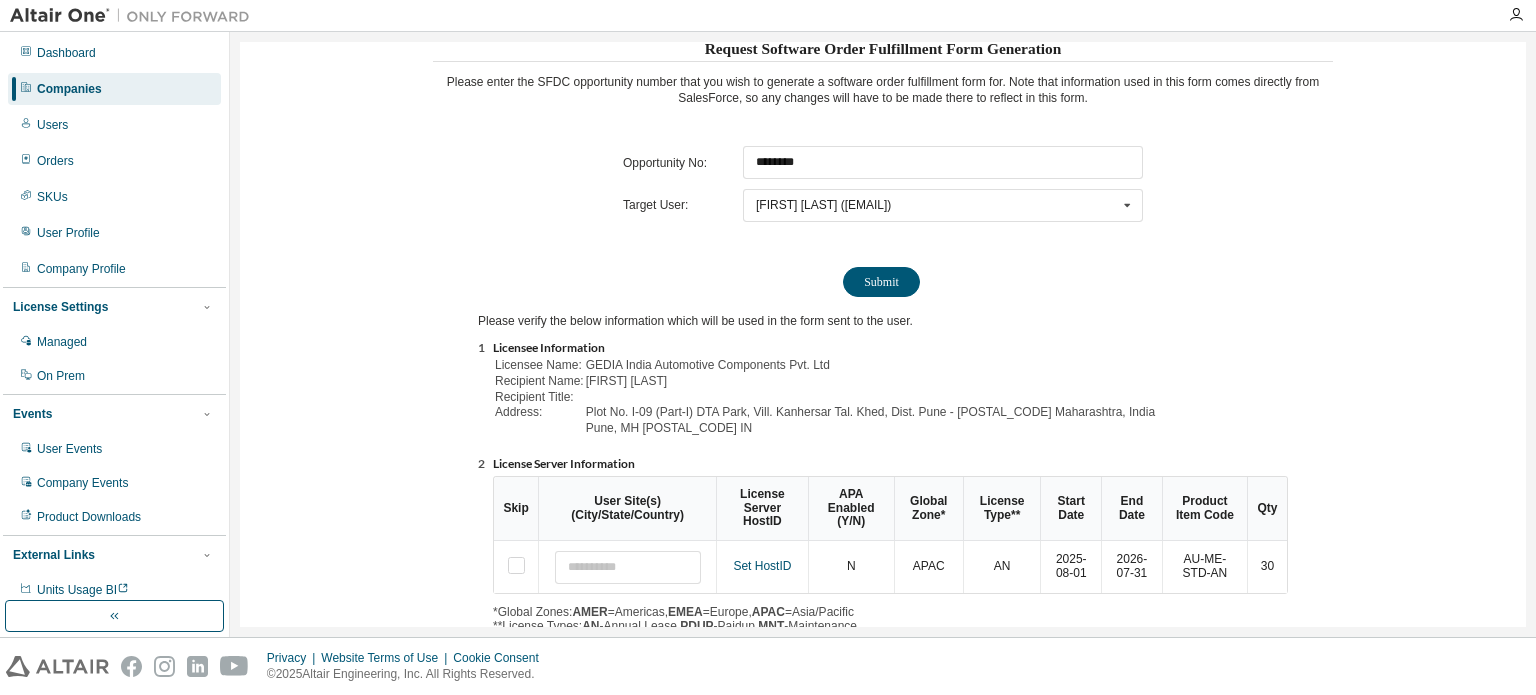 scroll, scrollTop: 221, scrollLeft: 0, axis: vertical 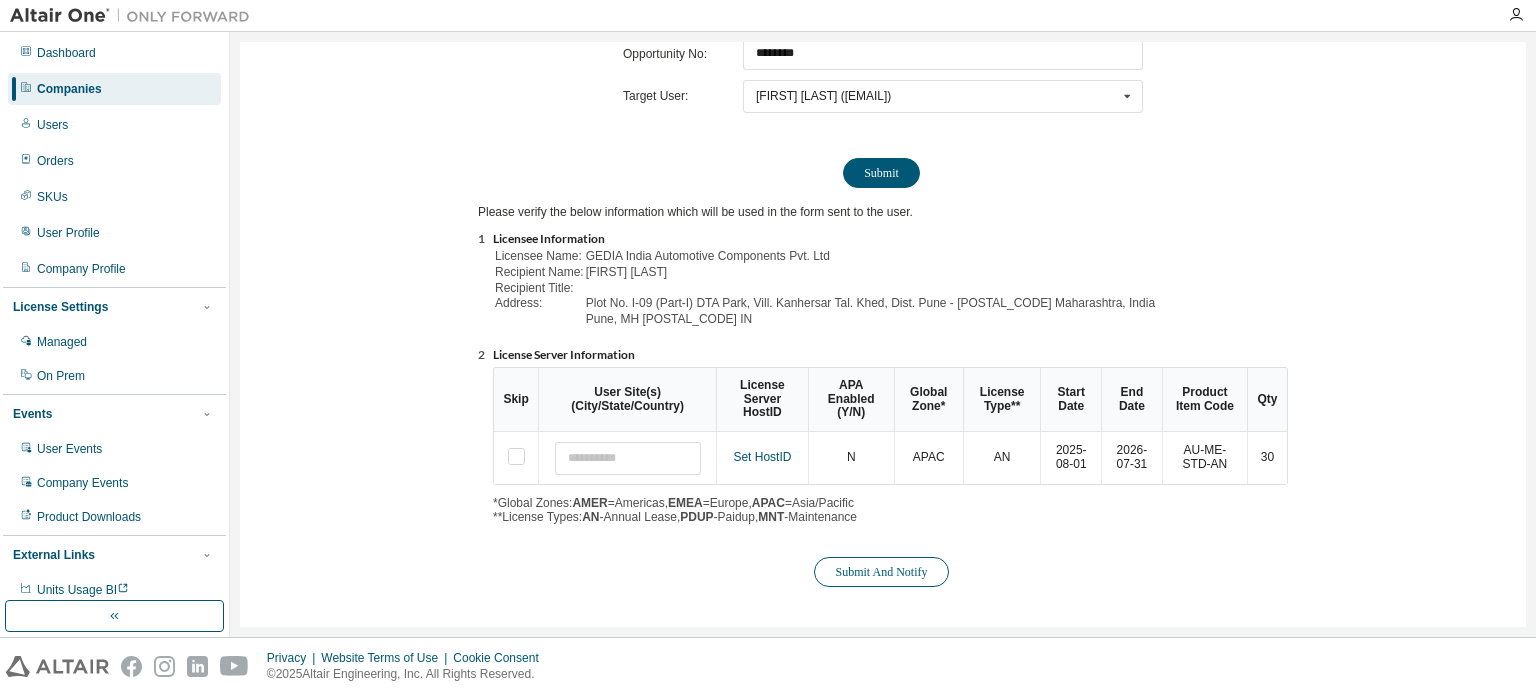 click on "Submit And Notify" at bounding box center (881, 572) 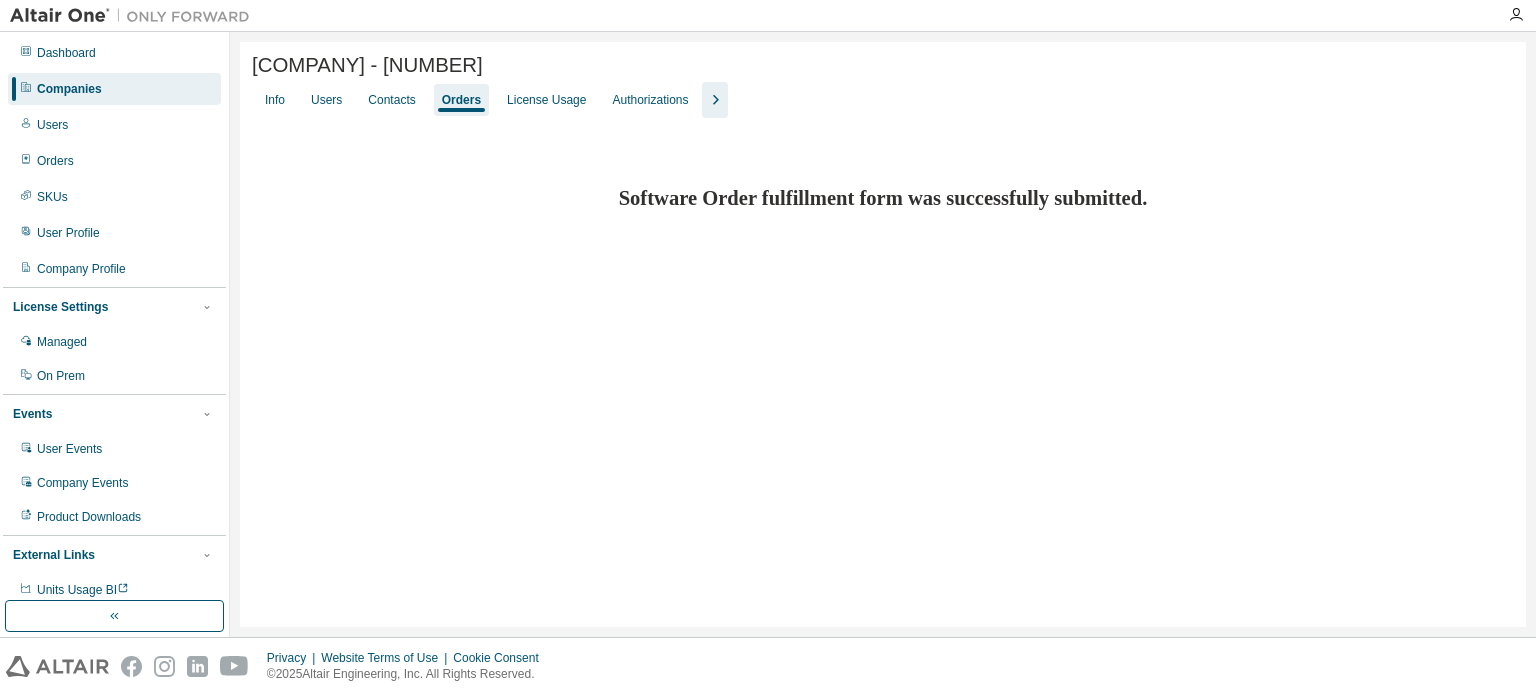 scroll, scrollTop: 0, scrollLeft: 0, axis: both 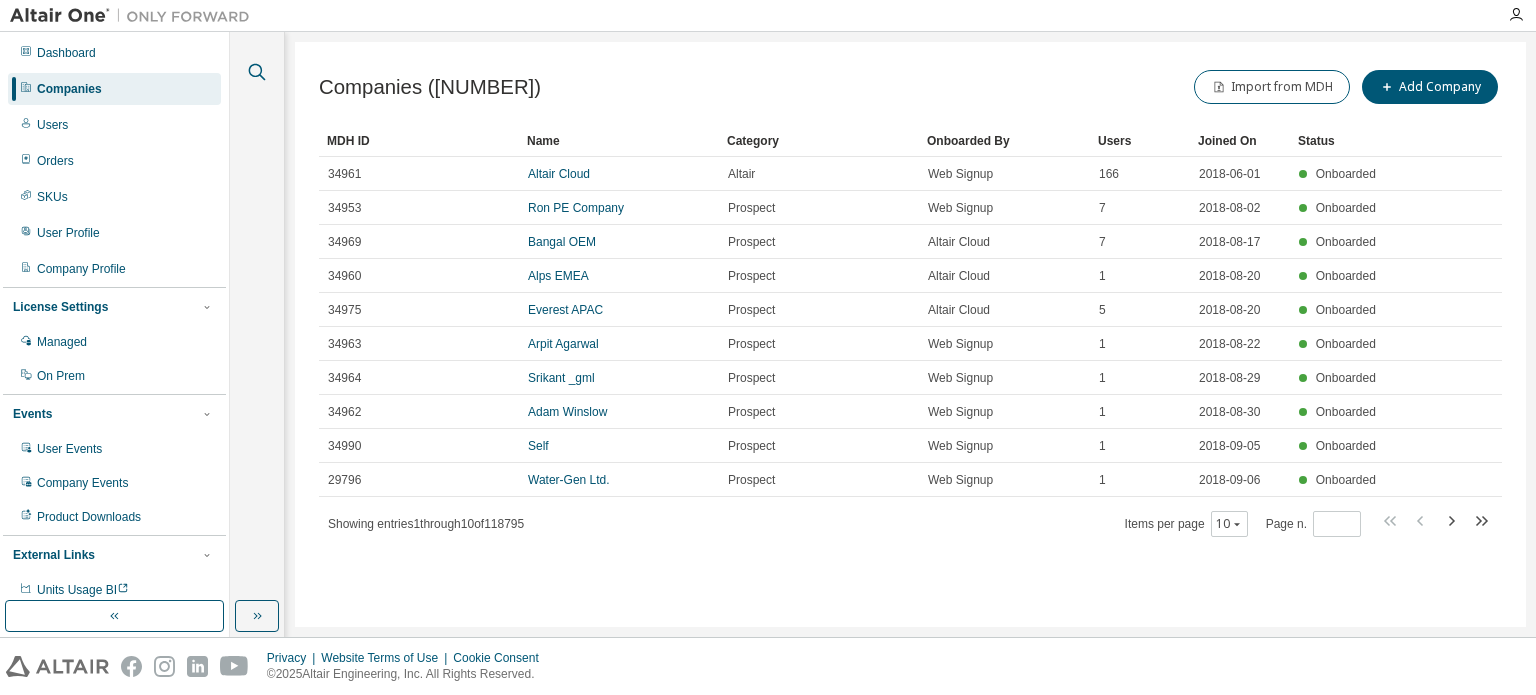 click 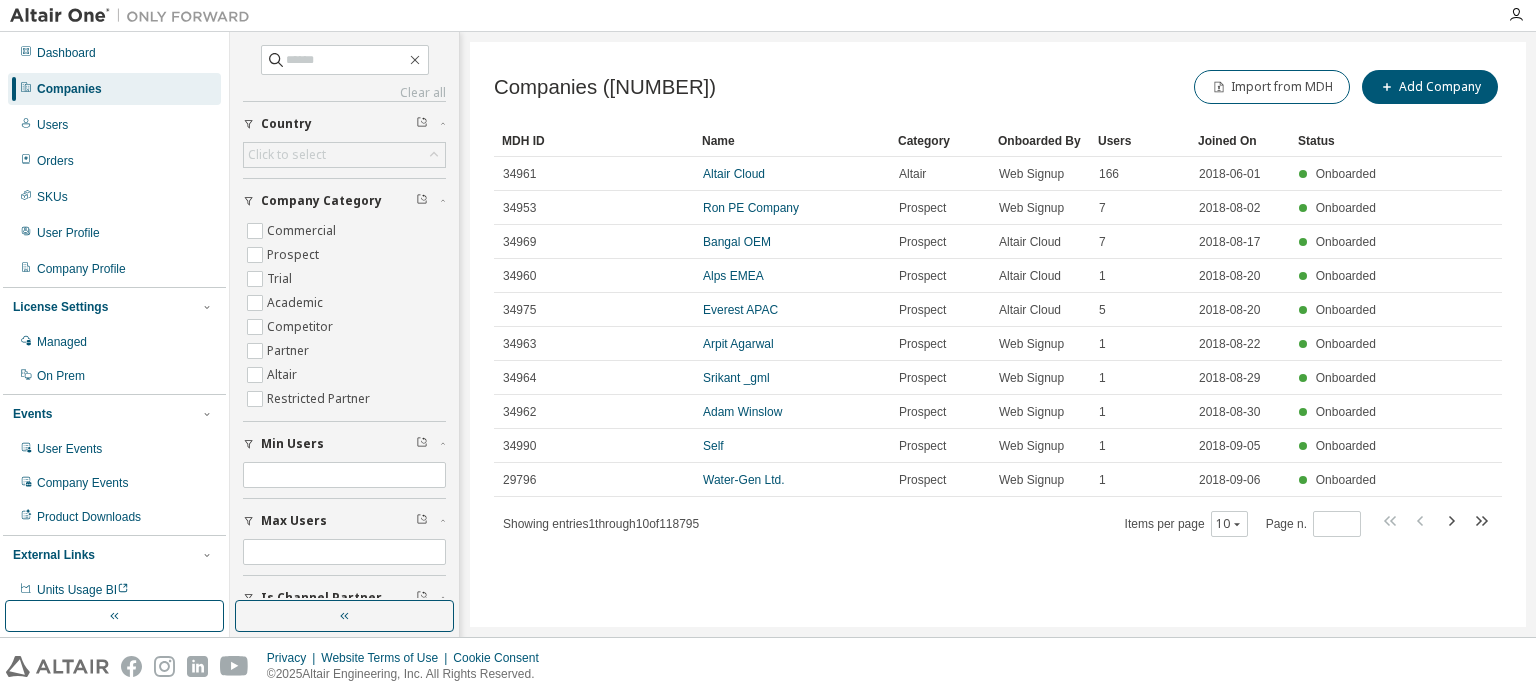 click on "Clear all Is Channel Partner Yes No Max Users Min Users Company Category Commercial Prospect Trial Academic Competitor Partner Altair Restricted Partner Country Click to select" at bounding box center [344, 359] 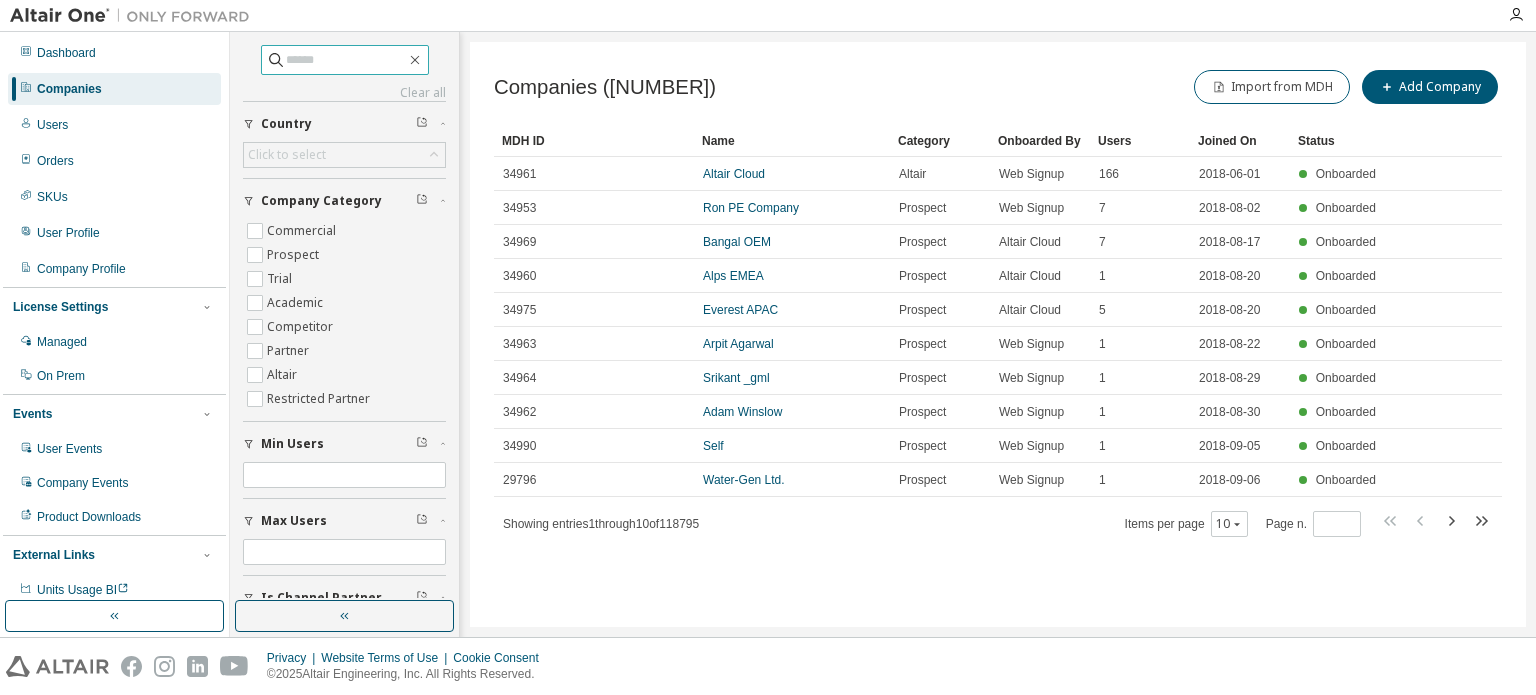 click at bounding box center (346, 60) 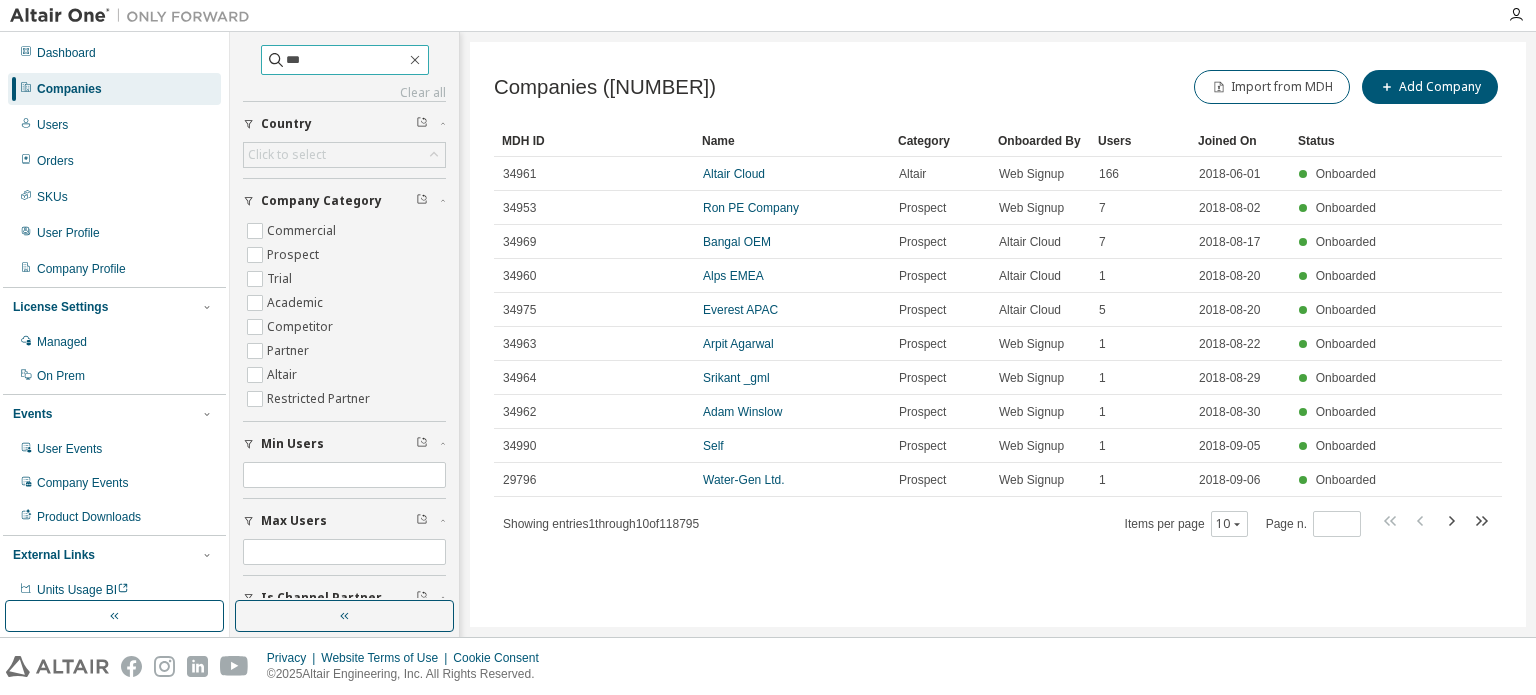 type on "***" 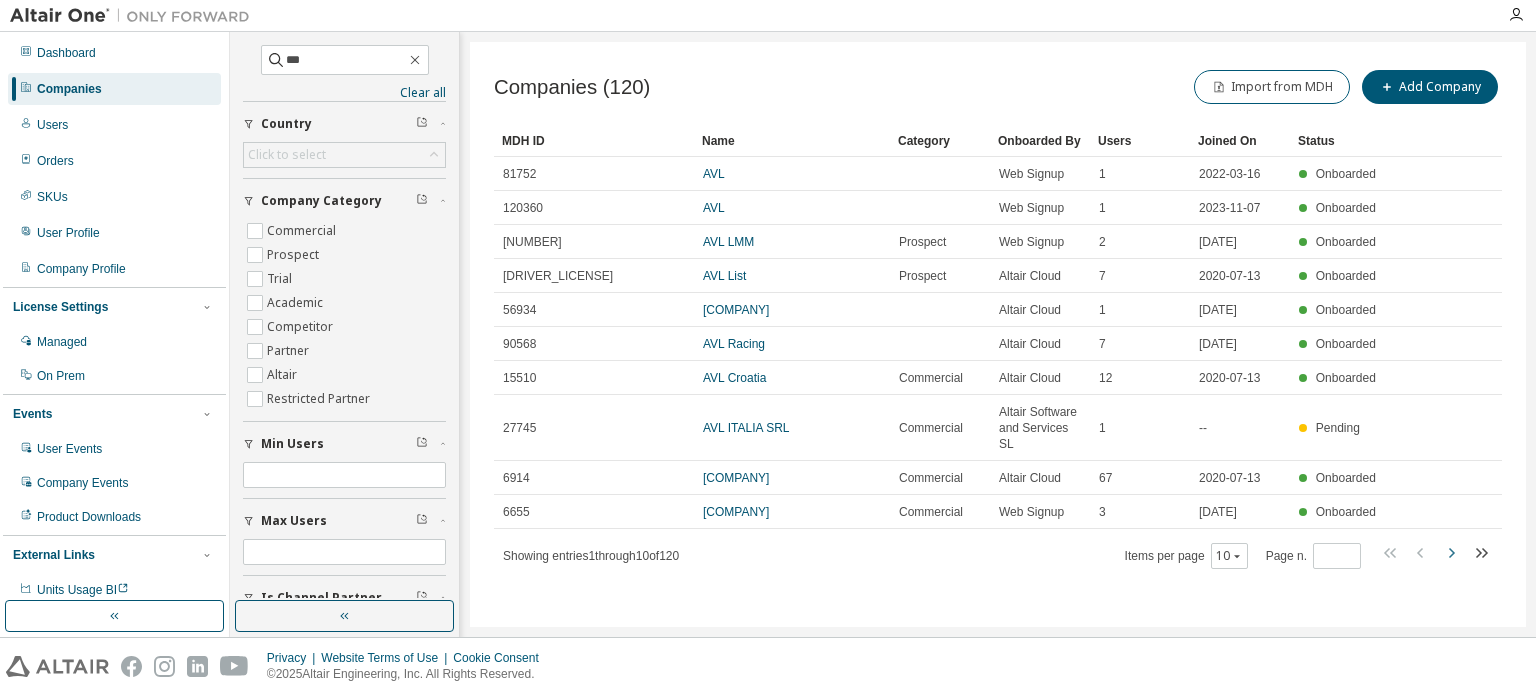 click 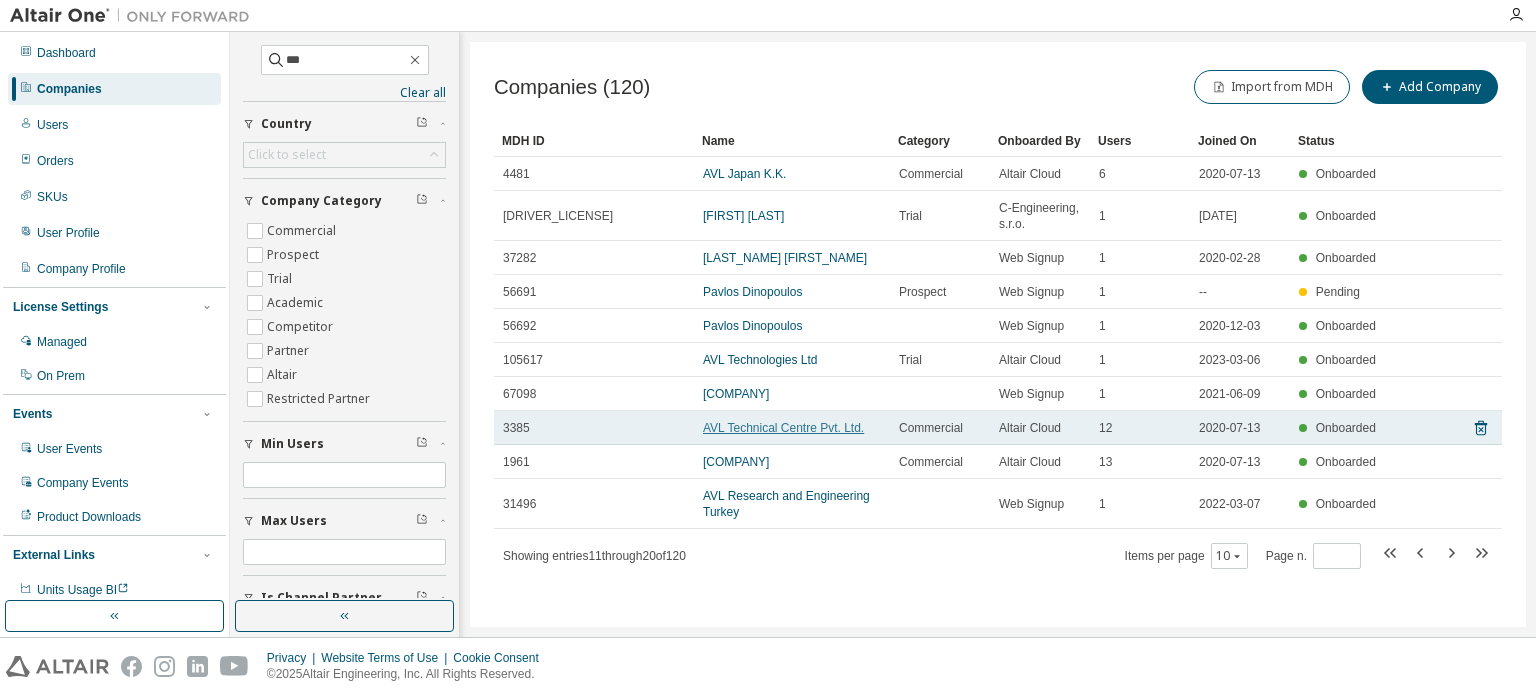 click on "AVL Technical Centre Pvt. Ltd." at bounding box center (783, 428) 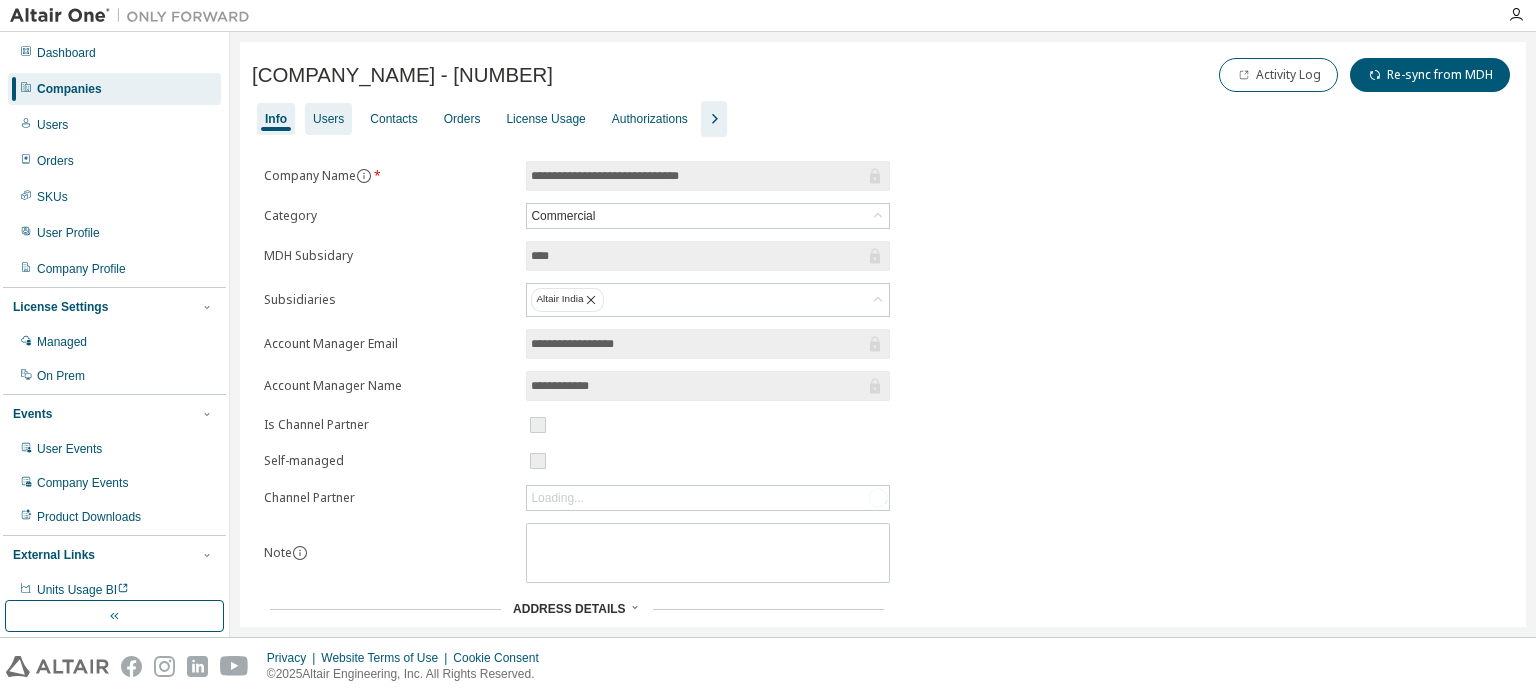 click on "Users" at bounding box center (328, 119) 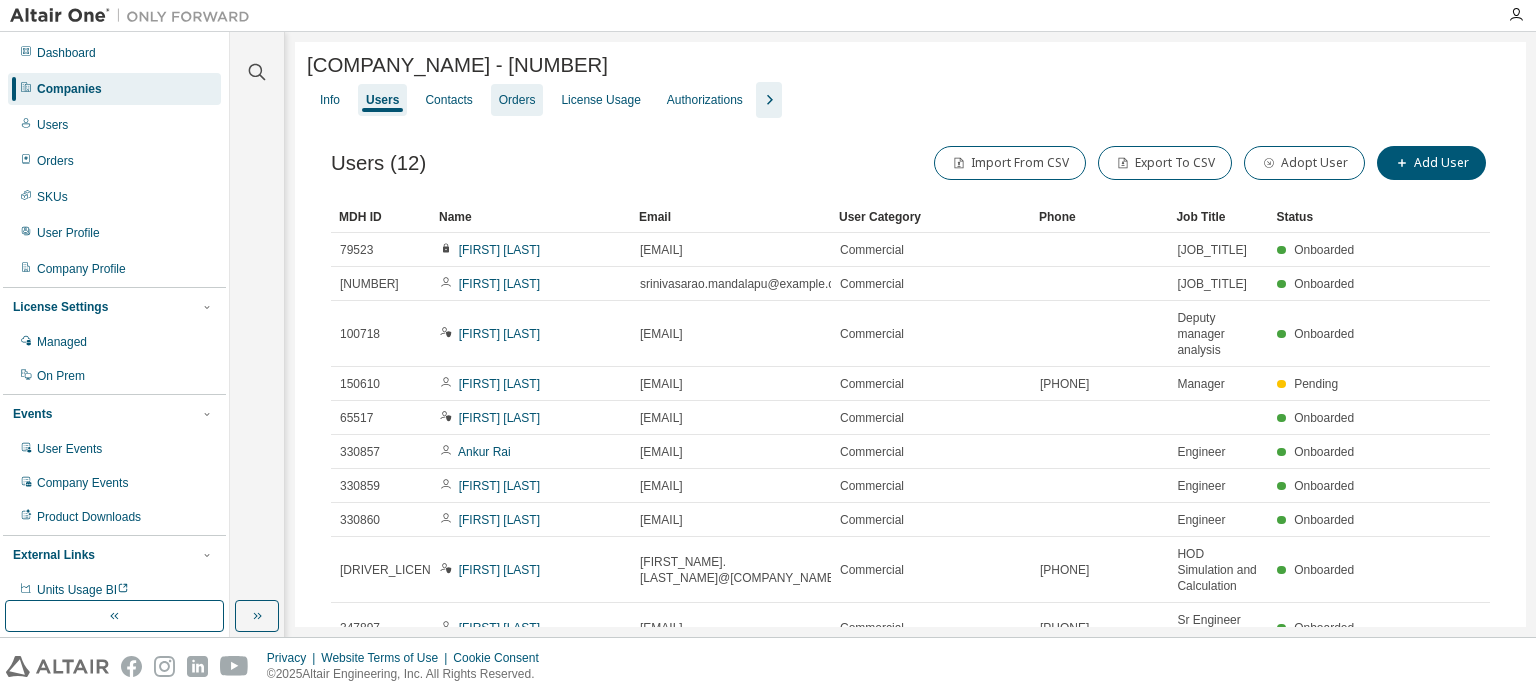 click on "Orders" at bounding box center [517, 100] 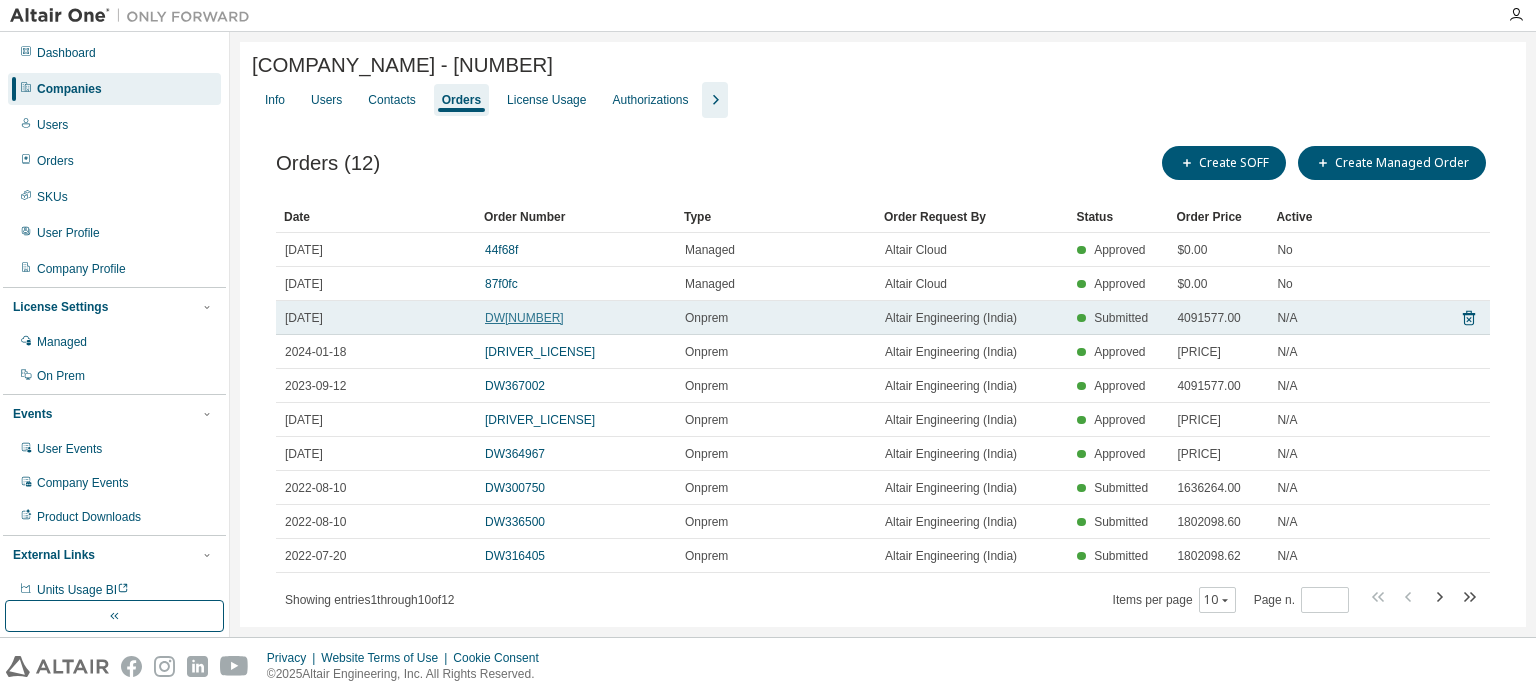 click on "DW[NUMBER]" at bounding box center (524, 318) 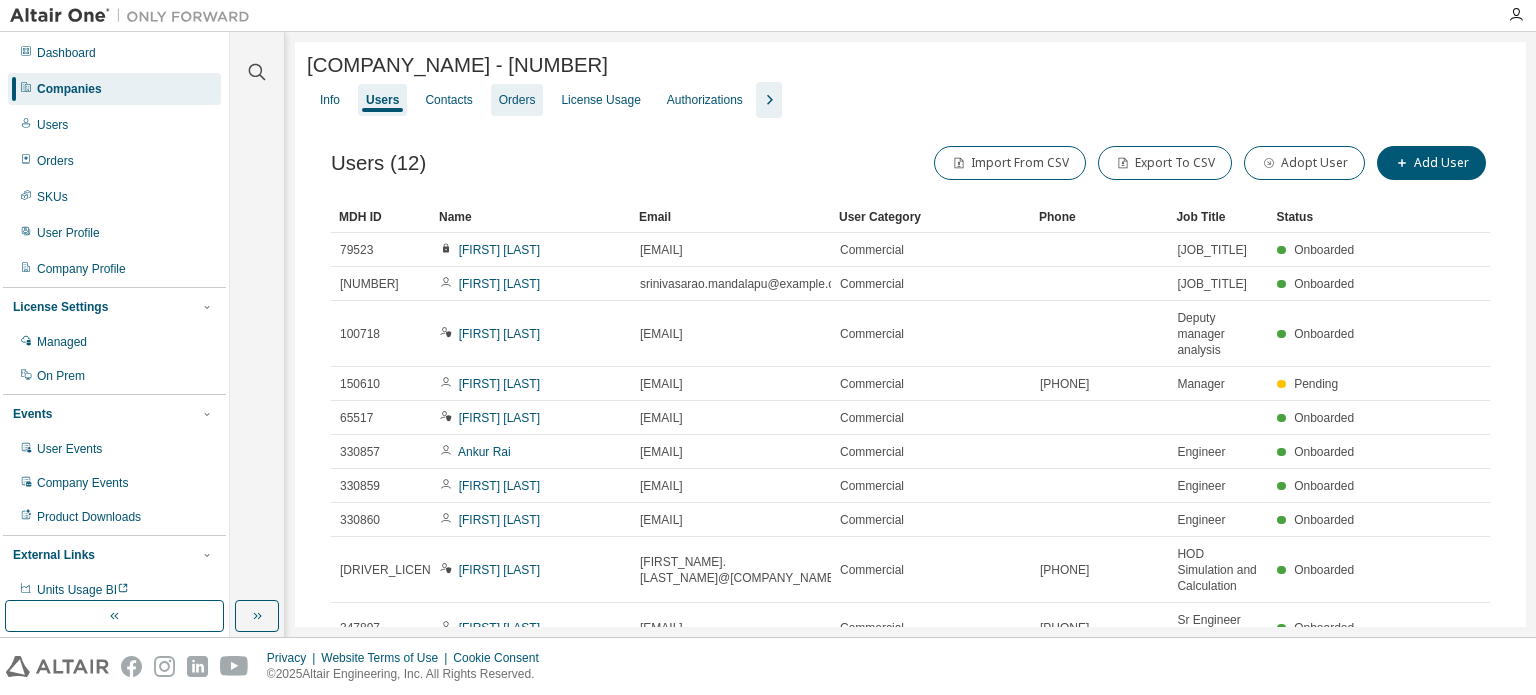 click on "Orders" at bounding box center [517, 100] 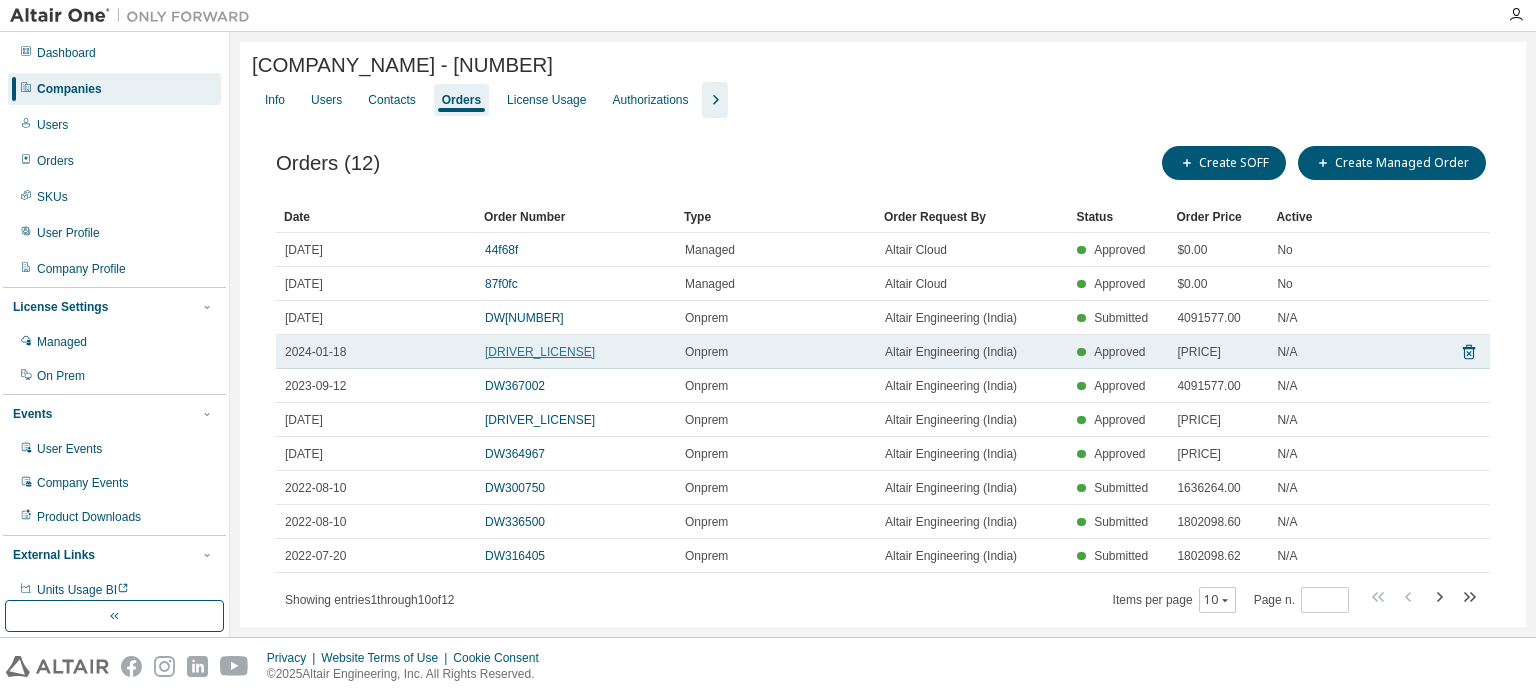 click on "[DRIVER_LICENSE]" at bounding box center (540, 352) 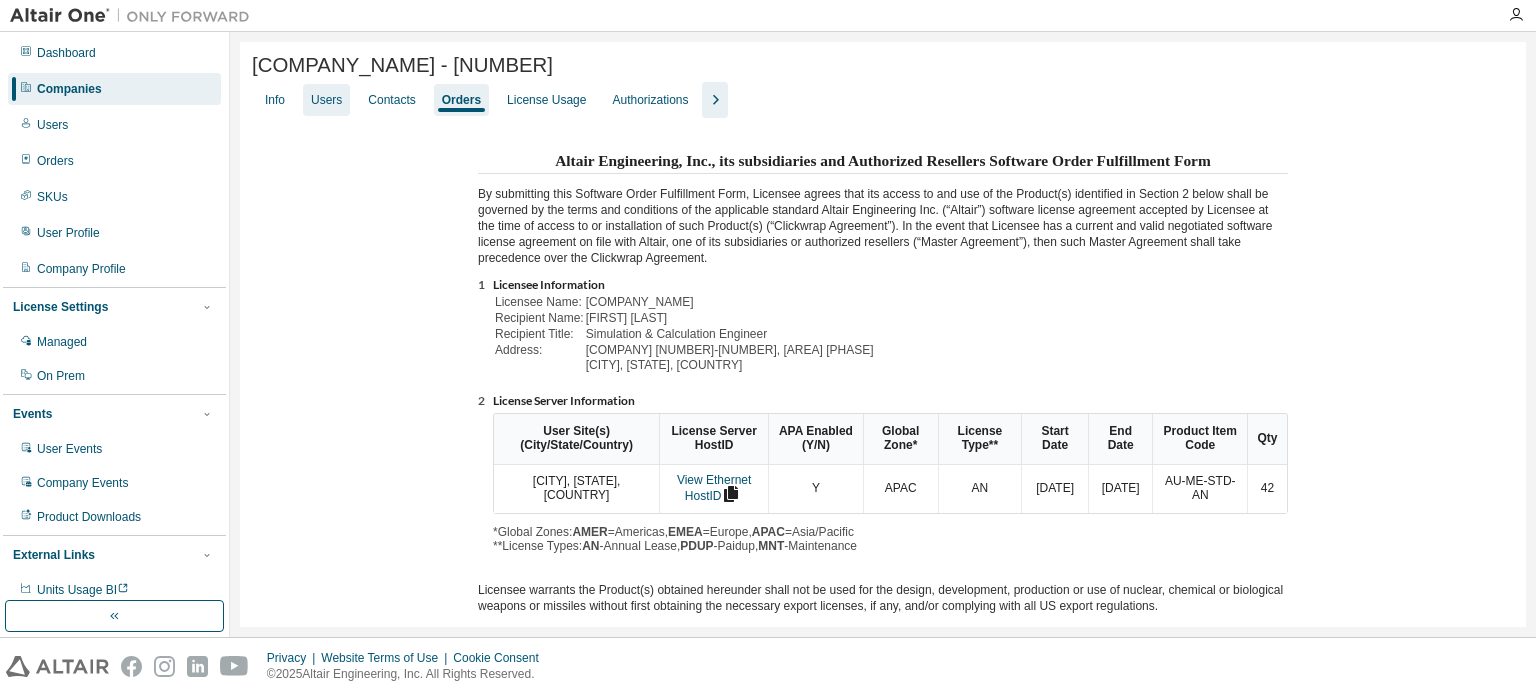 click on "Users" at bounding box center [326, 100] 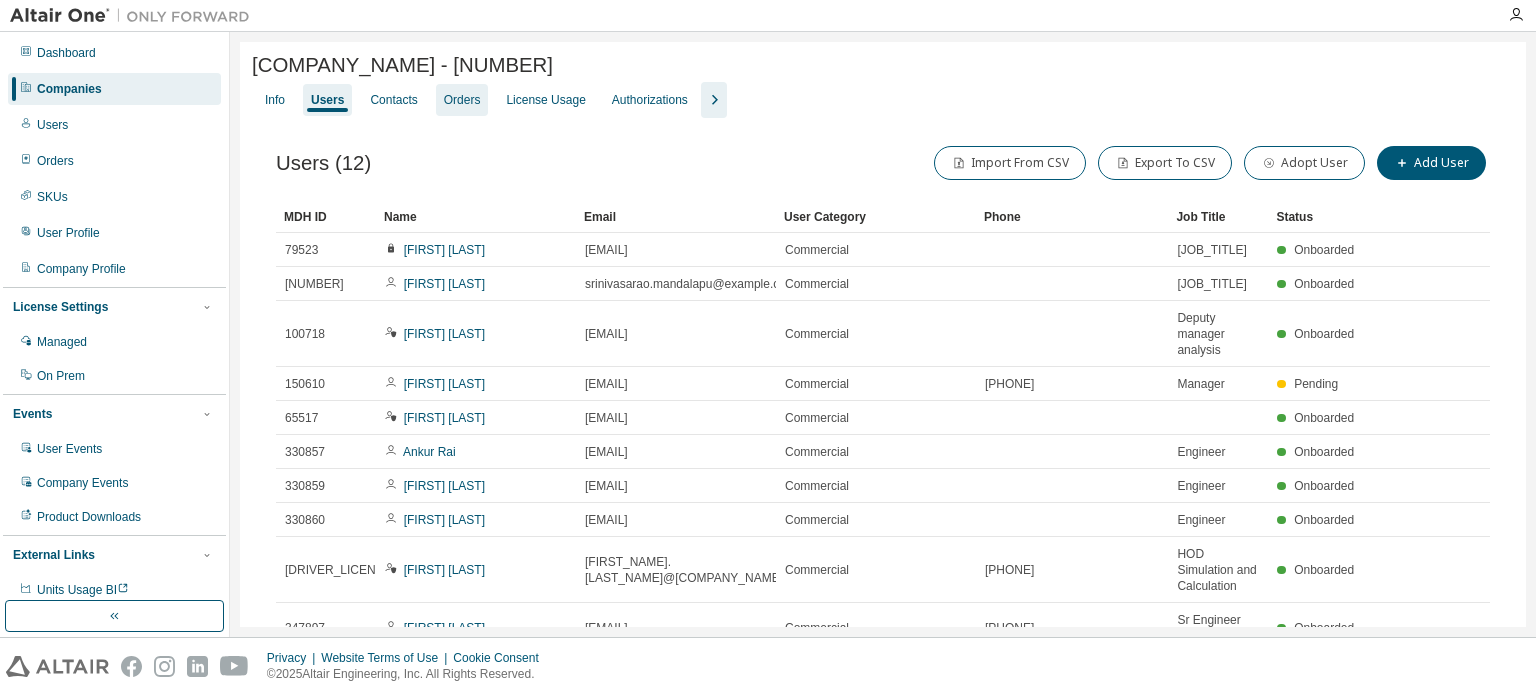 click on "Orders" at bounding box center [462, 100] 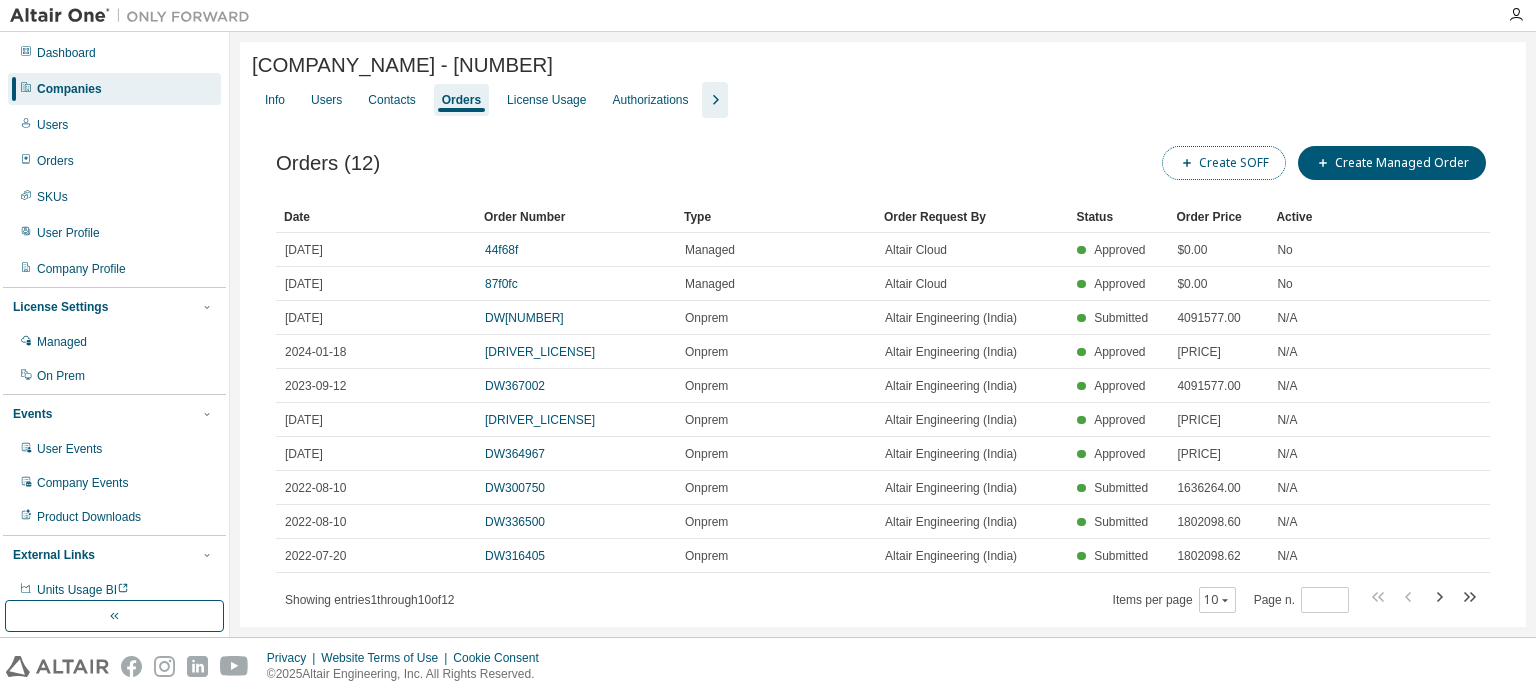 click on "Create SOFF" at bounding box center [1224, 163] 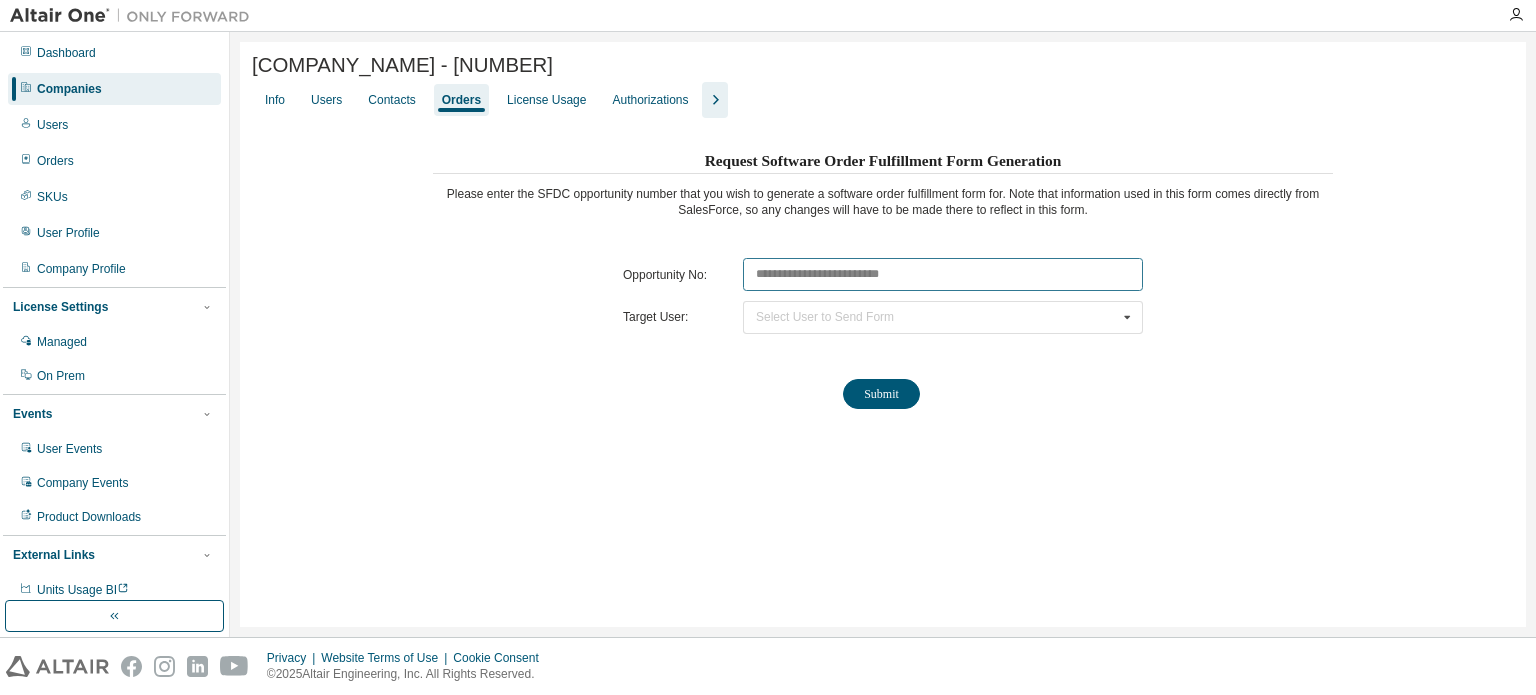 click at bounding box center [943, 274] 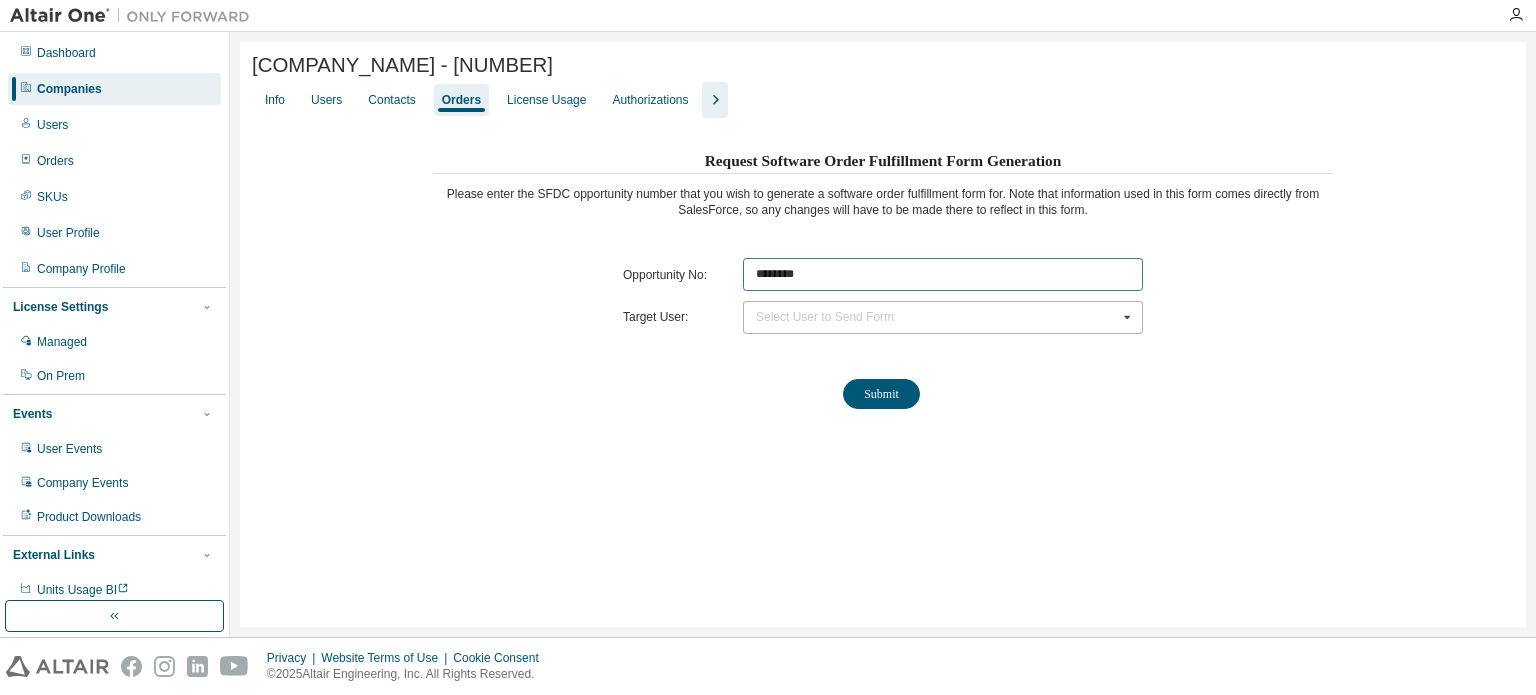 type on "********" 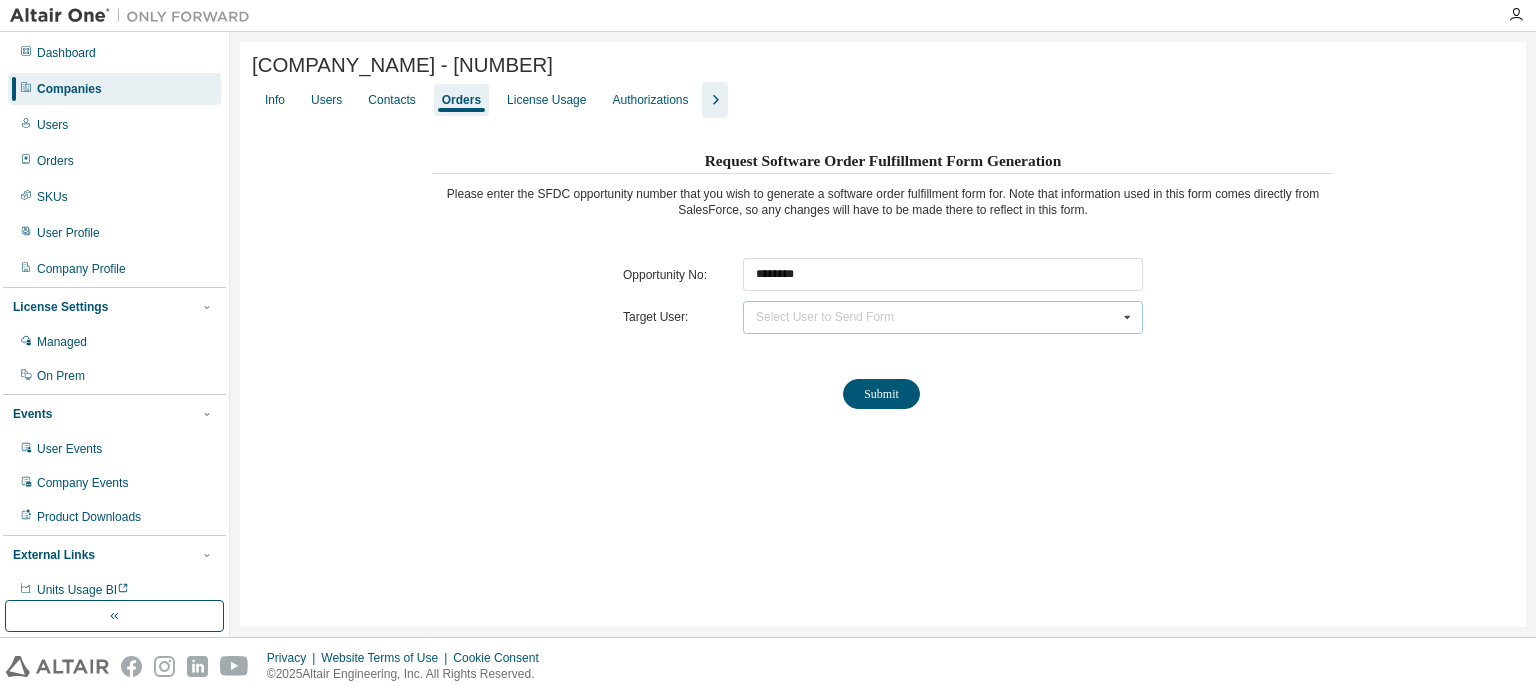 click on "Select User to Send Form" at bounding box center [825, 317] 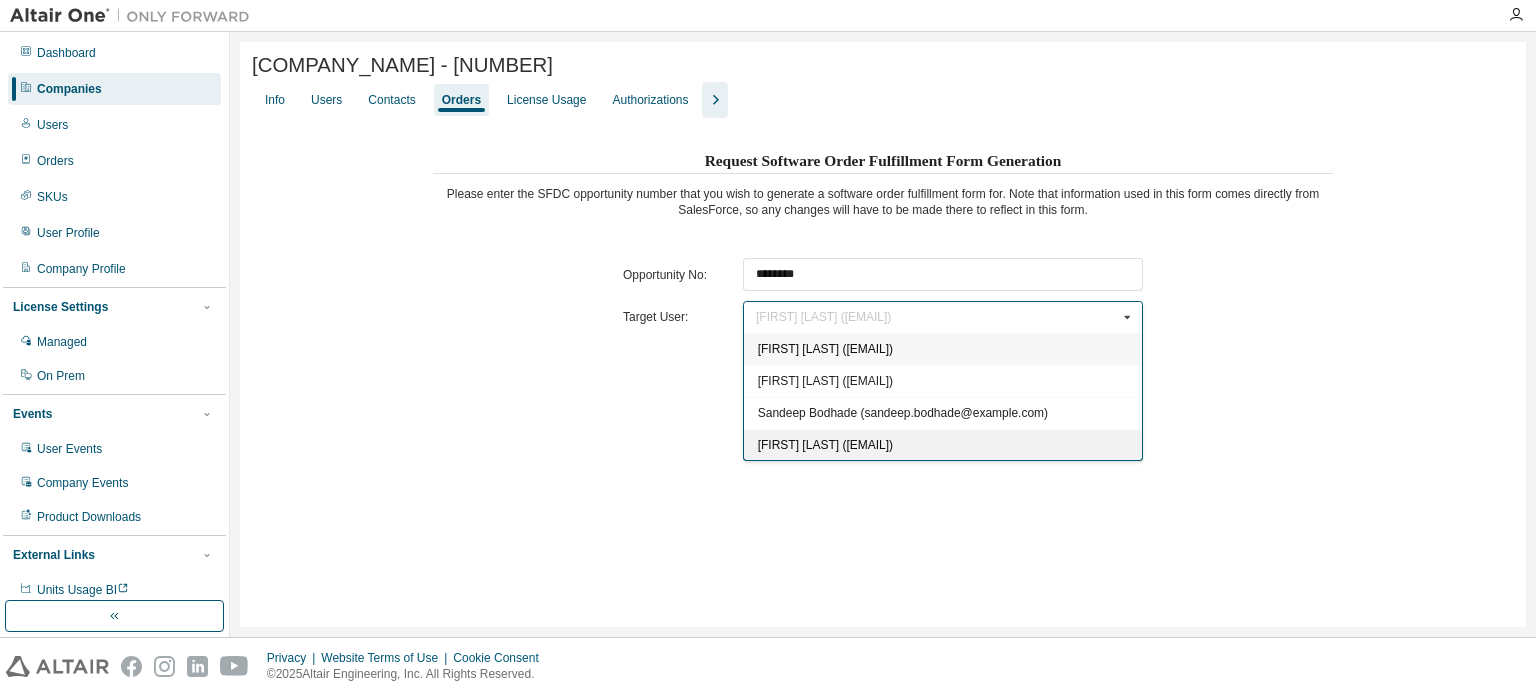 click on "[FIRST] [LAST] ([EMAIL])" at bounding box center [825, 445] 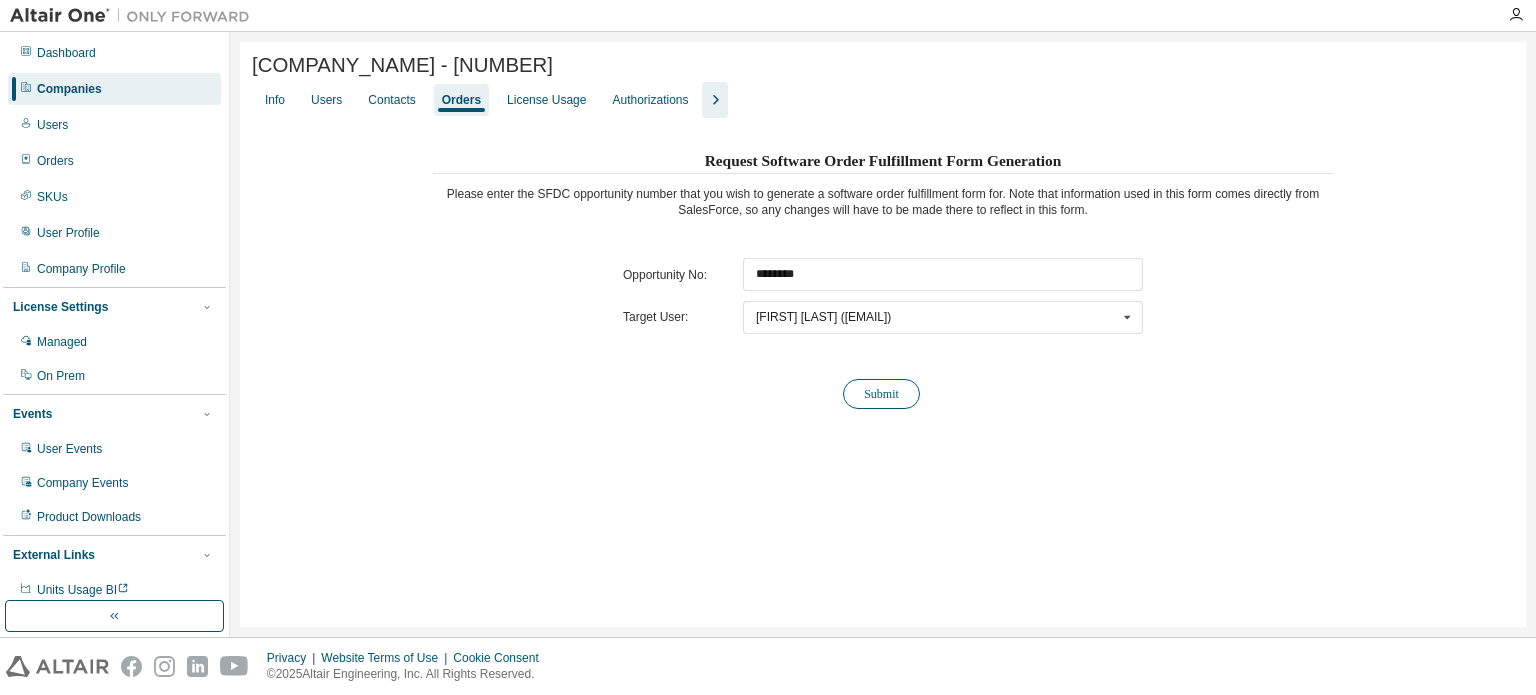 click on "Submit" at bounding box center (881, 394) 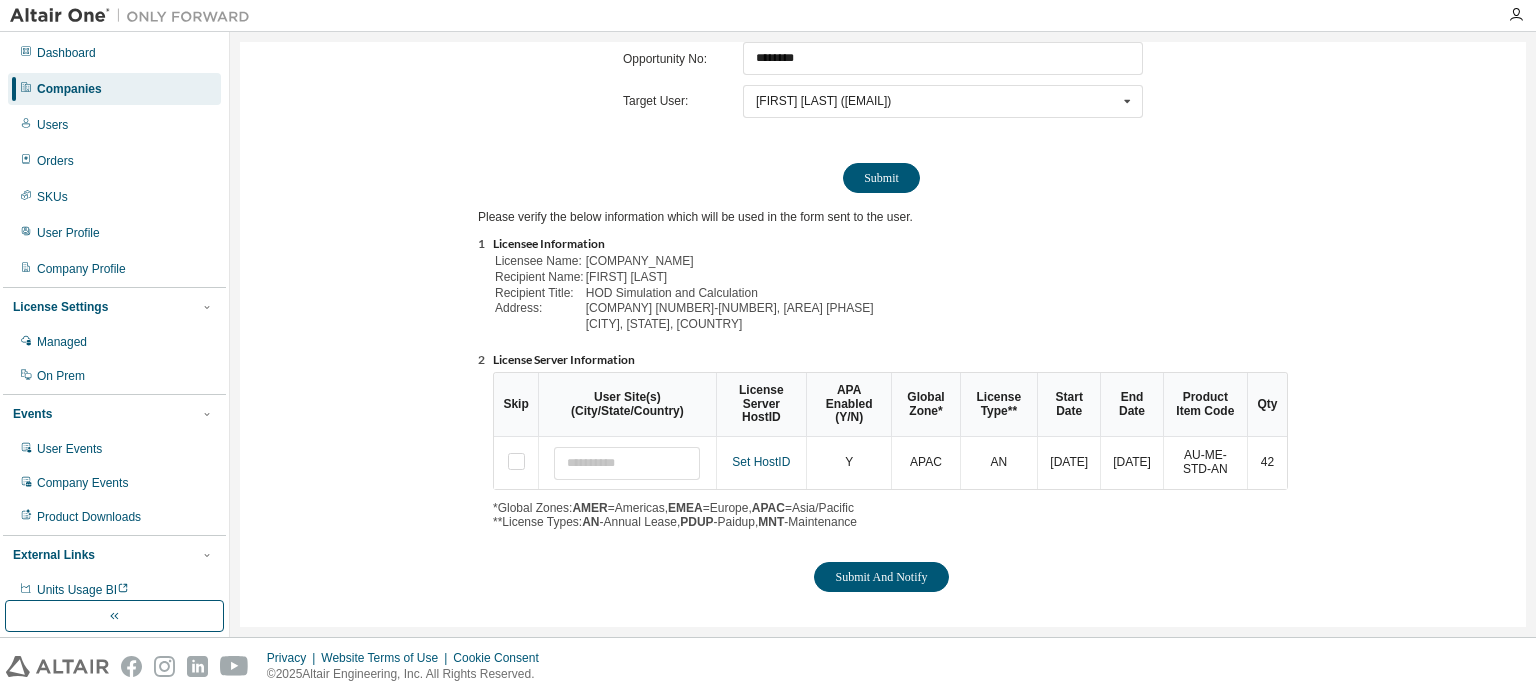 scroll, scrollTop: 221, scrollLeft: 0, axis: vertical 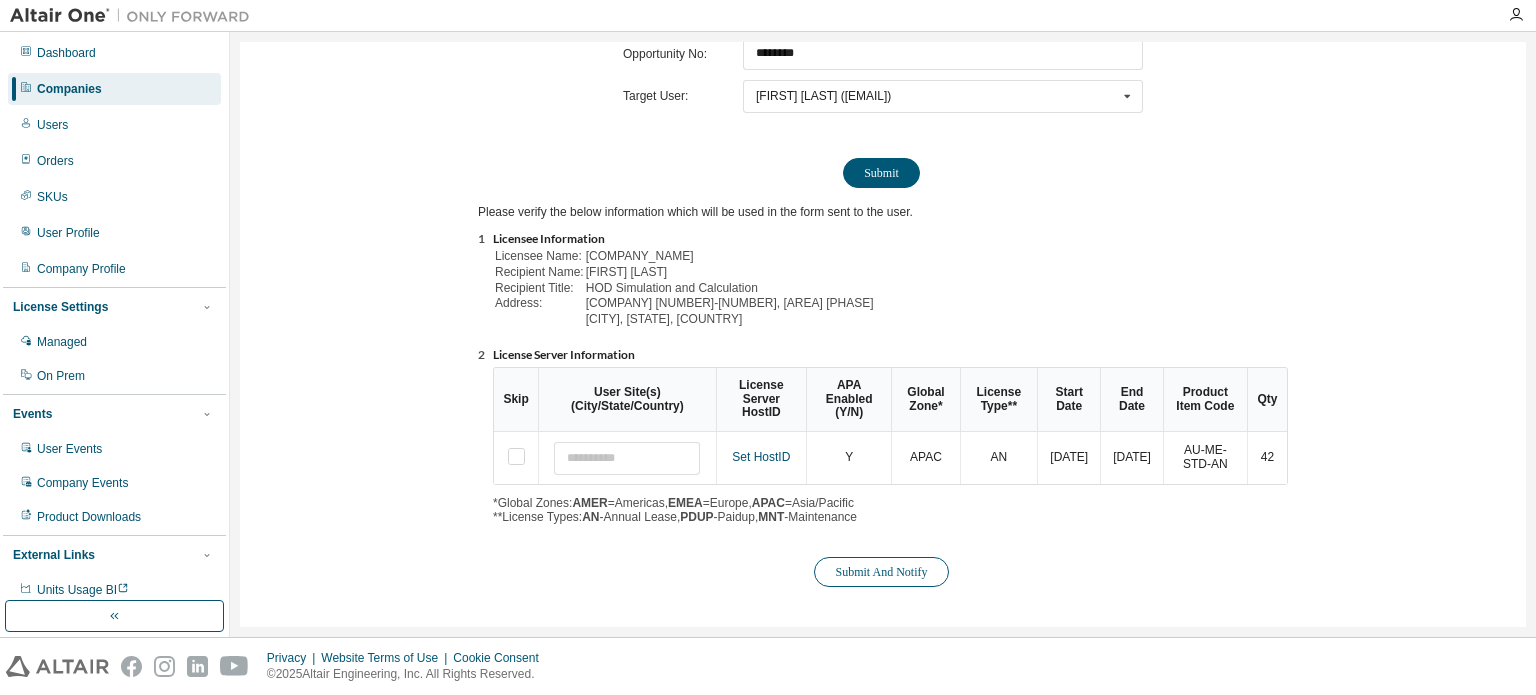 click on "Submit And Notify" at bounding box center (881, 572) 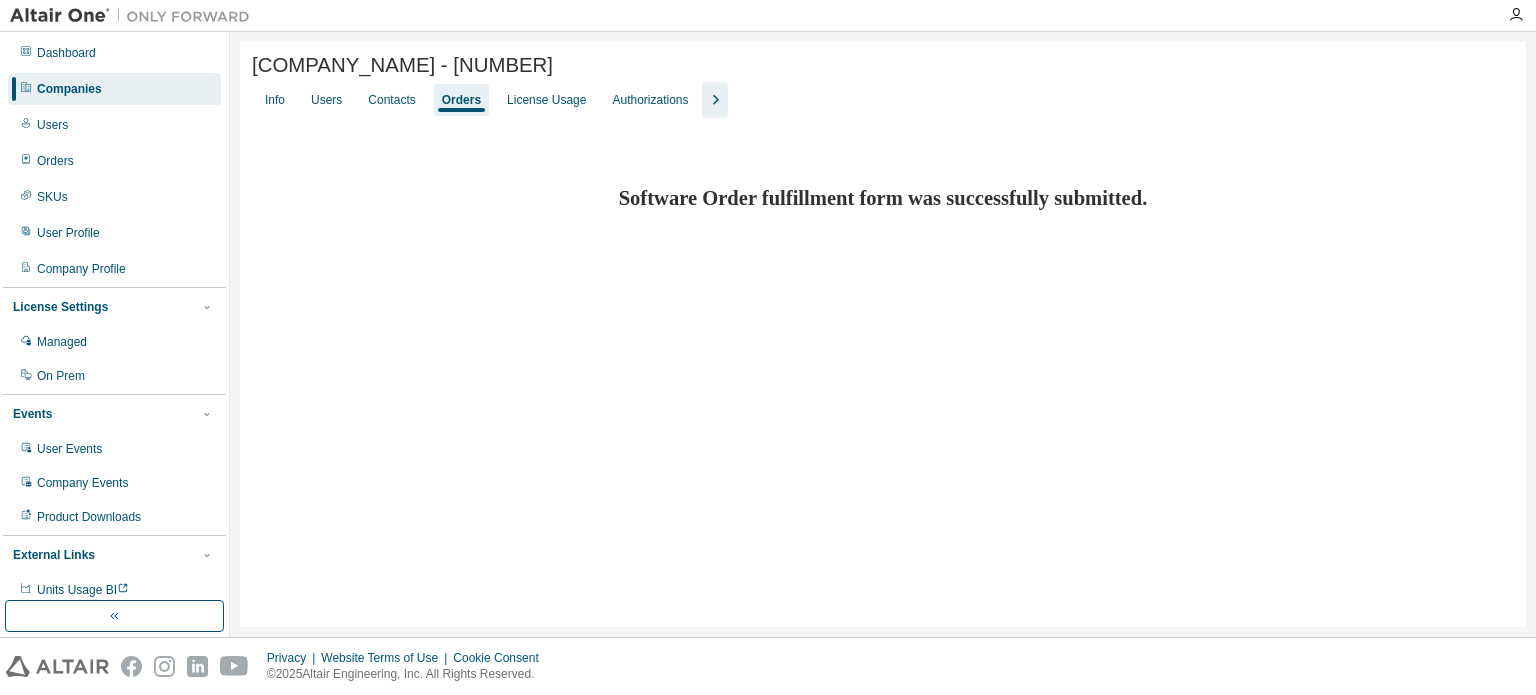 click on "Companies" at bounding box center (114, 89) 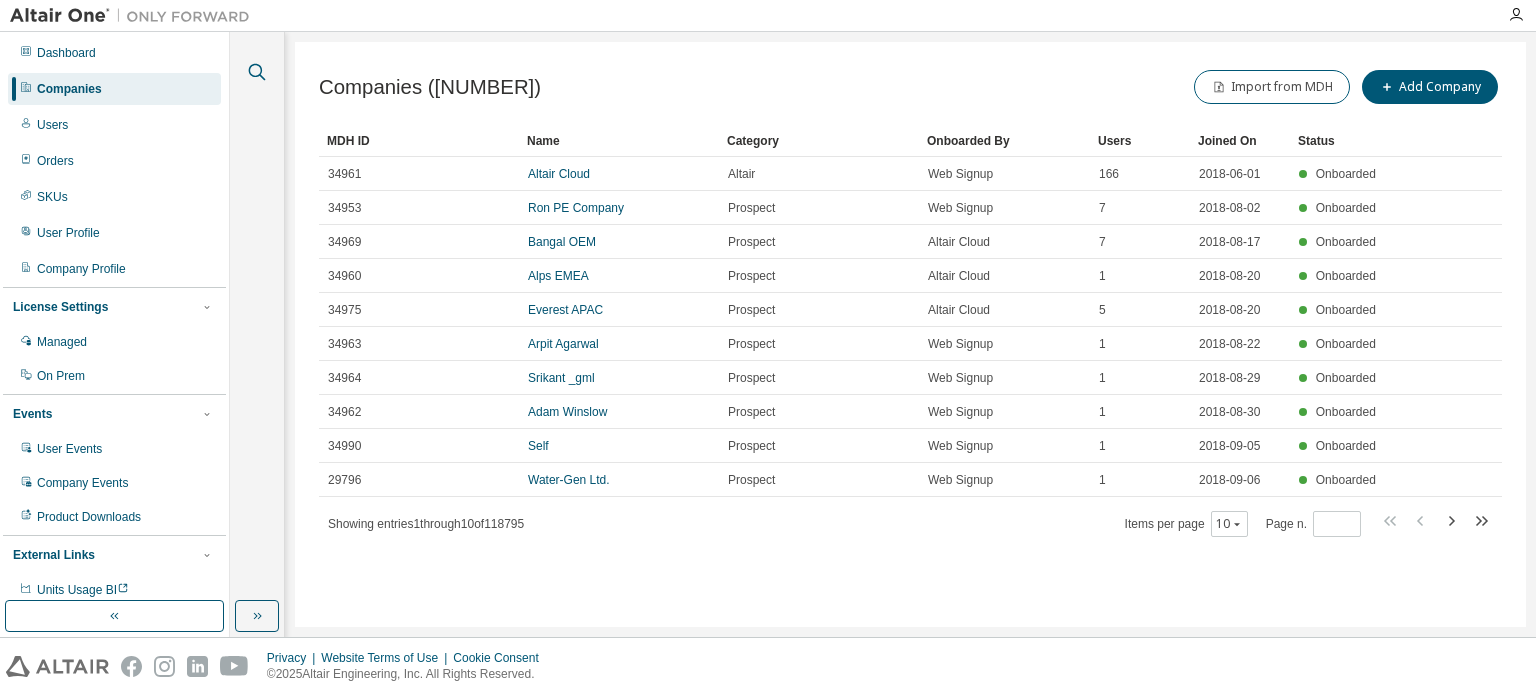 click 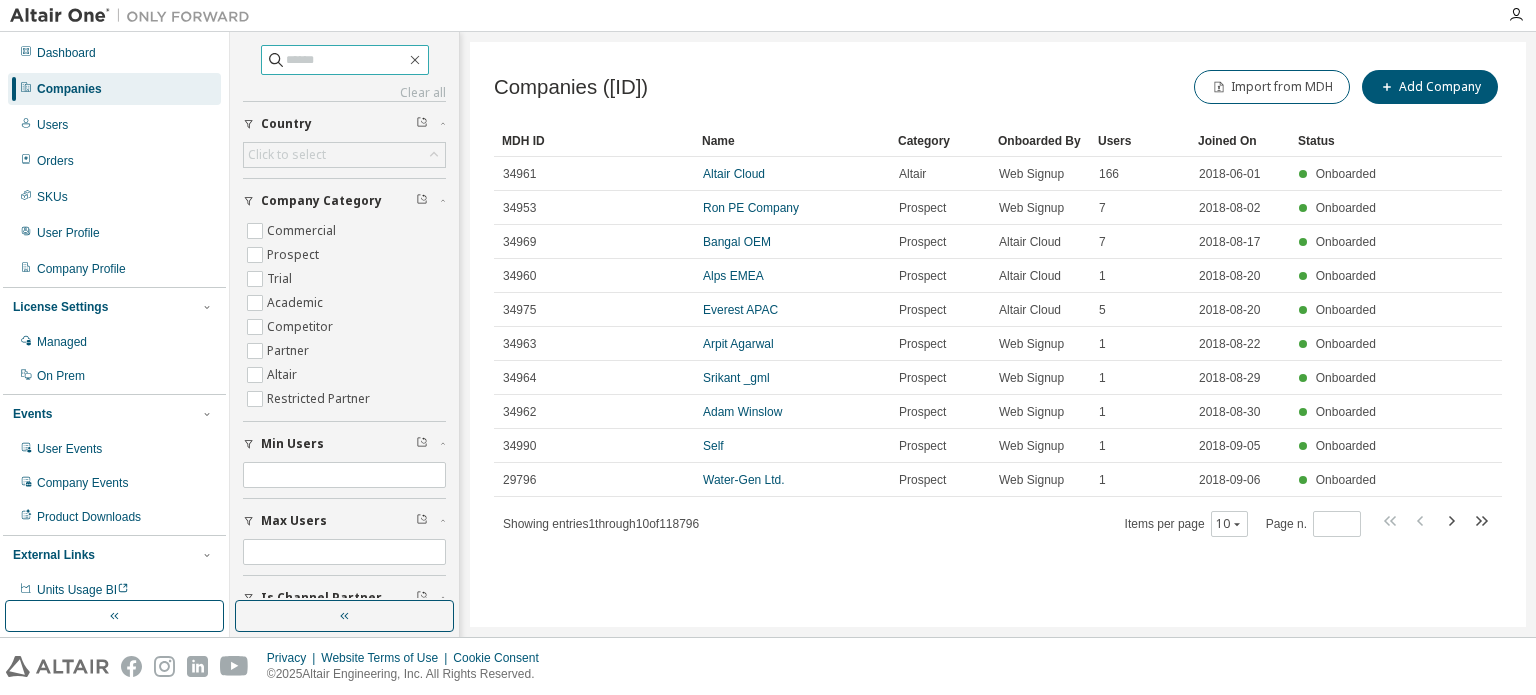 click at bounding box center (346, 60) 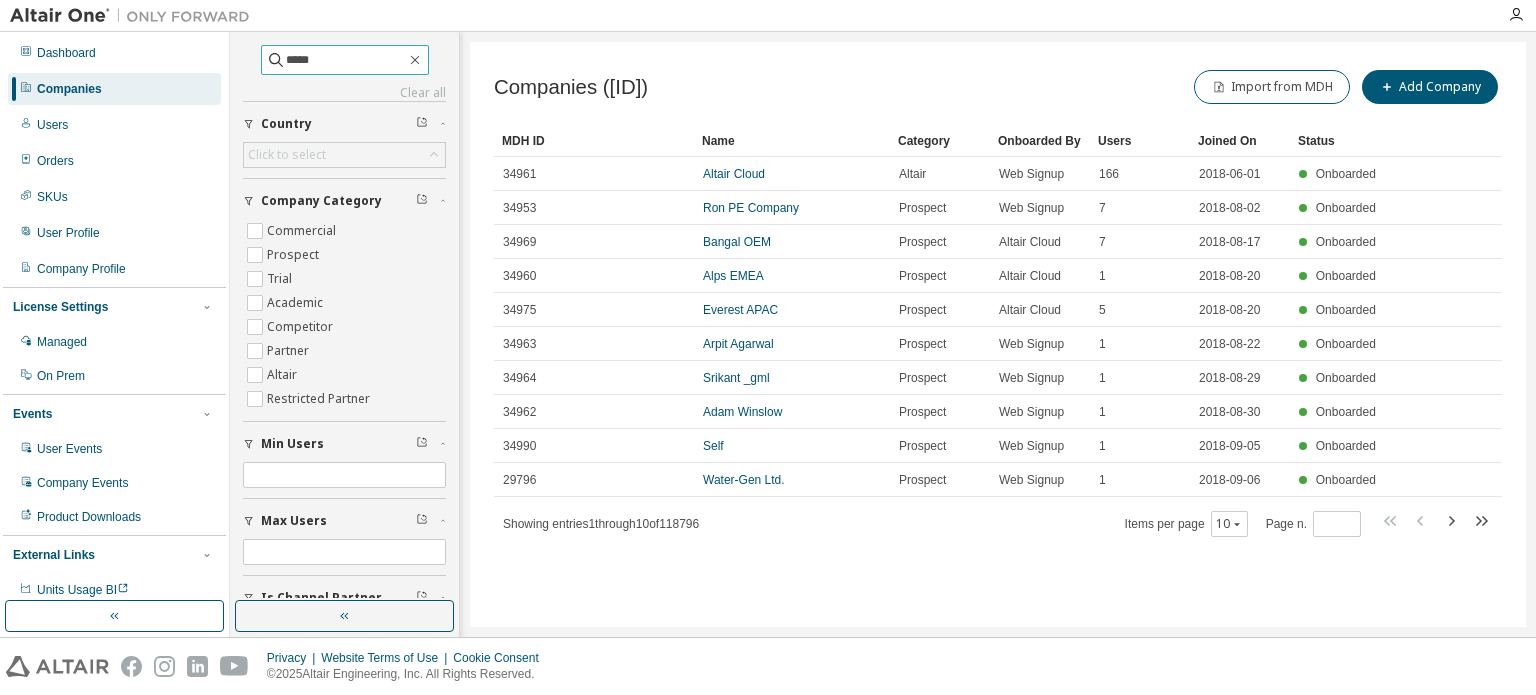type on "*****" 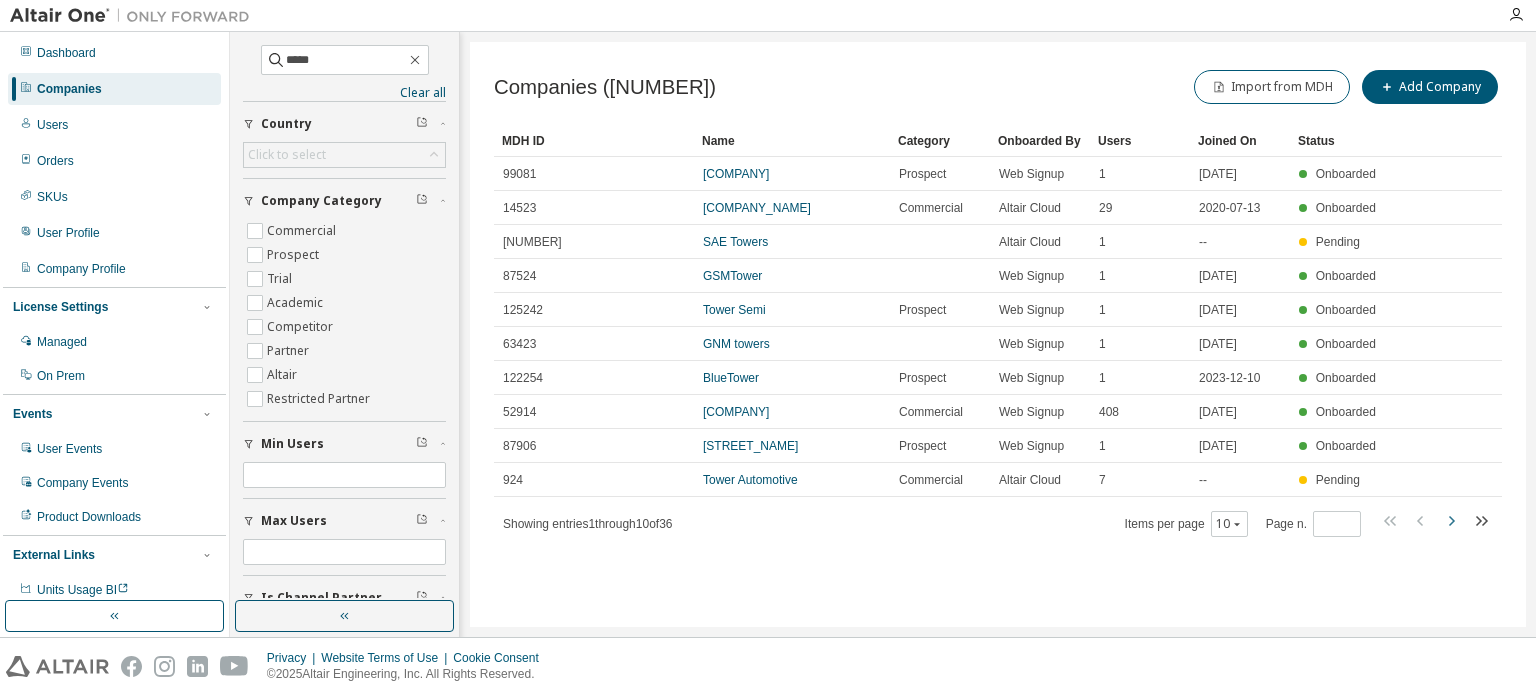 click 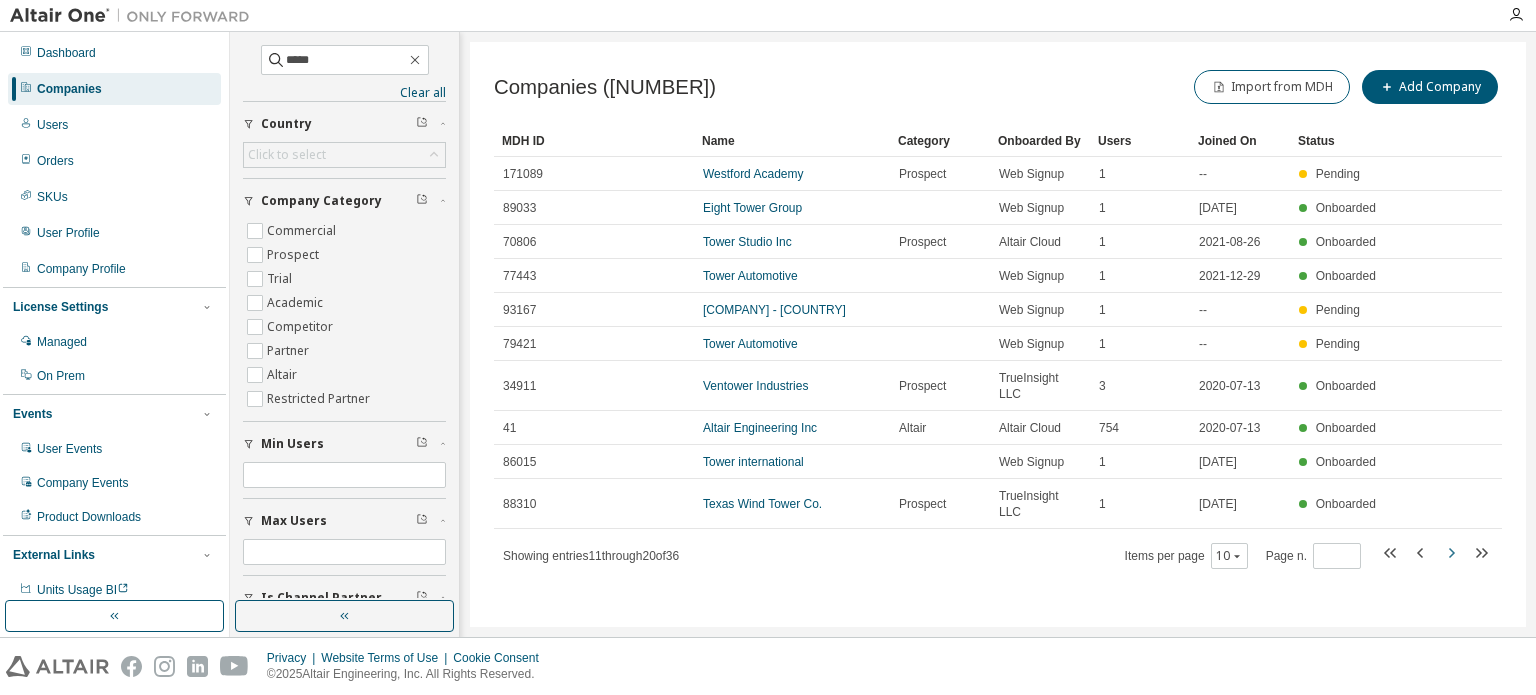 click 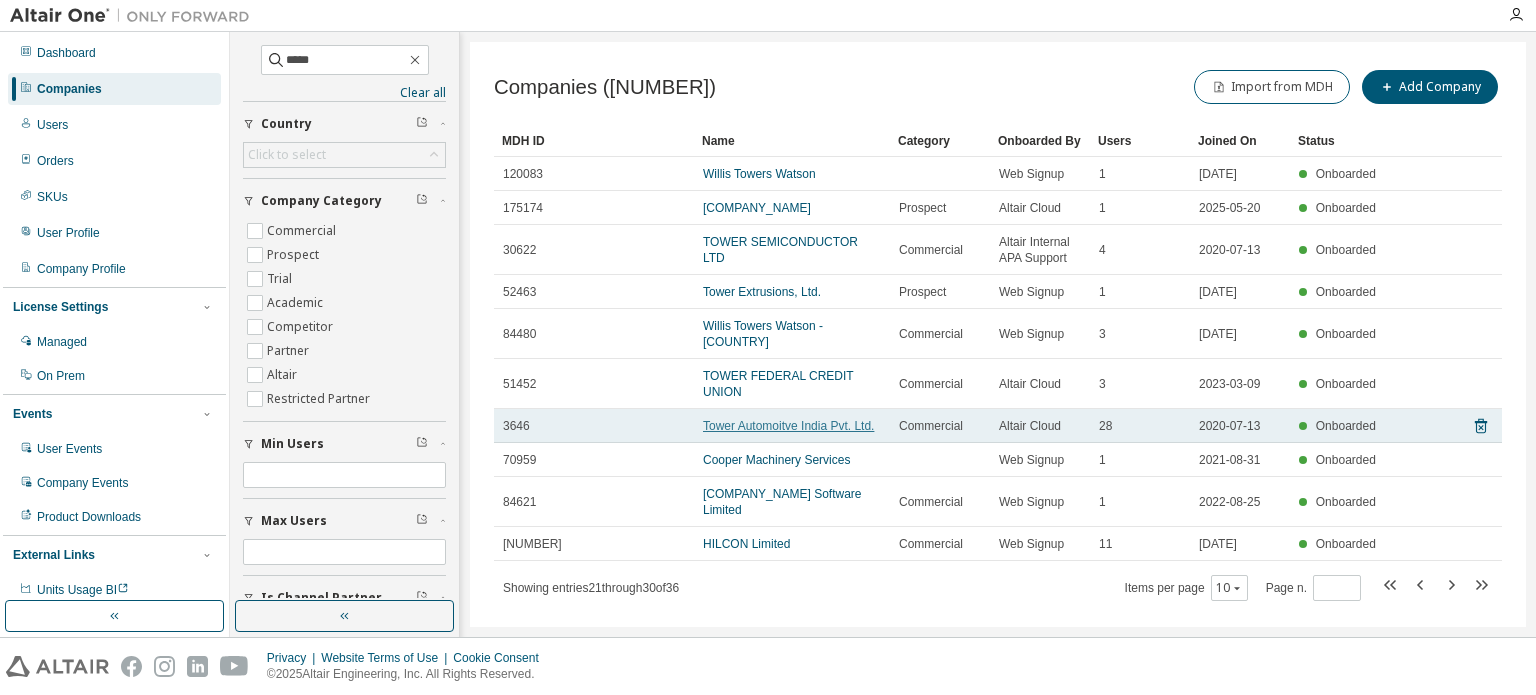 click on "Tower Automoitve India Pvt. Ltd." at bounding box center (788, 426) 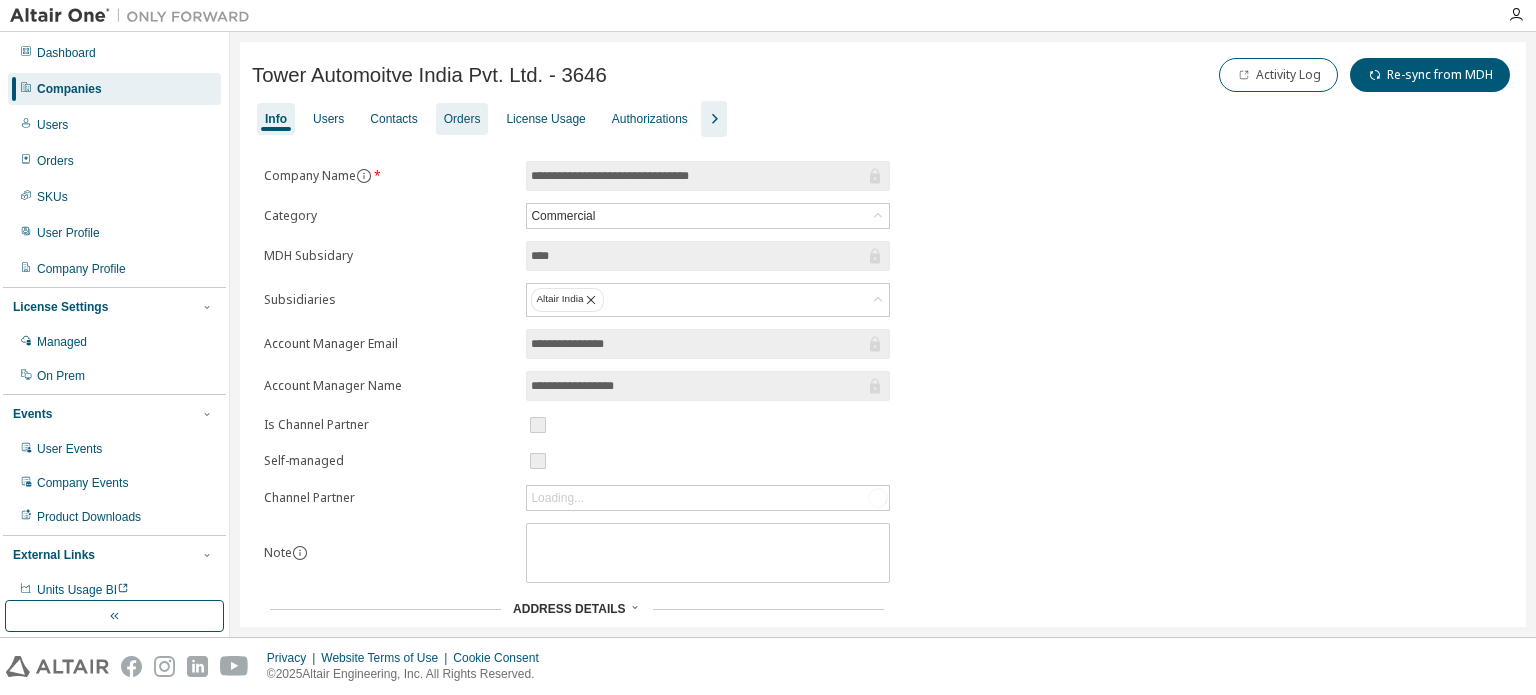 click on "Orders" at bounding box center [462, 119] 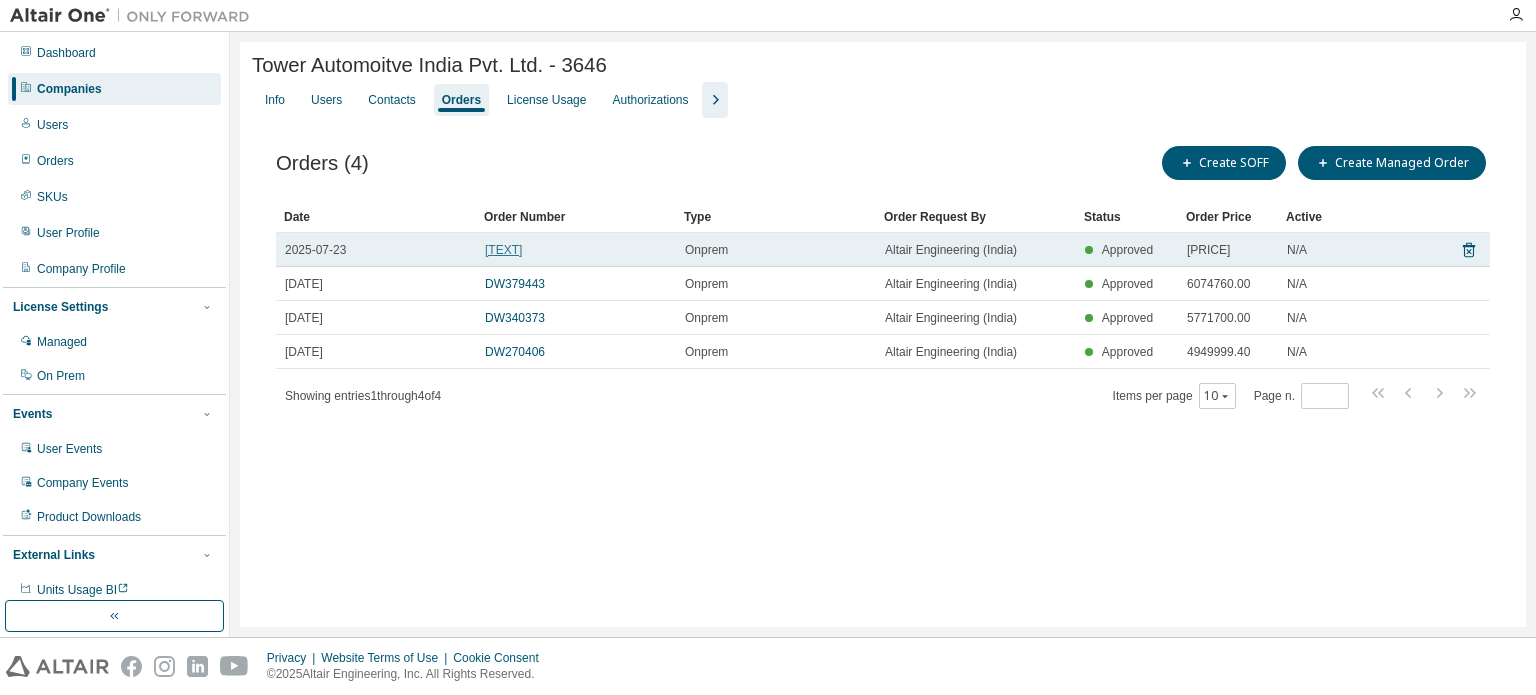 click on "[TEXT]" at bounding box center [503, 250] 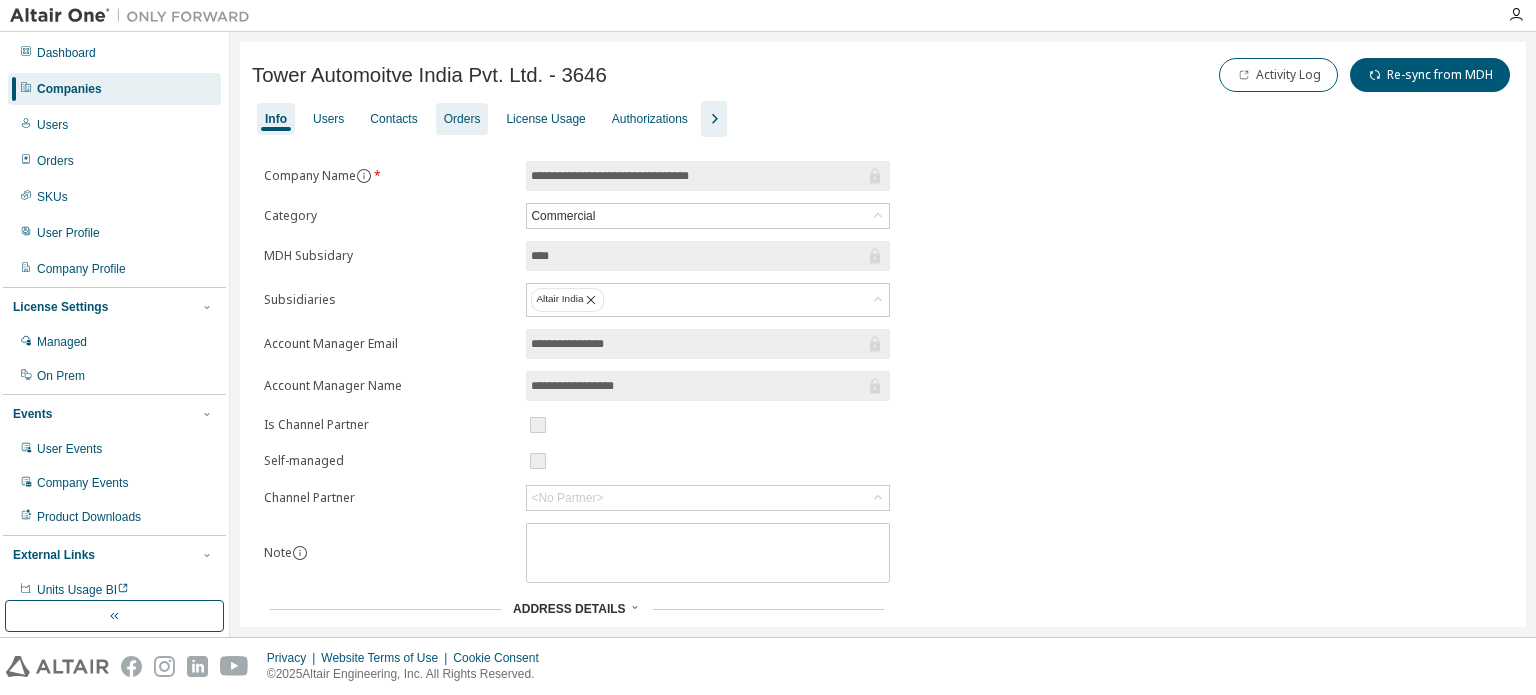 click on "Orders" at bounding box center (462, 119) 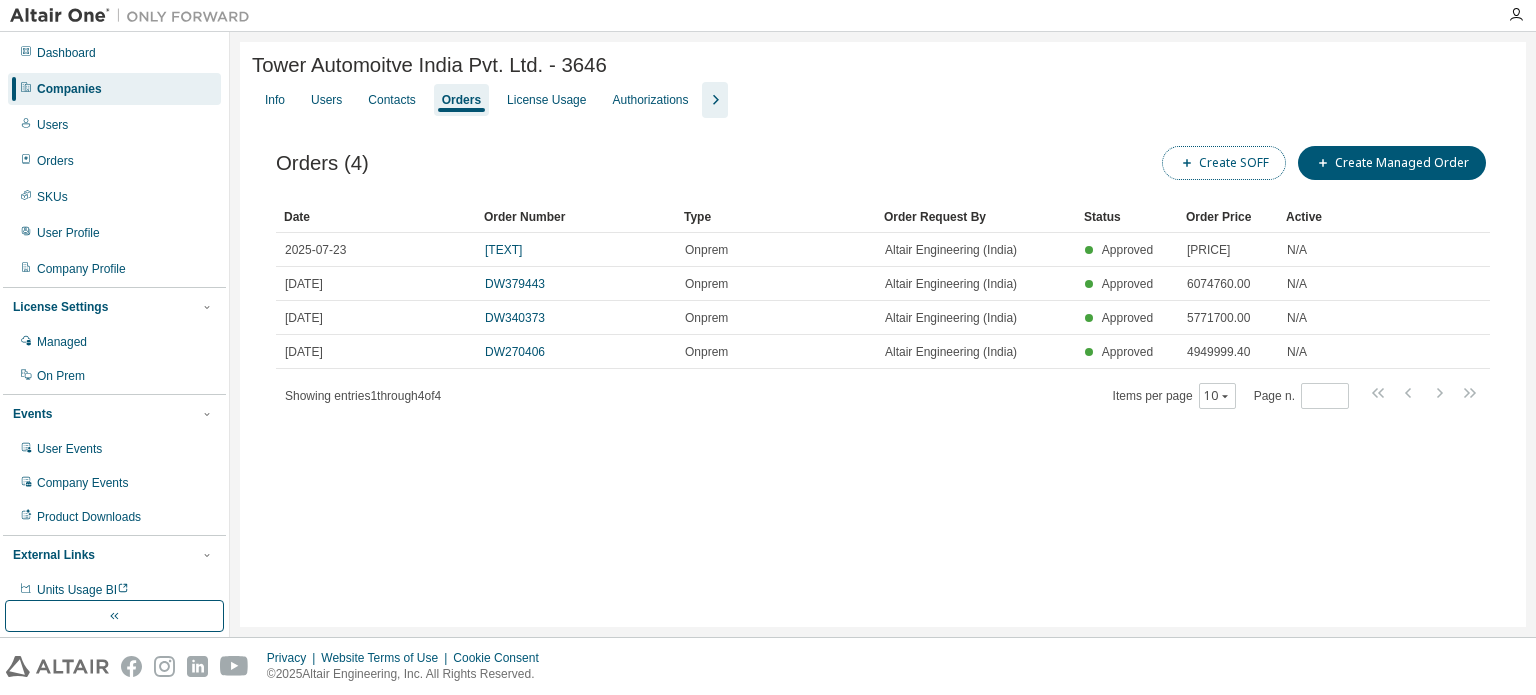 click on "Create SOFF" at bounding box center [1224, 163] 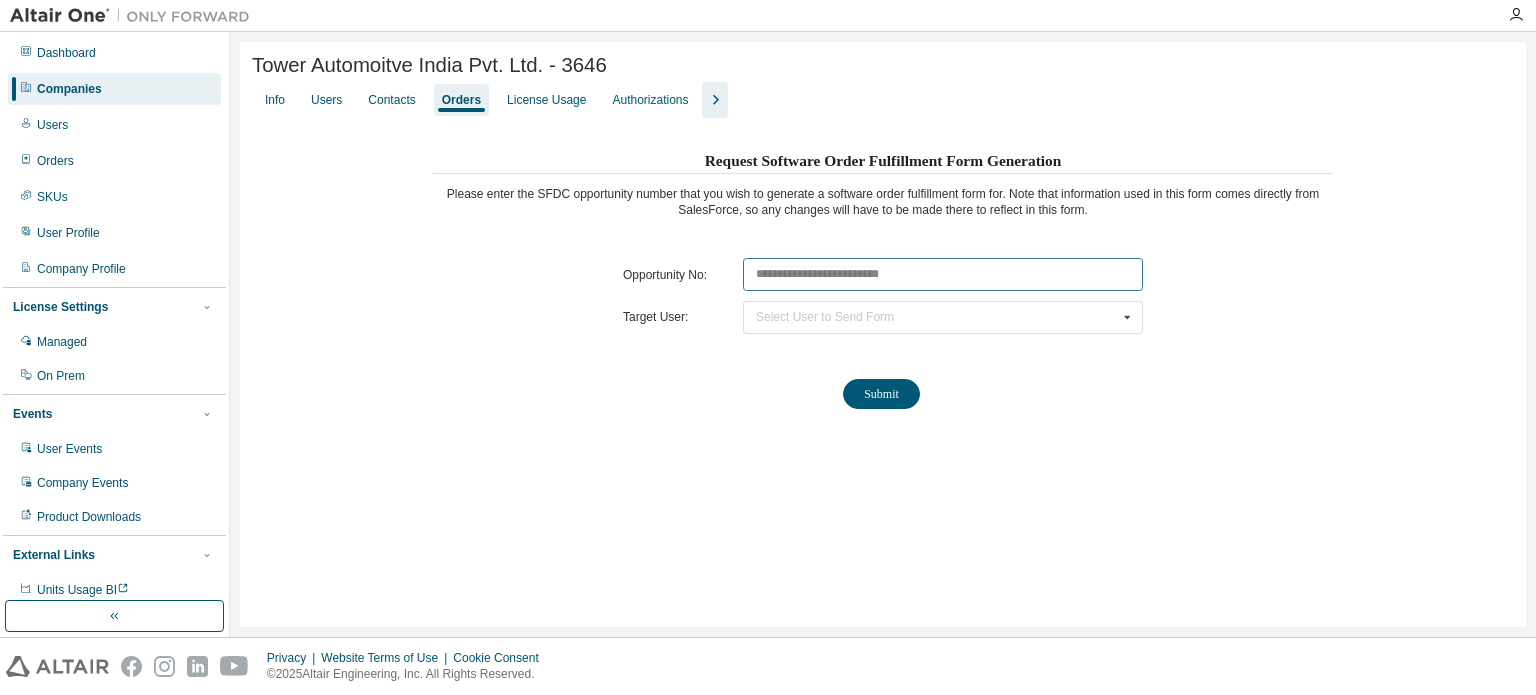 click at bounding box center [943, 274] 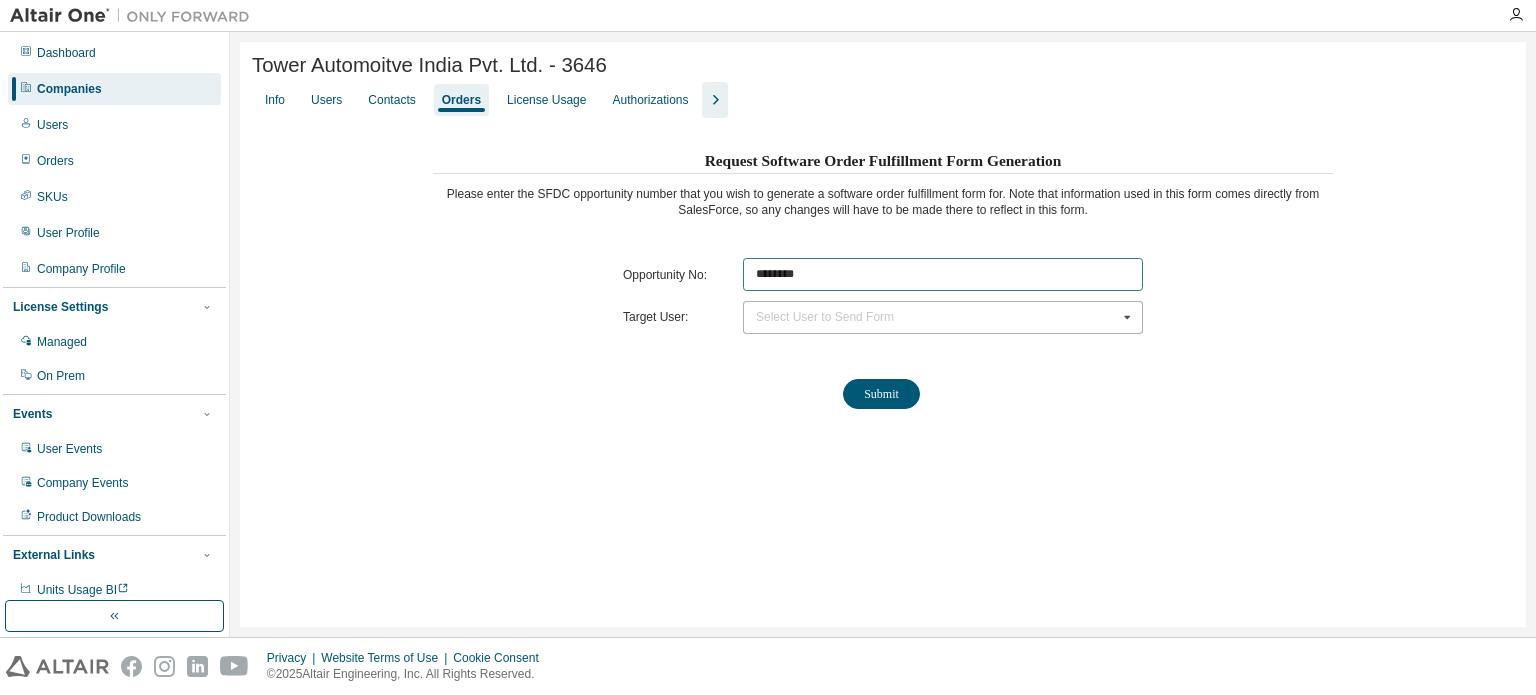 type on "********" 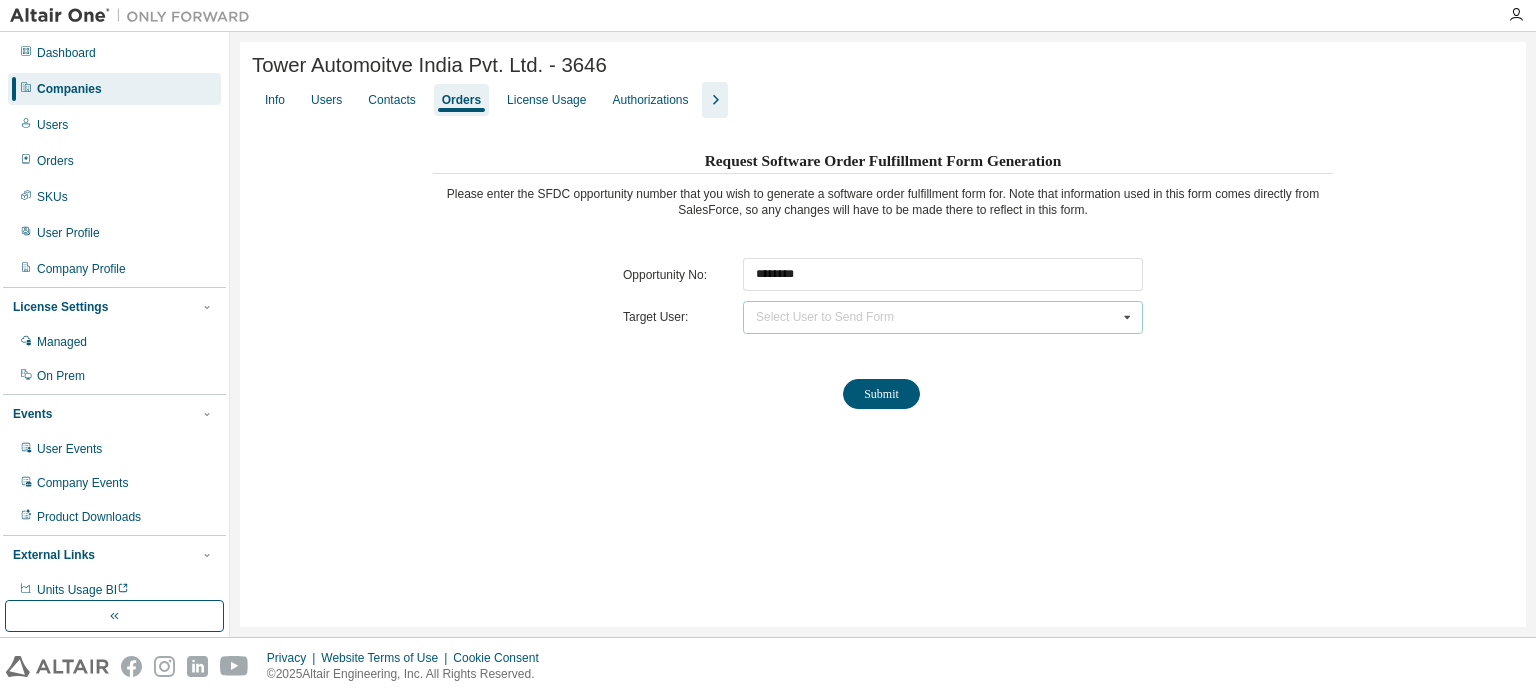 click on "Select User to Send Form" at bounding box center (825, 317) 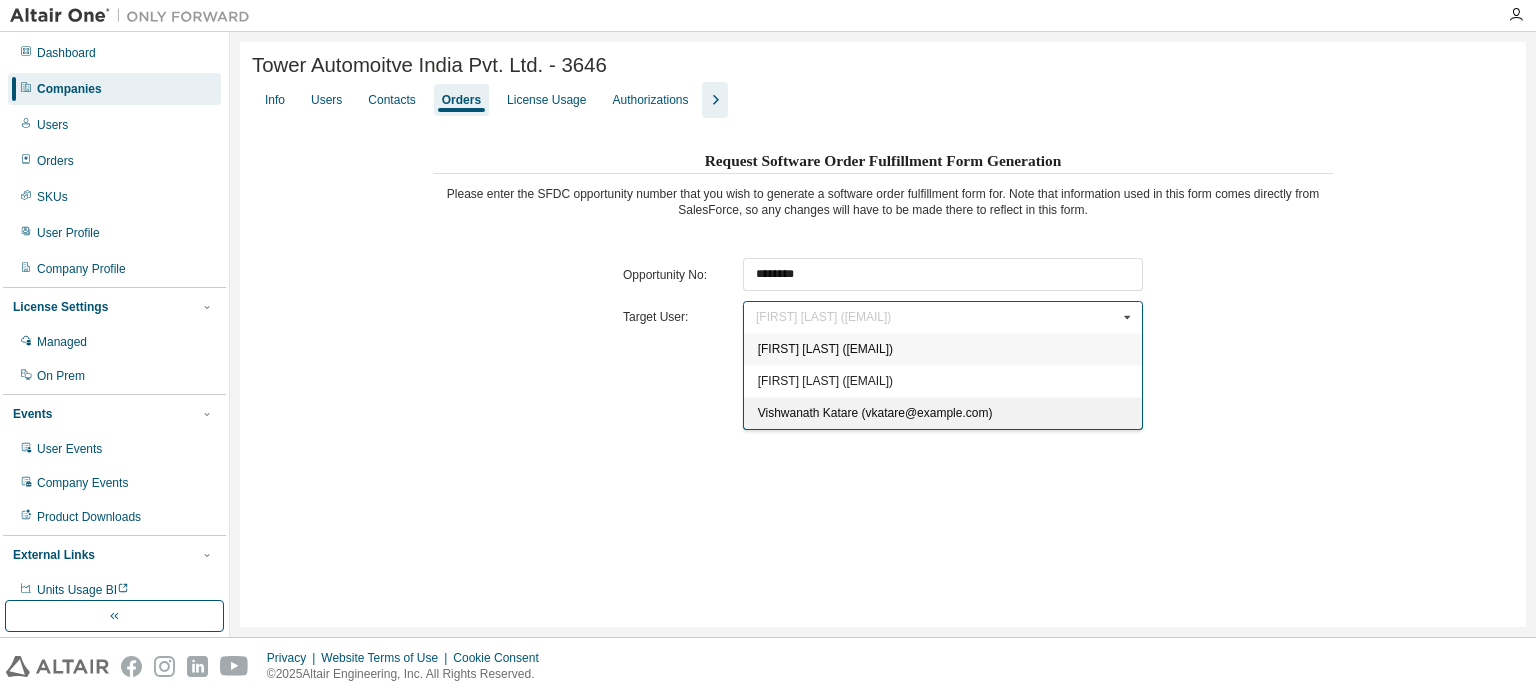 click on "Vishwanath Katare (vkatare@example.com)" at bounding box center (875, 413) 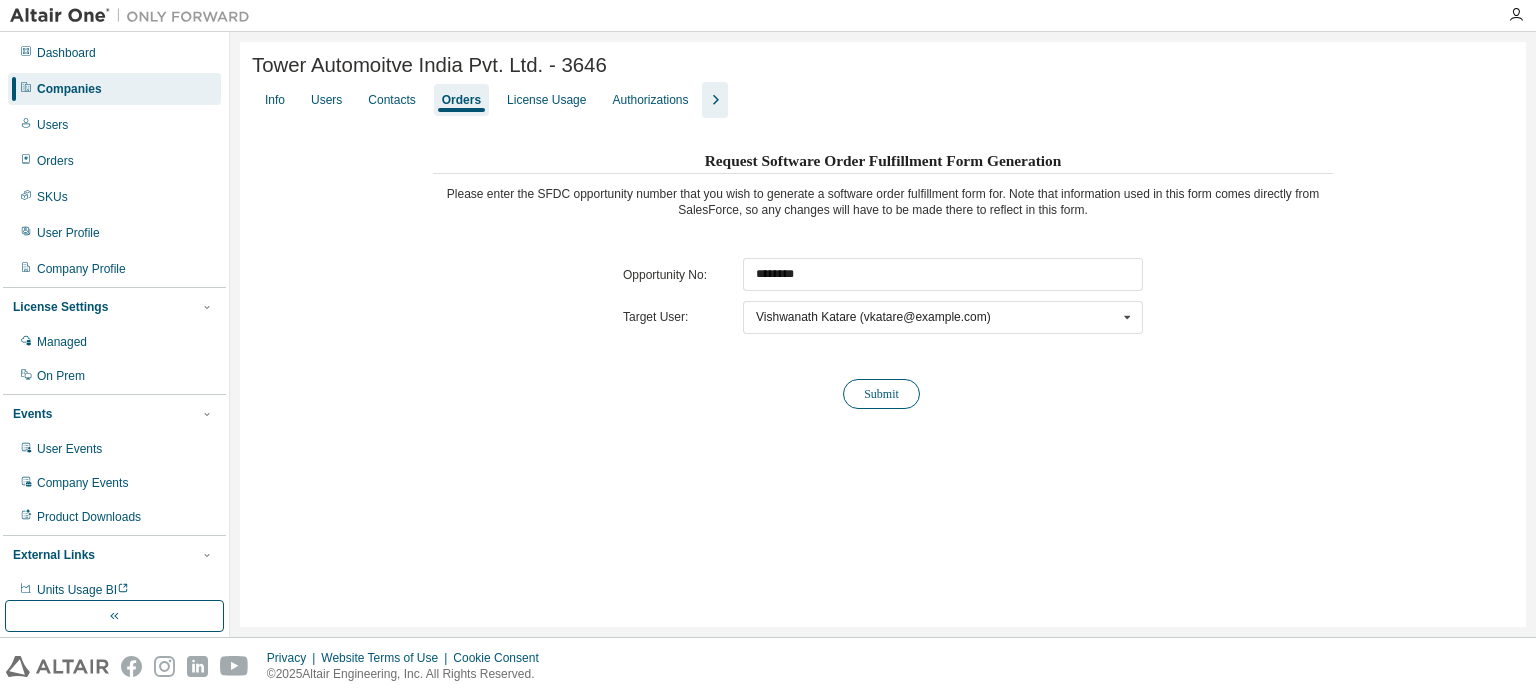 click on "Submit" at bounding box center (881, 394) 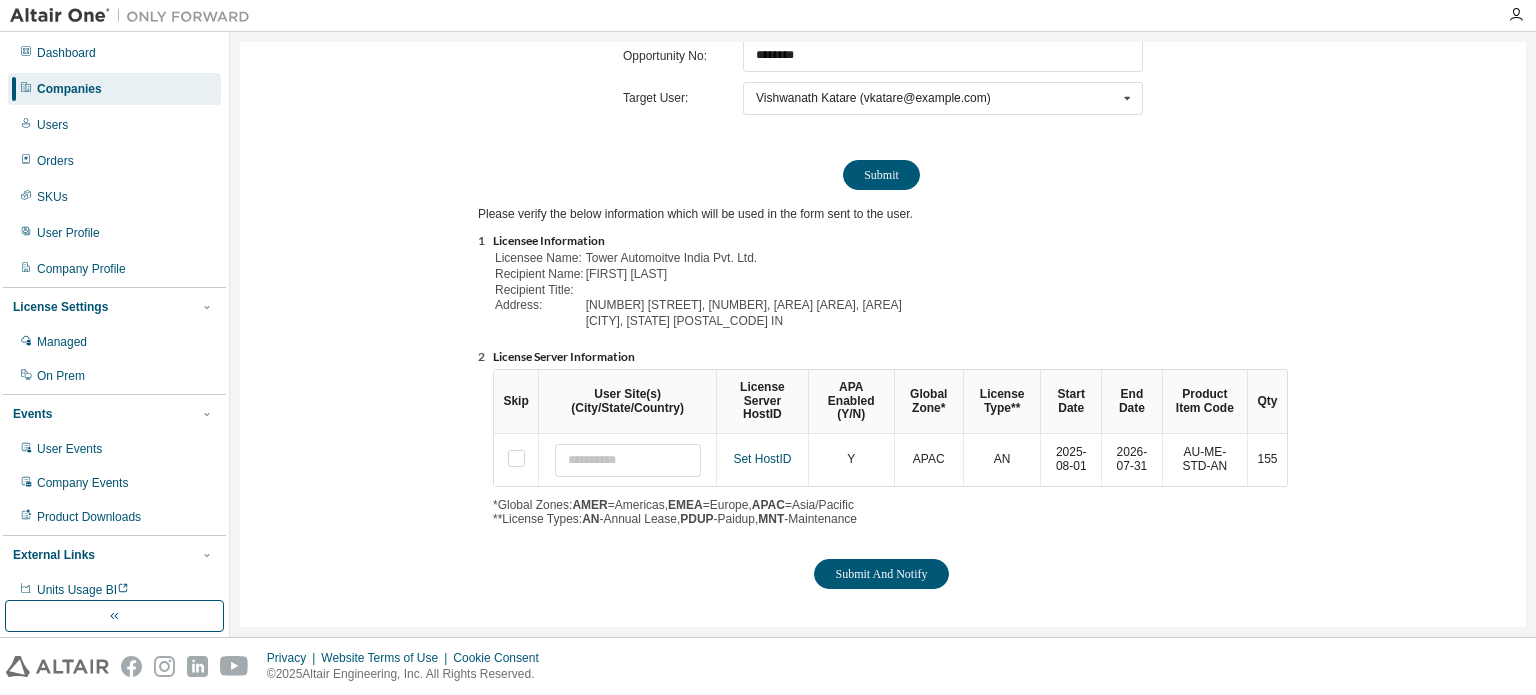 scroll, scrollTop: 221, scrollLeft: 0, axis: vertical 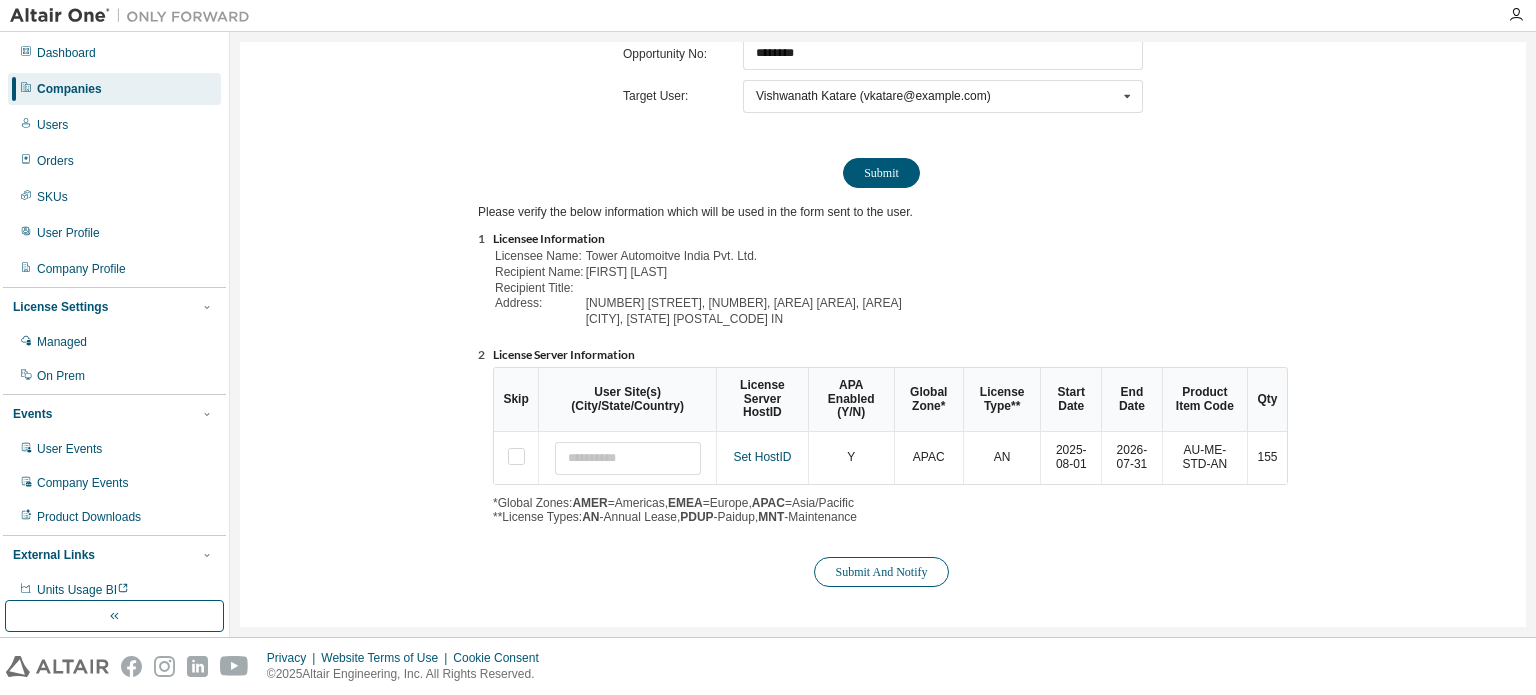 click on "Submit And Notify" at bounding box center [881, 572] 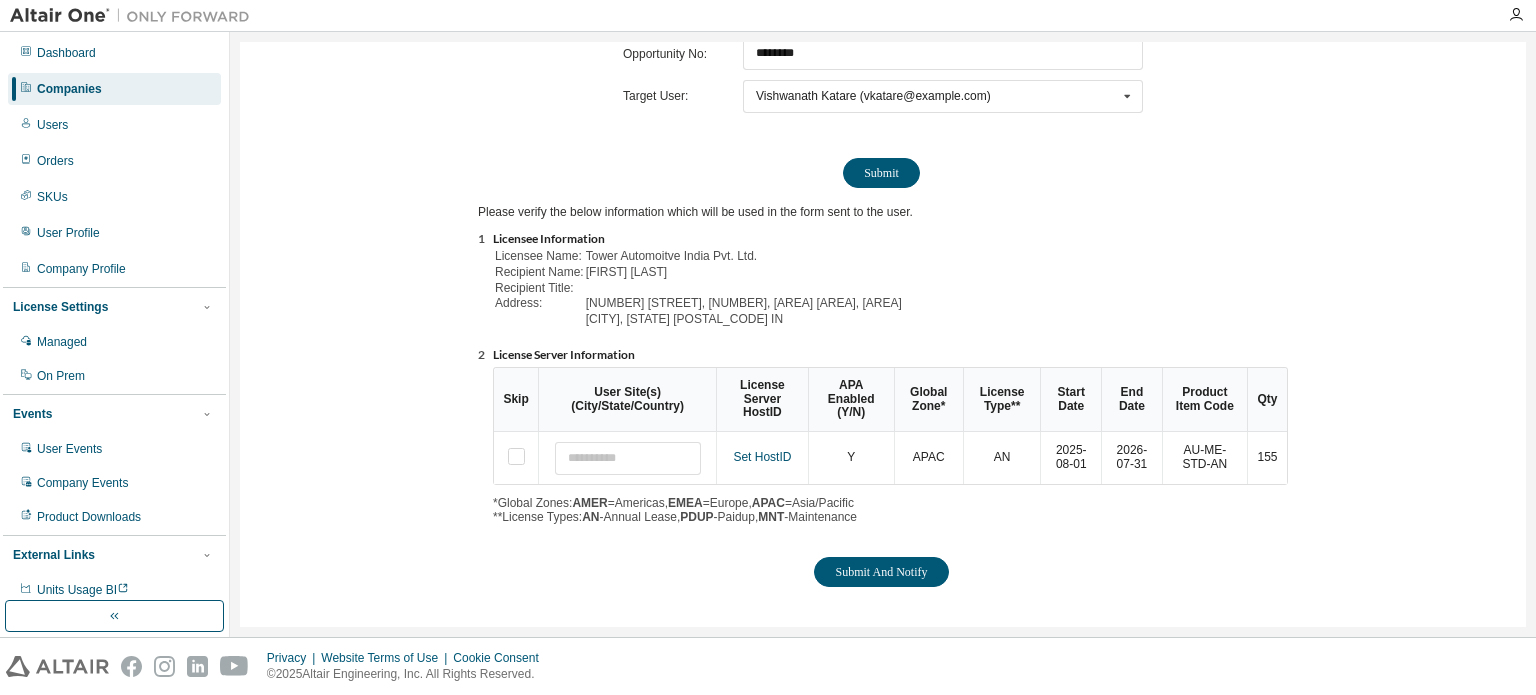 scroll, scrollTop: 0, scrollLeft: 0, axis: both 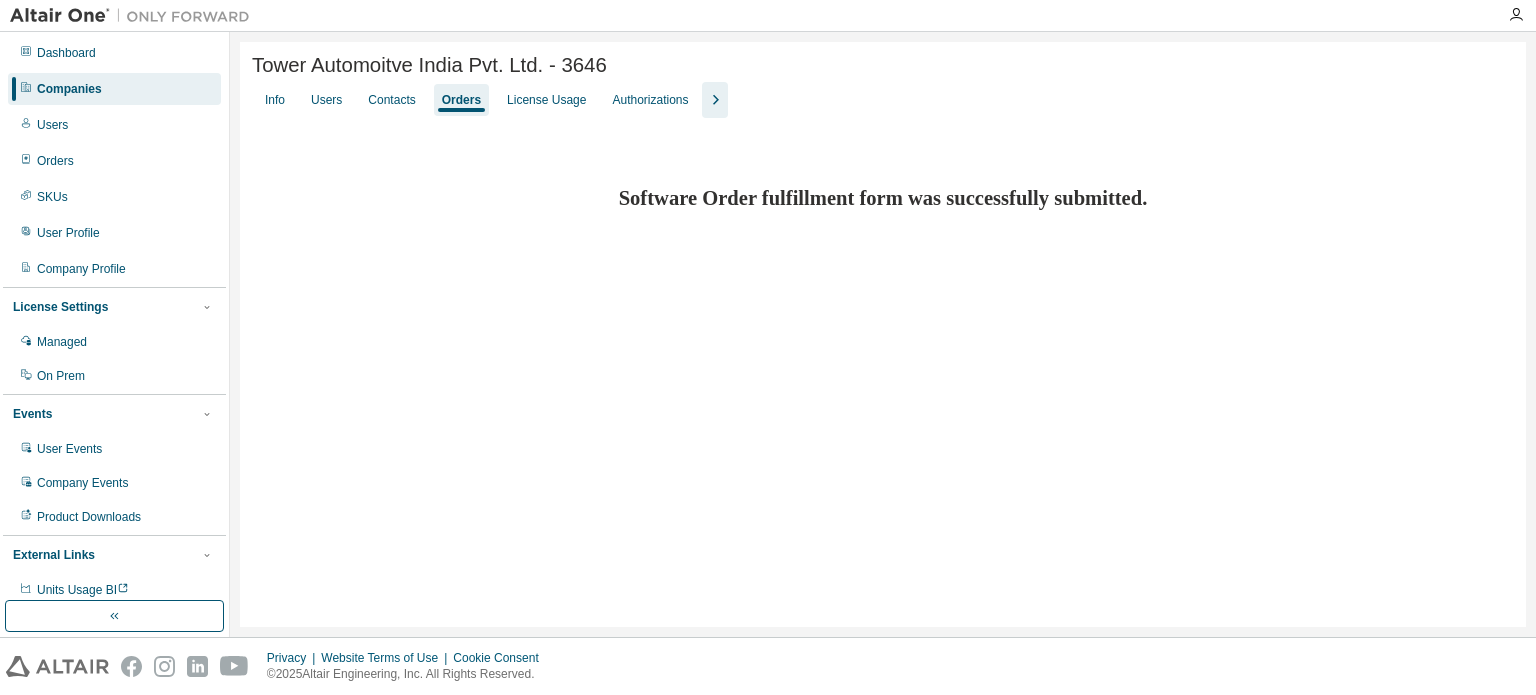 click on "Companies" at bounding box center (69, 89) 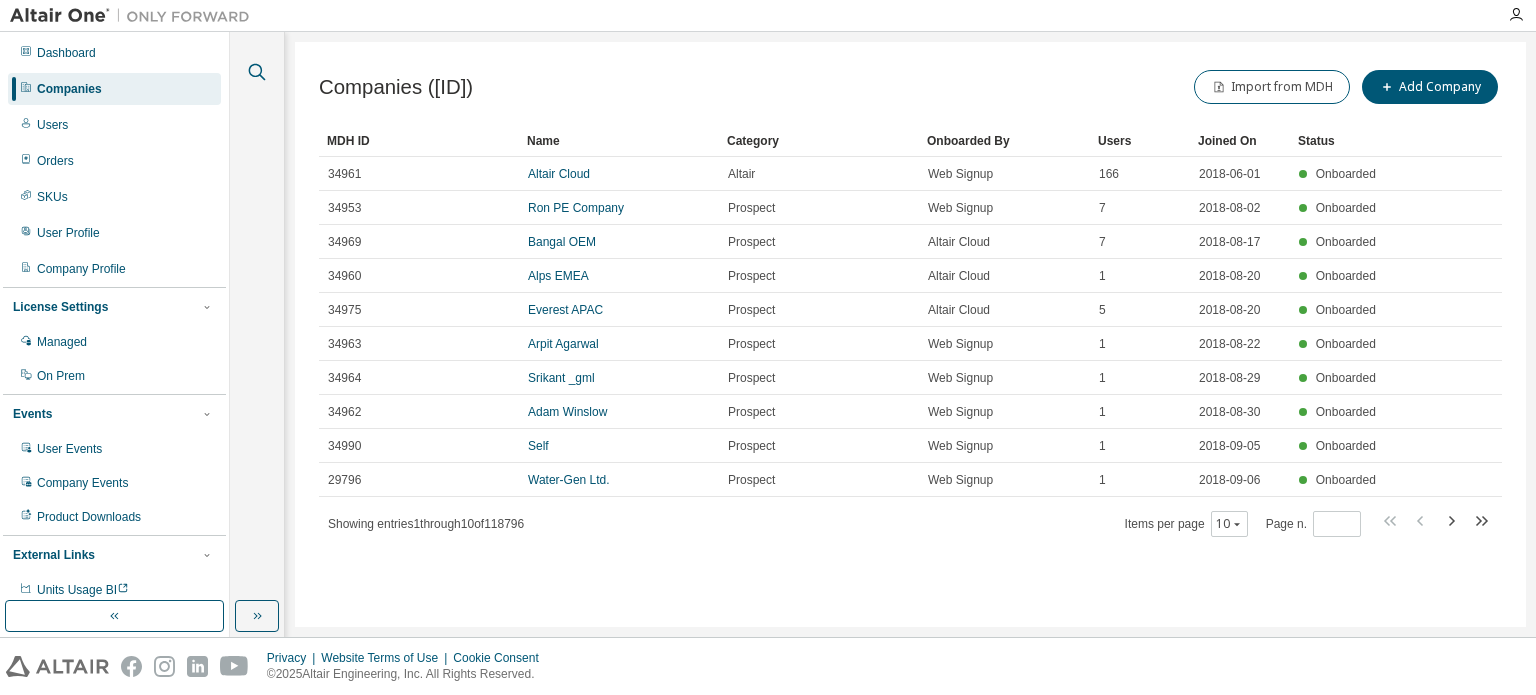 click 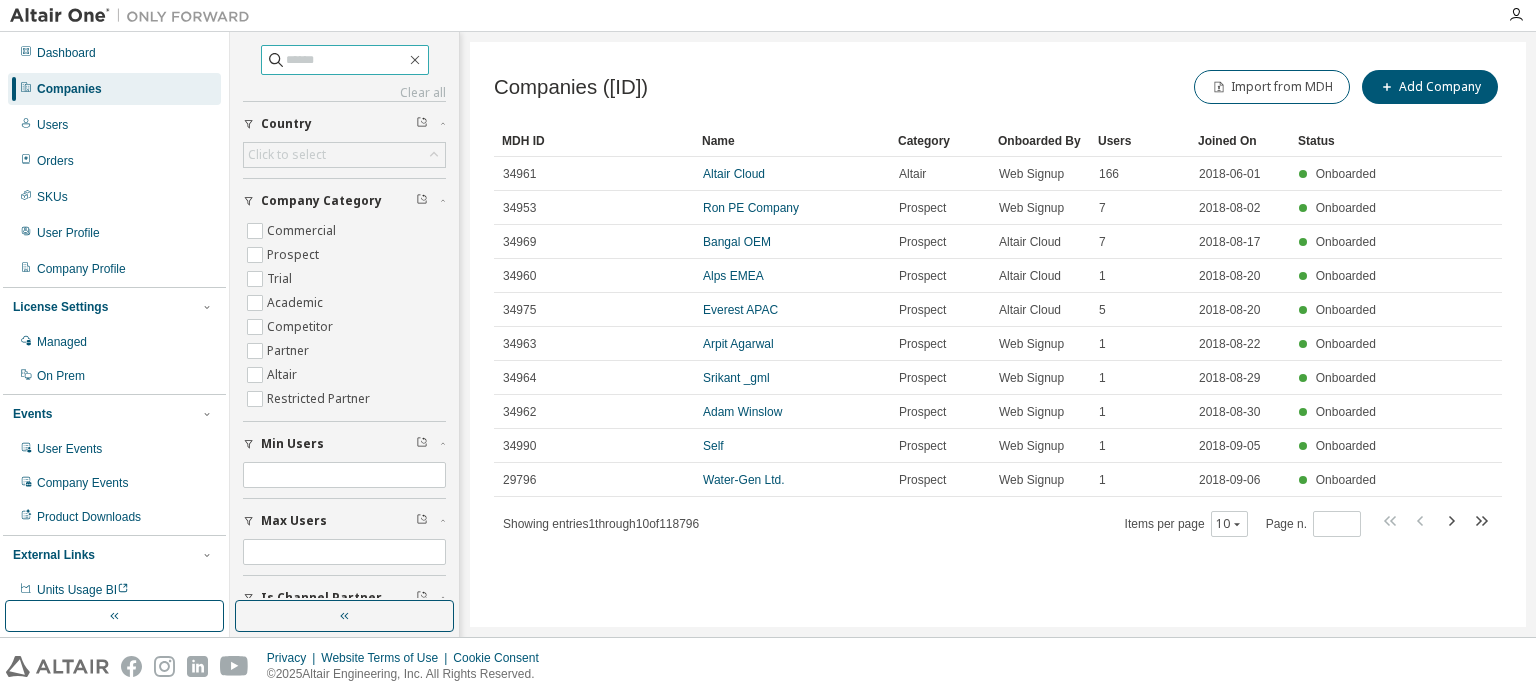 click at bounding box center [346, 60] 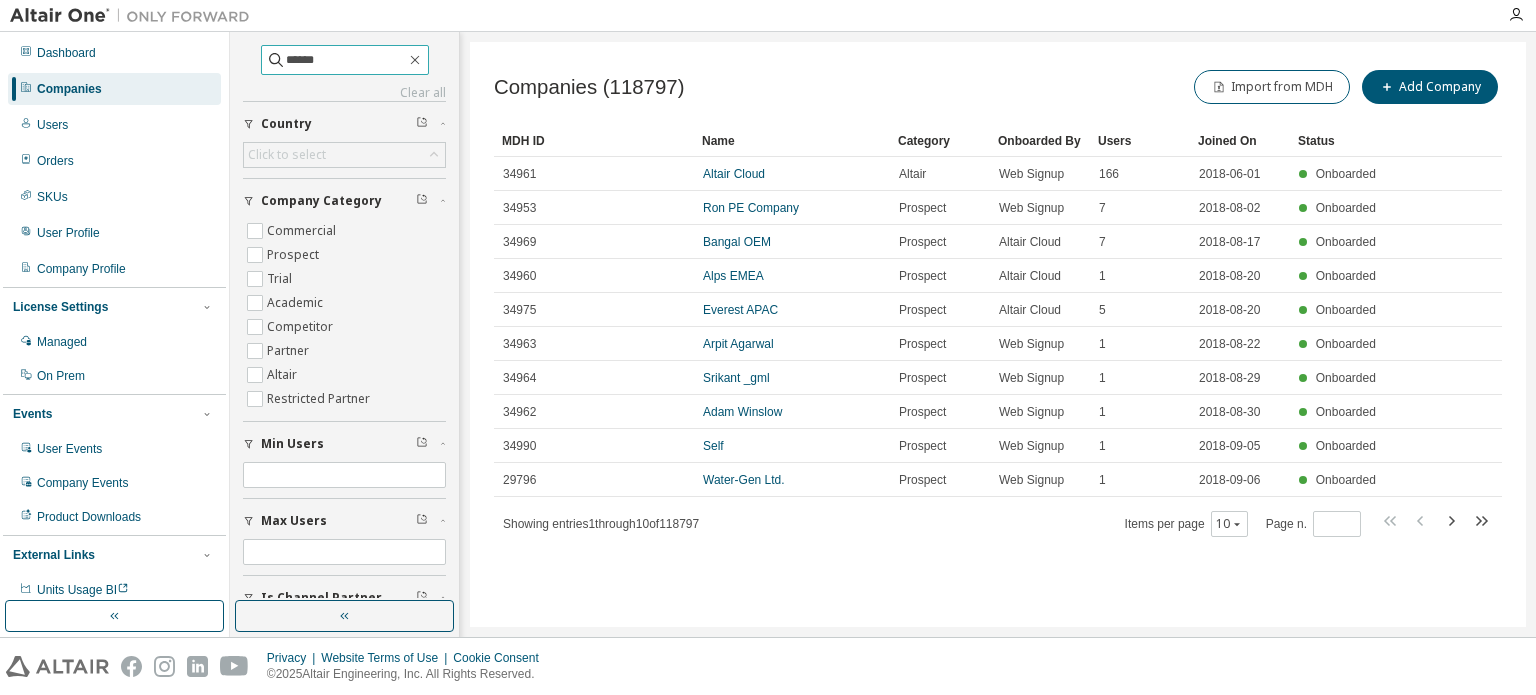 type on "******" 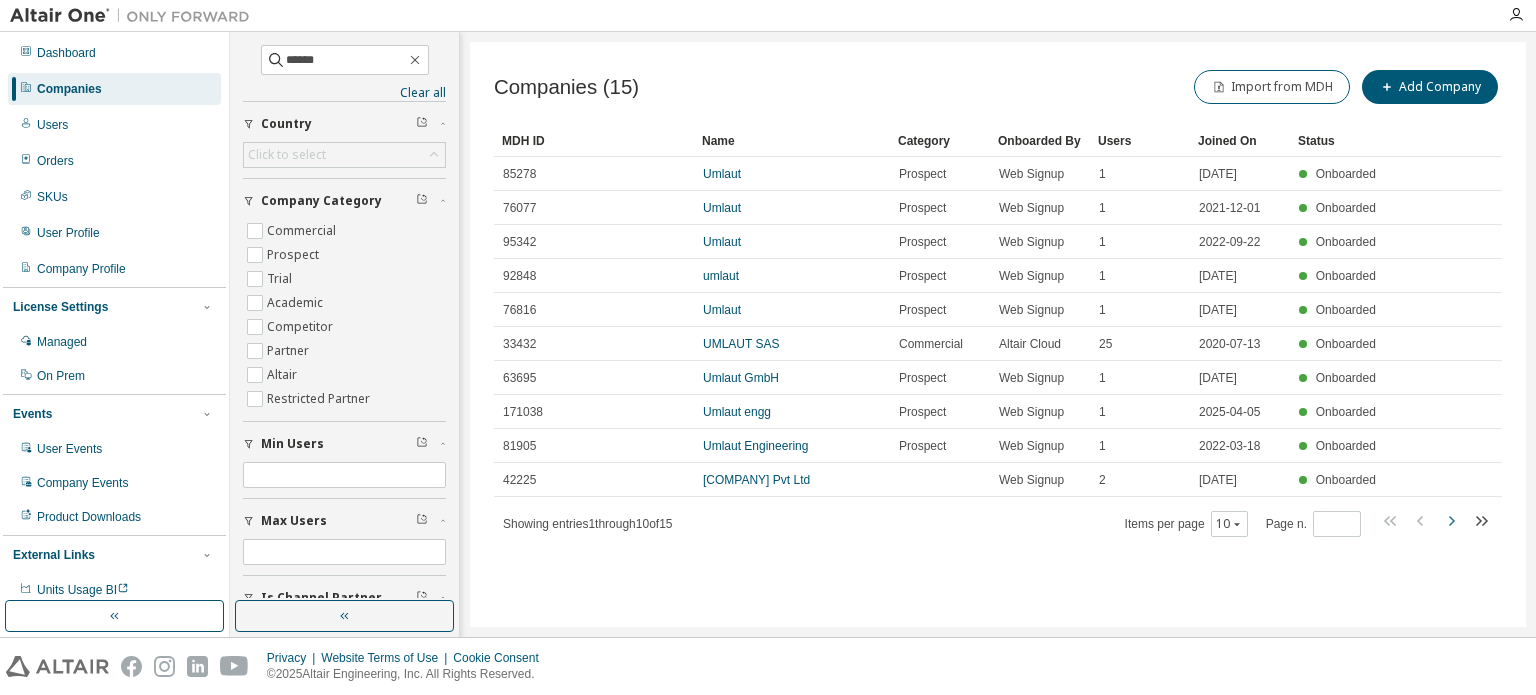 click 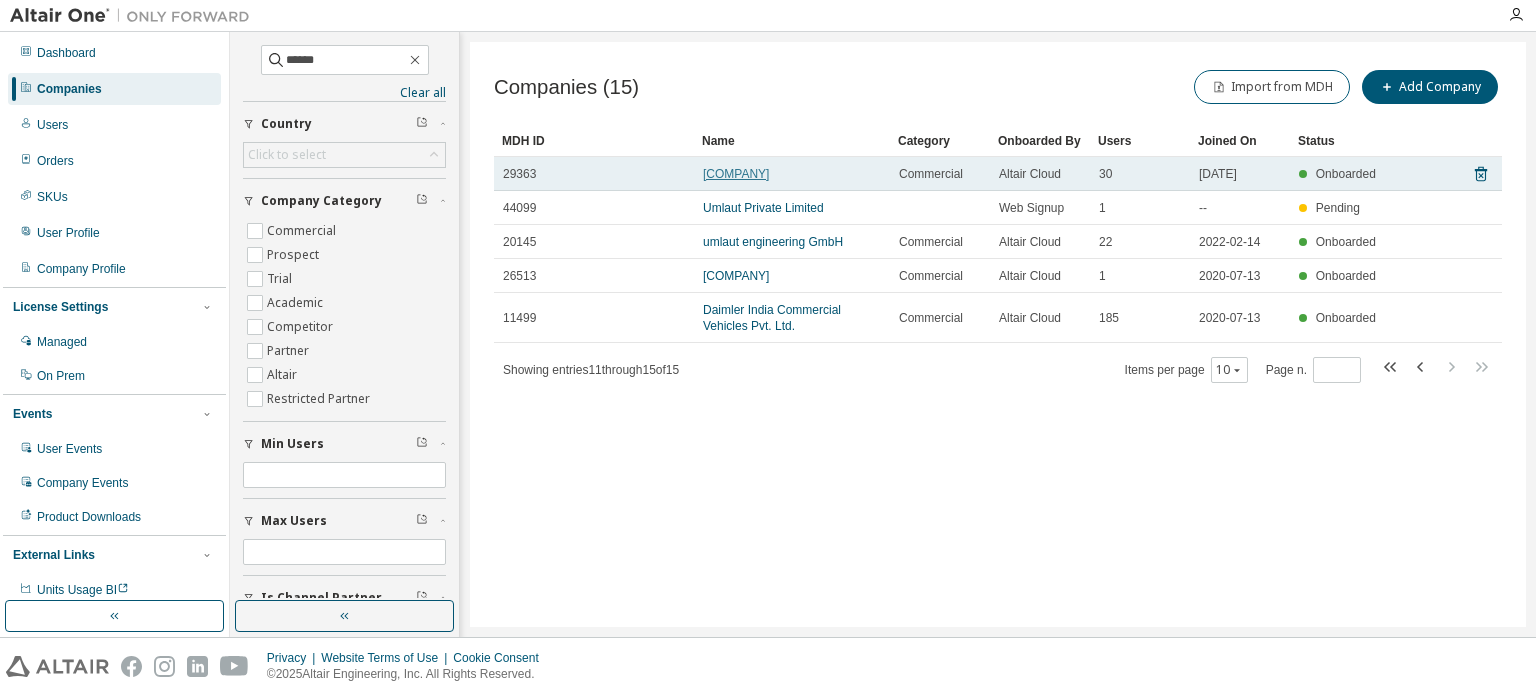 click on "[COMPANY]" at bounding box center [736, 174] 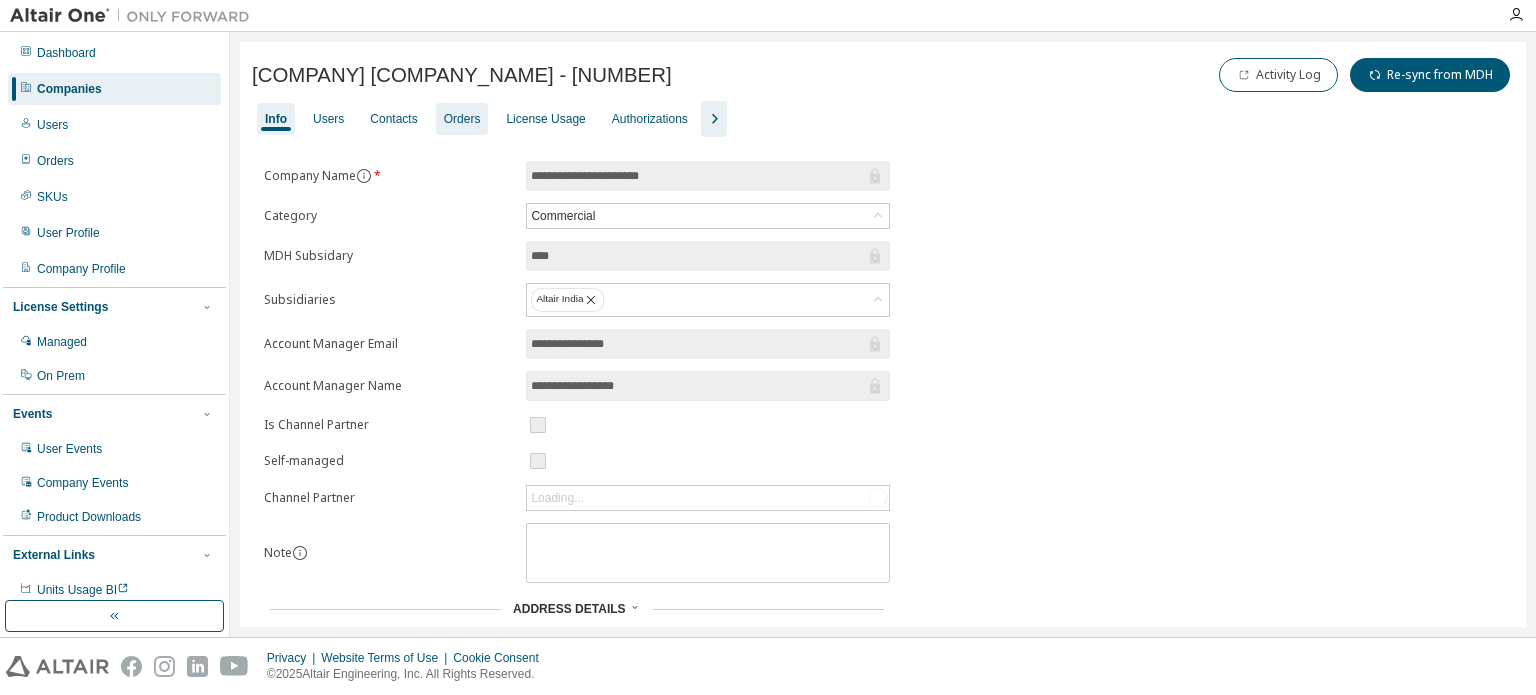 click on "Orders" at bounding box center (462, 119) 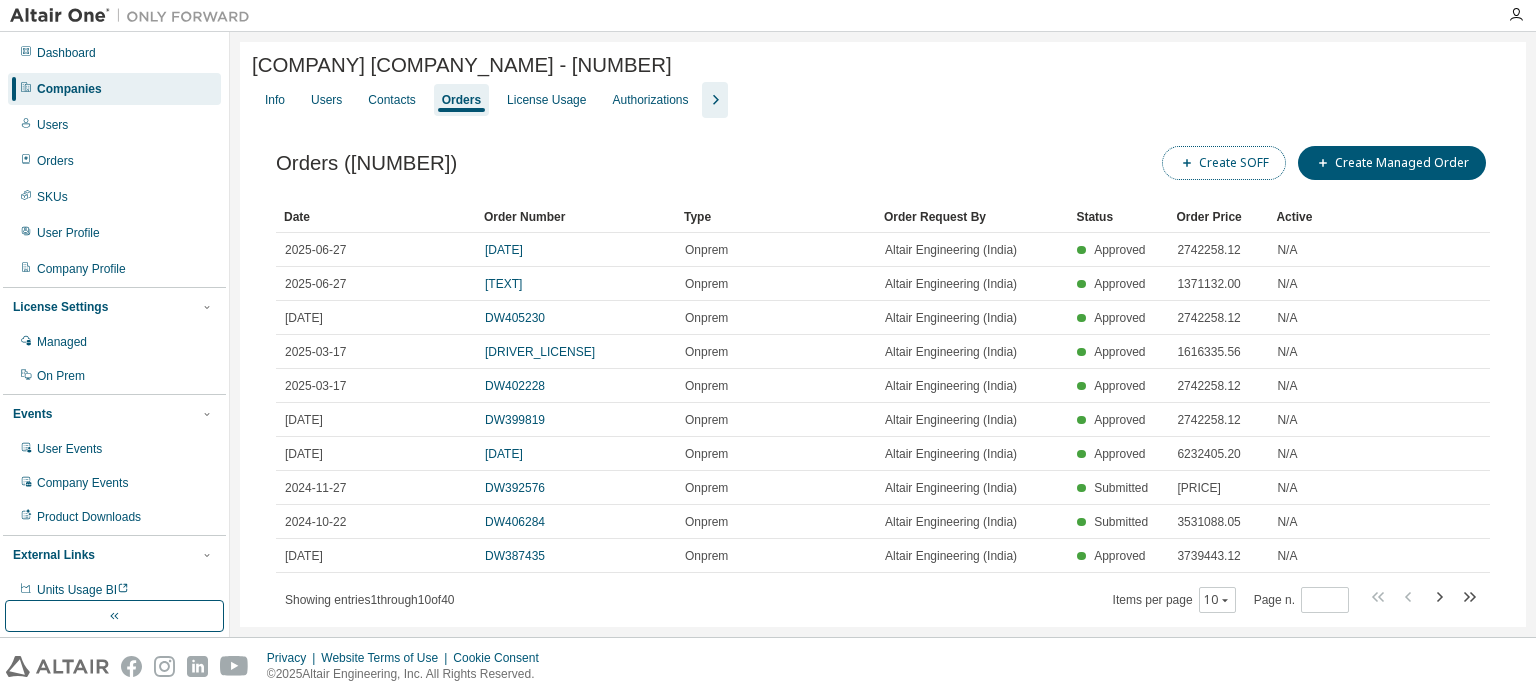 click on "Create SOFF" at bounding box center (1224, 163) 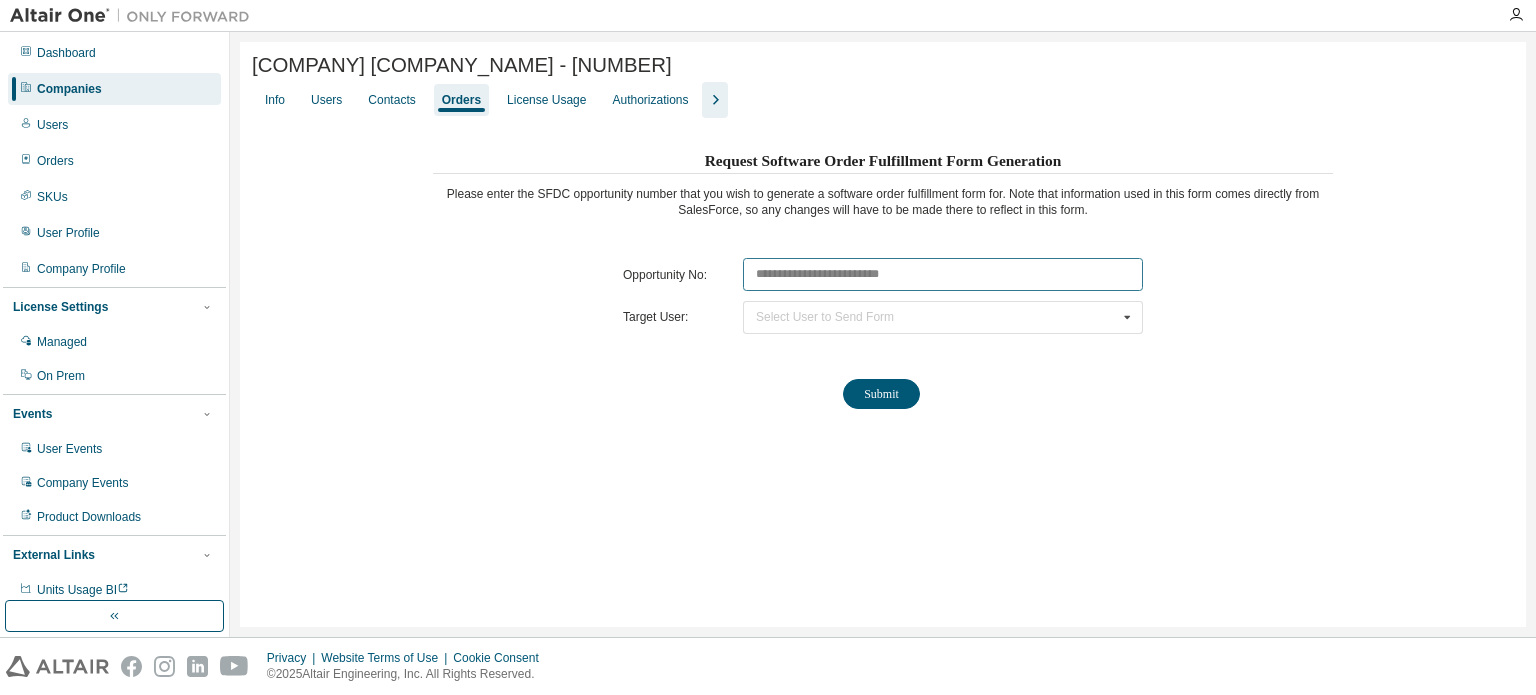 click at bounding box center (943, 274) 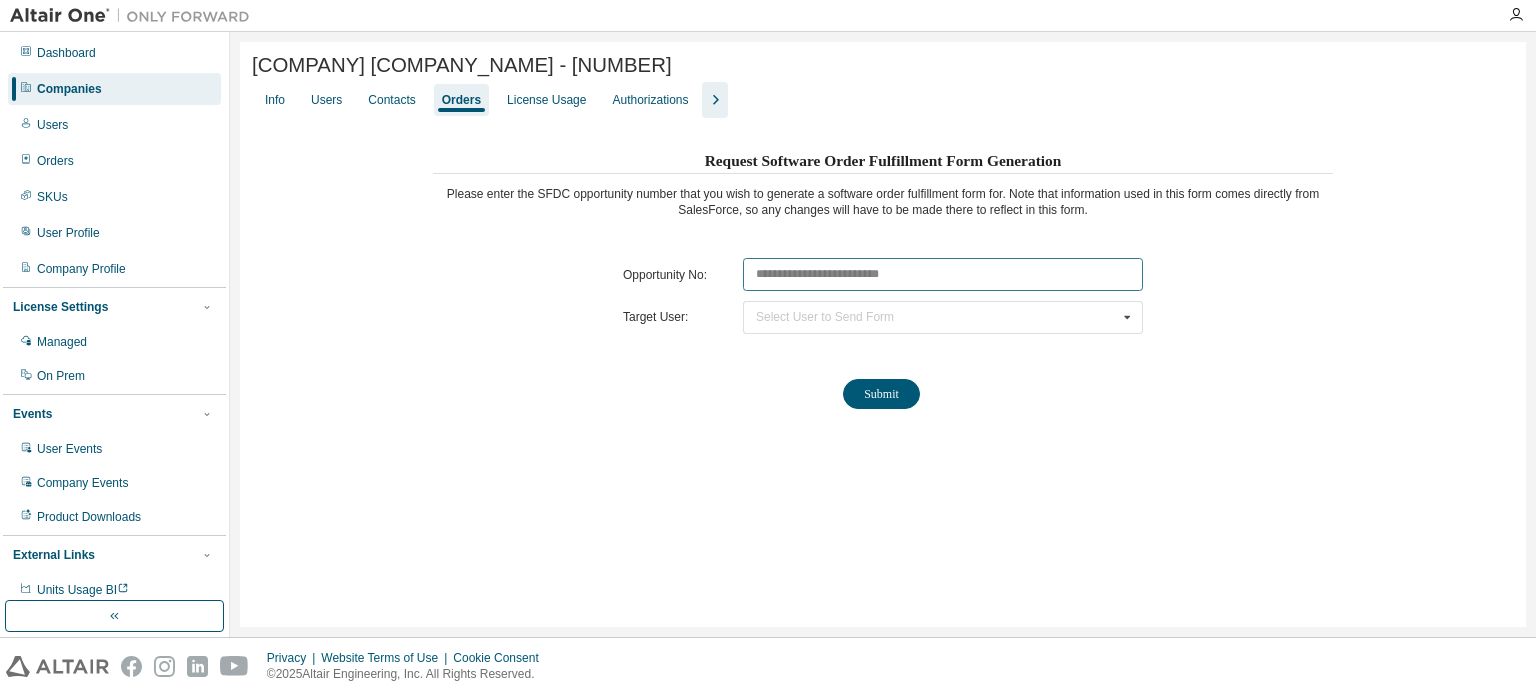 paste on "********" 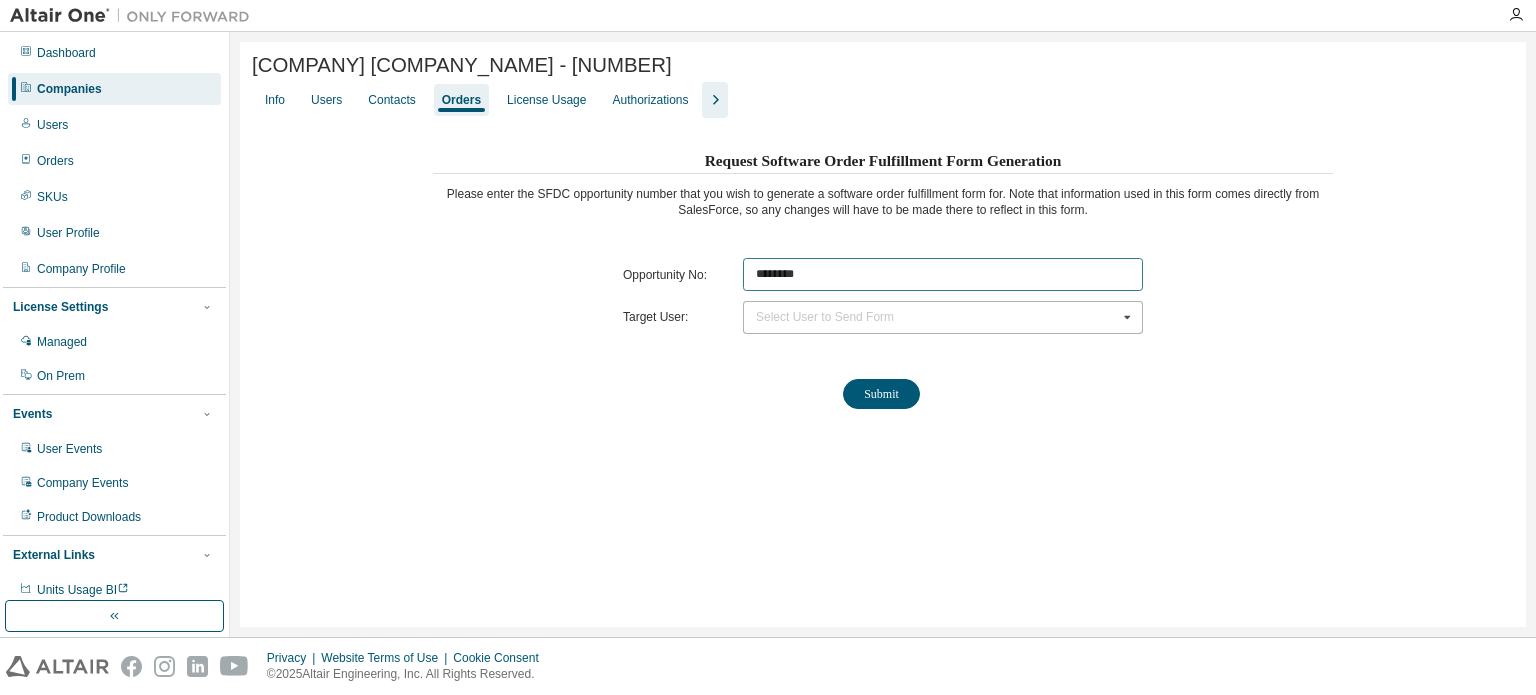 type on "********" 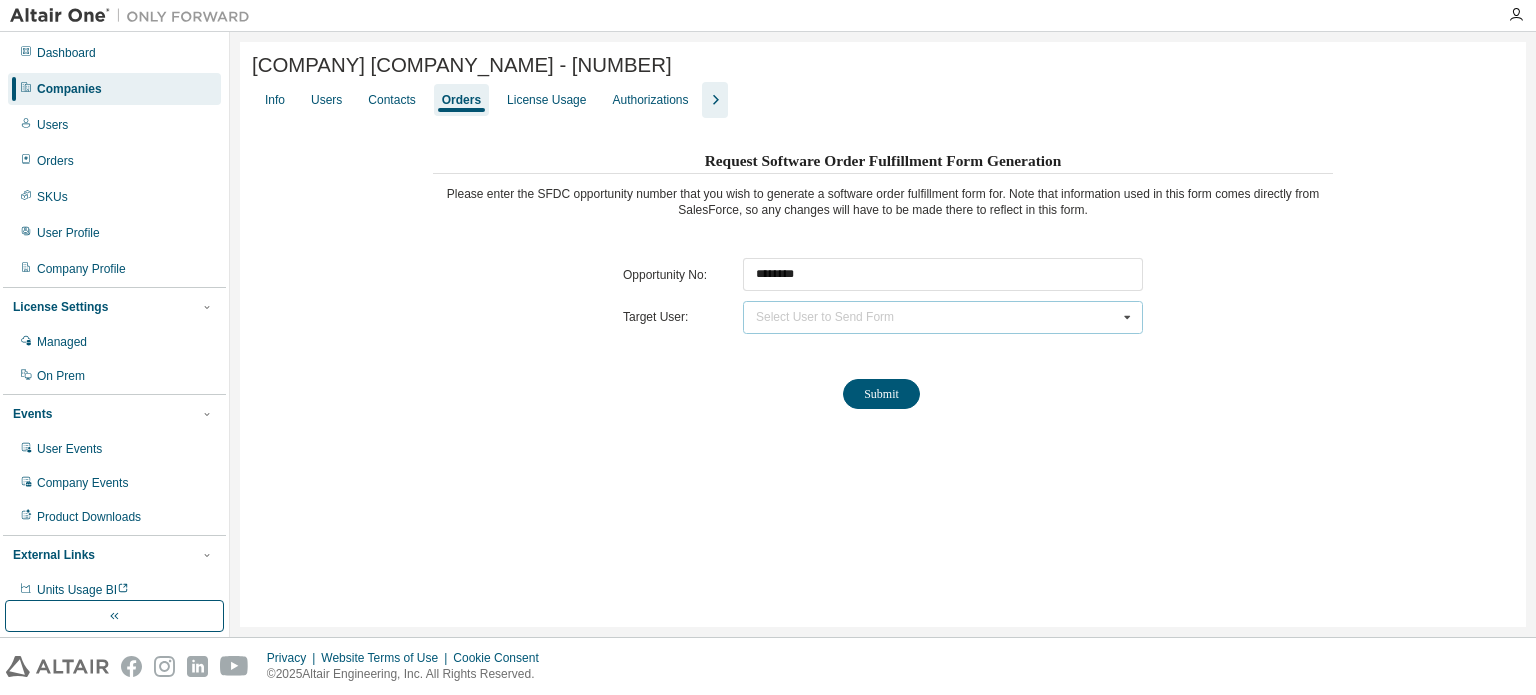 click on "Select User to Send Form [FIRST] [LAST] ([EMAIL]) [FIRST] [LAST] ([EMAIL]) [FIRST] [LAST] ([EMAIL])" at bounding box center (943, 317) 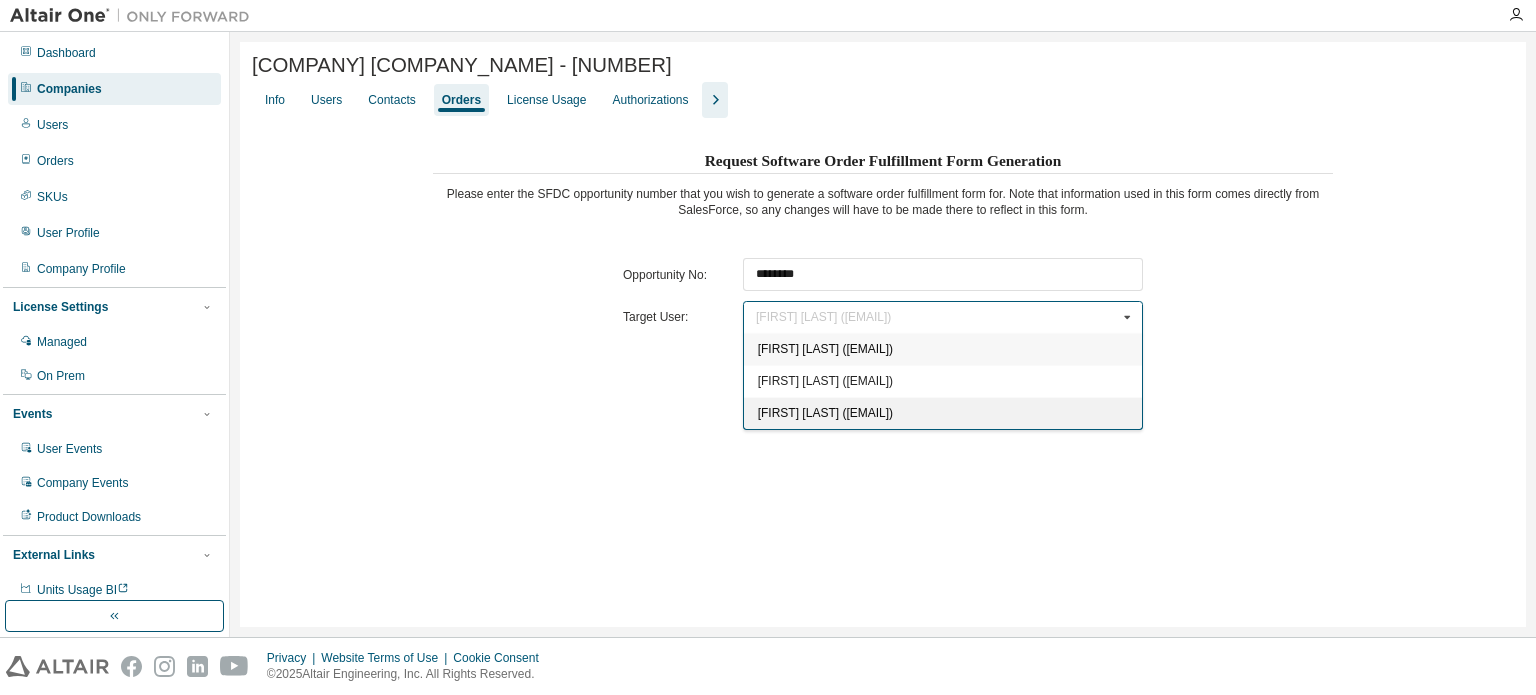click on "[FIRST] [LAST] ([EMAIL])" at bounding box center (943, 413) 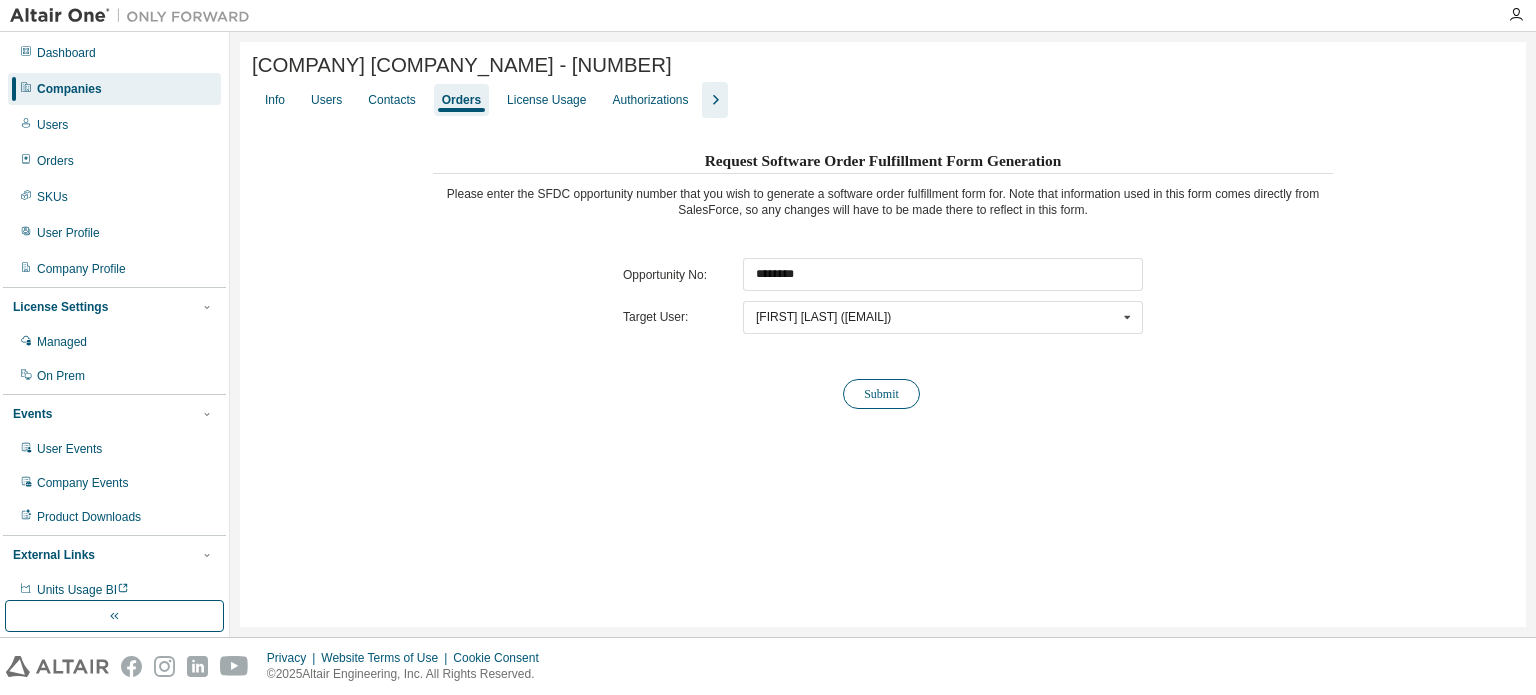 click on "Submit" at bounding box center (881, 394) 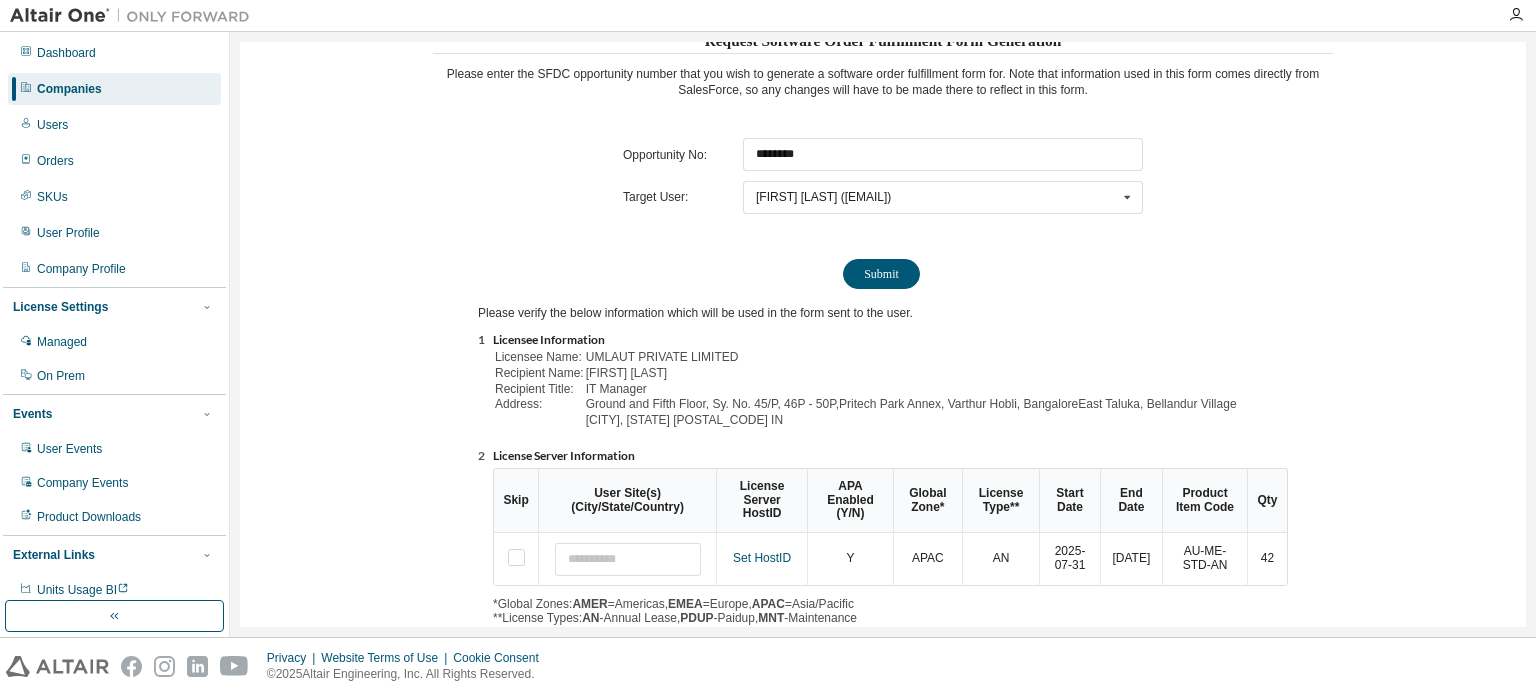 scroll, scrollTop: 221, scrollLeft: 0, axis: vertical 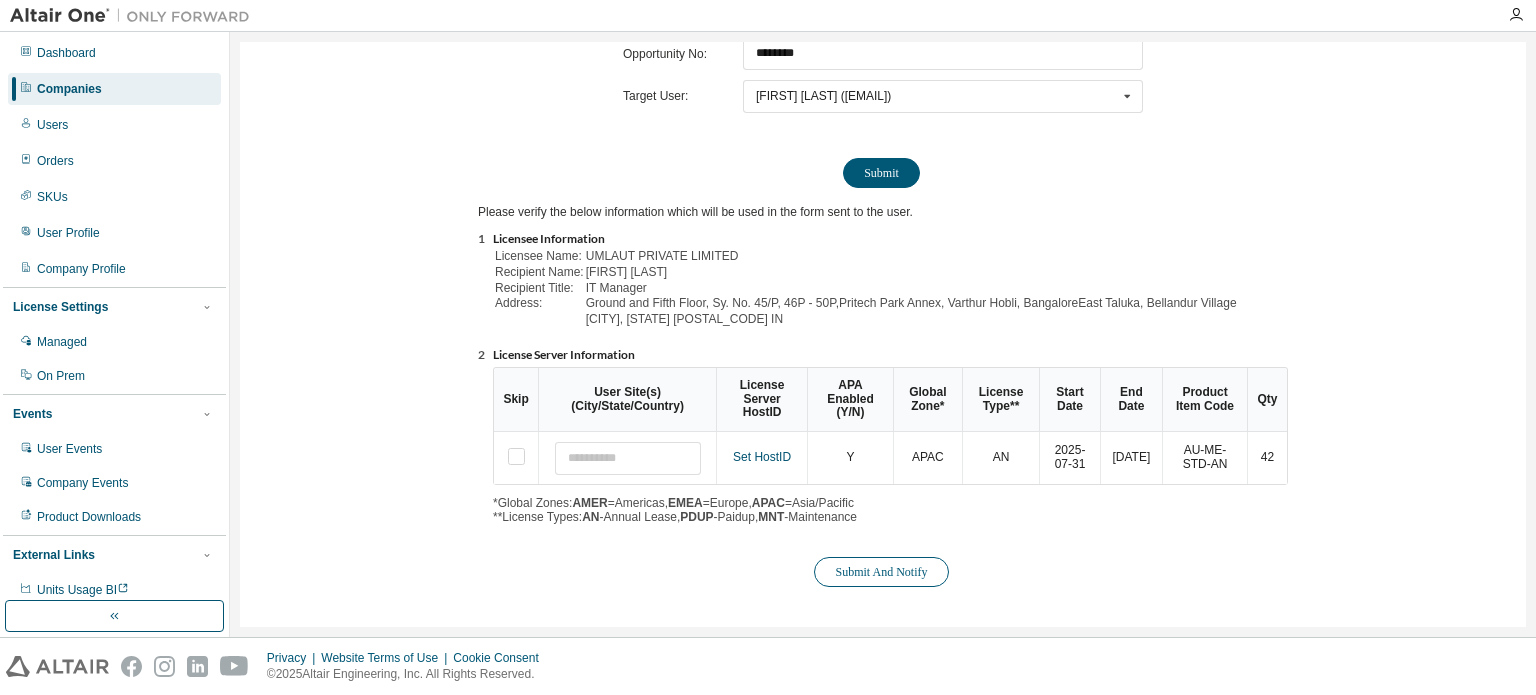 click on "Submit And Notify" at bounding box center [881, 572] 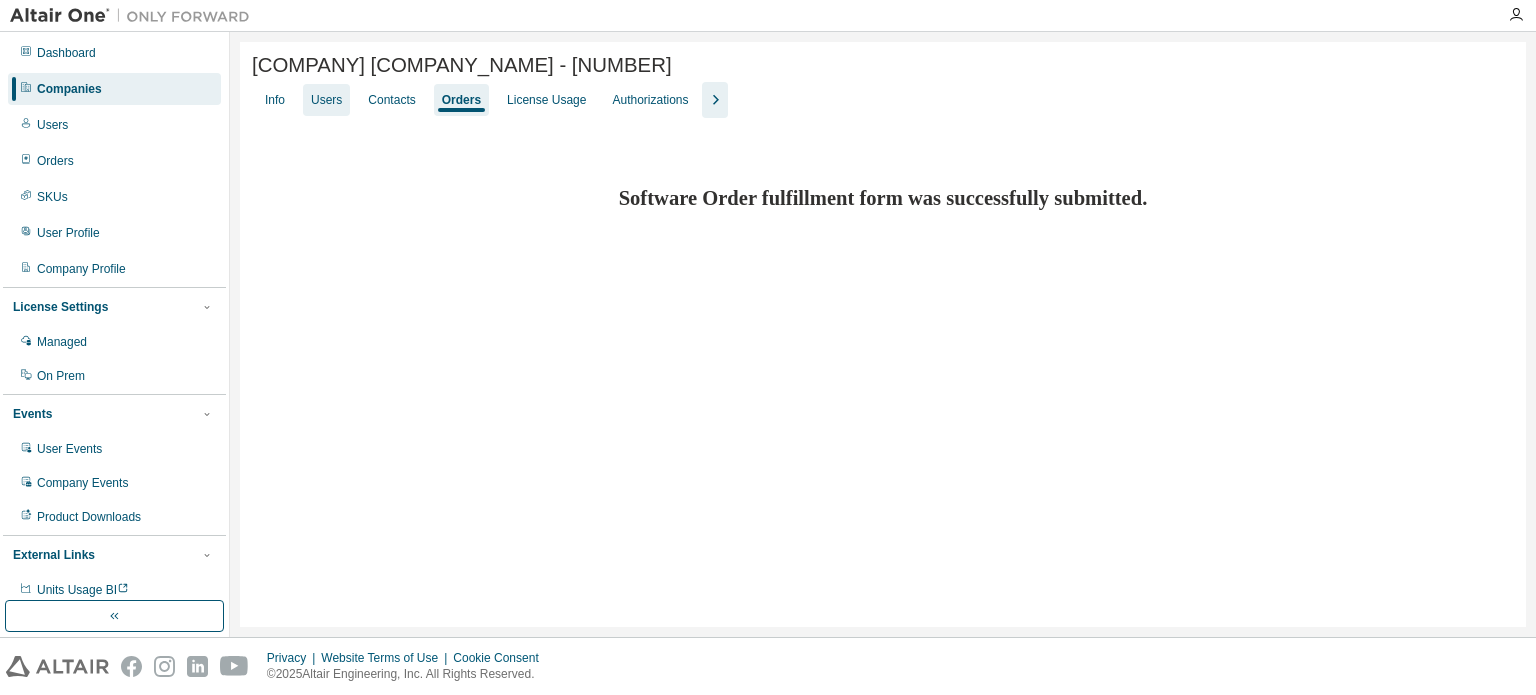 click on "Users" at bounding box center (326, 100) 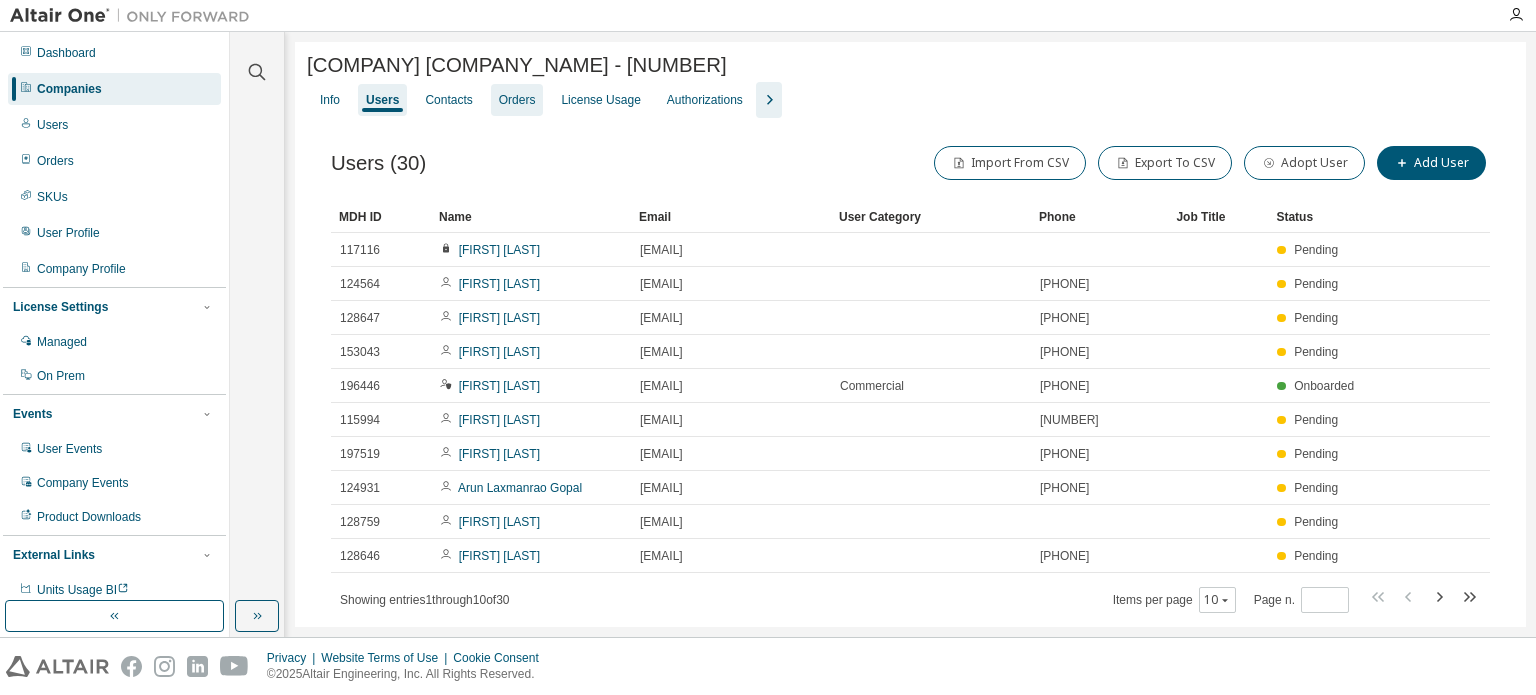 click on "Contacts" at bounding box center (448, 100) 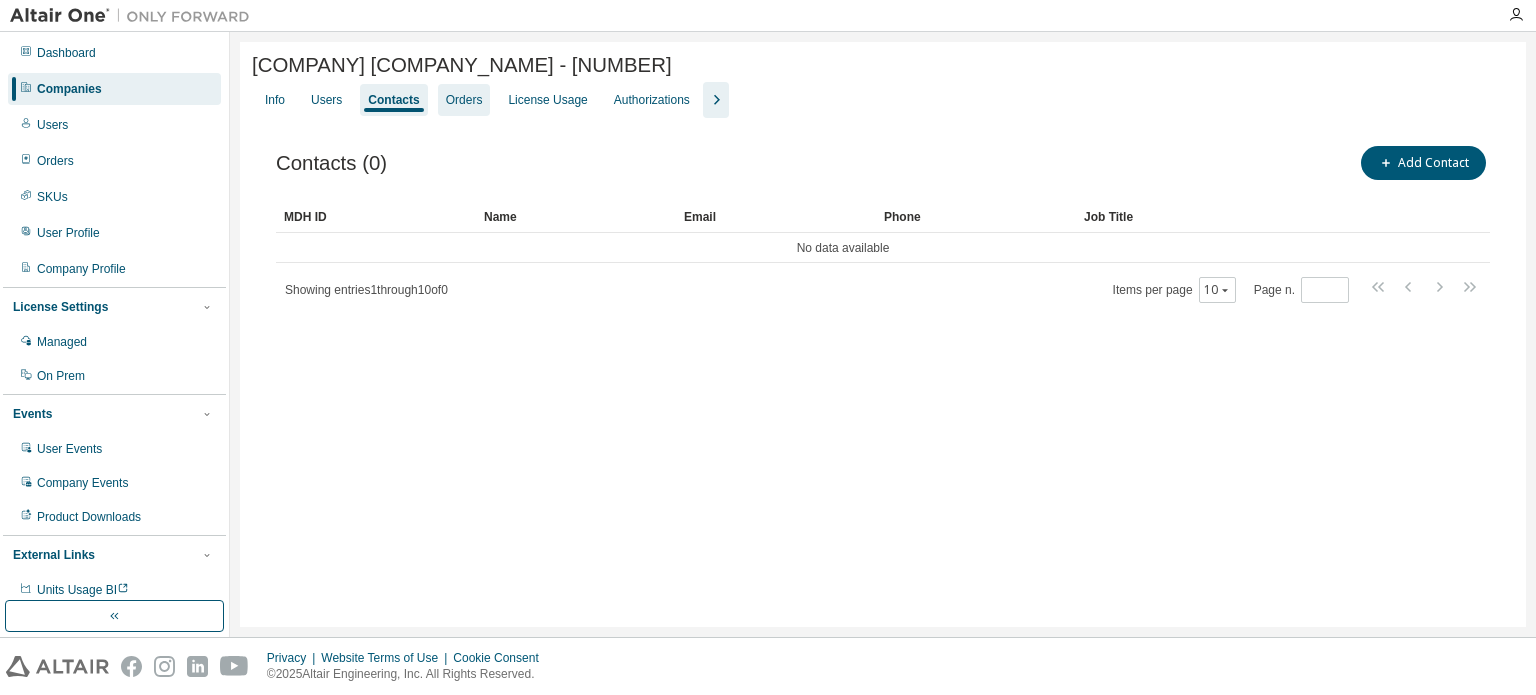 click on "Orders" at bounding box center [464, 100] 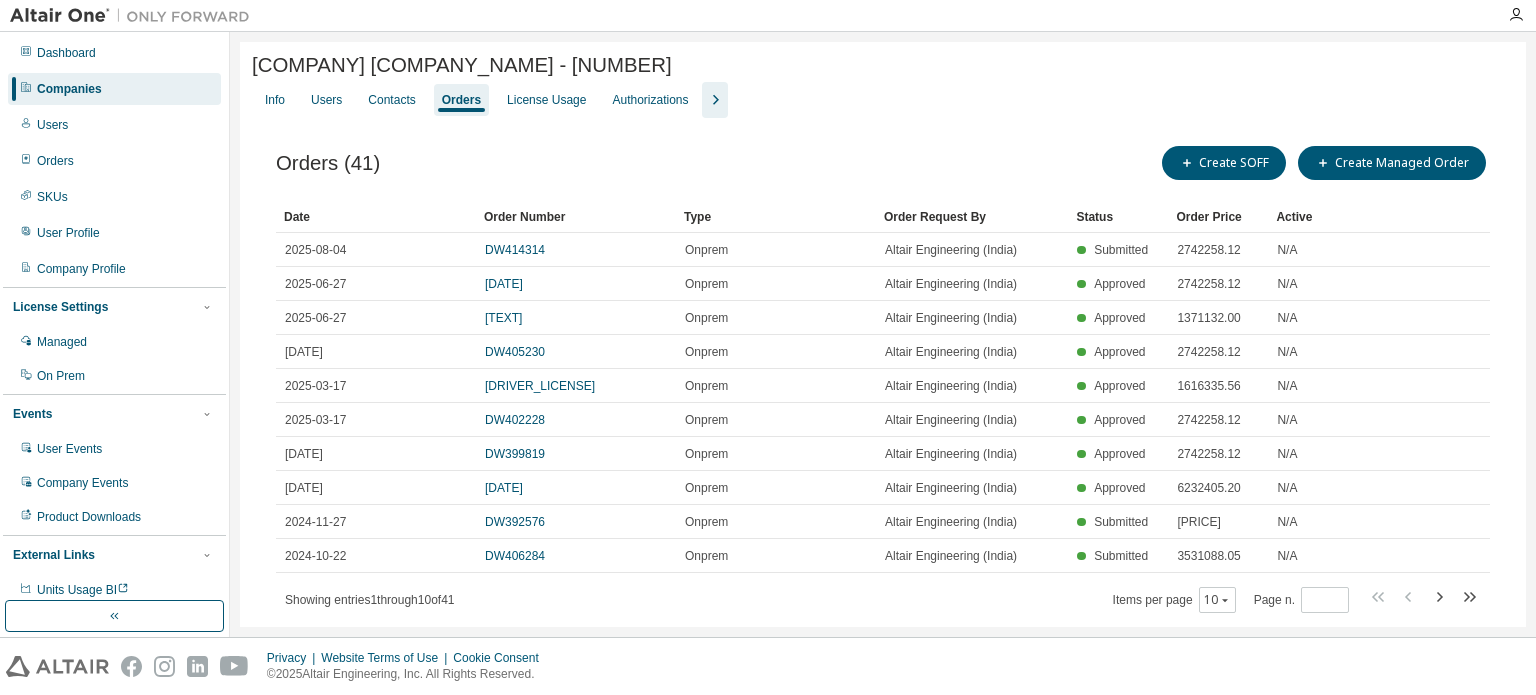 click on "Companies" at bounding box center [114, 89] 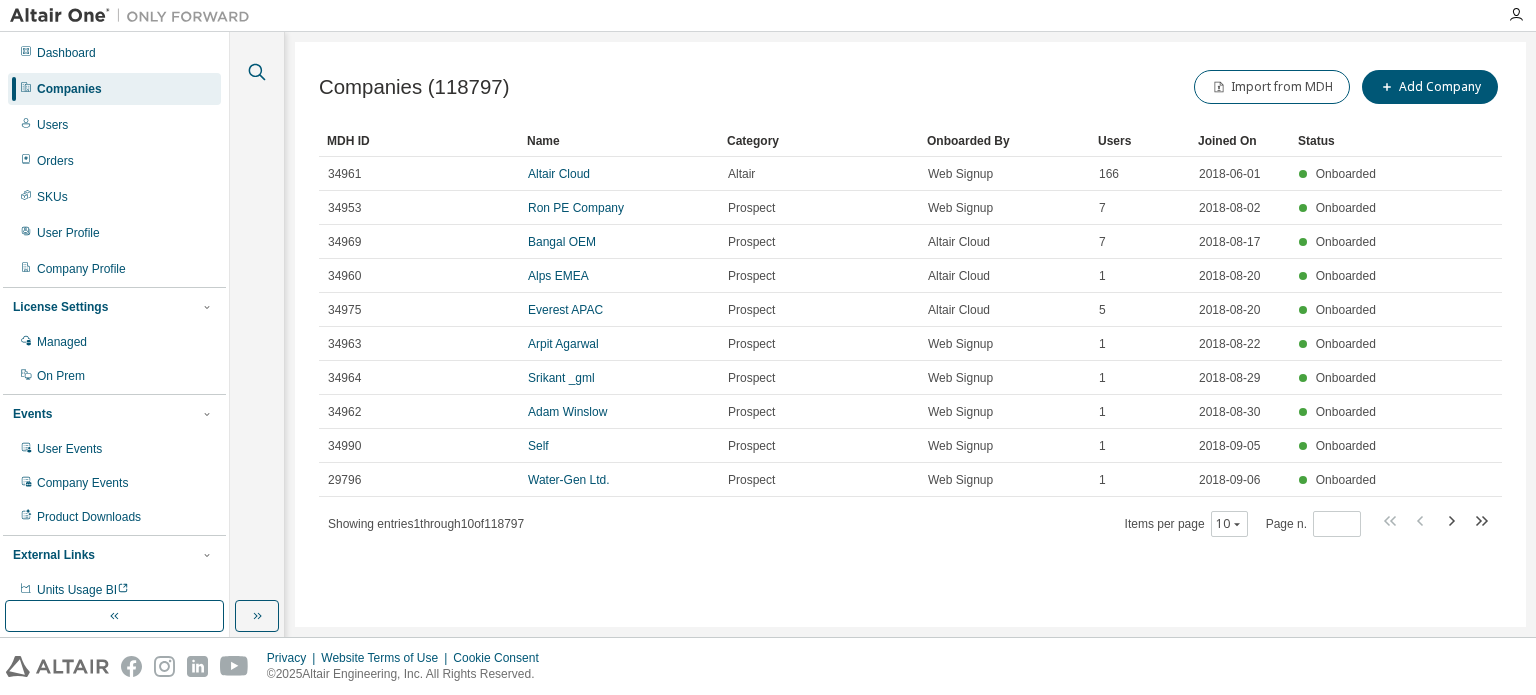click 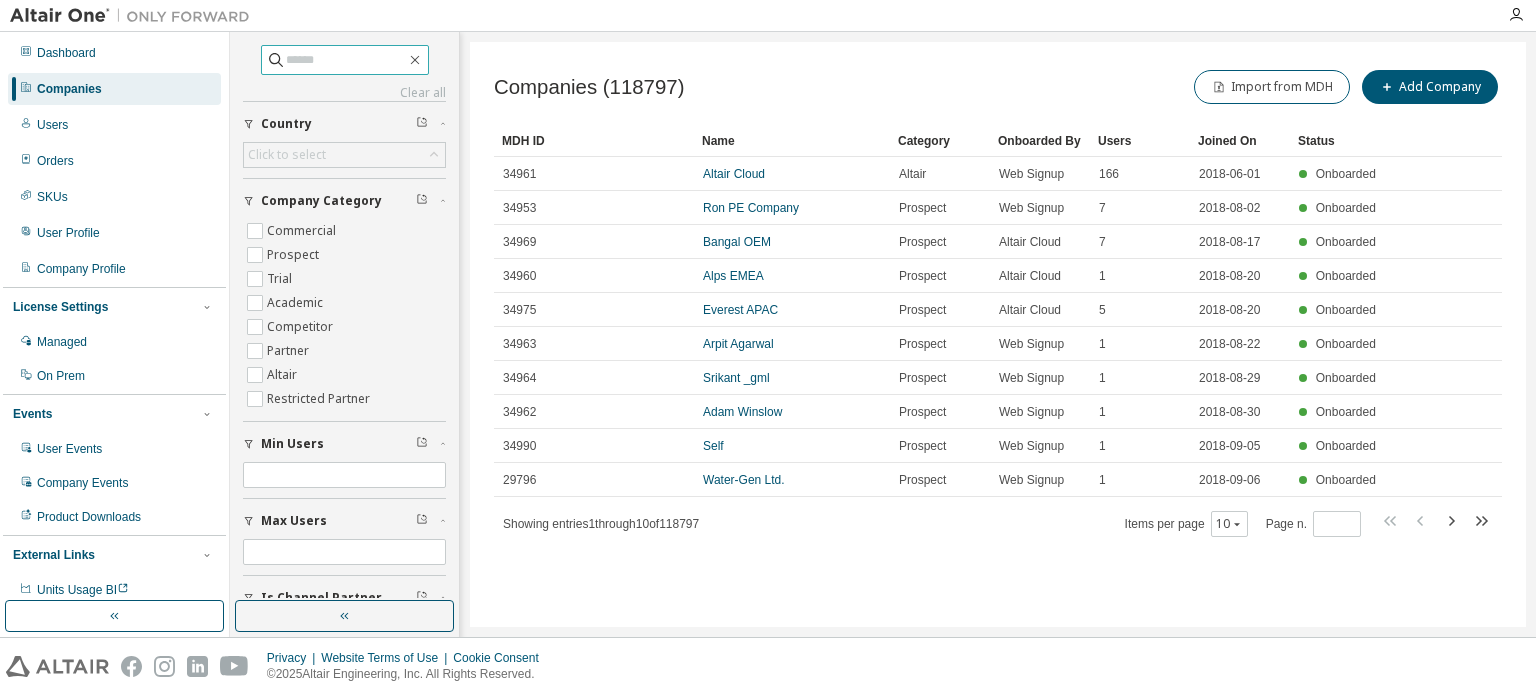 click at bounding box center (346, 60) 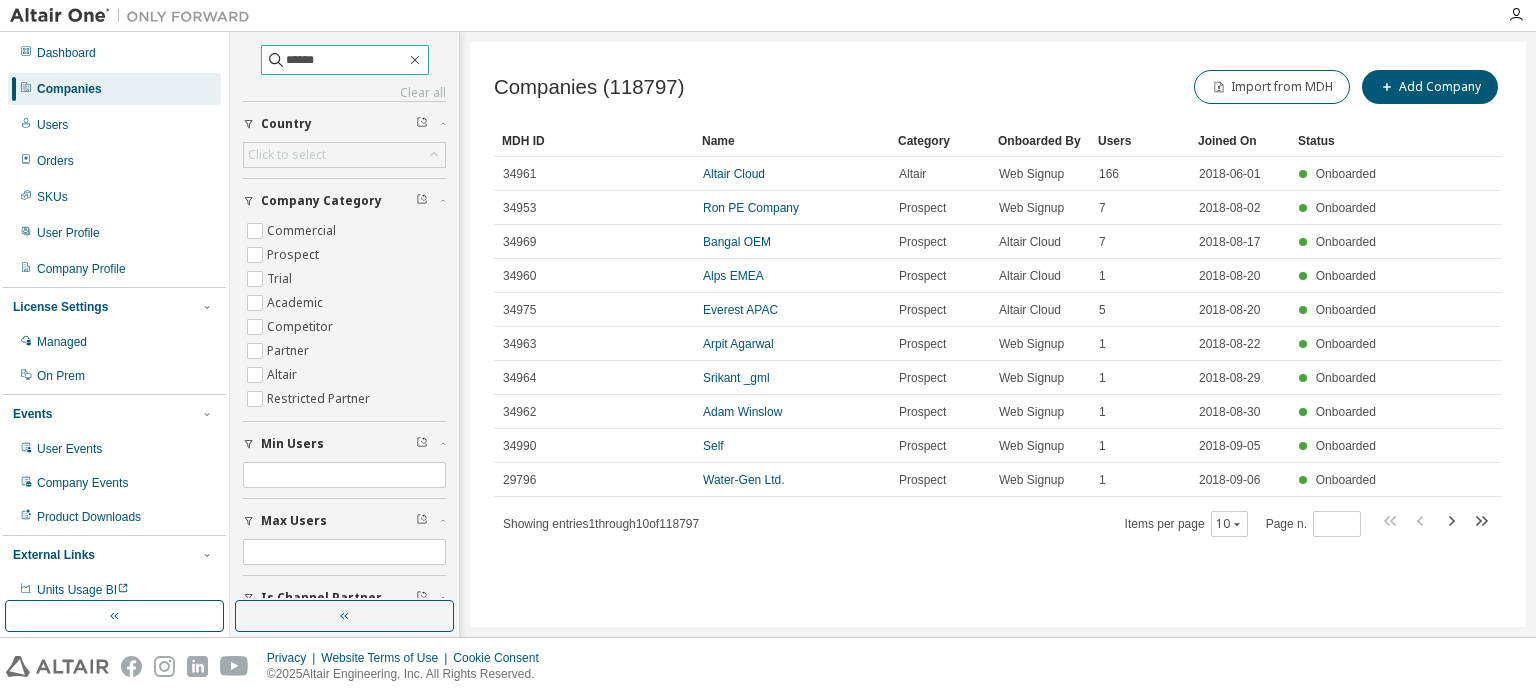 type on "******" 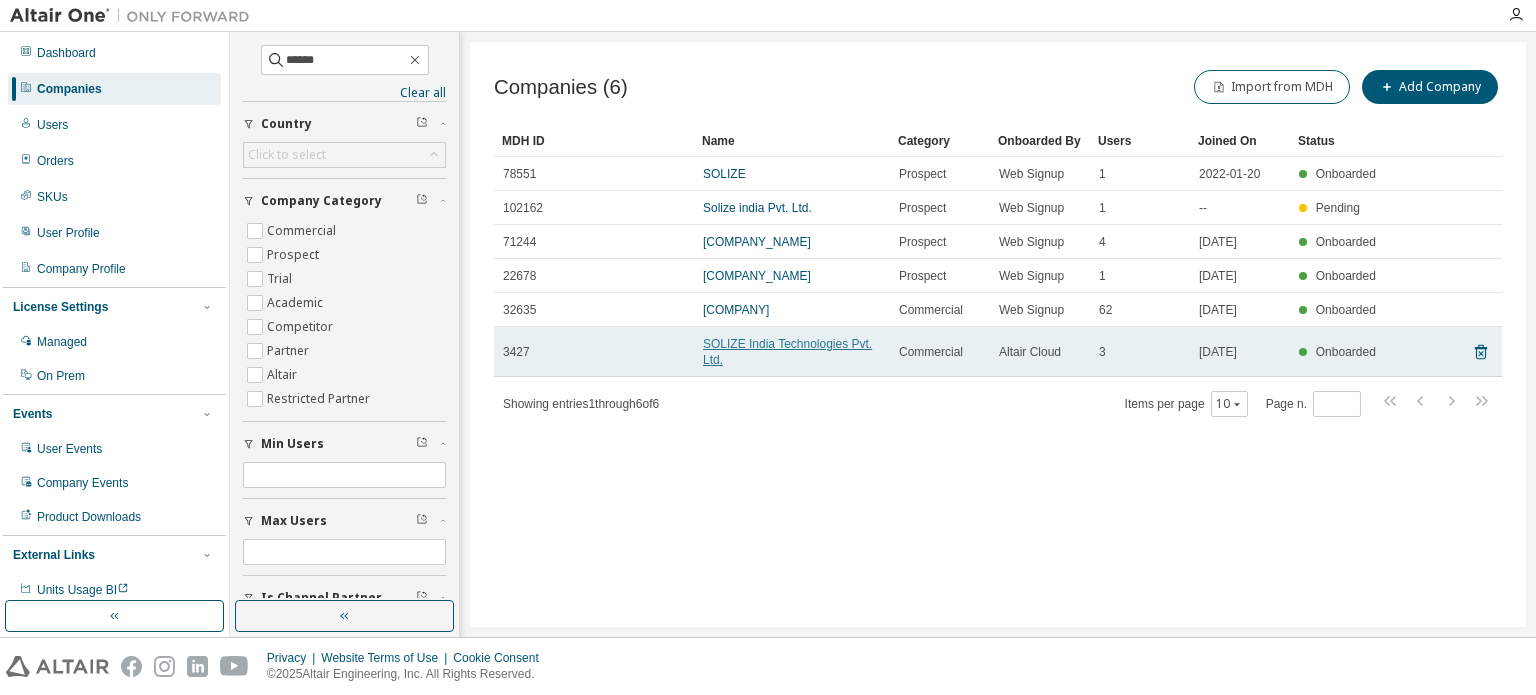 click on "SOLIZE India Technologies Pvt. Ltd." at bounding box center (787, 352) 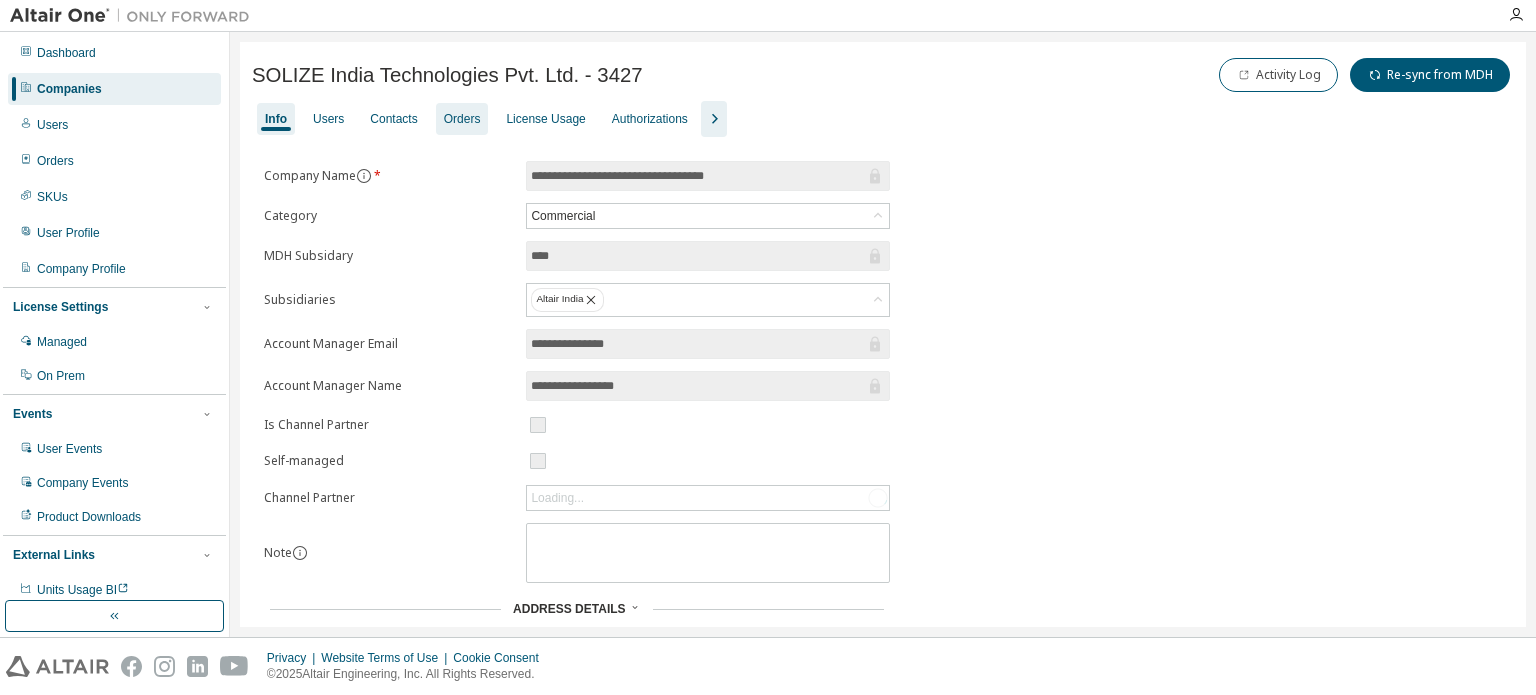click on "Orders" at bounding box center (462, 119) 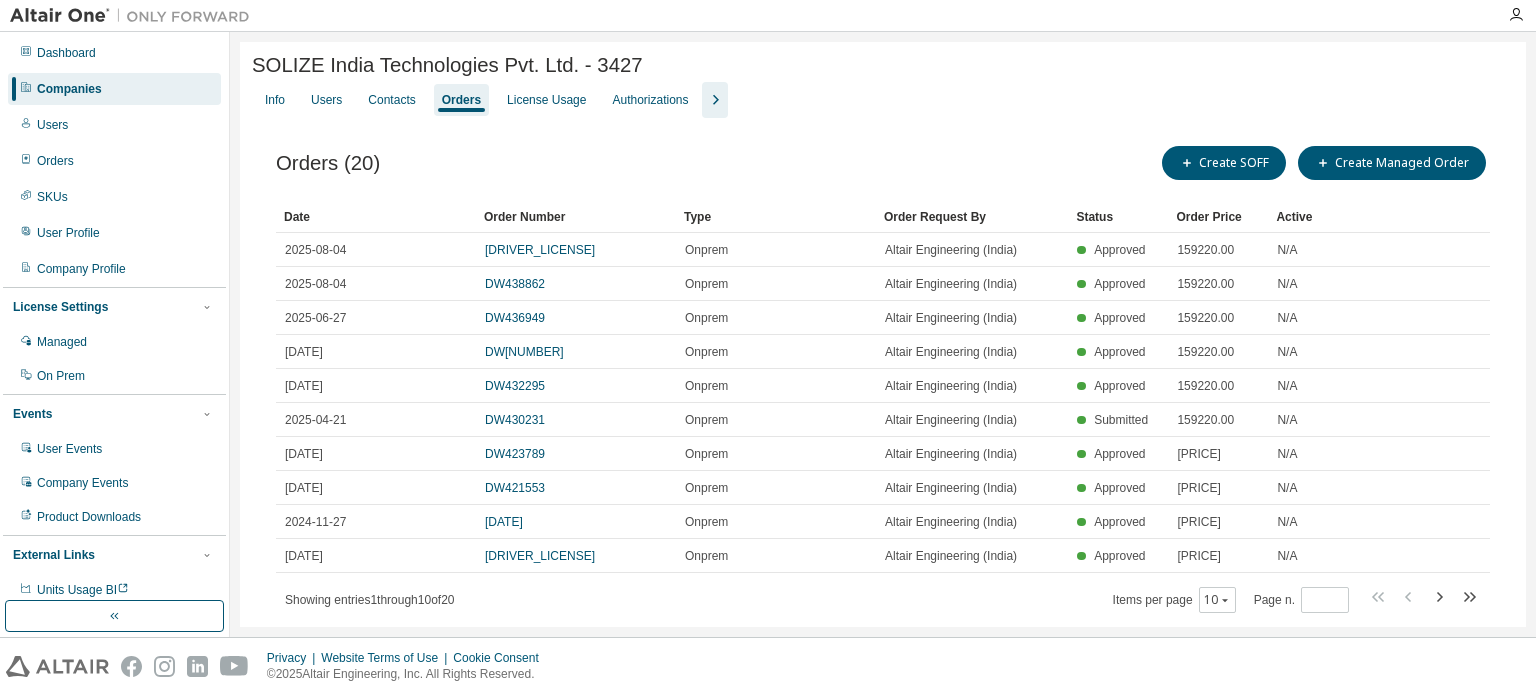 click on "Companies" at bounding box center (114, 89) 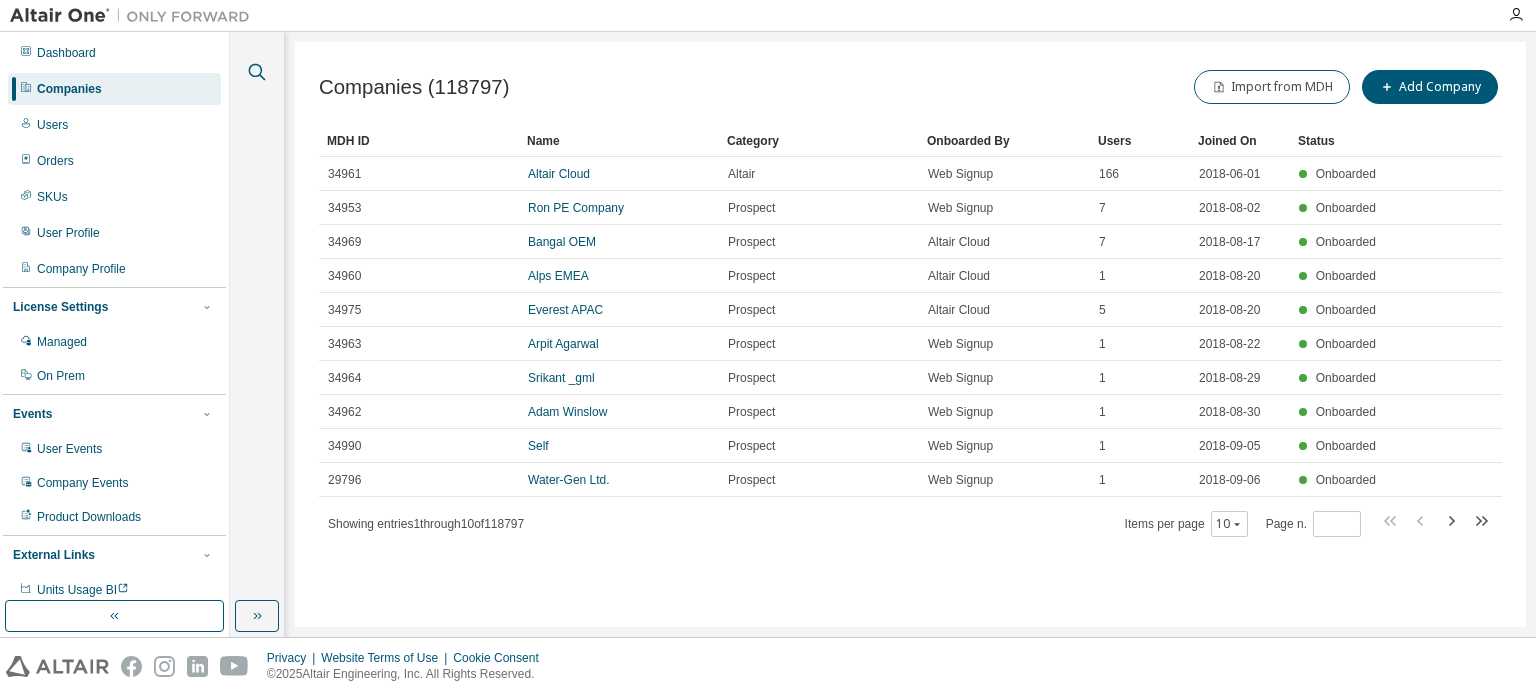 click 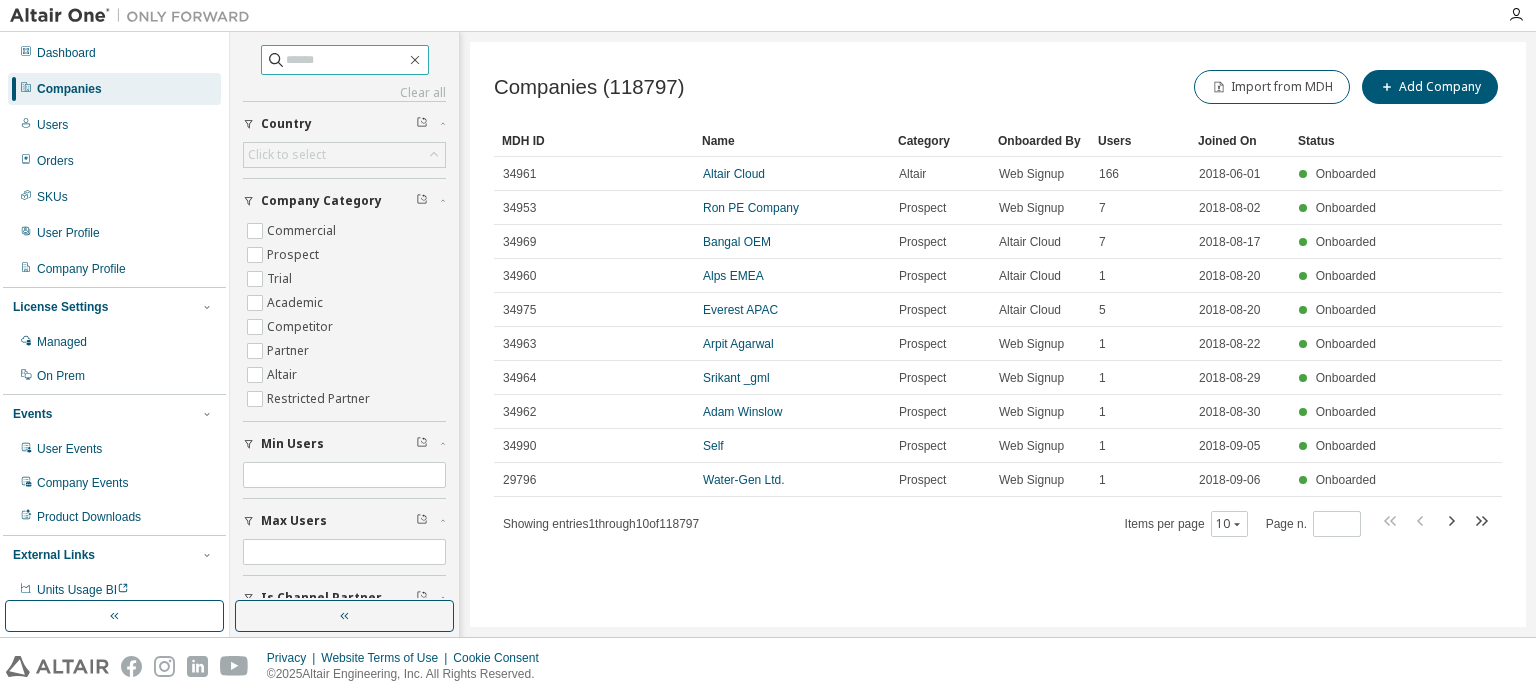 click at bounding box center (346, 60) 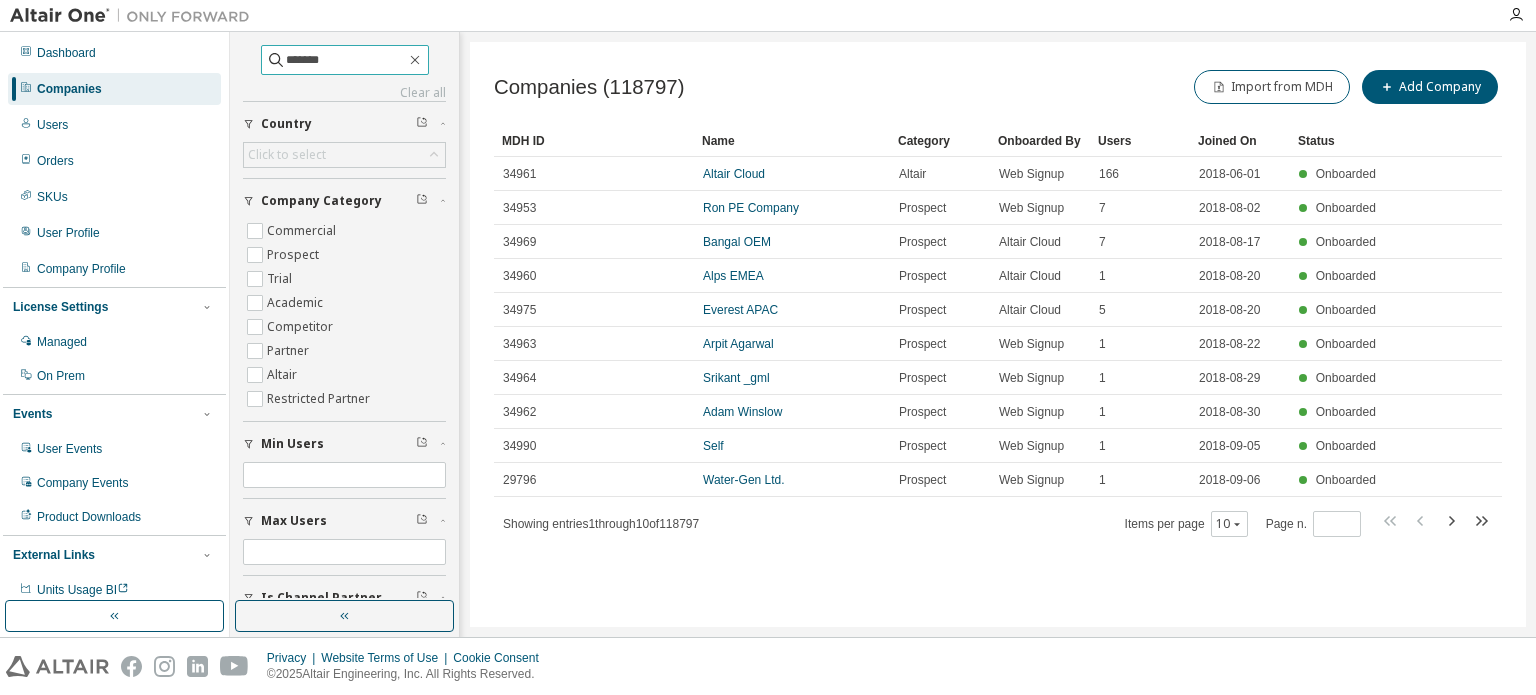 type on "*******" 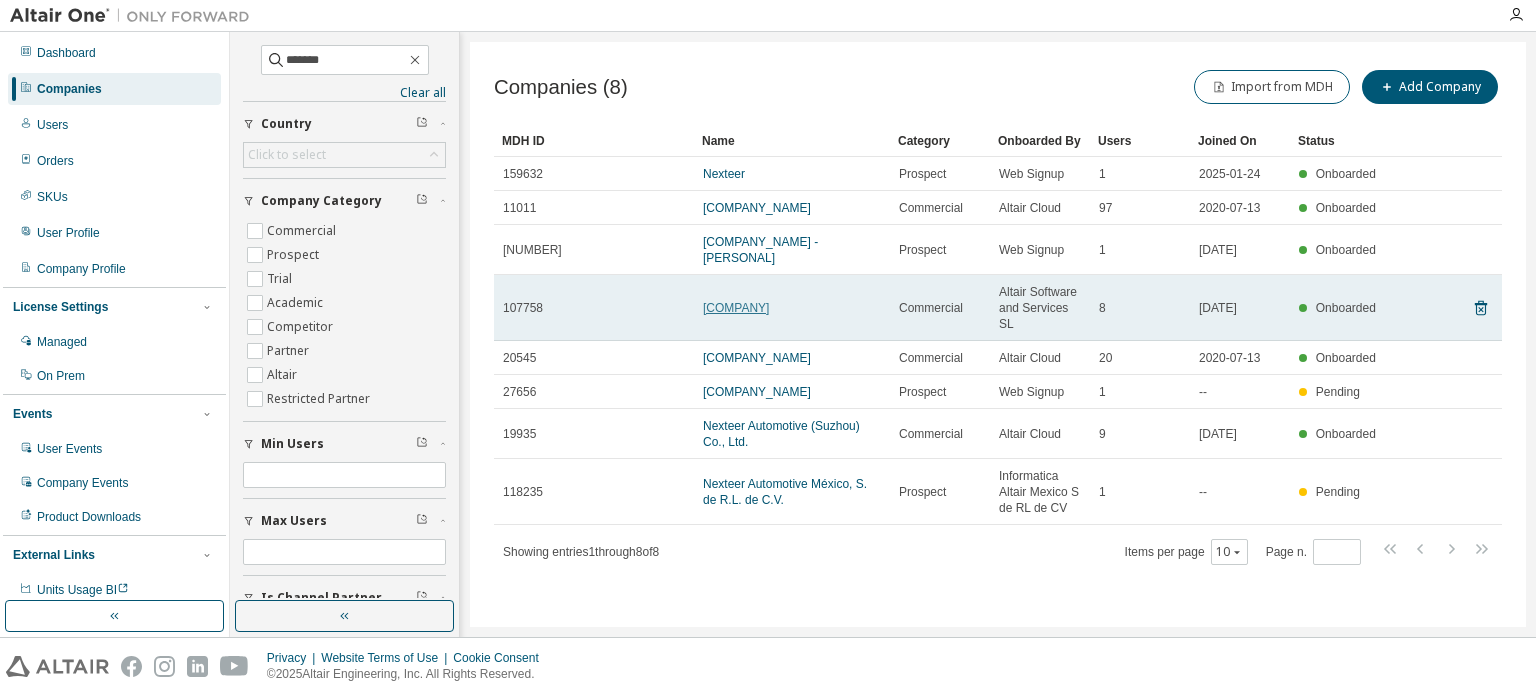 click on "[COMPANY]" at bounding box center [736, 308] 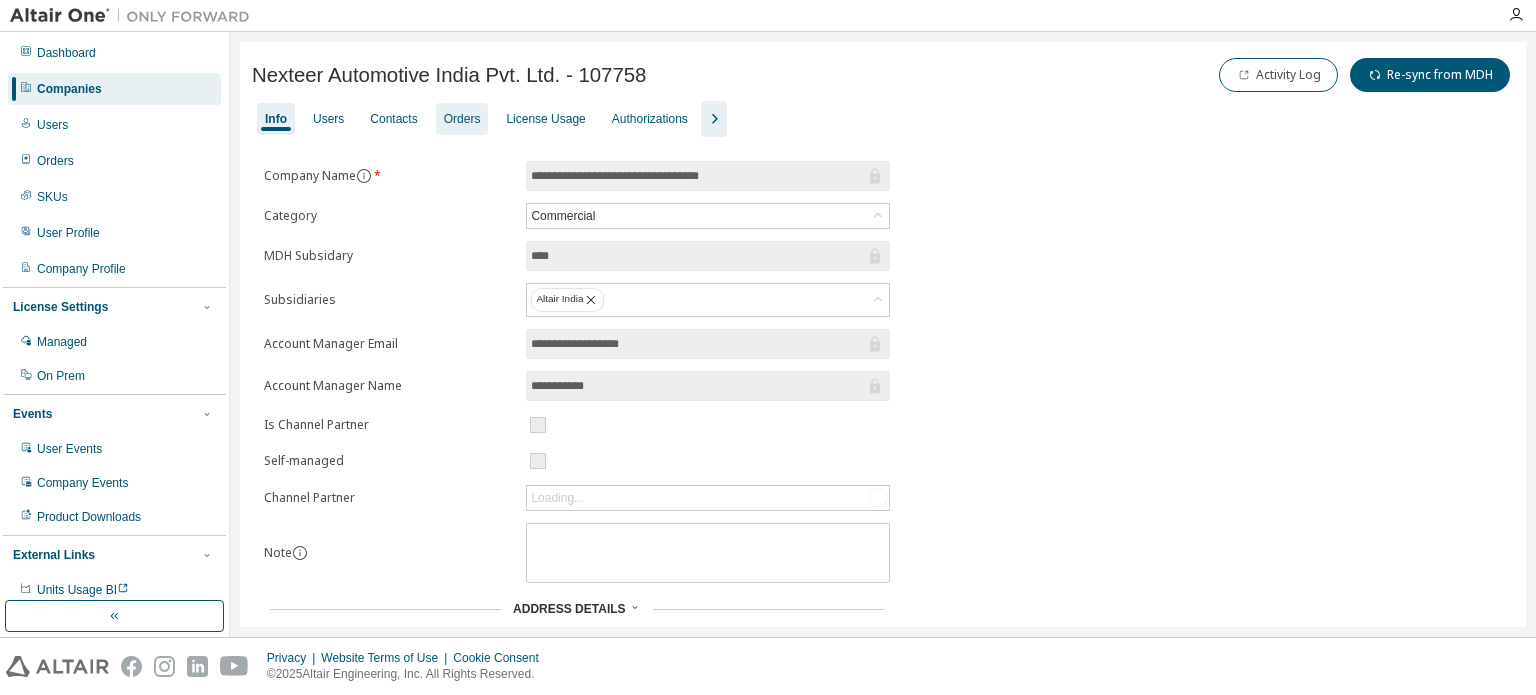 click on "Orders" at bounding box center (462, 119) 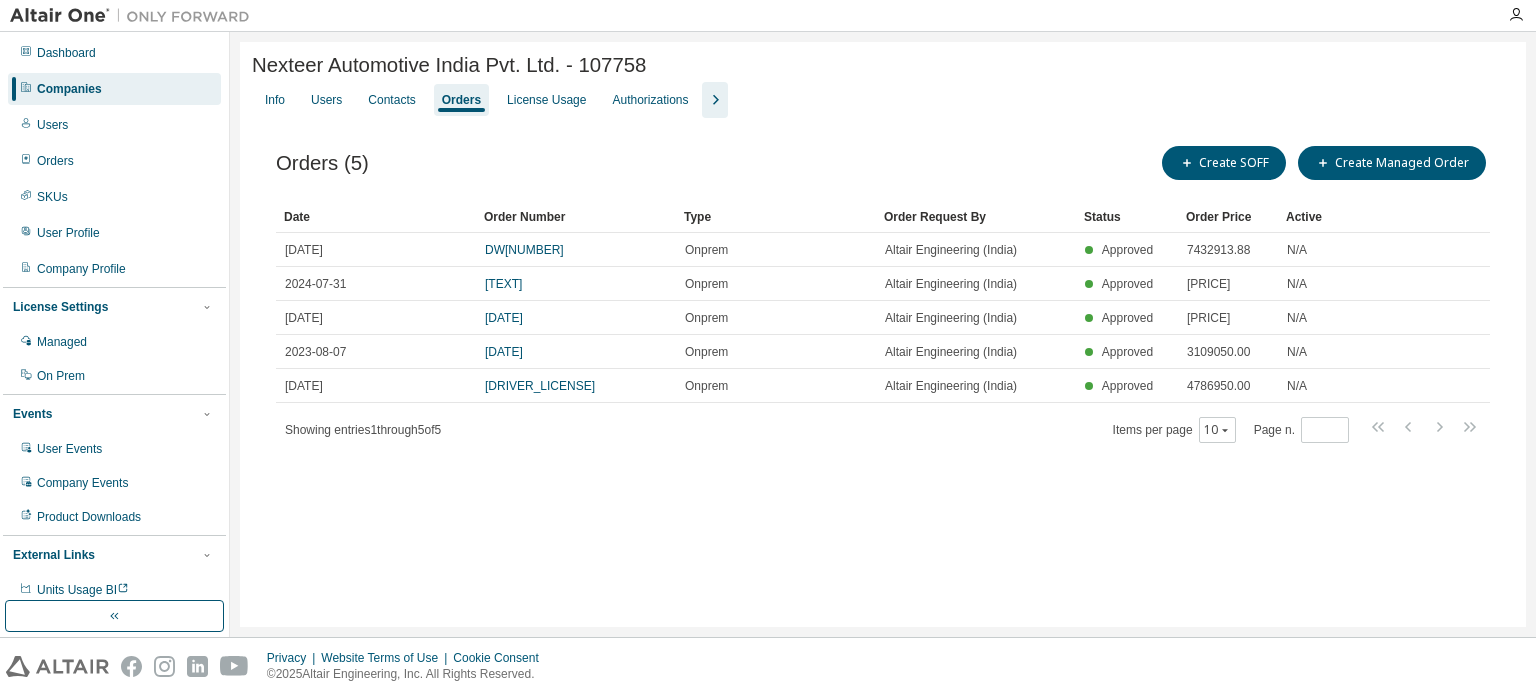 drag, startPoint x: 1183, startPoint y: 572, endPoint x: 1232, endPoint y: 567, distance: 49.25444 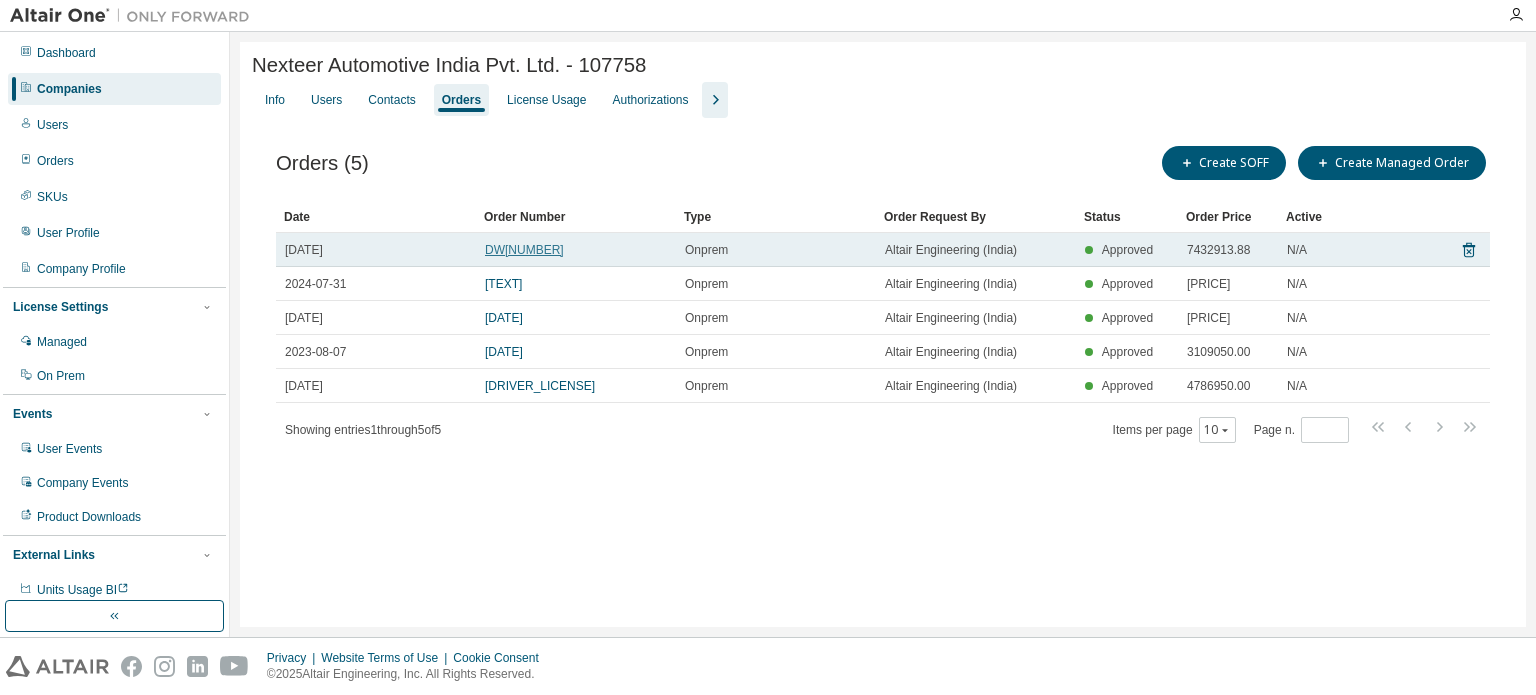 click on "DW[NUMBER]" at bounding box center [524, 250] 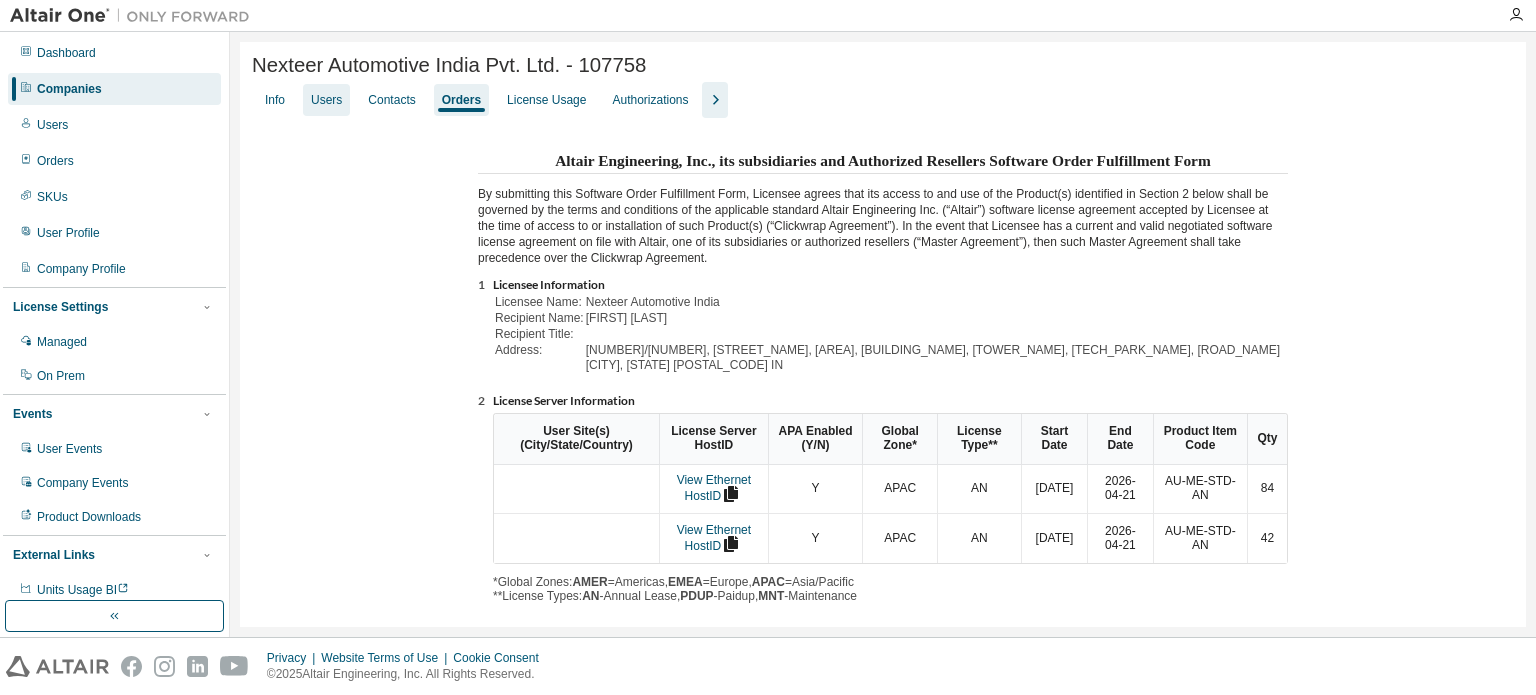 click on "Users" at bounding box center [326, 100] 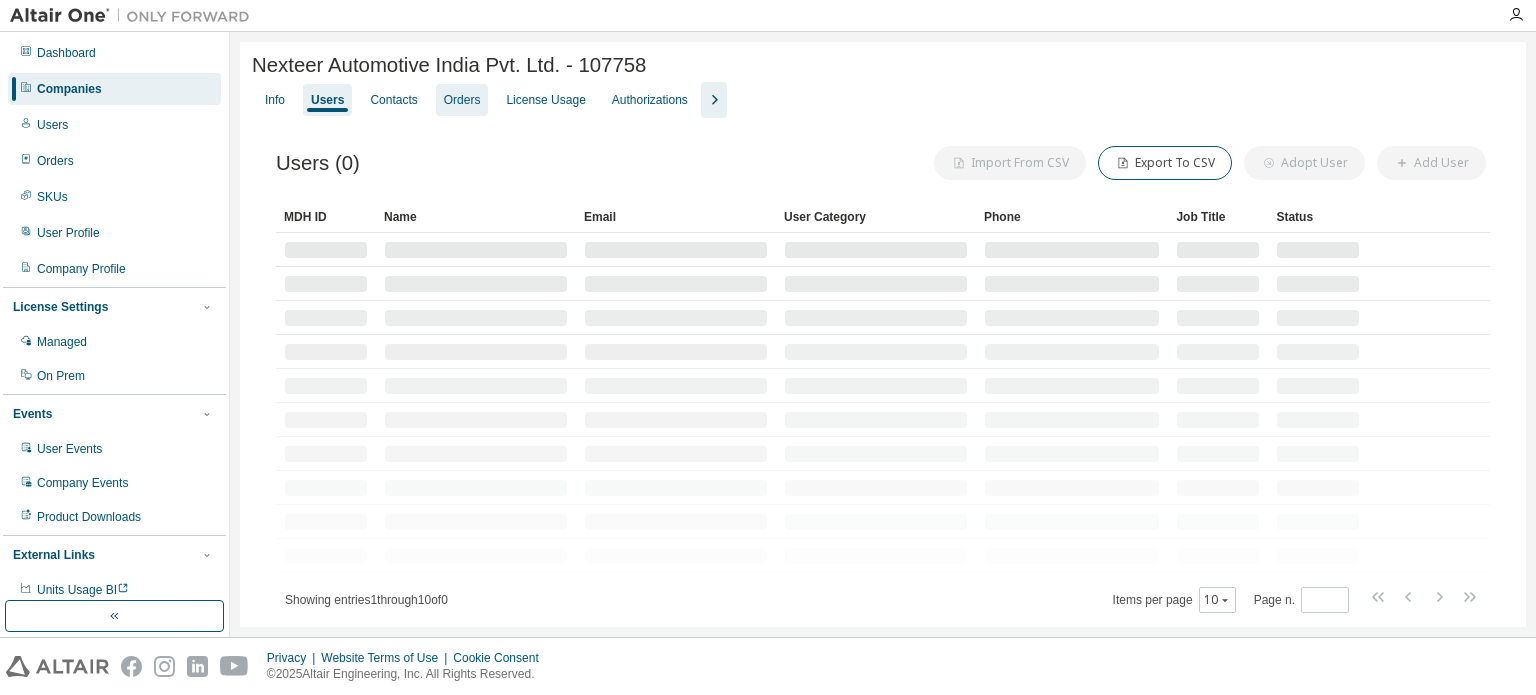 click on "Orders" at bounding box center [462, 100] 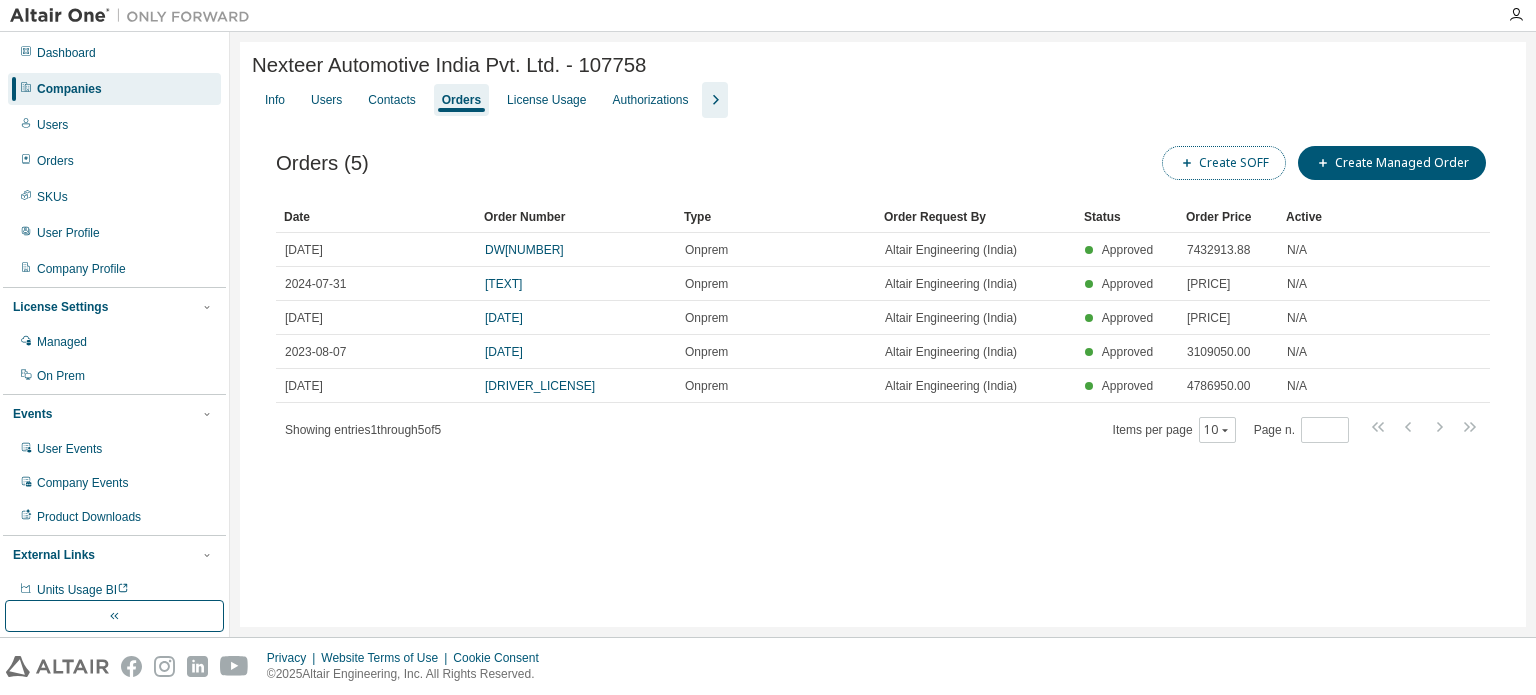 click on "Create SOFF" at bounding box center (1224, 163) 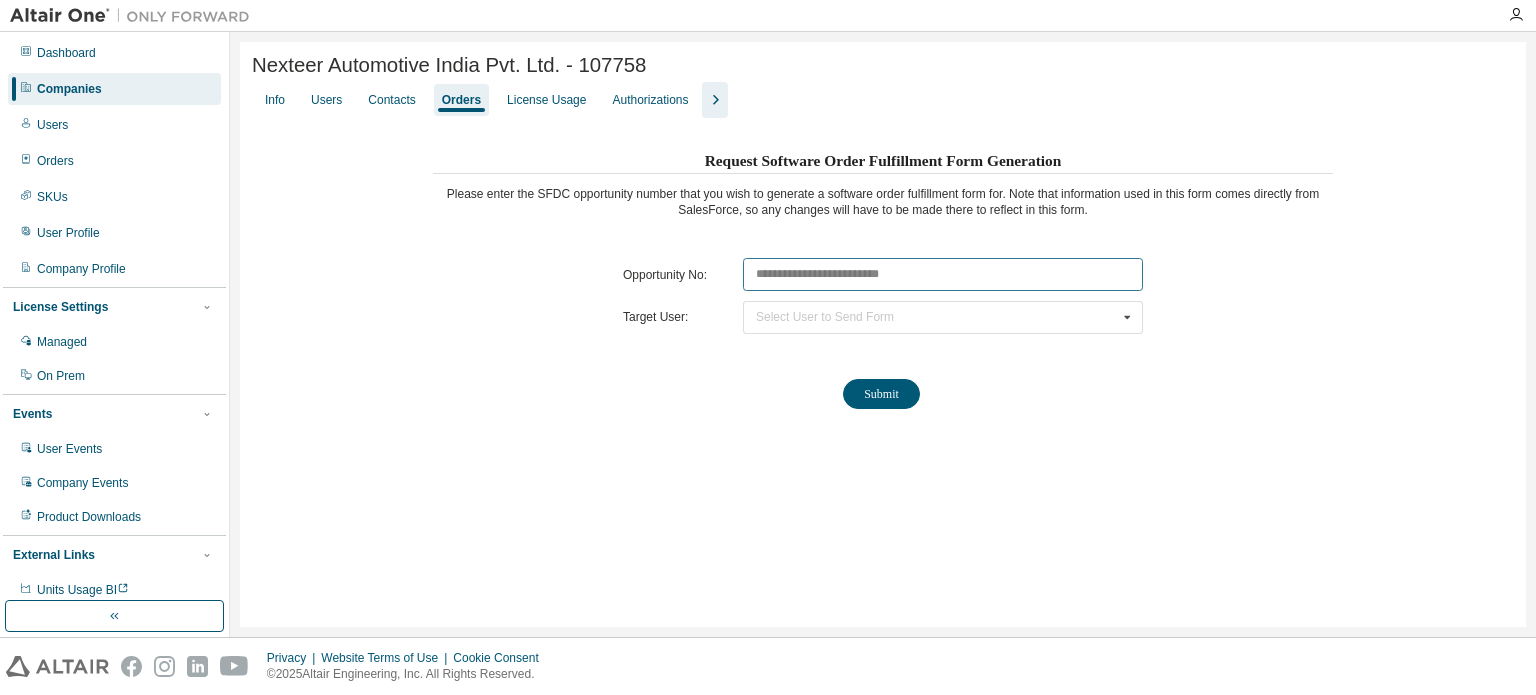 click at bounding box center (943, 274) 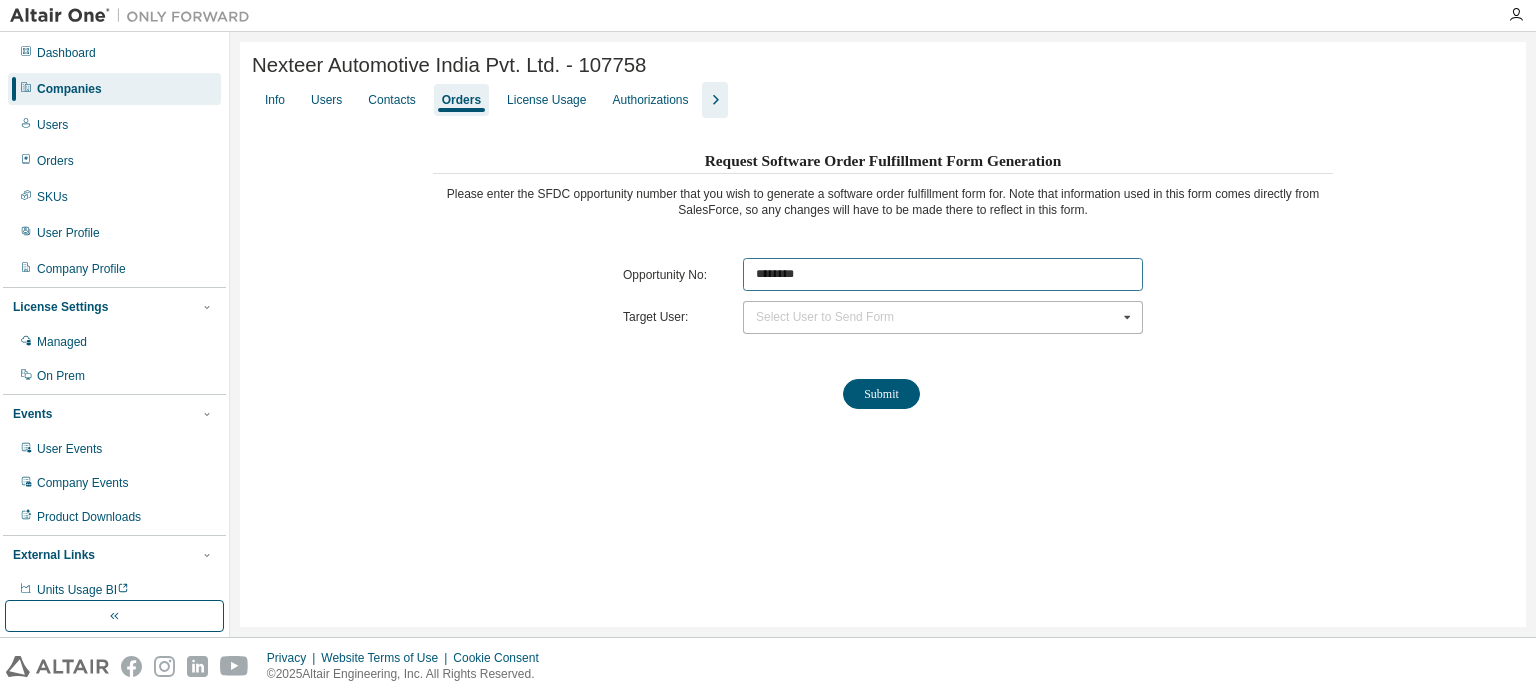 type on "********" 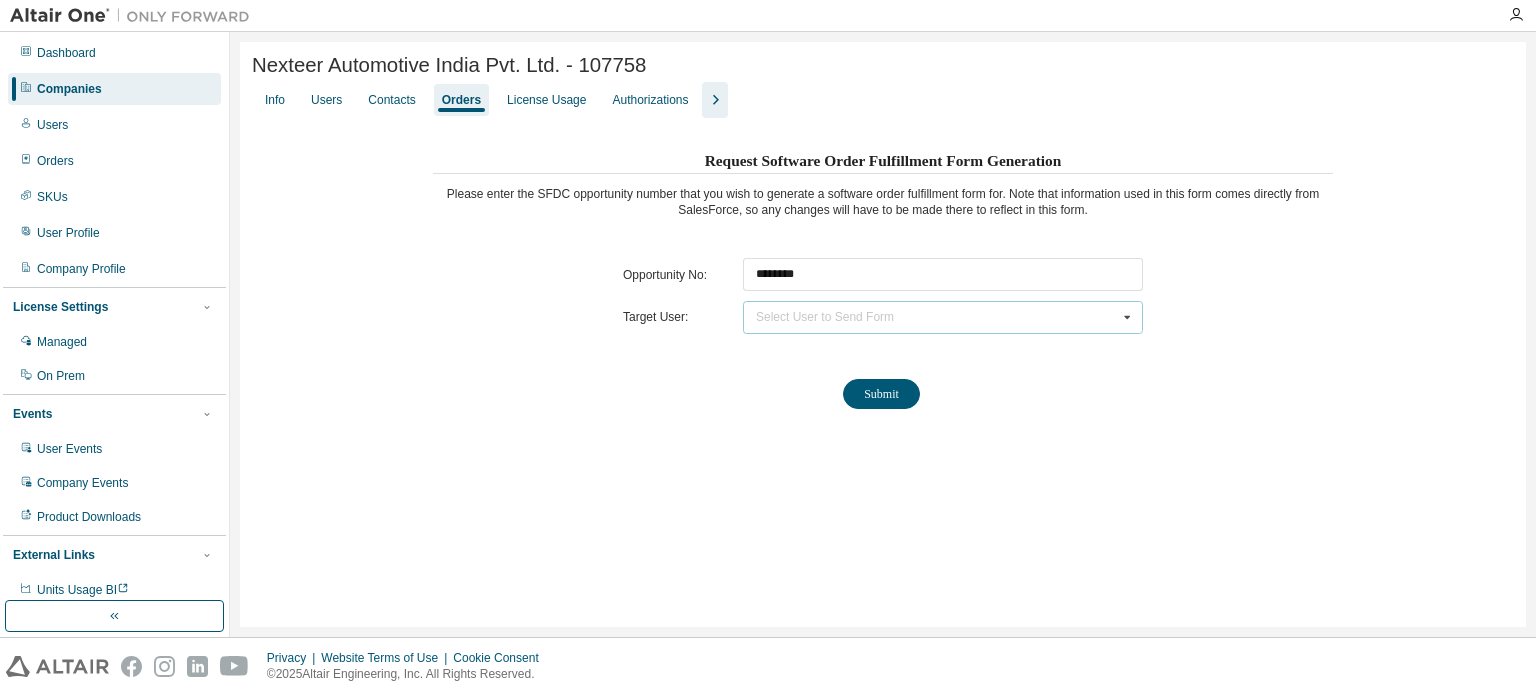 click on "Select User to Send Form" at bounding box center (825, 317) 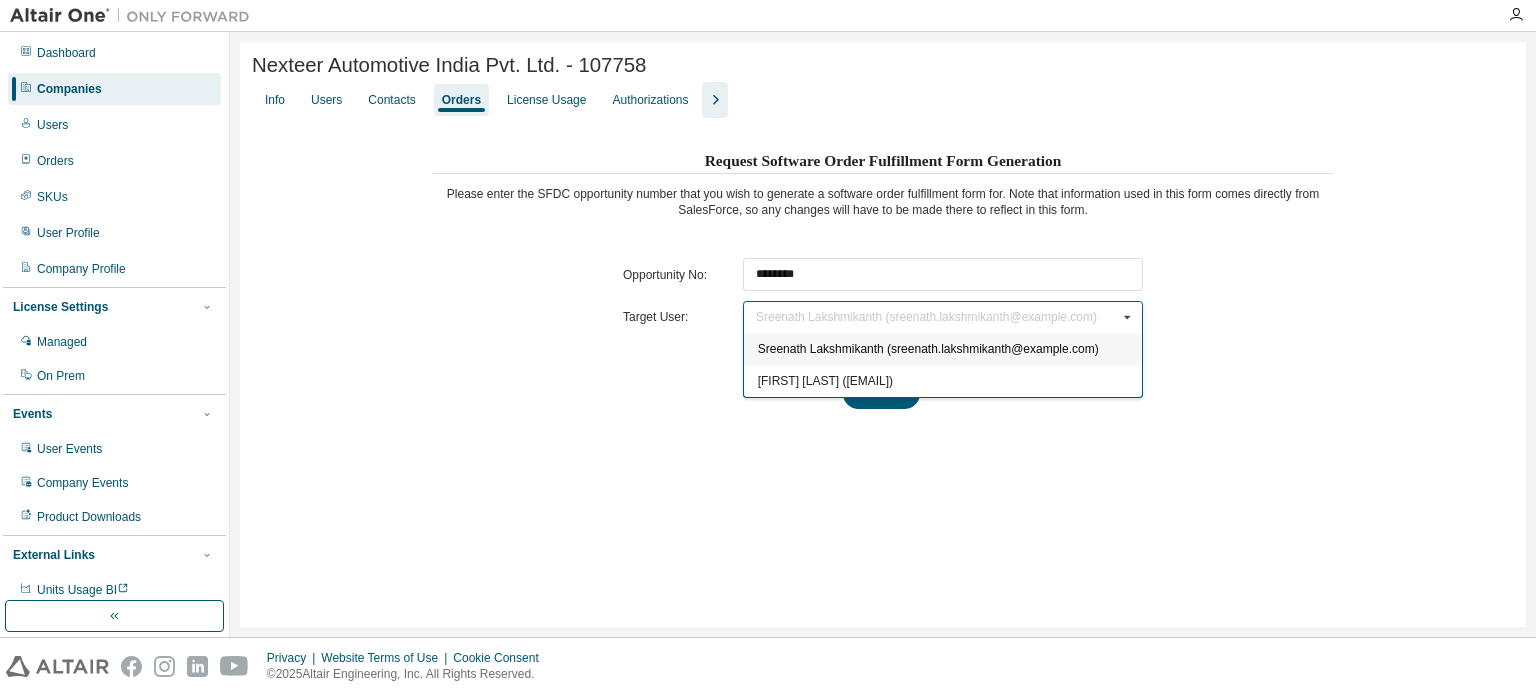 click on "Sreenath Lakshmikanth (sreenath.lakshmikanth@example.com)" at bounding box center (928, 349) 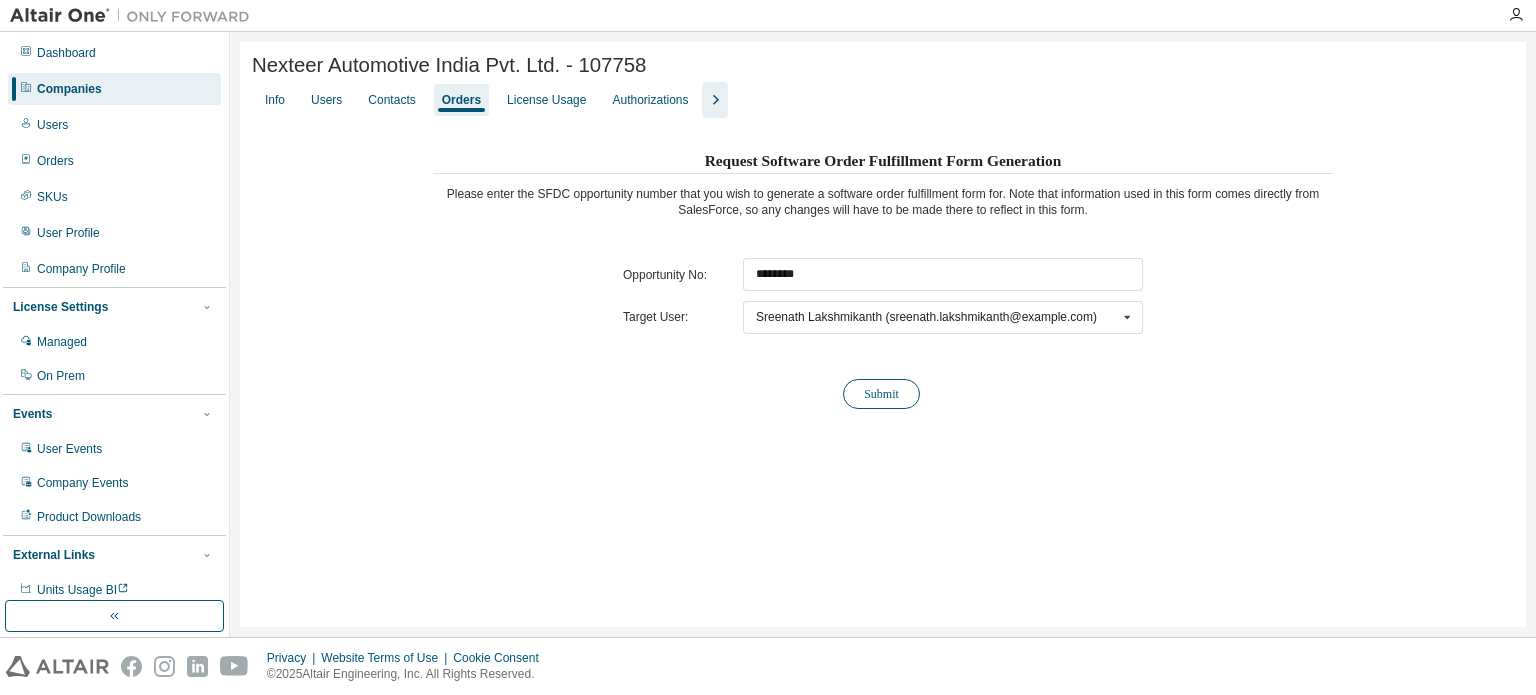 click on "Submit" at bounding box center [881, 394] 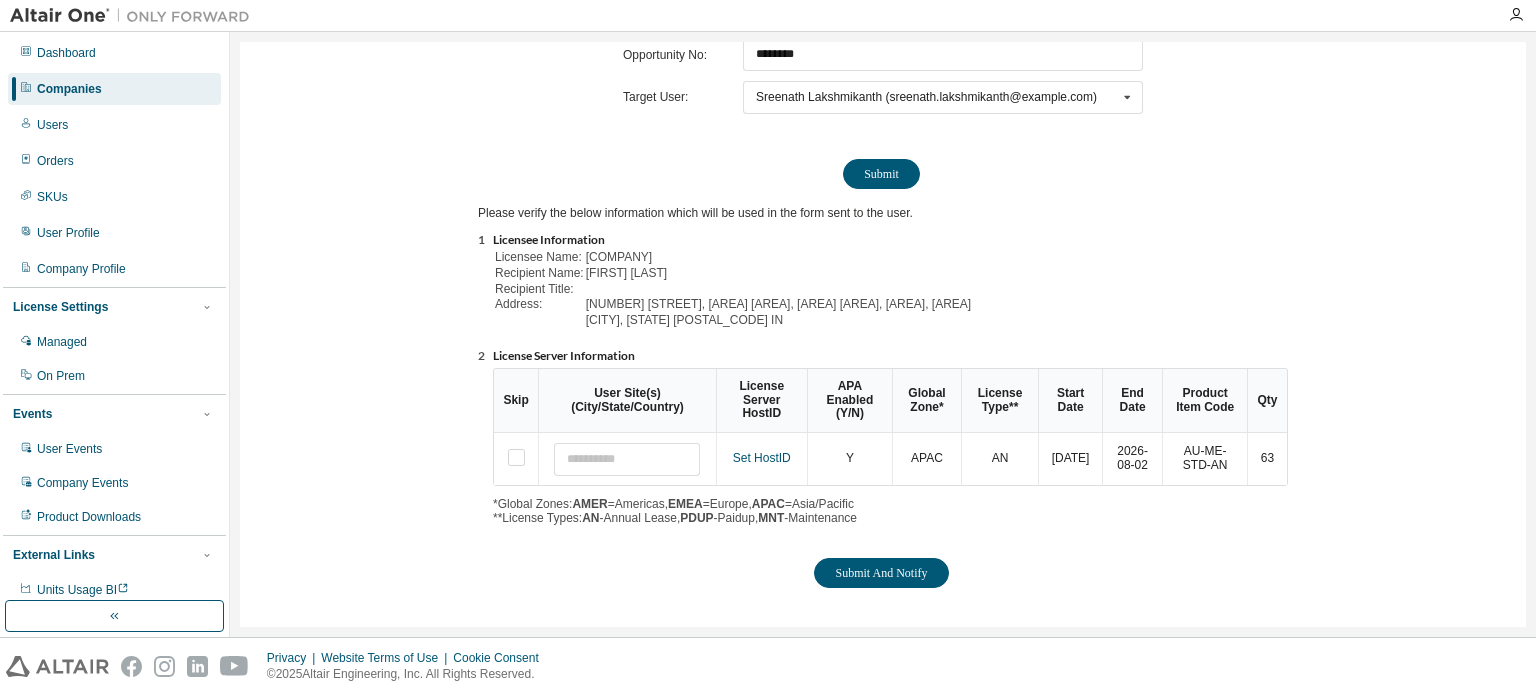 scroll, scrollTop: 221, scrollLeft: 0, axis: vertical 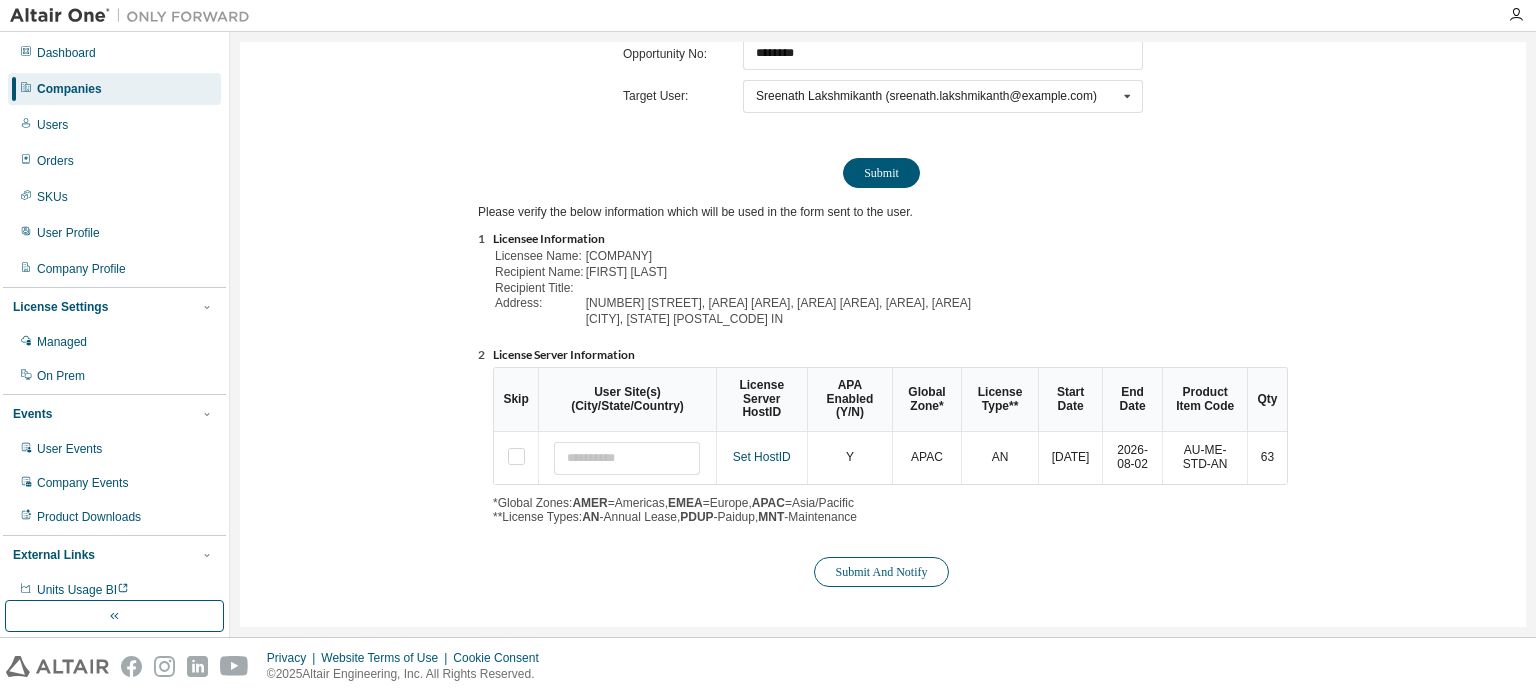click on "Submit And Notify" at bounding box center (881, 572) 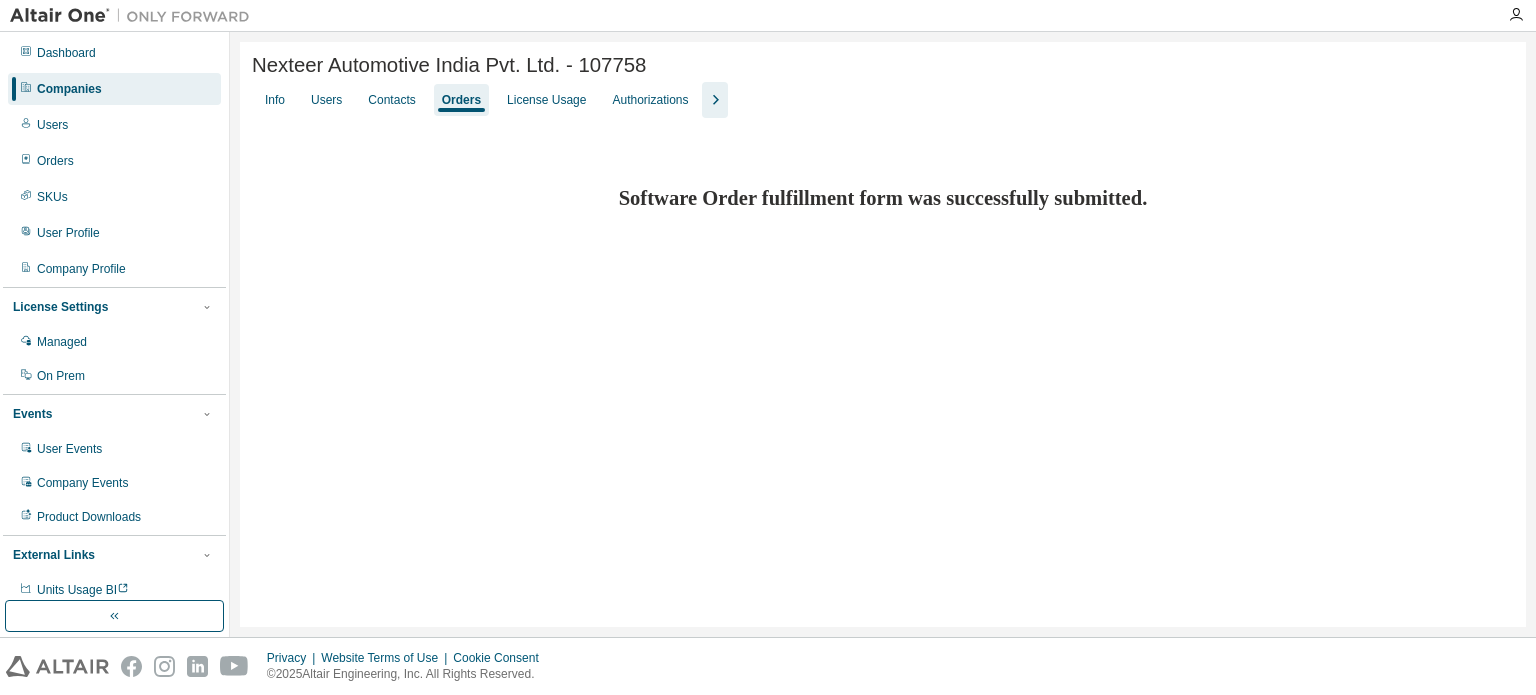 click on "Companies" at bounding box center (114, 89) 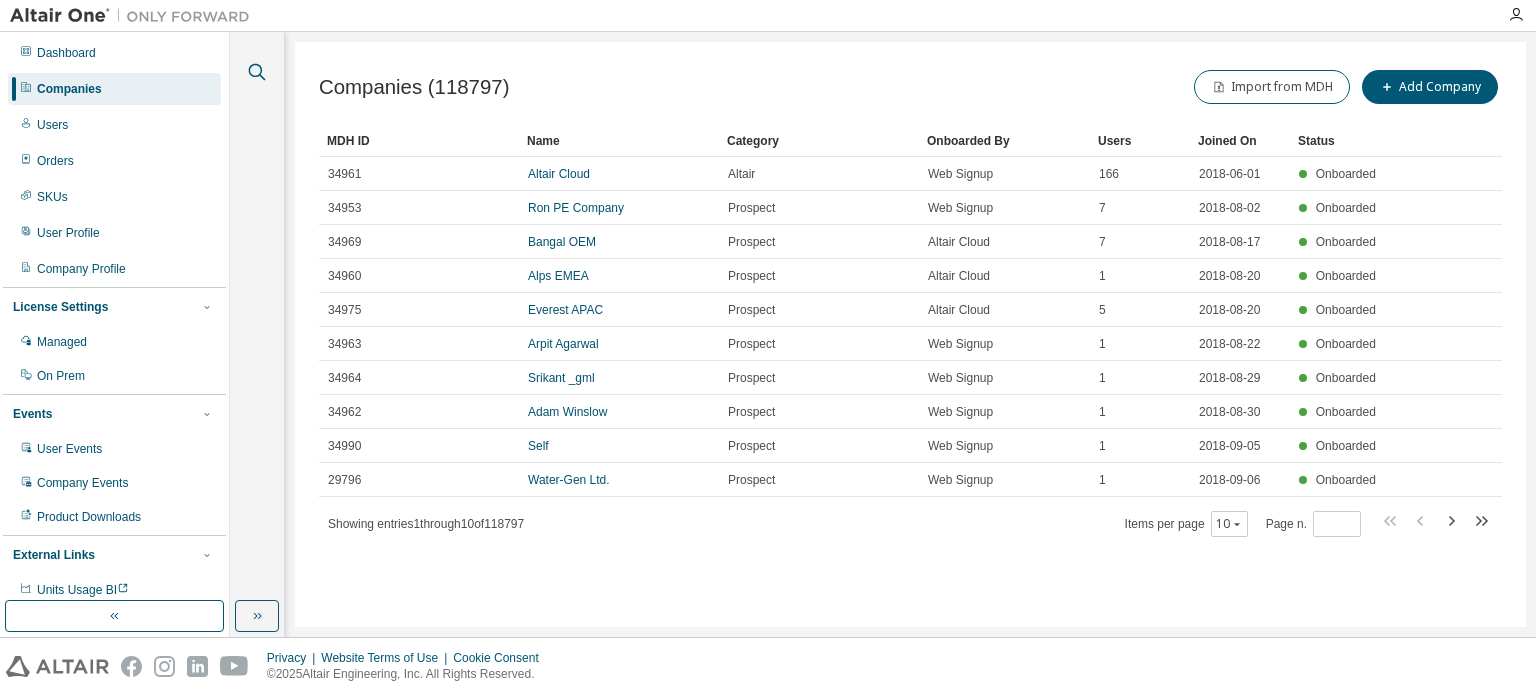 click 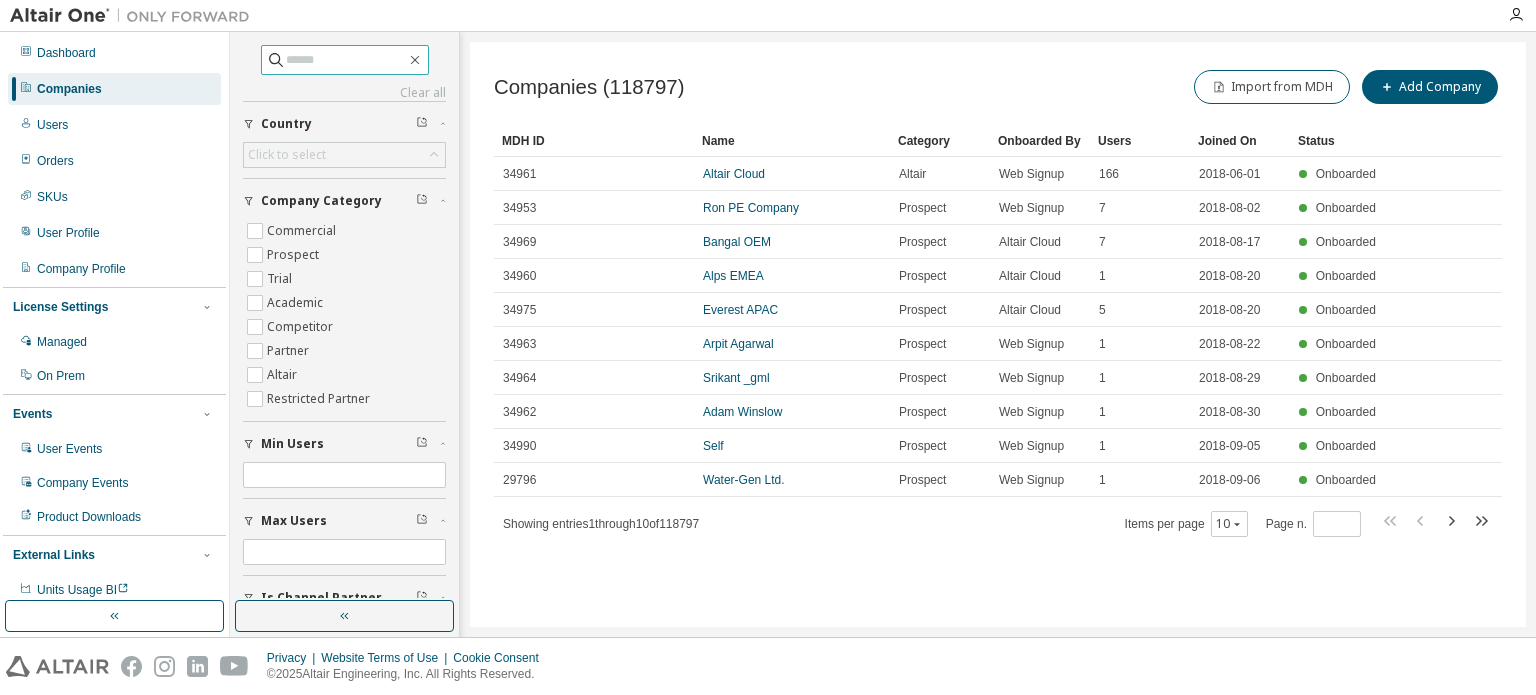 click at bounding box center (346, 60) 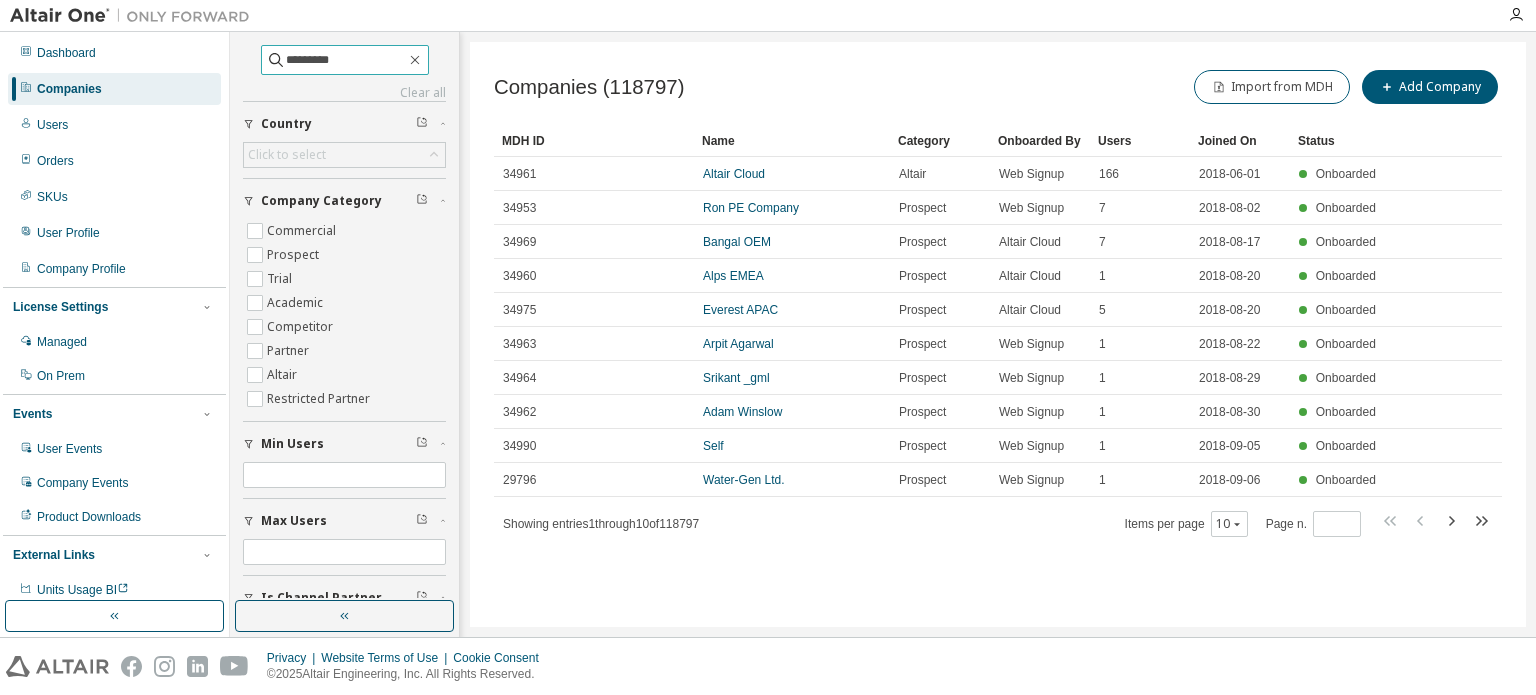 type on "*********" 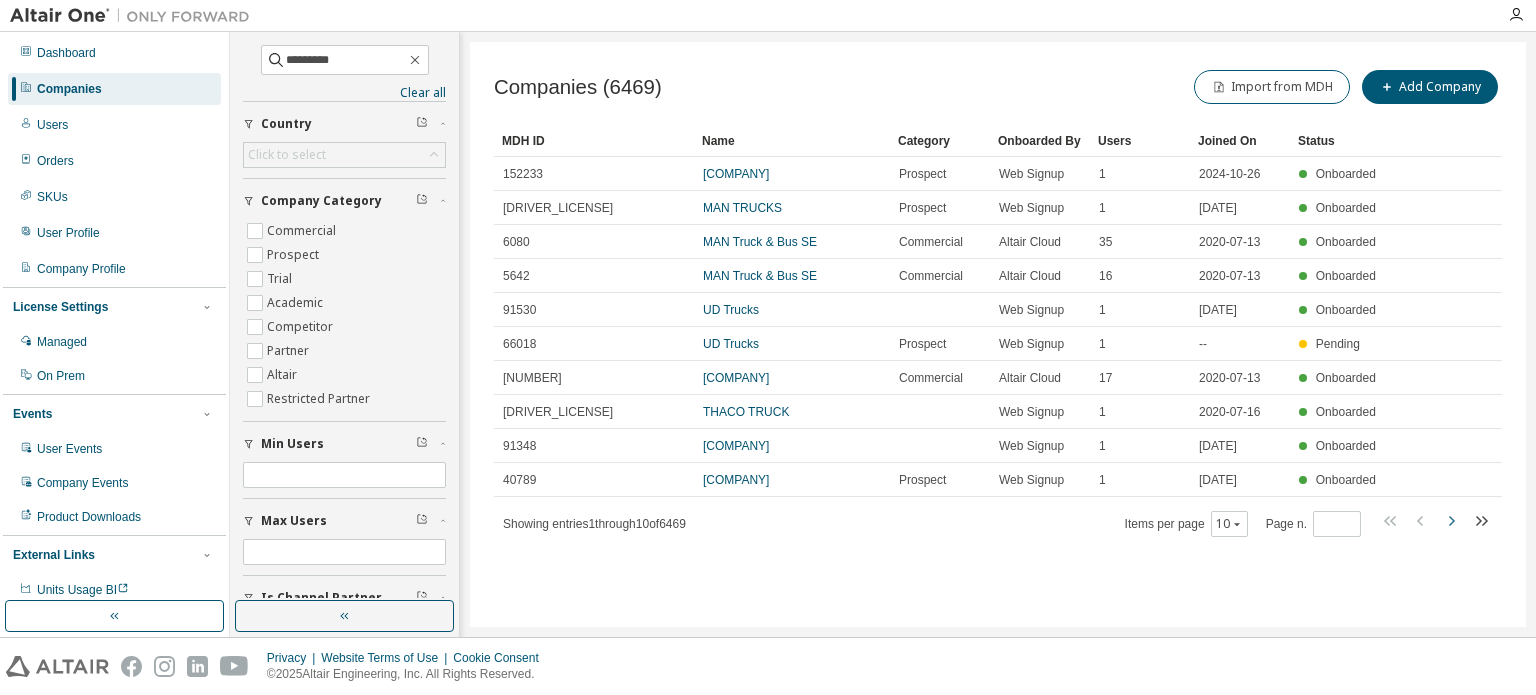click 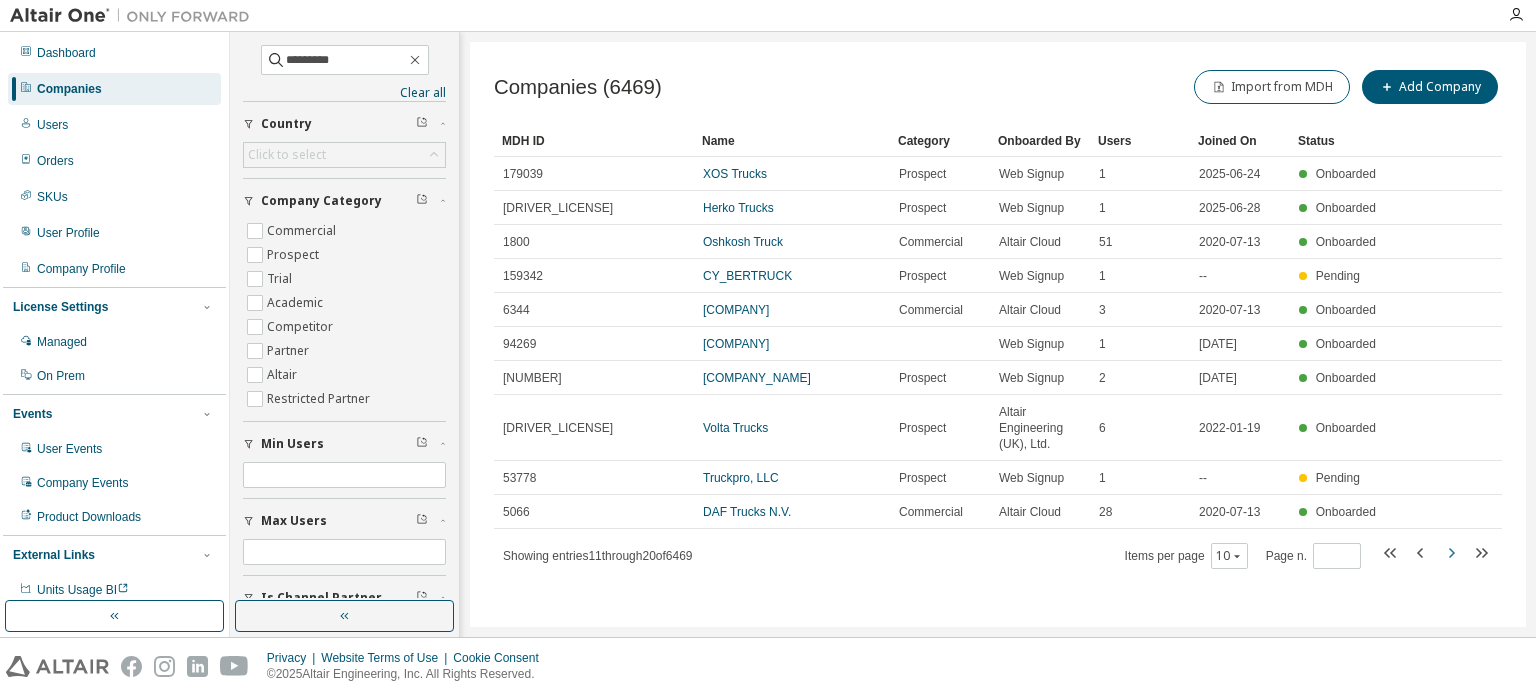 click 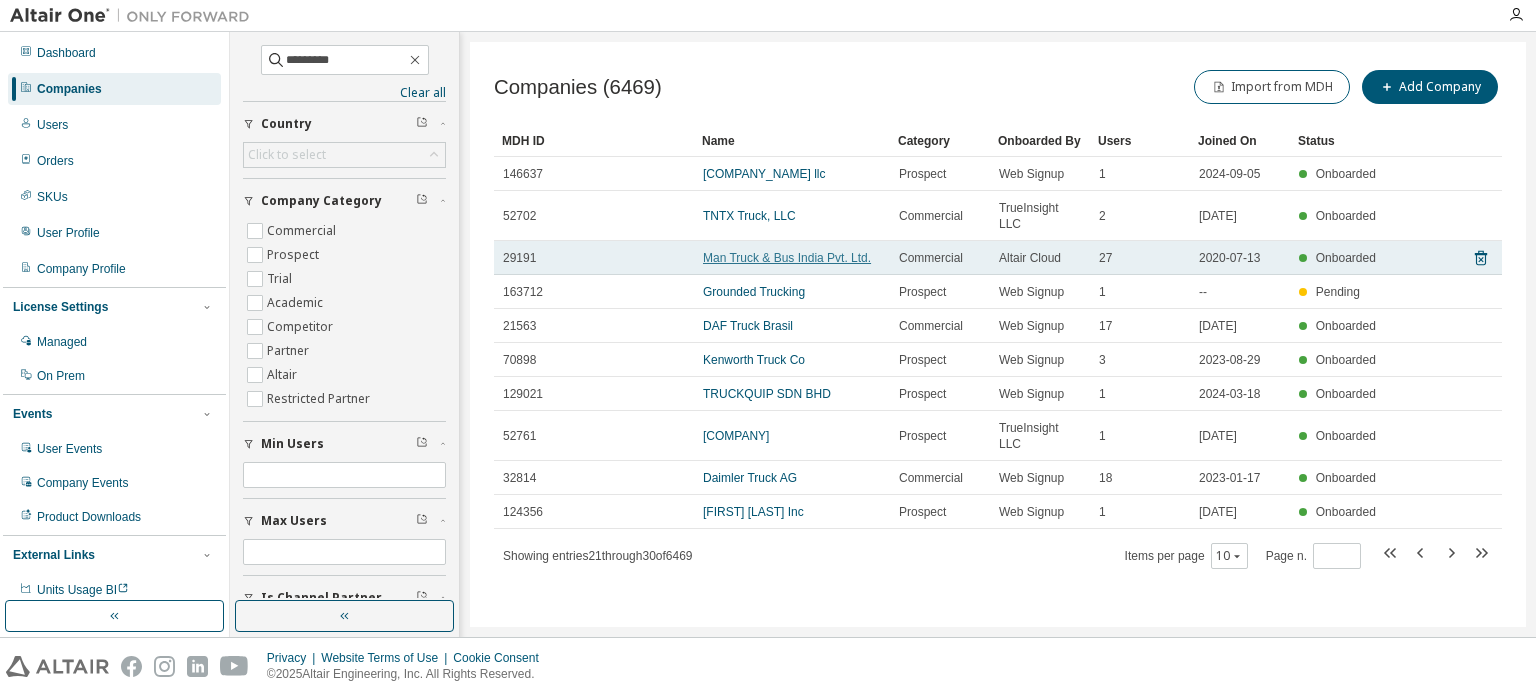 click on "Man Truck & Bus India Pvt. Ltd." at bounding box center [787, 258] 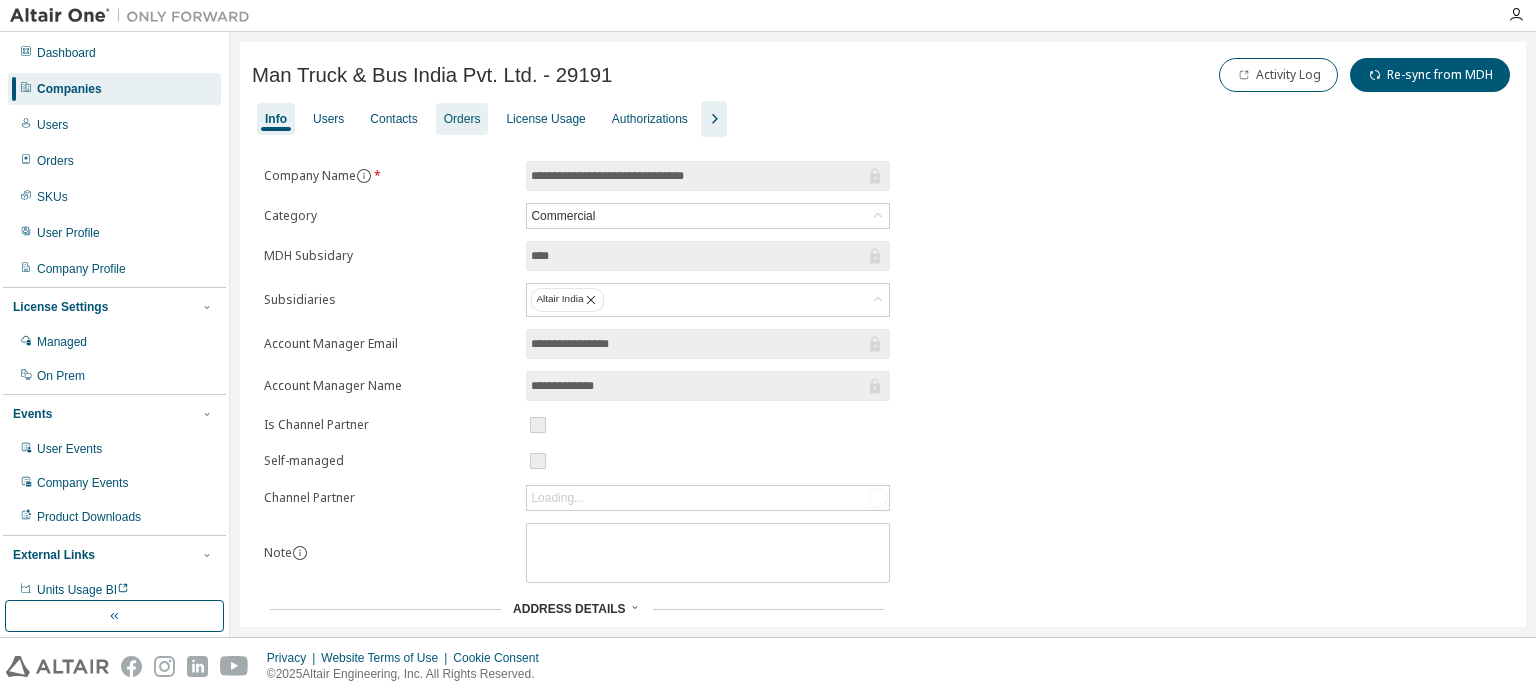 click on "Orders" at bounding box center (462, 119) 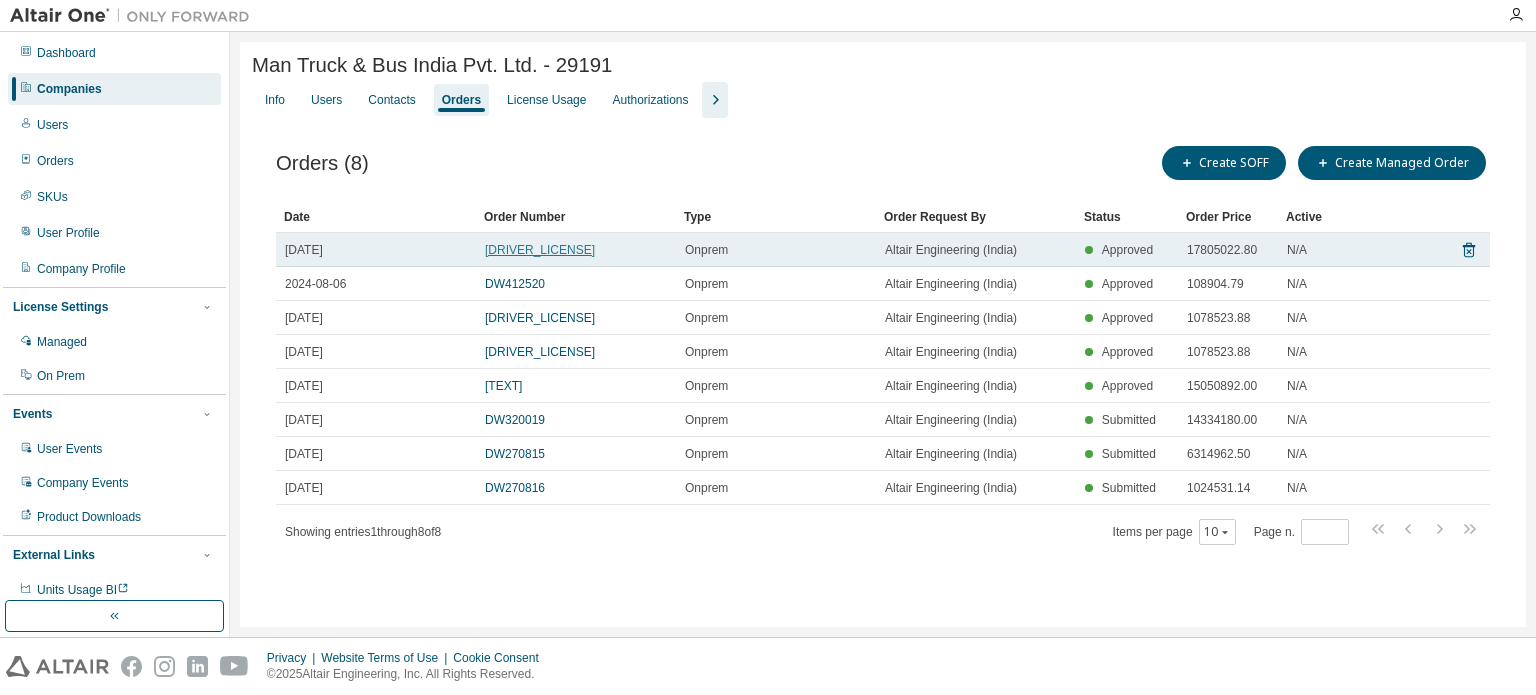 click on "[DRIVER_LICENSE]" at bounding box center [540, 250] 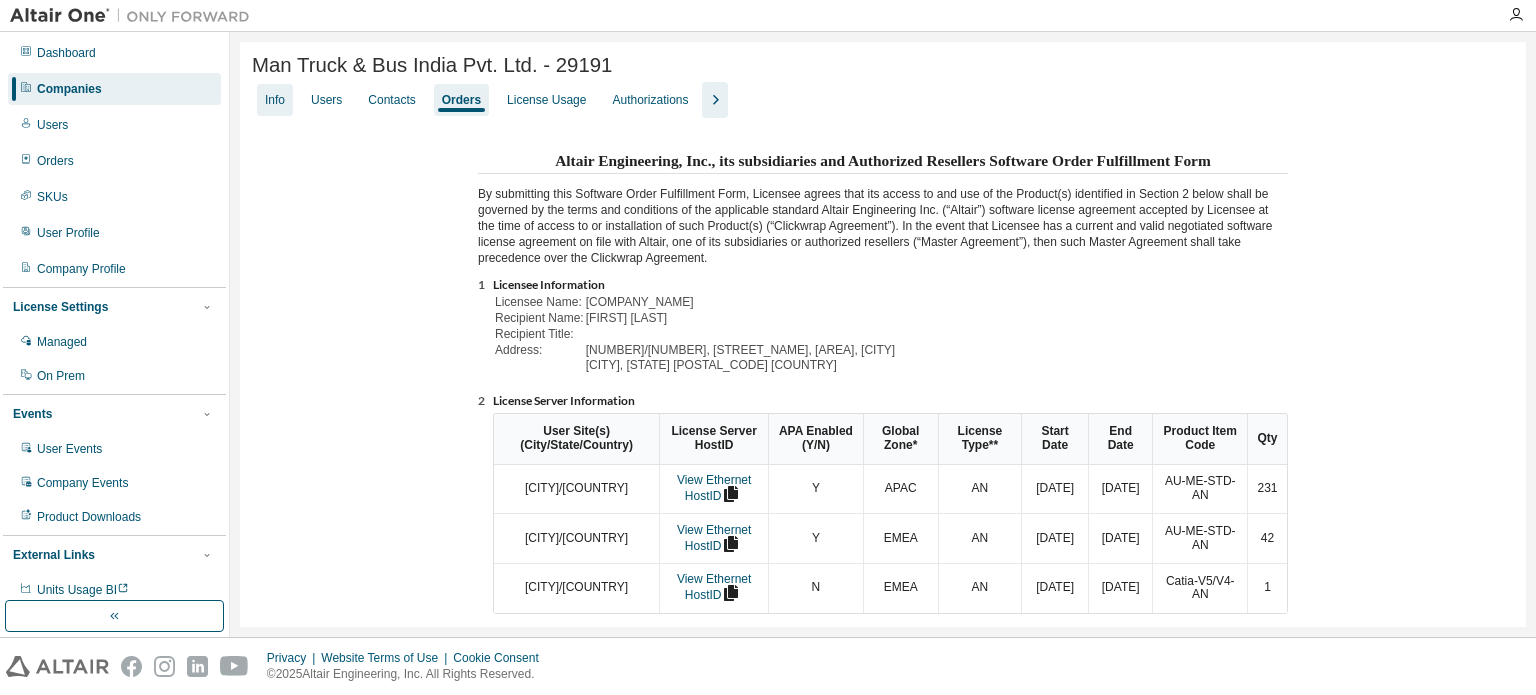 click on "Info" at bounding box center [275, 100] 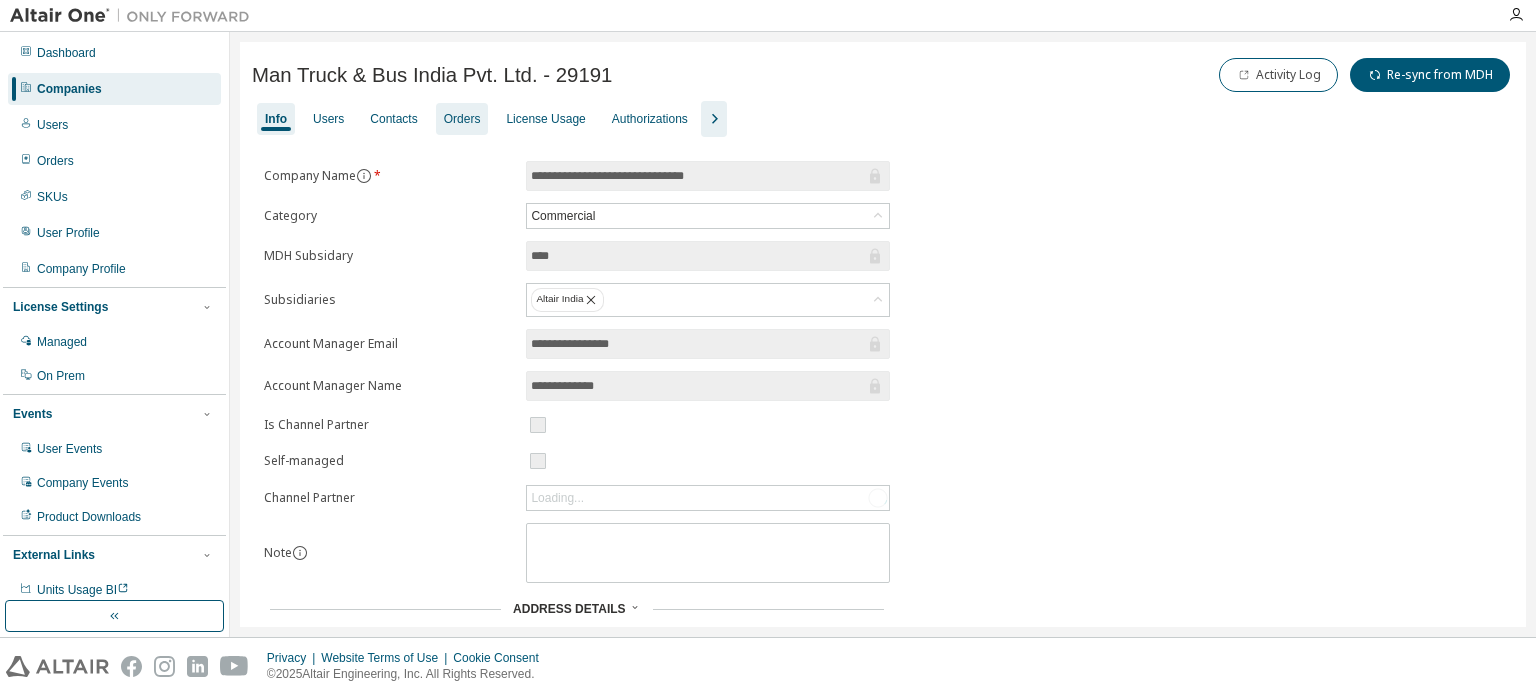 click on "Orders" at bounding box center (462, 119) 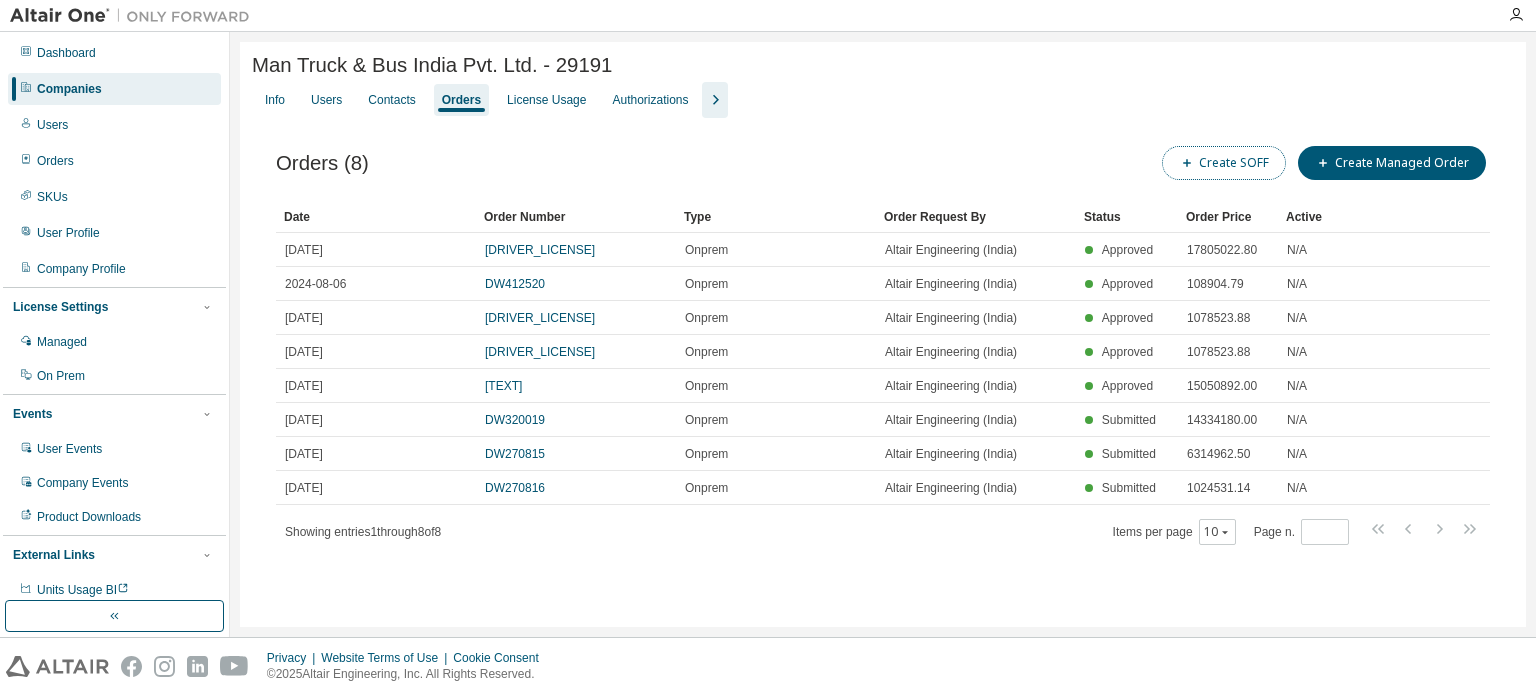 click on "Create SOFF" at bounding box center (1224, 163) 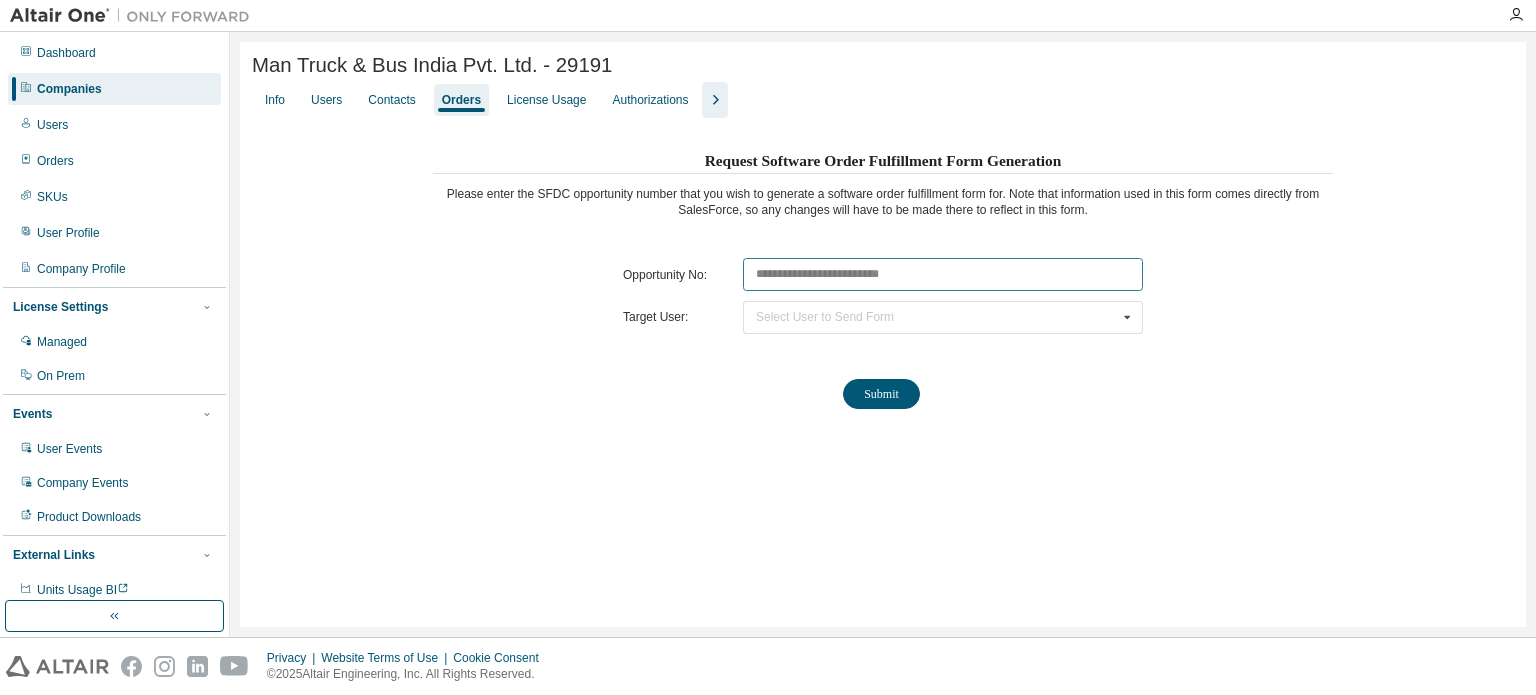 click at bounding box center [943, 274] 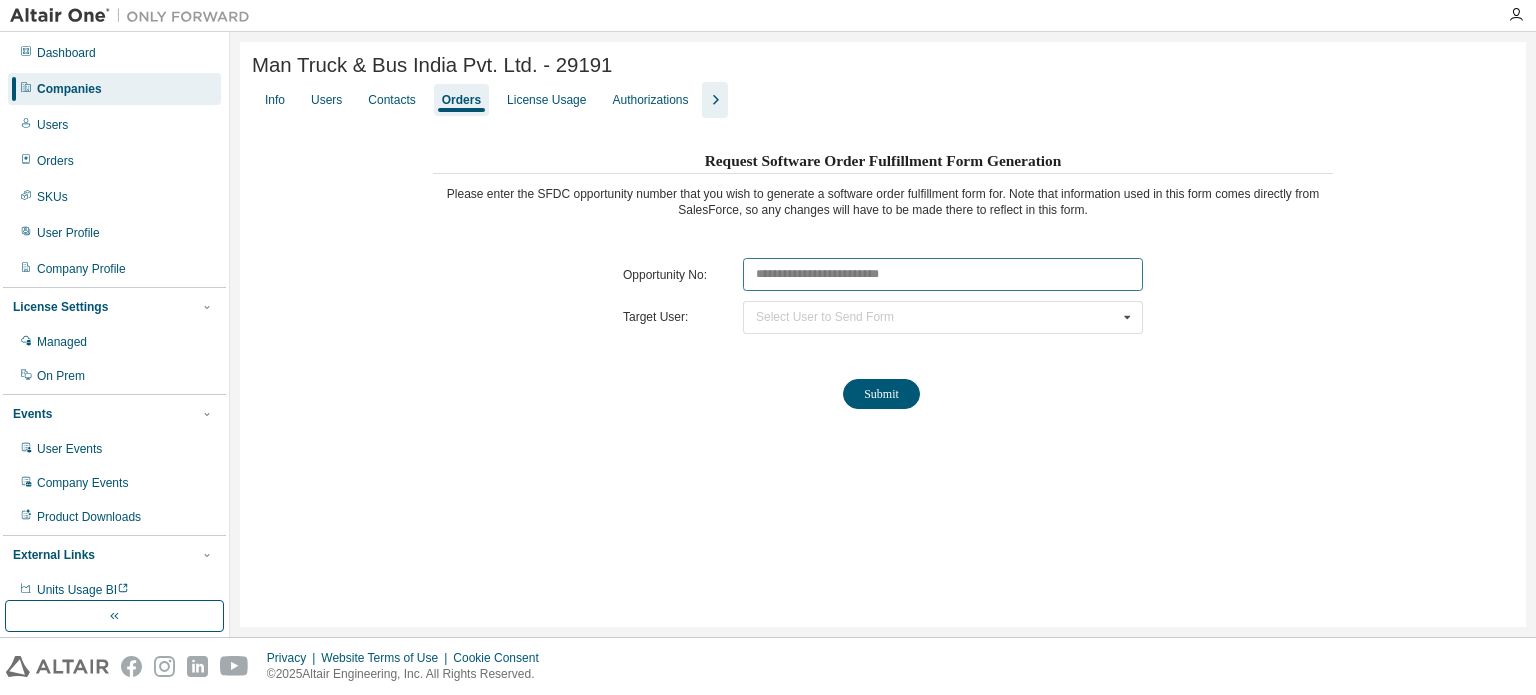 paste on "********" 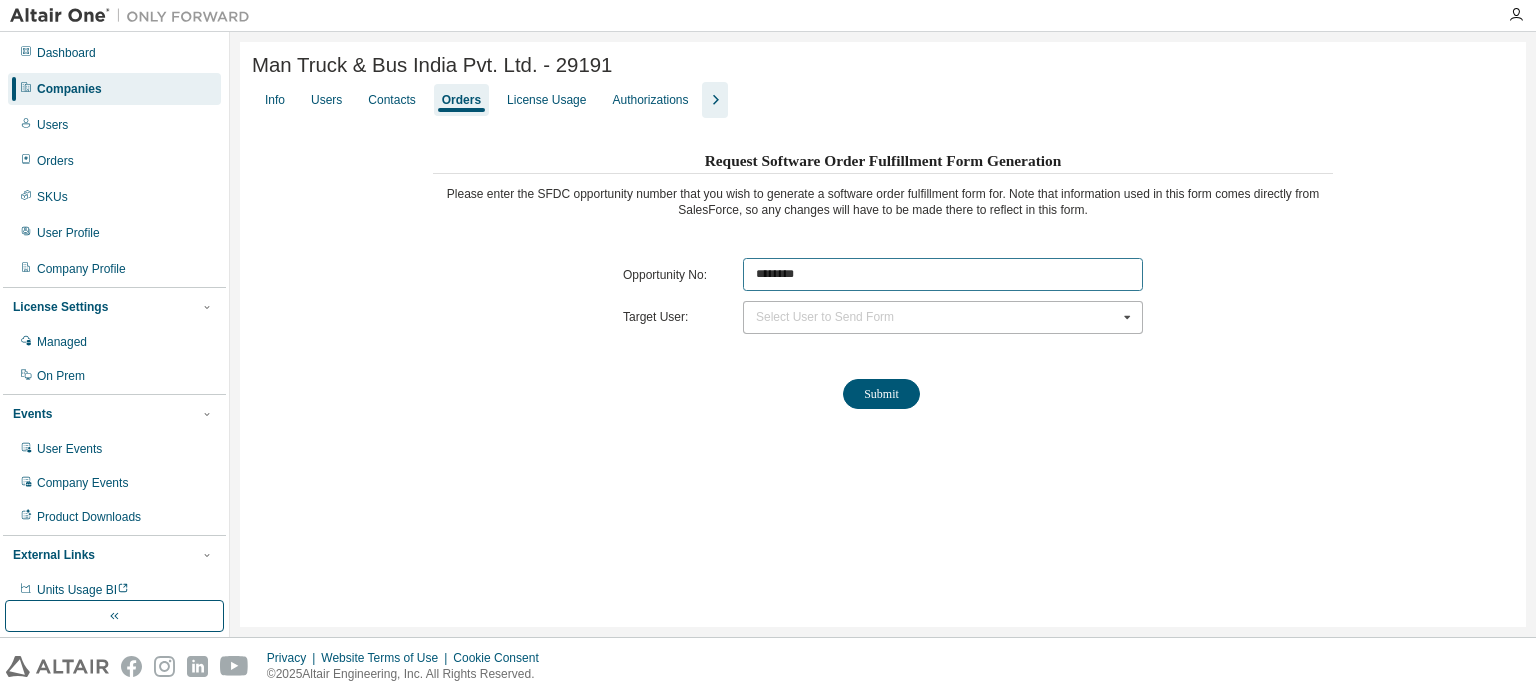 type on "********" 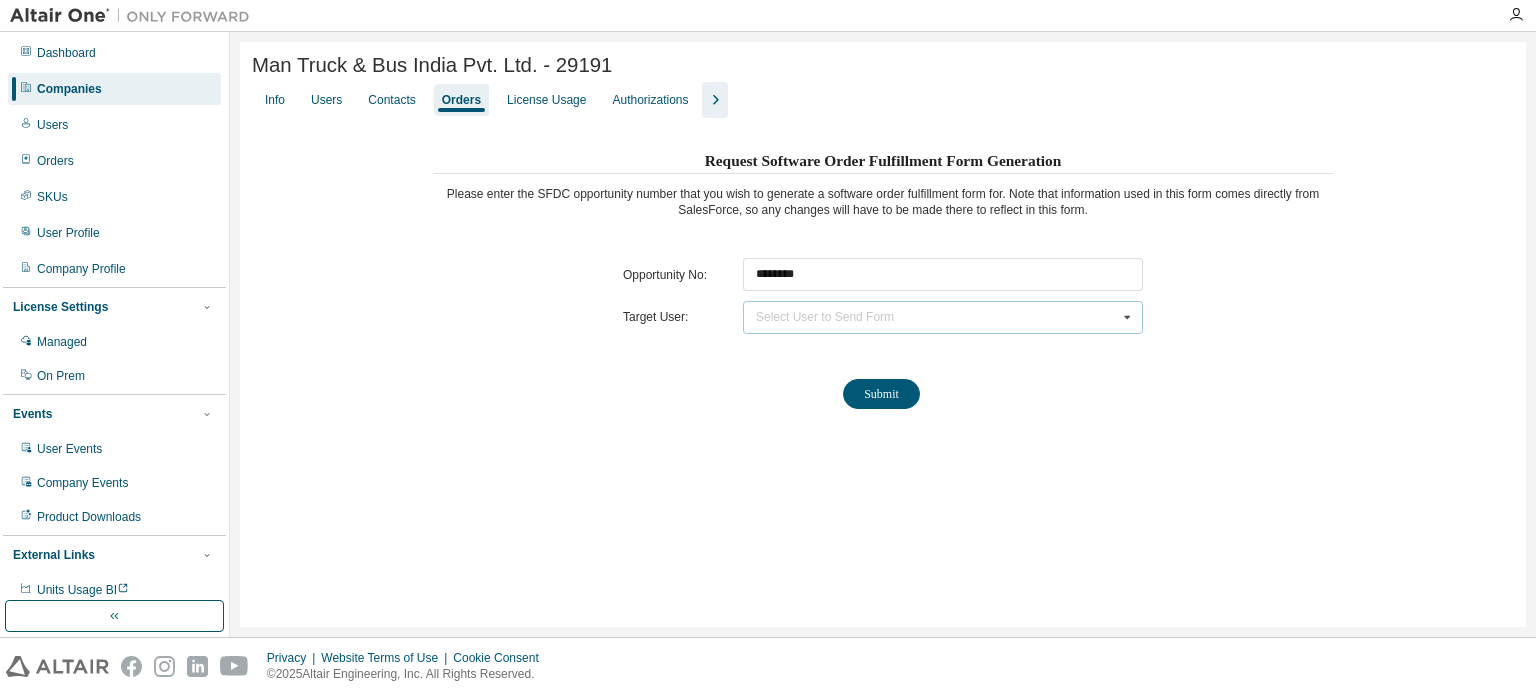 click on "Select User to Send Form" at bounding box center [825, 317] 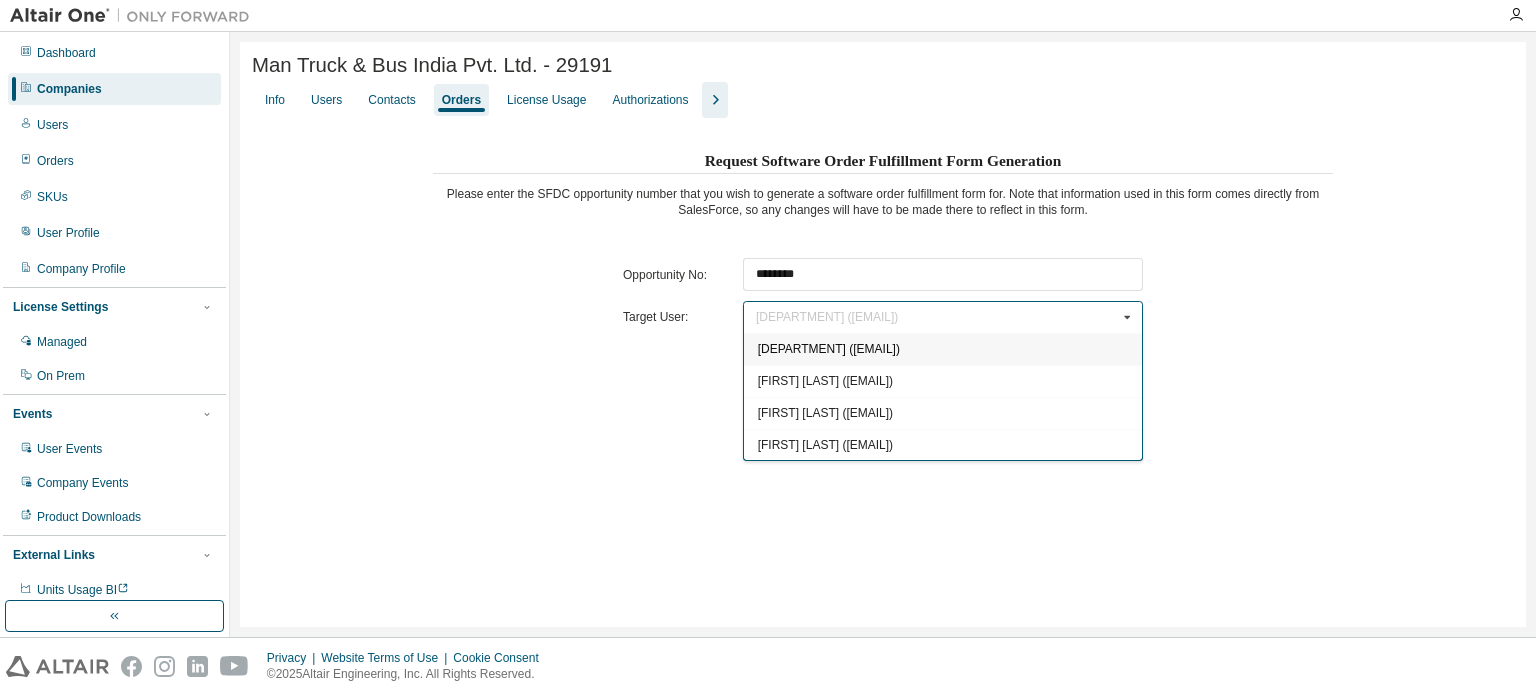 click on "[DEPARTMENT] ([EMAIL])" at bounding box center [829, 349] 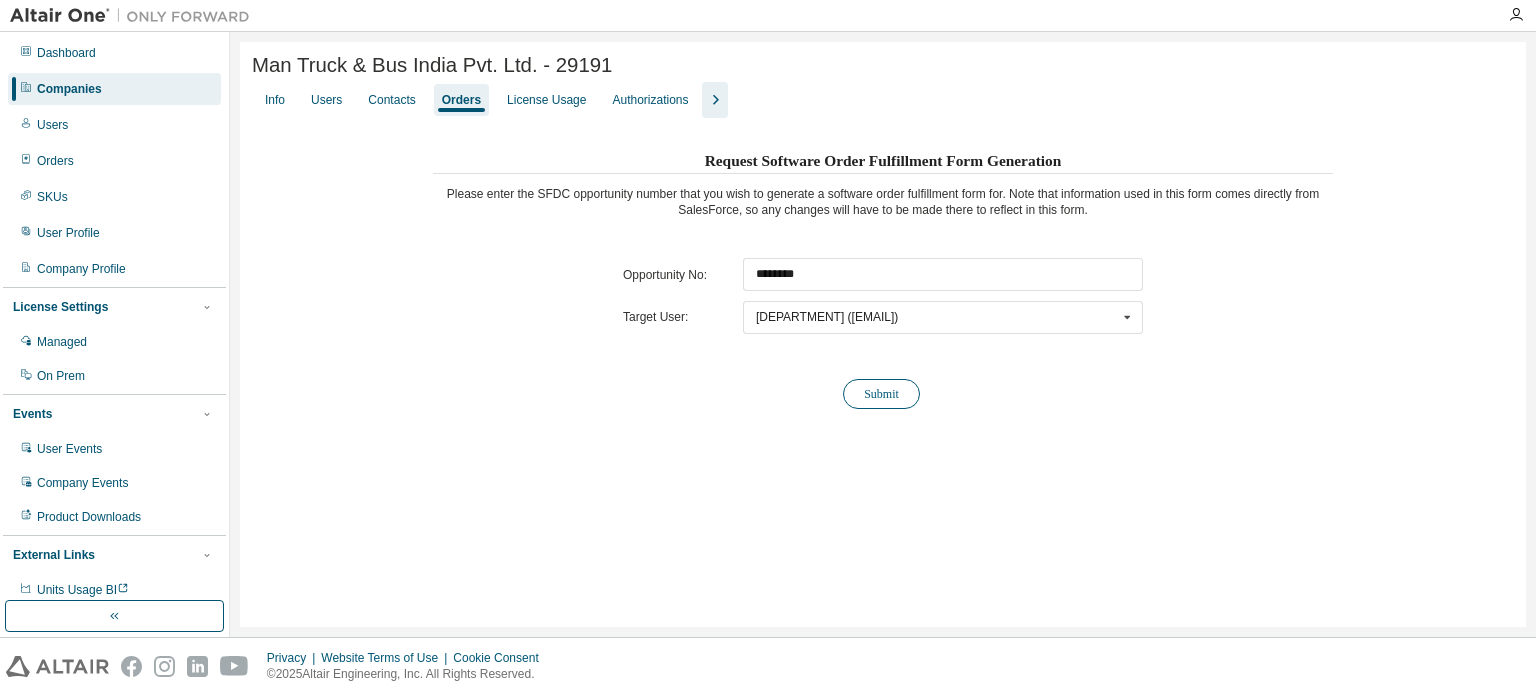 click on "Submit" at bounding box center [881, 394] 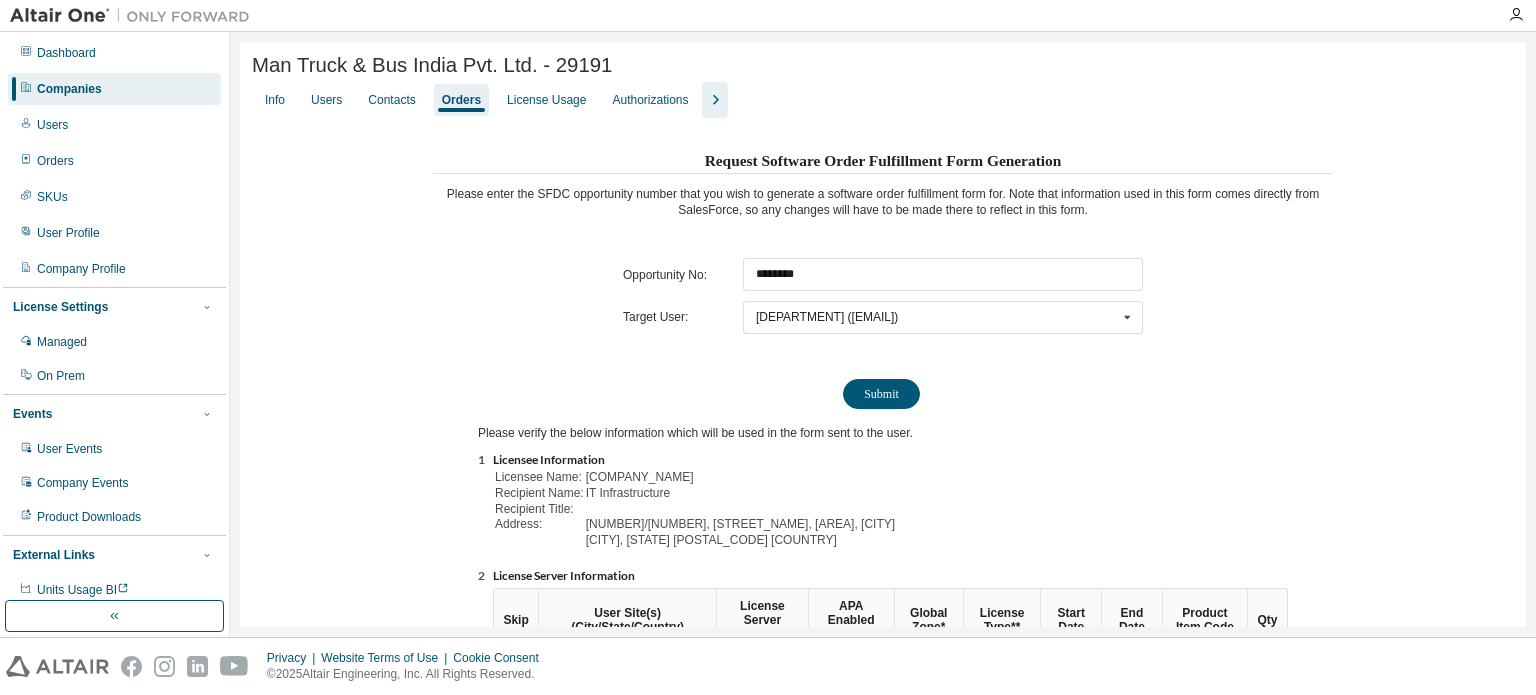 scroll, scrollTop: 221, scrollLeft: 0, axis: vertical 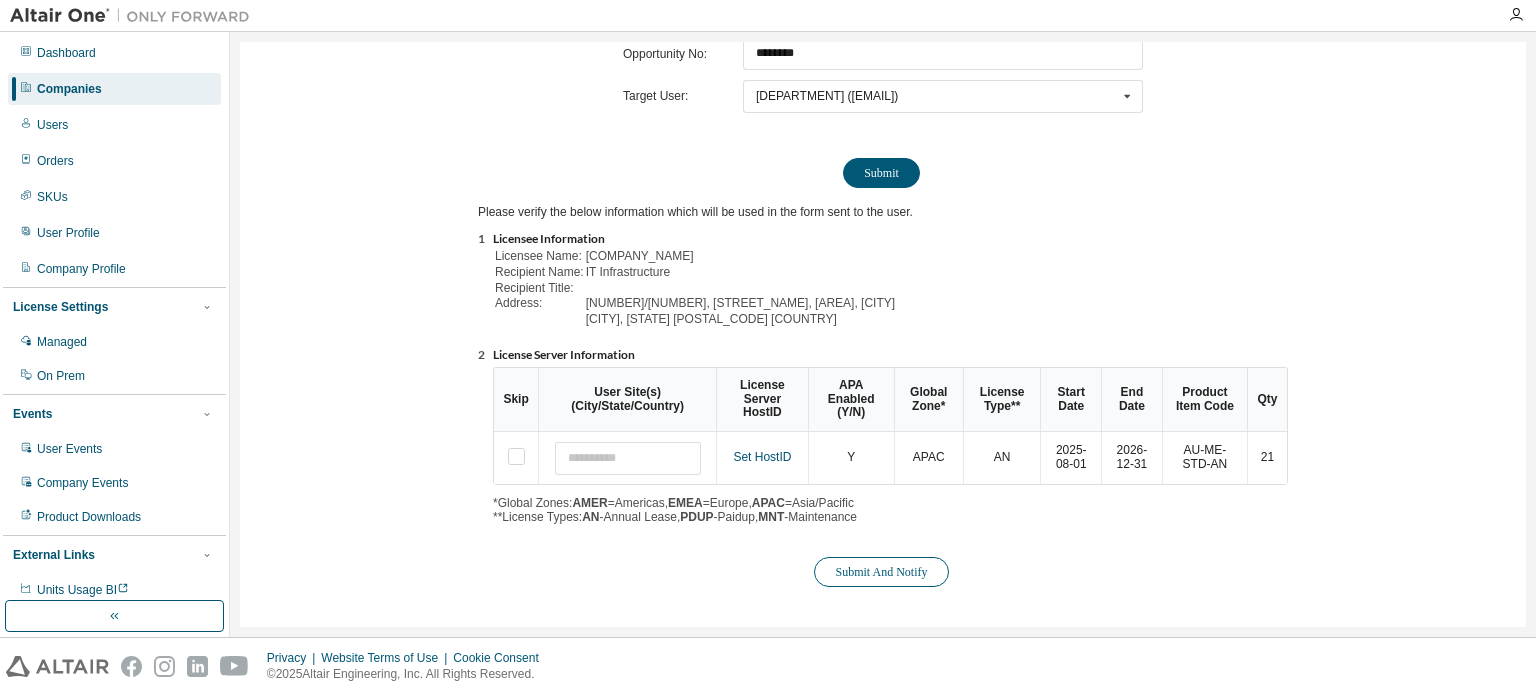 click on "Submit And Notify" at bounding box center [881, 572] 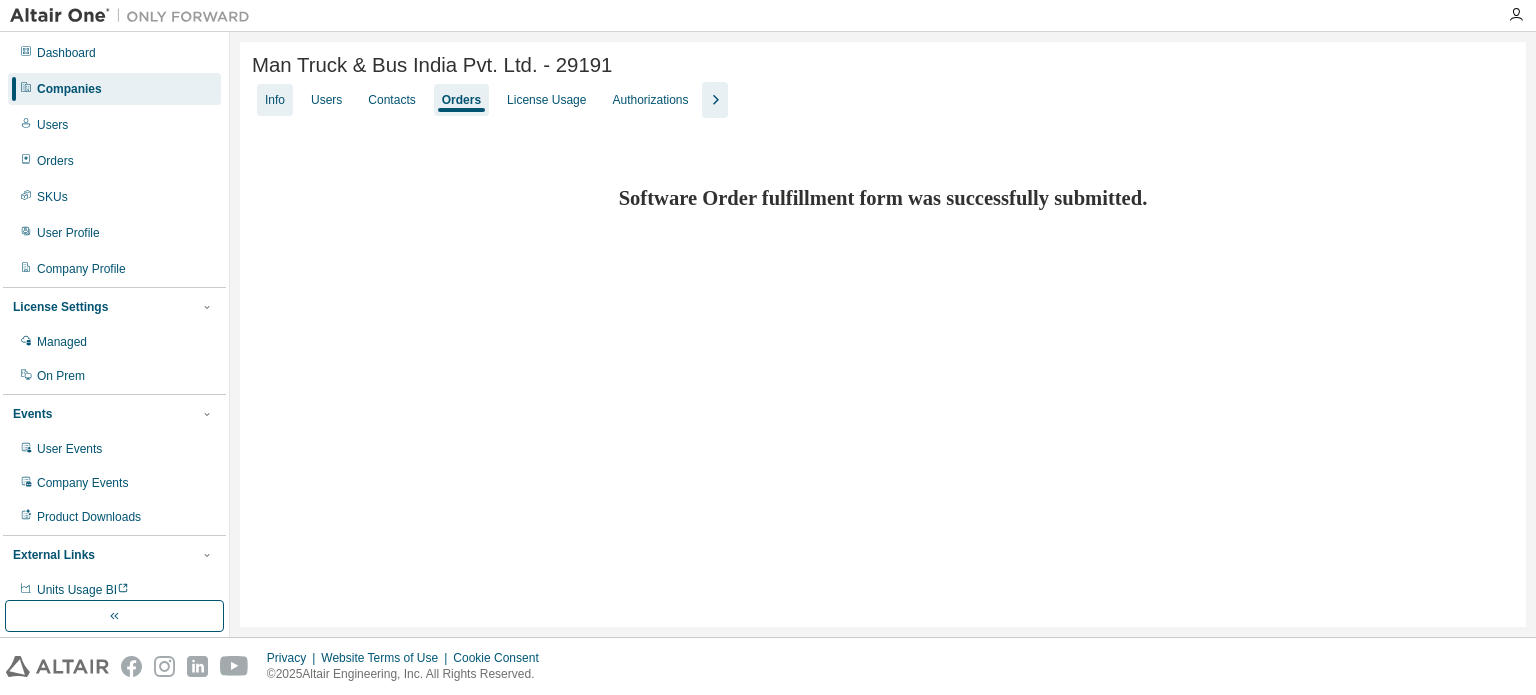 click on "Info" at bounding box center (275, 100) 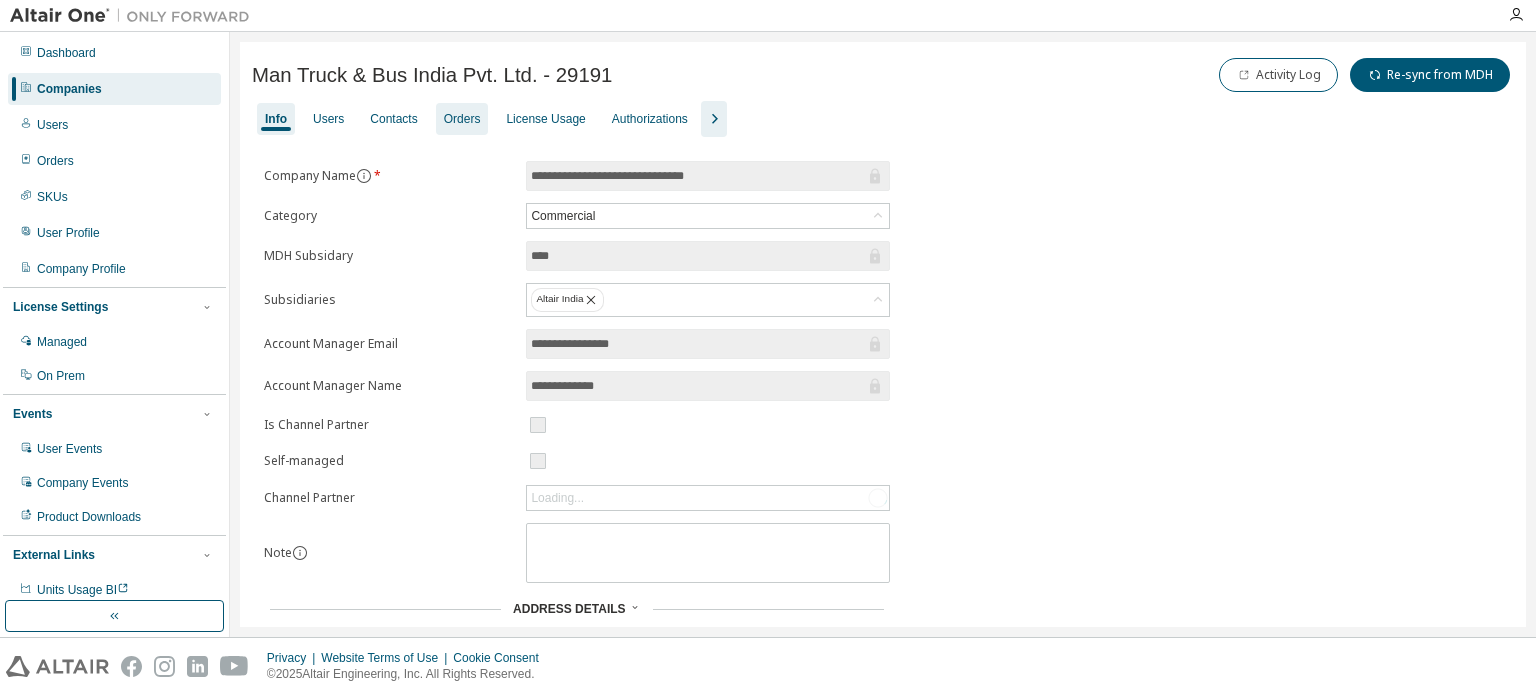 click on "Orders" at bounding box center (462, 119) 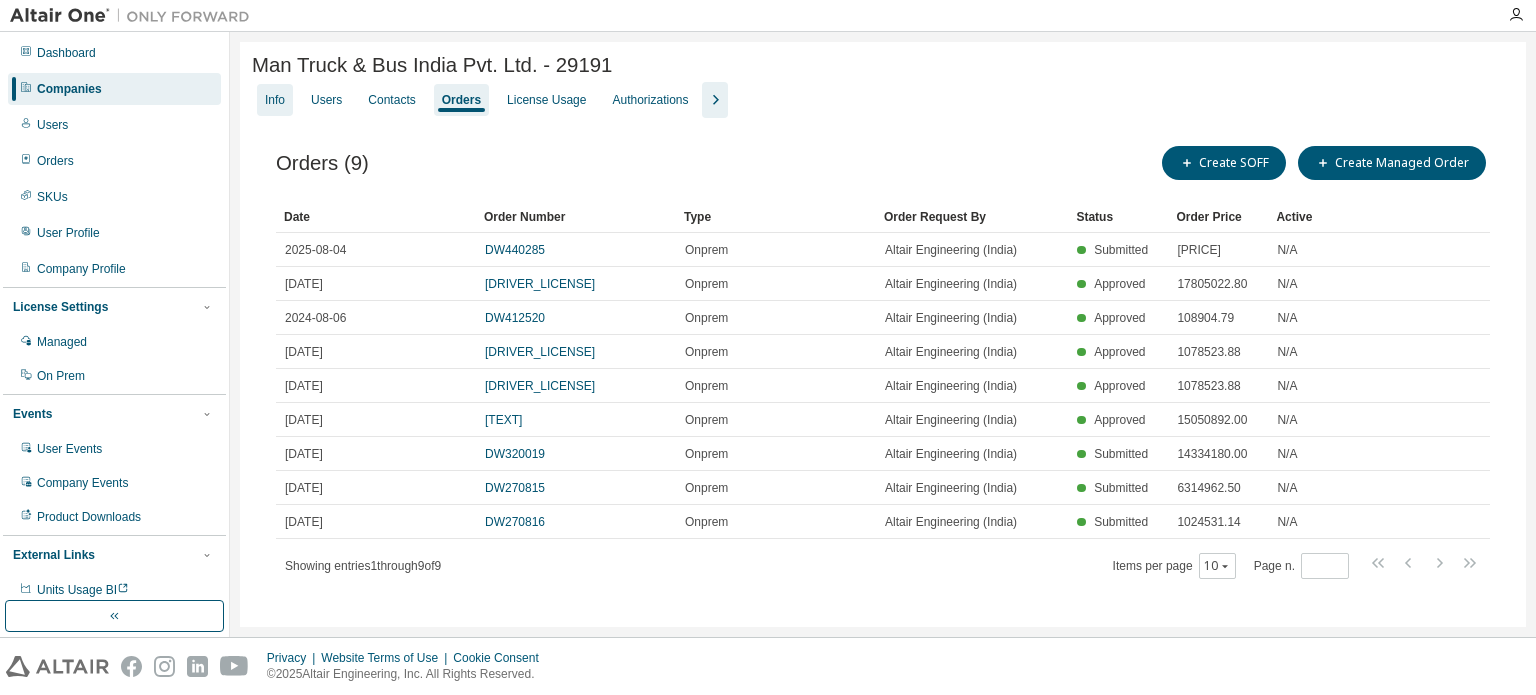 click on "Info" at bounding box center [275, 100] 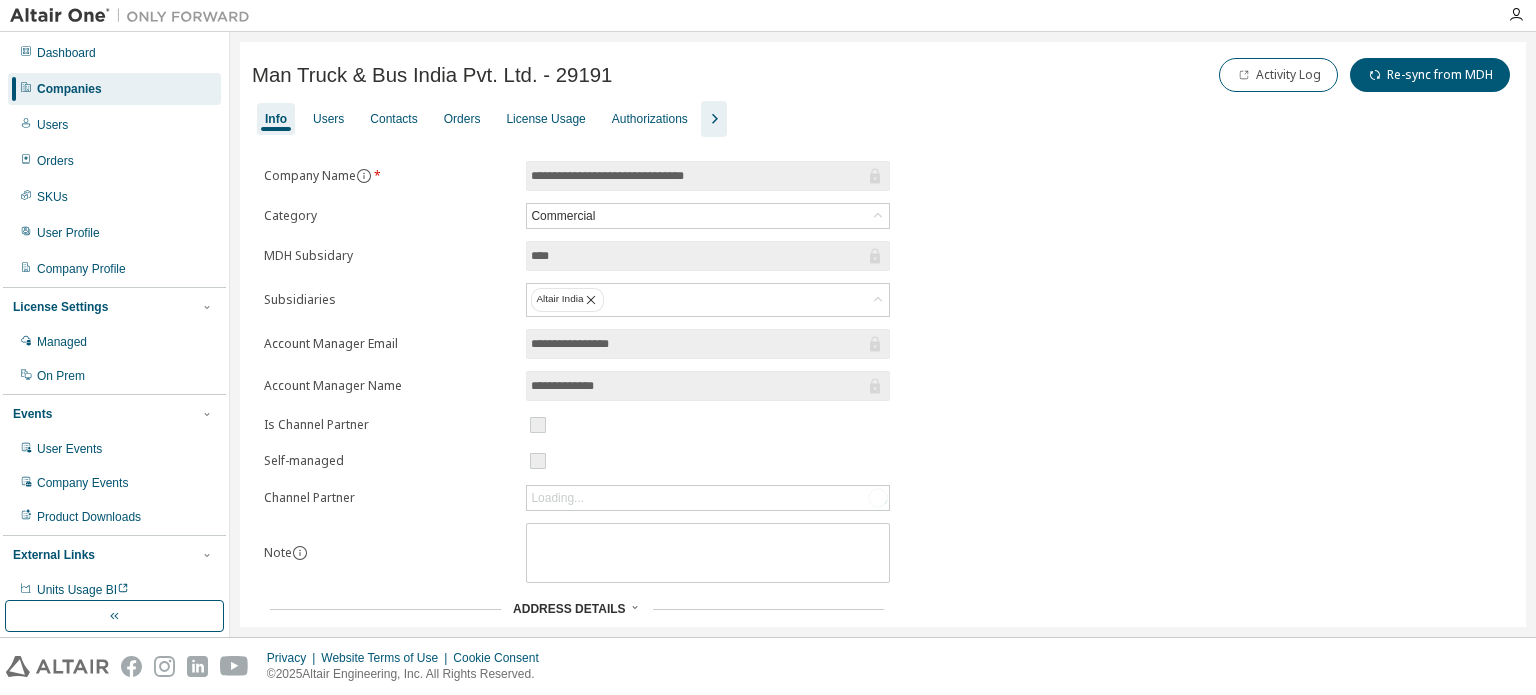 click on "Companies" at bounding box center (114, 89) 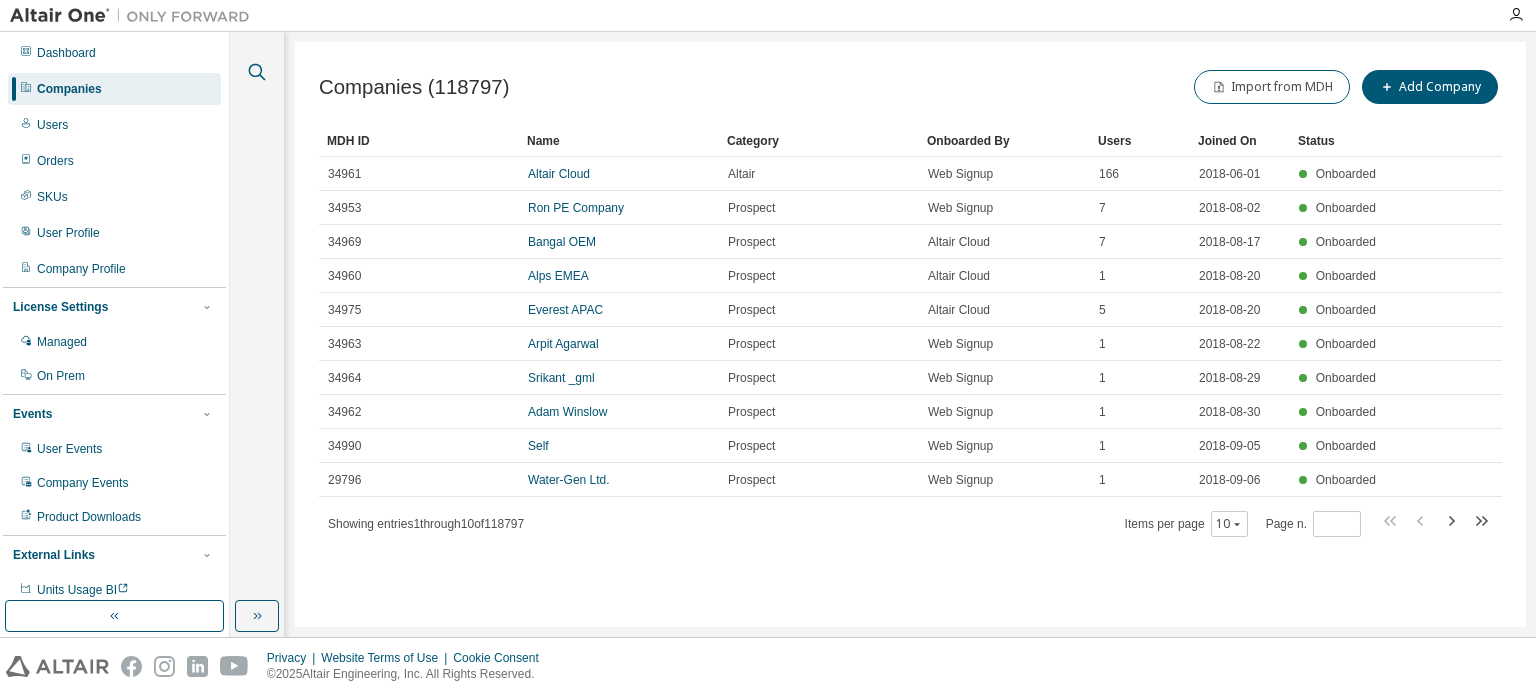 click 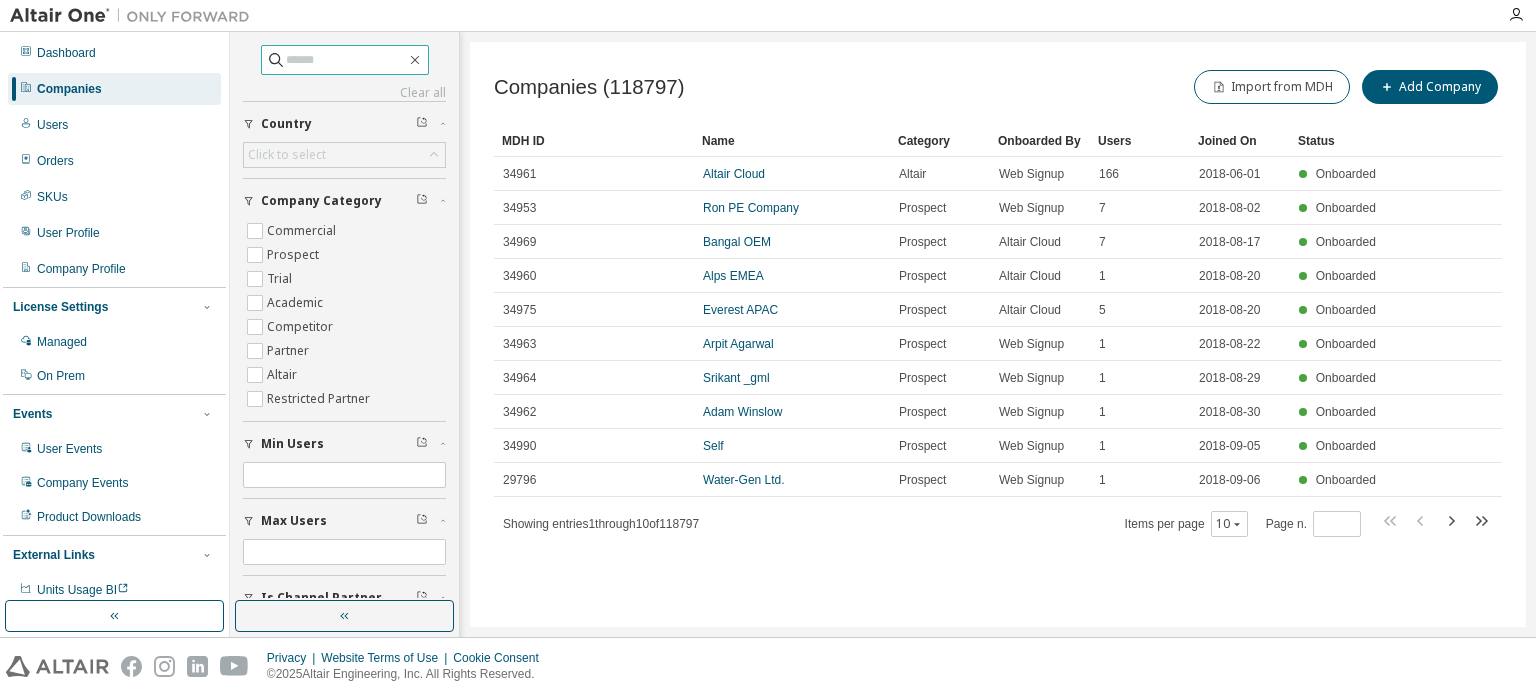 click at bounding box center (346, 60) 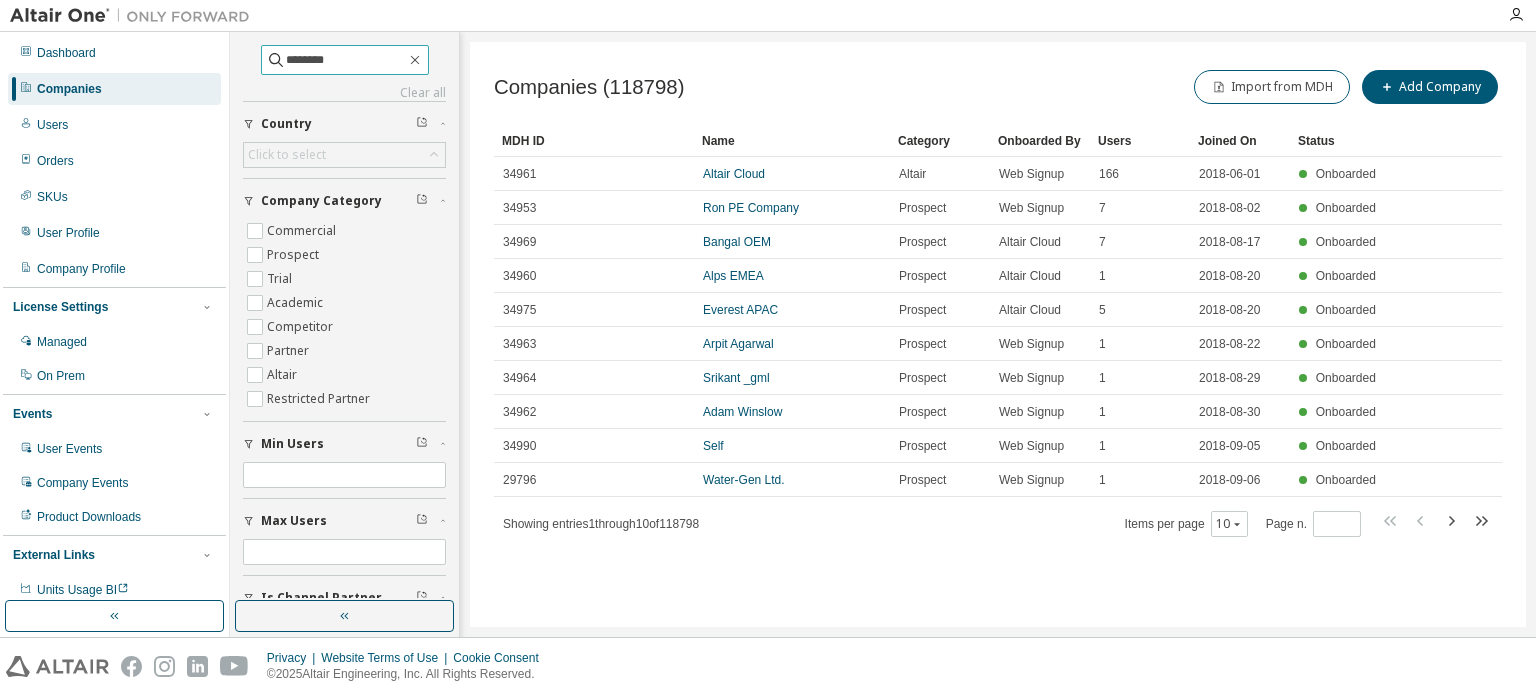 type on "********" 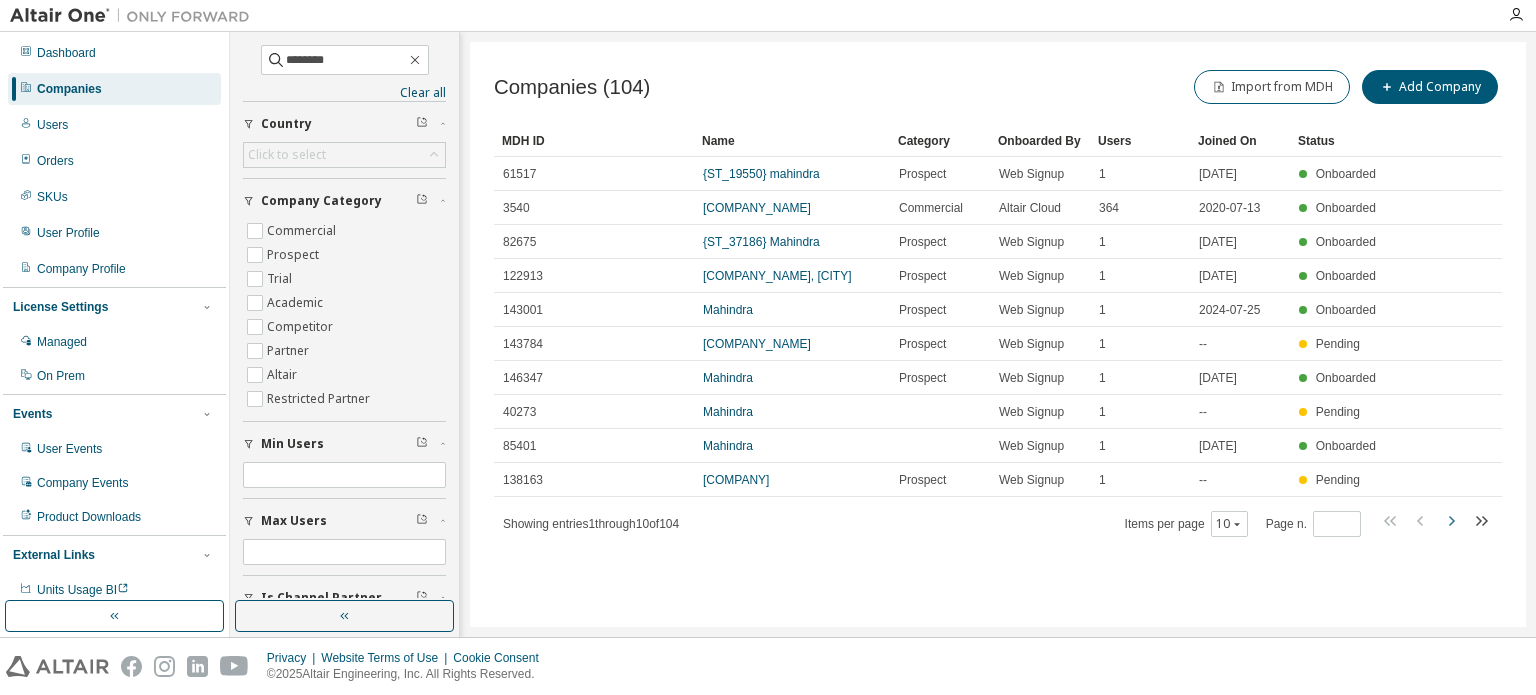click 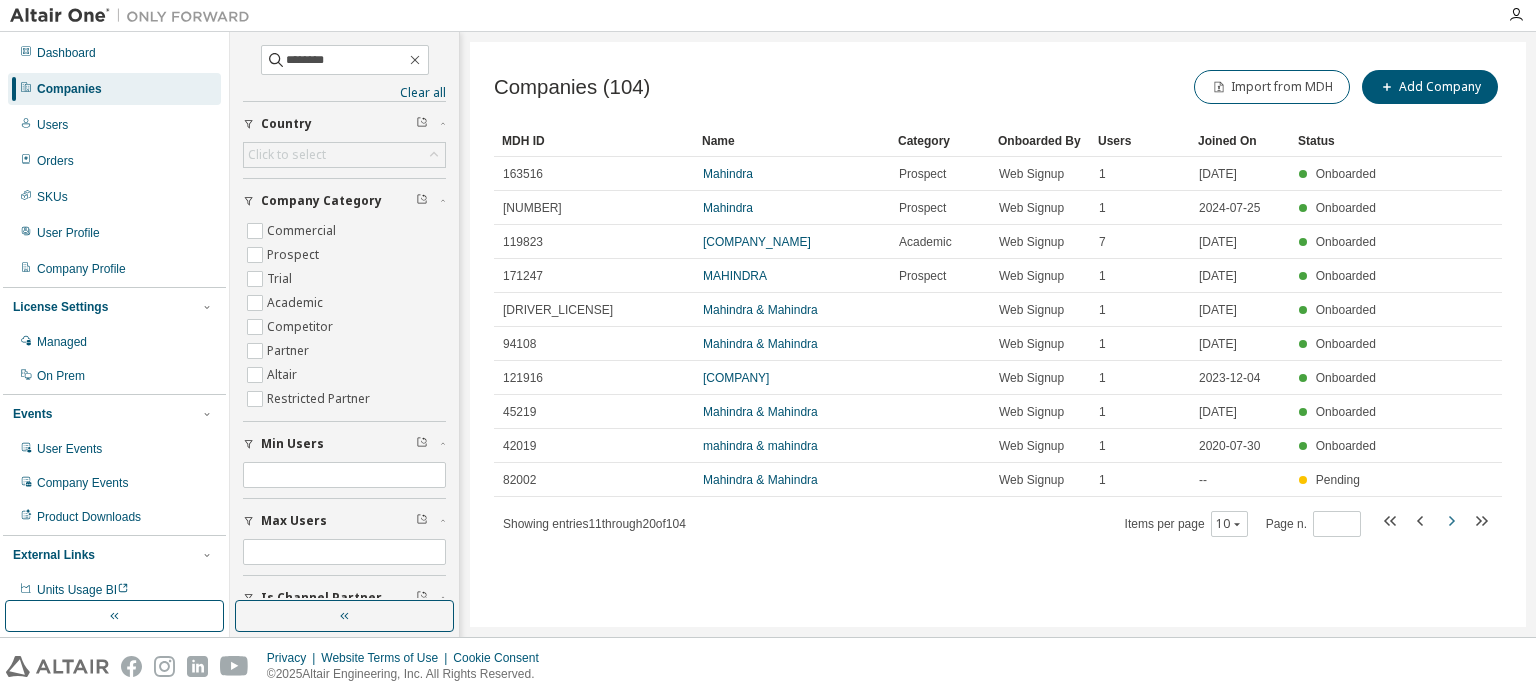 click 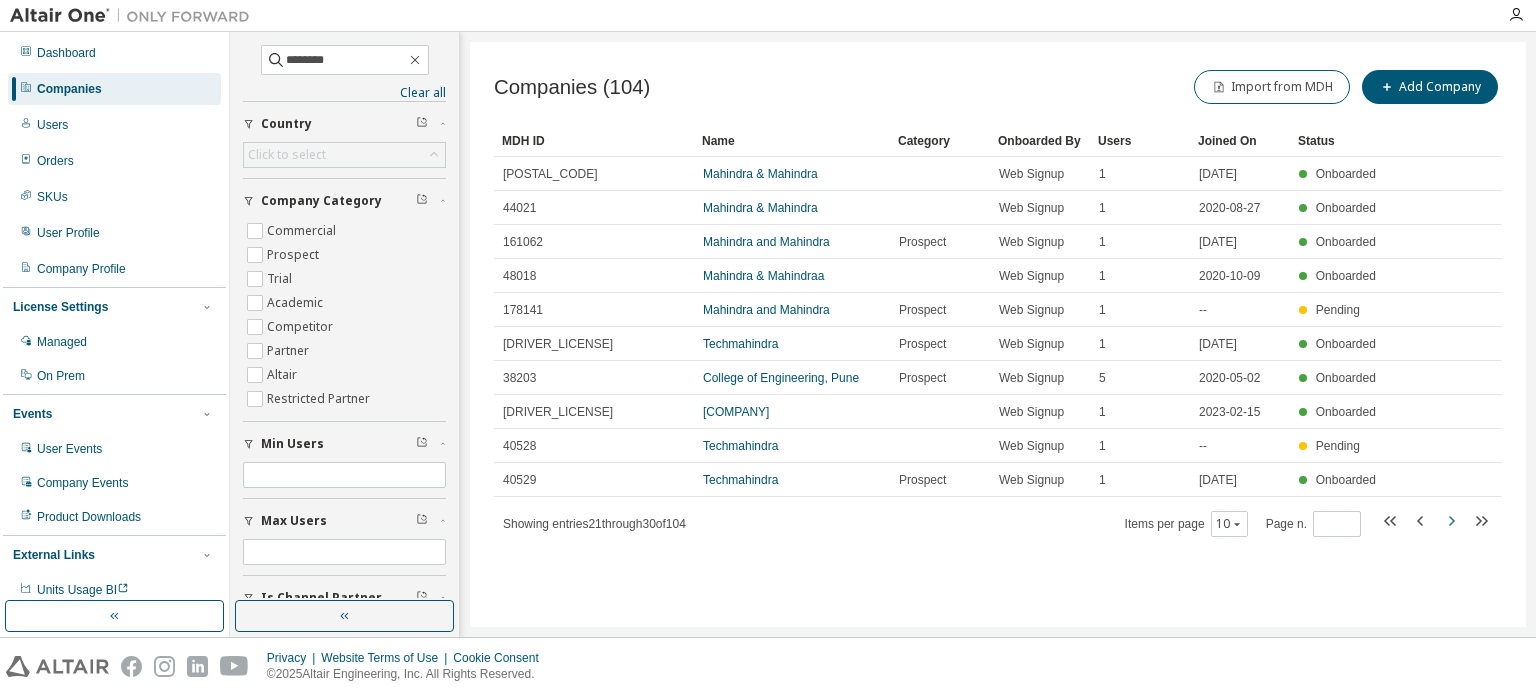 click 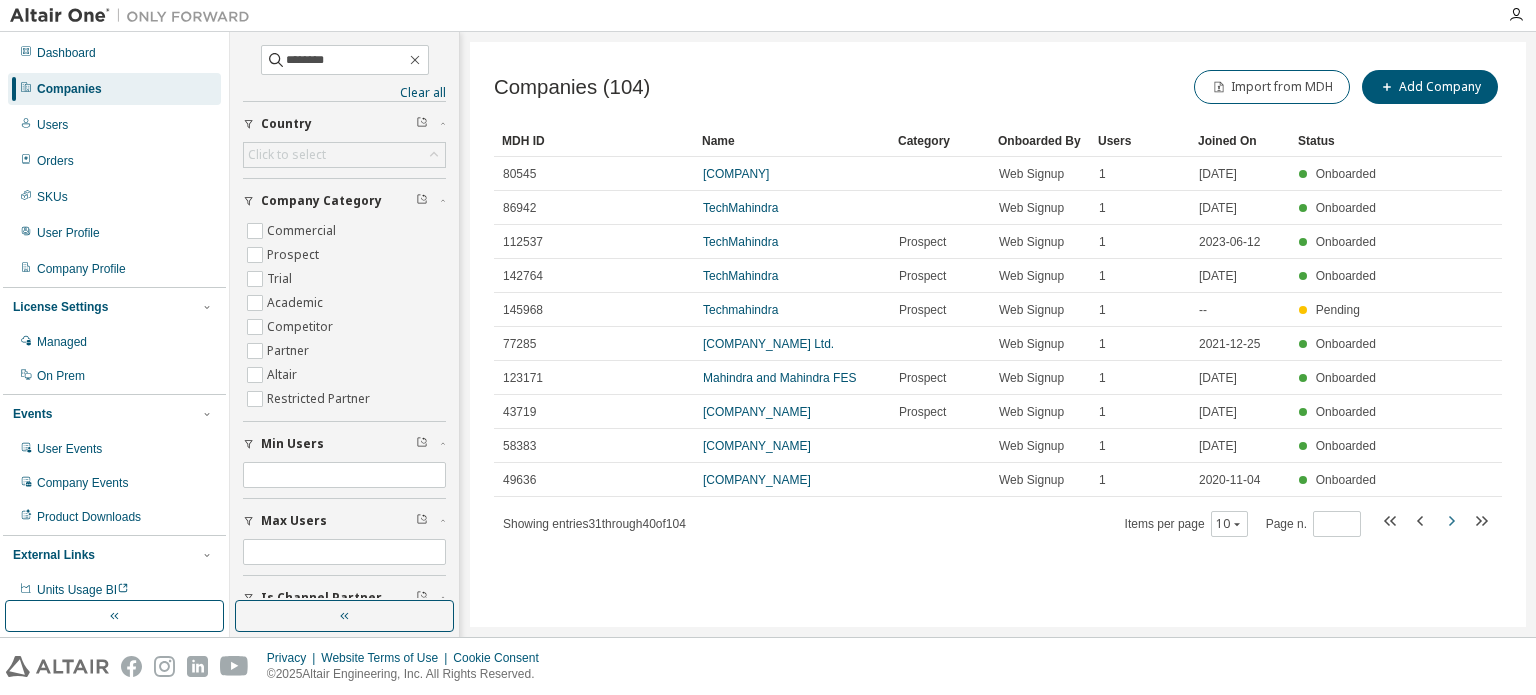 click 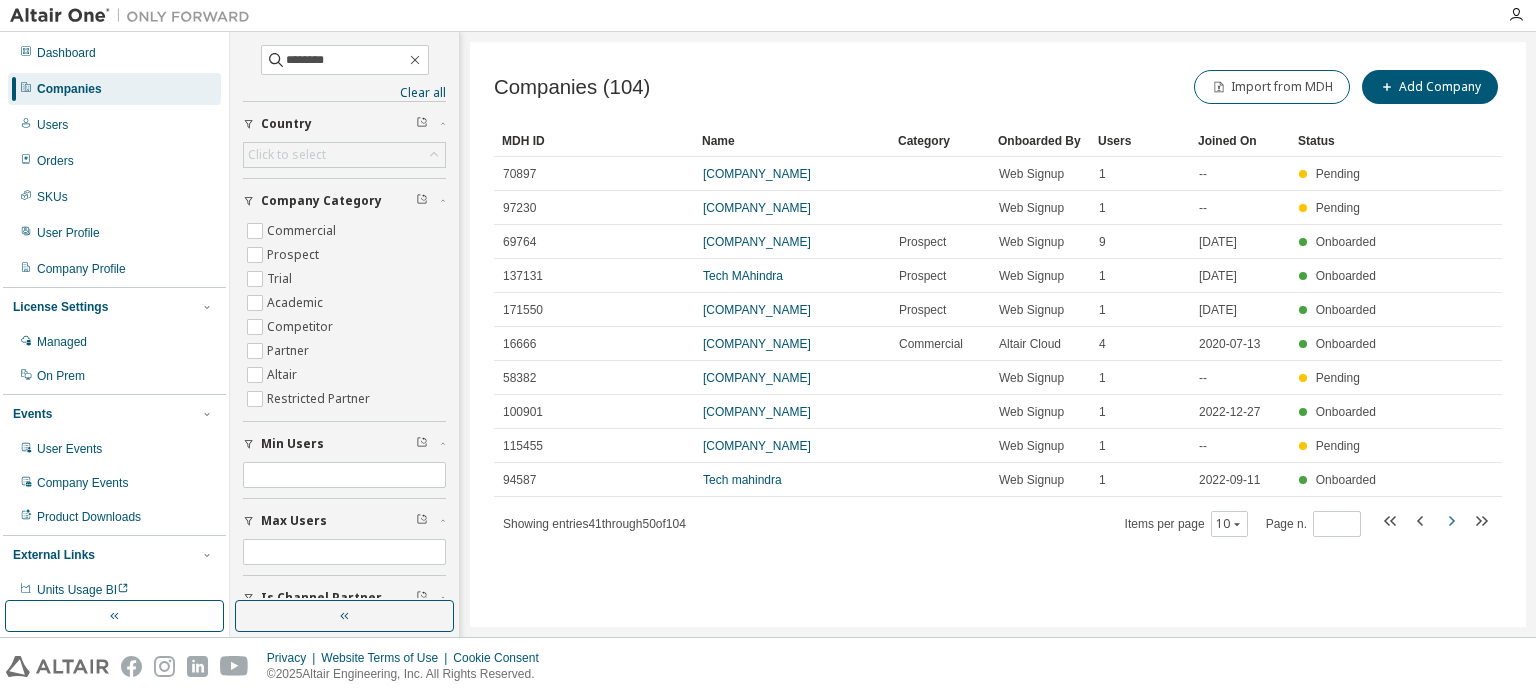 click 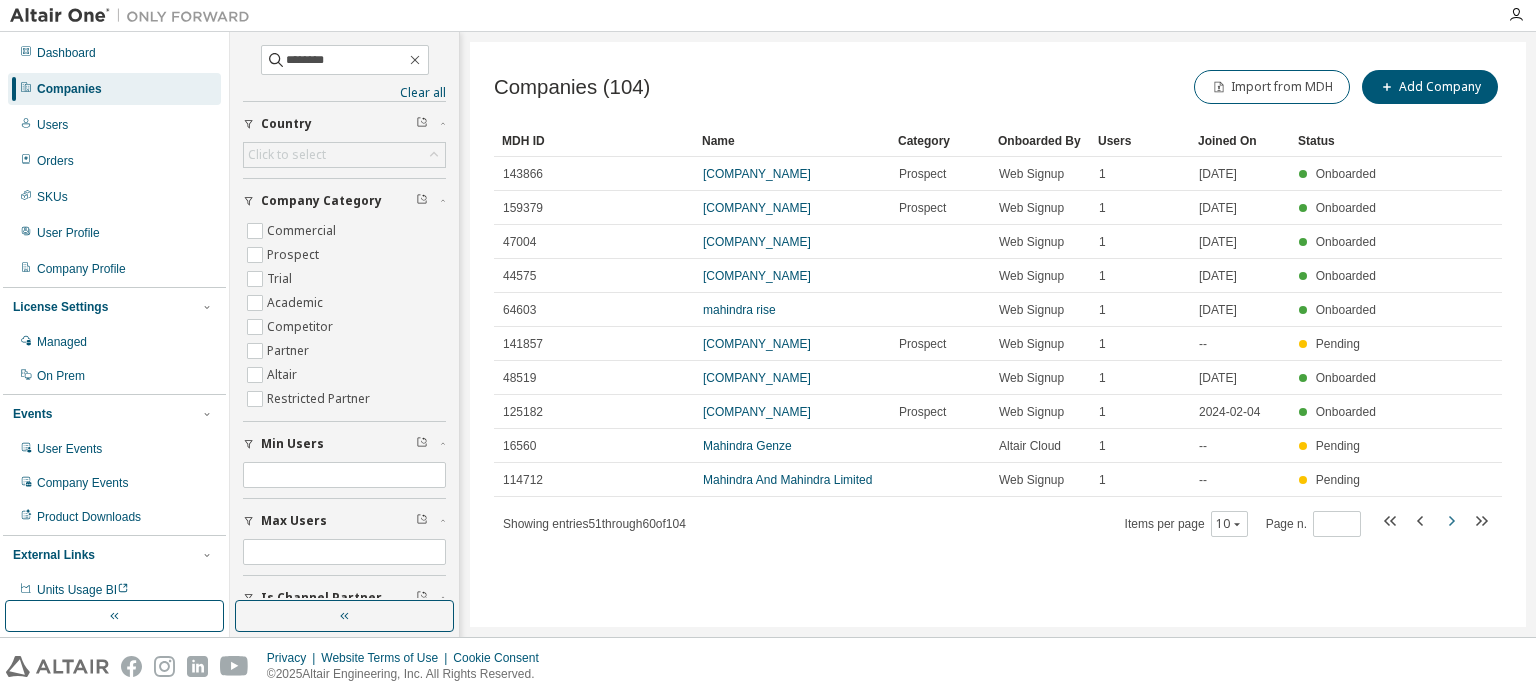 click 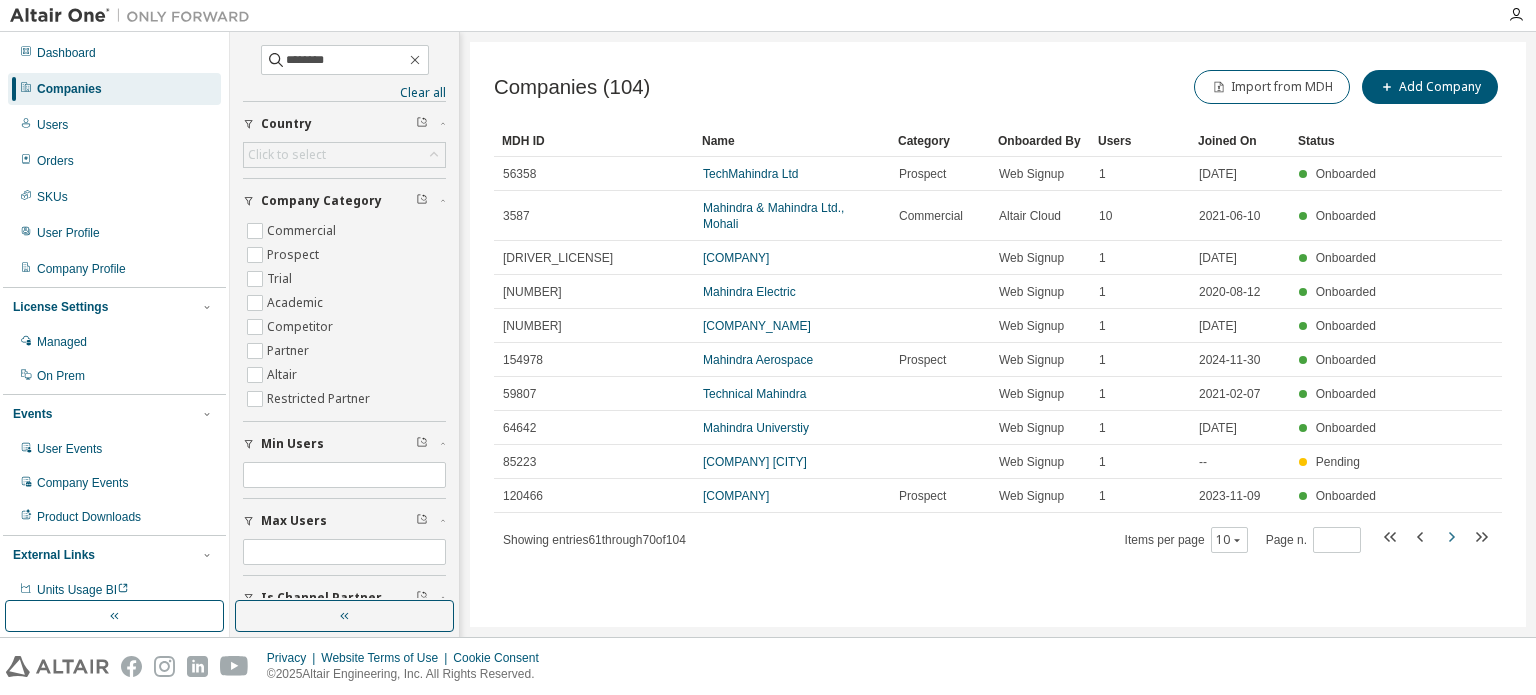 click on "MDH ID Name Category Onboarded By Users Joined On Status 56358 Tech Mahindra Ltd Prospect Web Signup 1 2020-11-27 Onboarded 3587 Mahindra & Mahindra Ltd., Mohali Commercial Altair Cloud 10 2021-06-10 Onboarded 119142 Tech Mahindra Ltd Web Signup 1 2023-10-16 Onboarded 42994 Mahindra Electric Web Signup 1 2020-08-12 Onboarded 56215 Mahindra sona ltd Web Signup 1 2020-11-25 Onboarded 154978 Mahindra Aerospace Prospect Web Signup 1 2024-11-30 Onboarded 59807 Technical Mahindra Web Signup 1 2021-02-07 Onboarded 64642 Mahindra Universtiy Web Signup 1 2021-04-23 Onboarded 85223 Tech Mahindra Pune Web Signup 1 -- Pending 120466 Mahindra University Prospect Web Signup 1 2023-11-09 Onboarded Showing entries 61 through 70 of 104 Items per page 10 Page n. *" at bounding box center (998, 339) 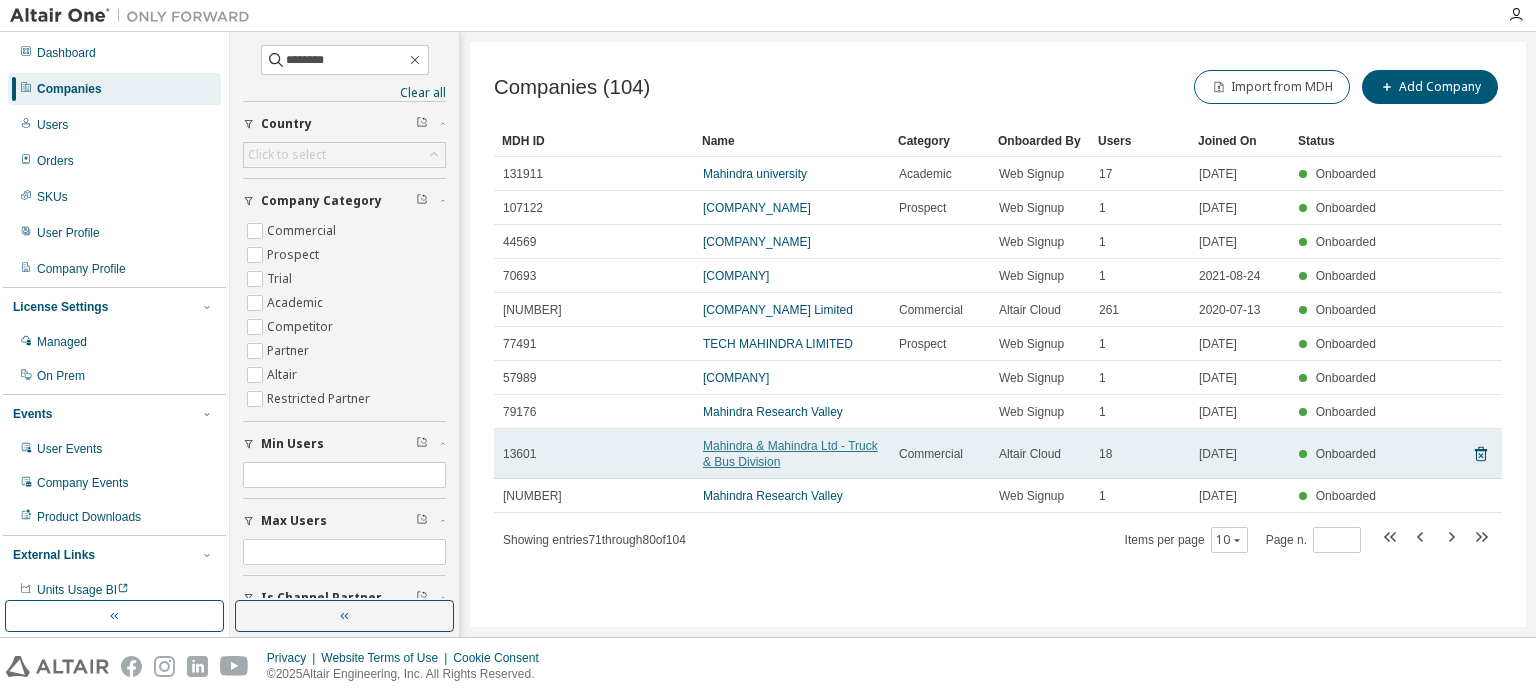 click on "Mahindra & Mahindra Ltd - Truck & Bus Division" at bounding box center [790, 454] 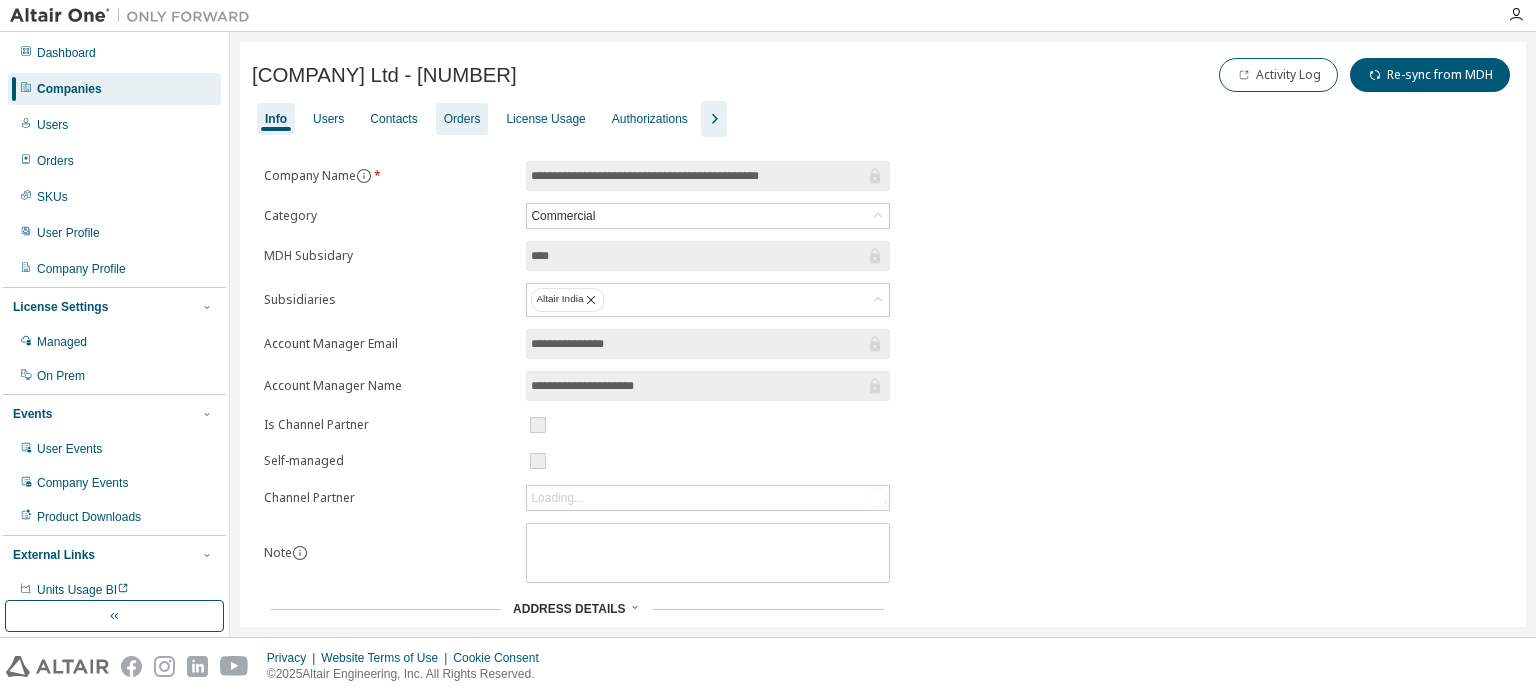 click on "Orders" at bounding box center (462, 119) 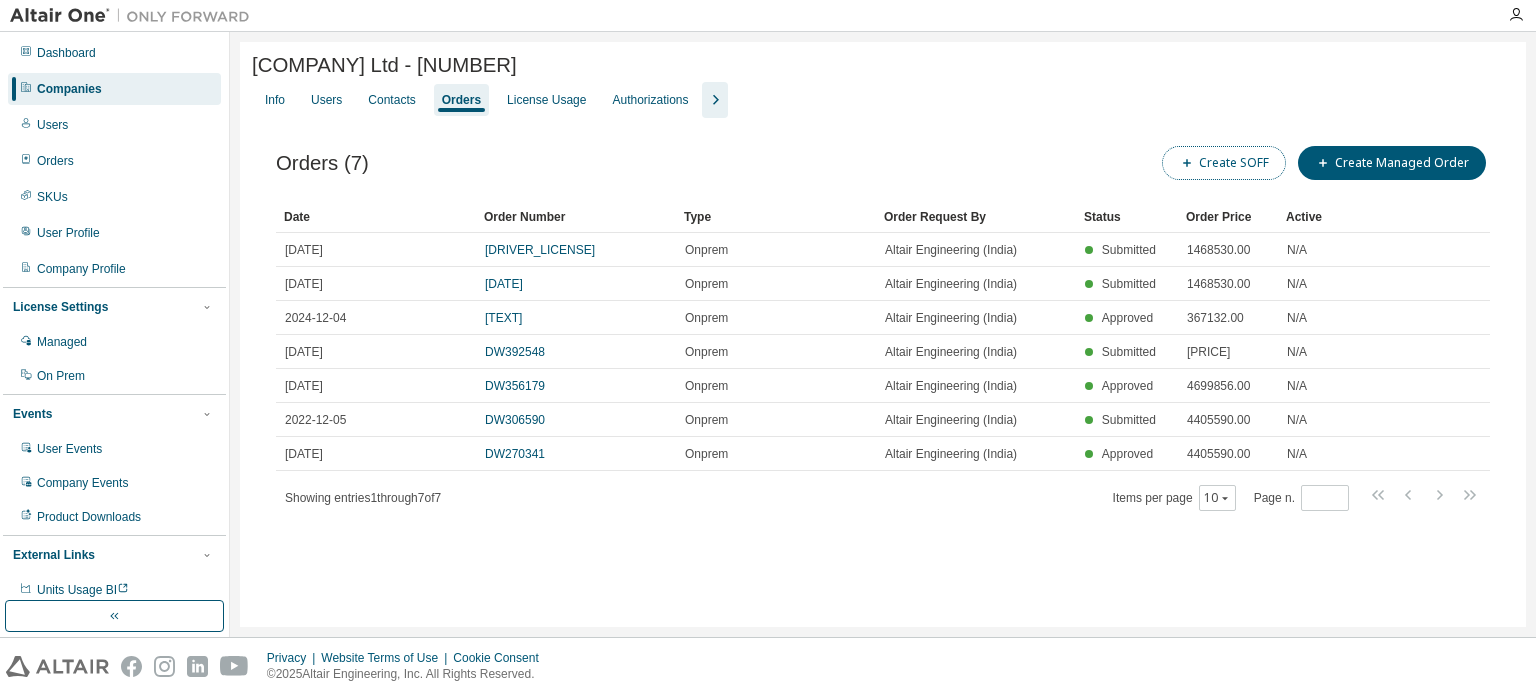 click on "Create SOFF" at bounding box center [1224, 163] 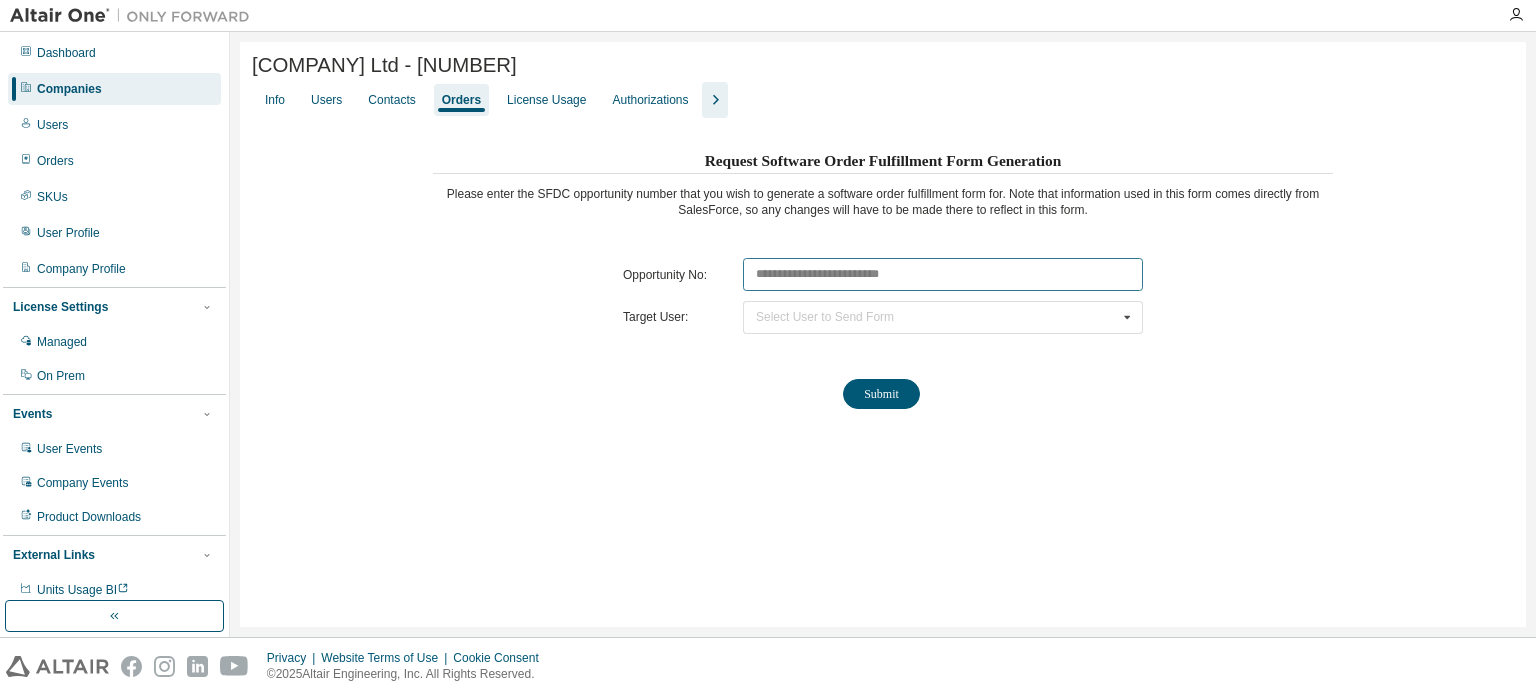 click at bounding box center (943, 274) 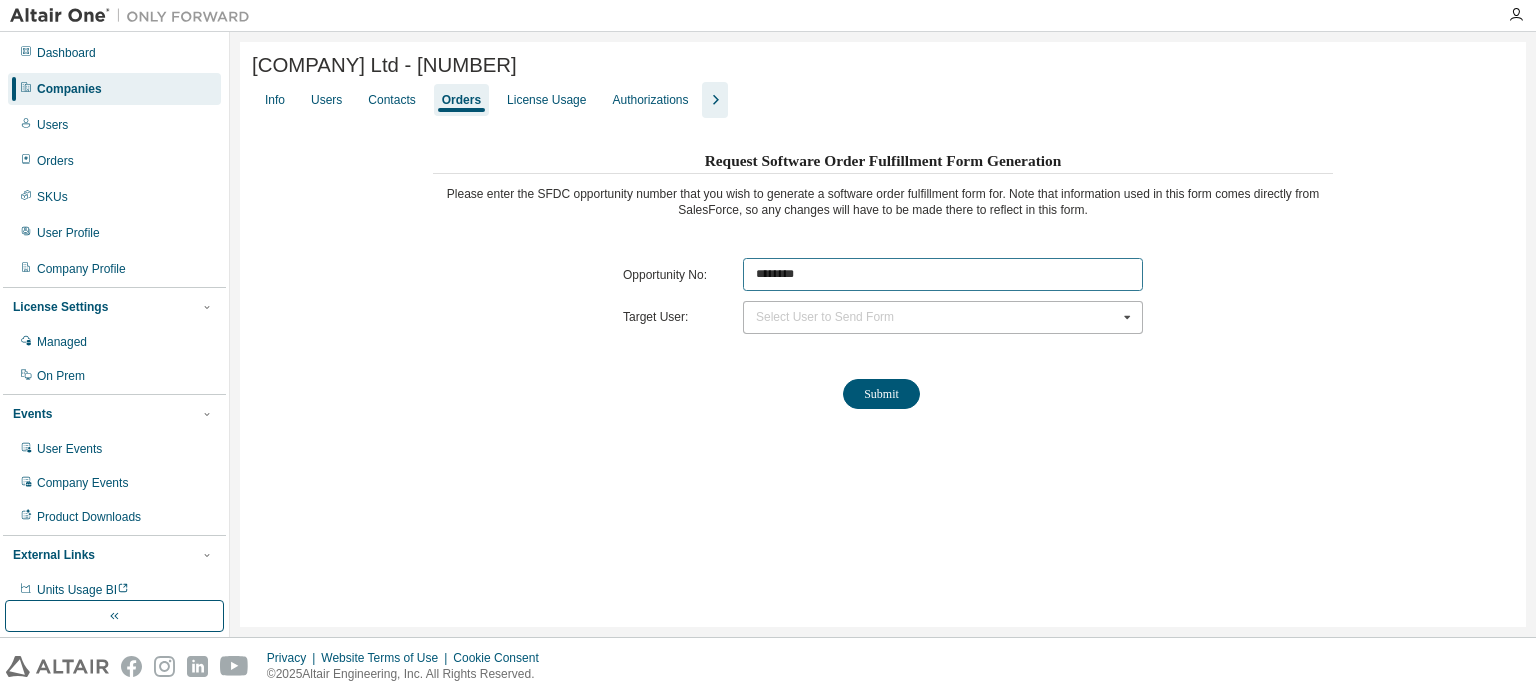 type on "********" 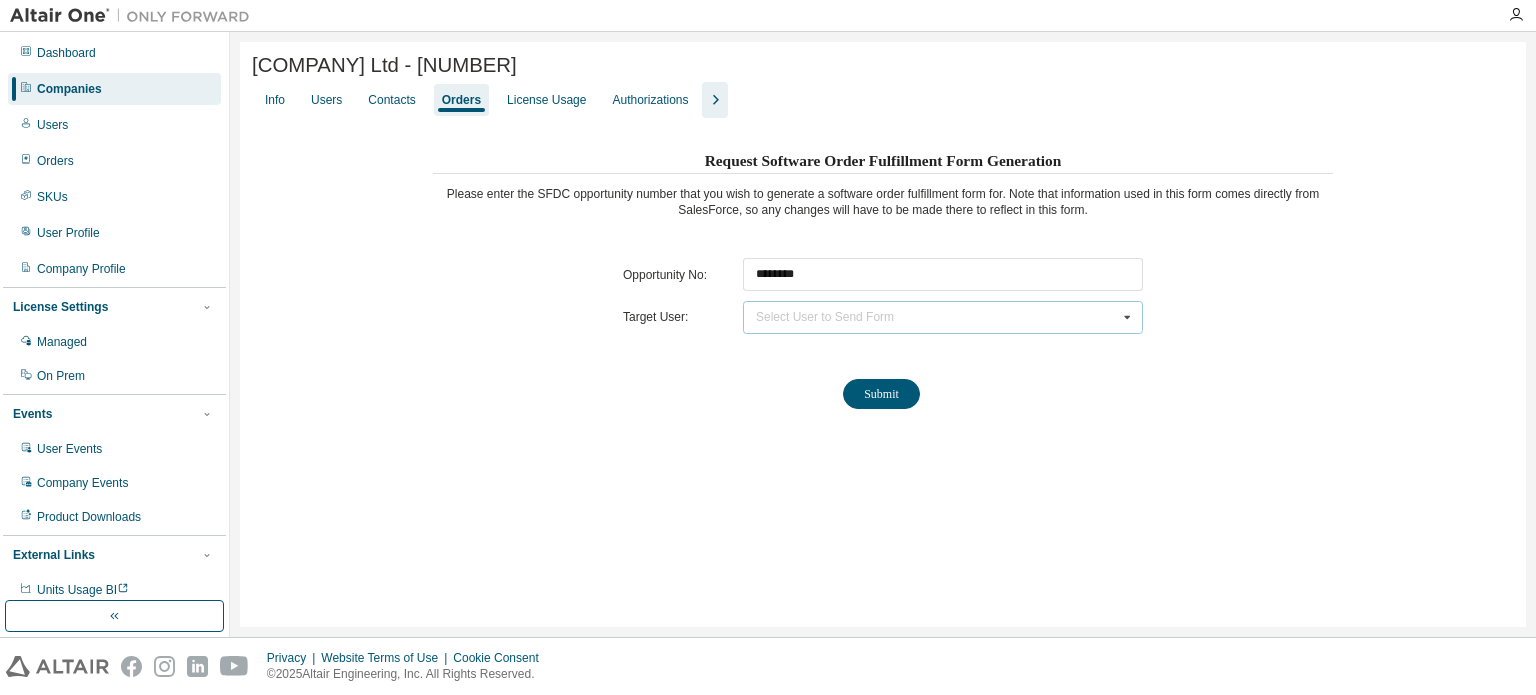 click on "Select User to Send Form" at bounding box center [825, 317] 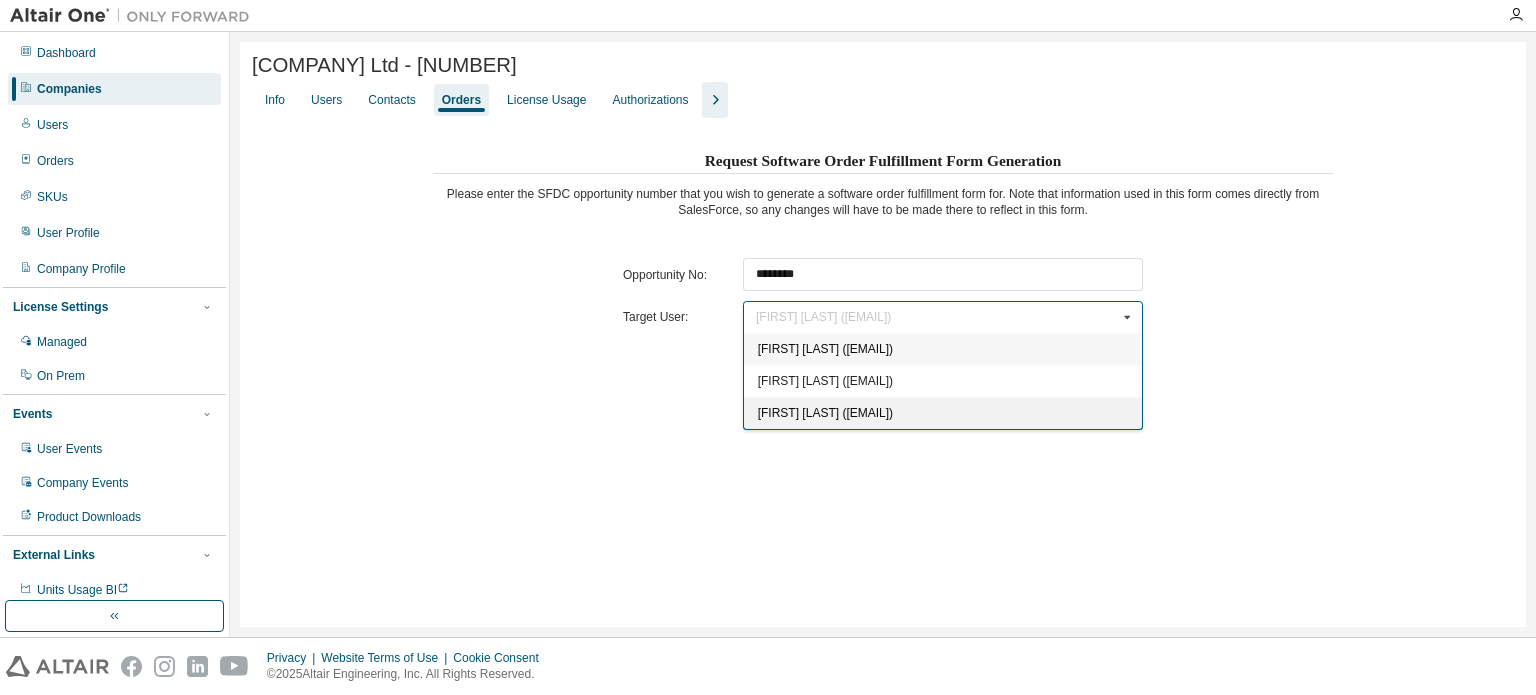 click on "[FIRST] [LAST] ([EMAIL])" at bounding box center (825, 413) 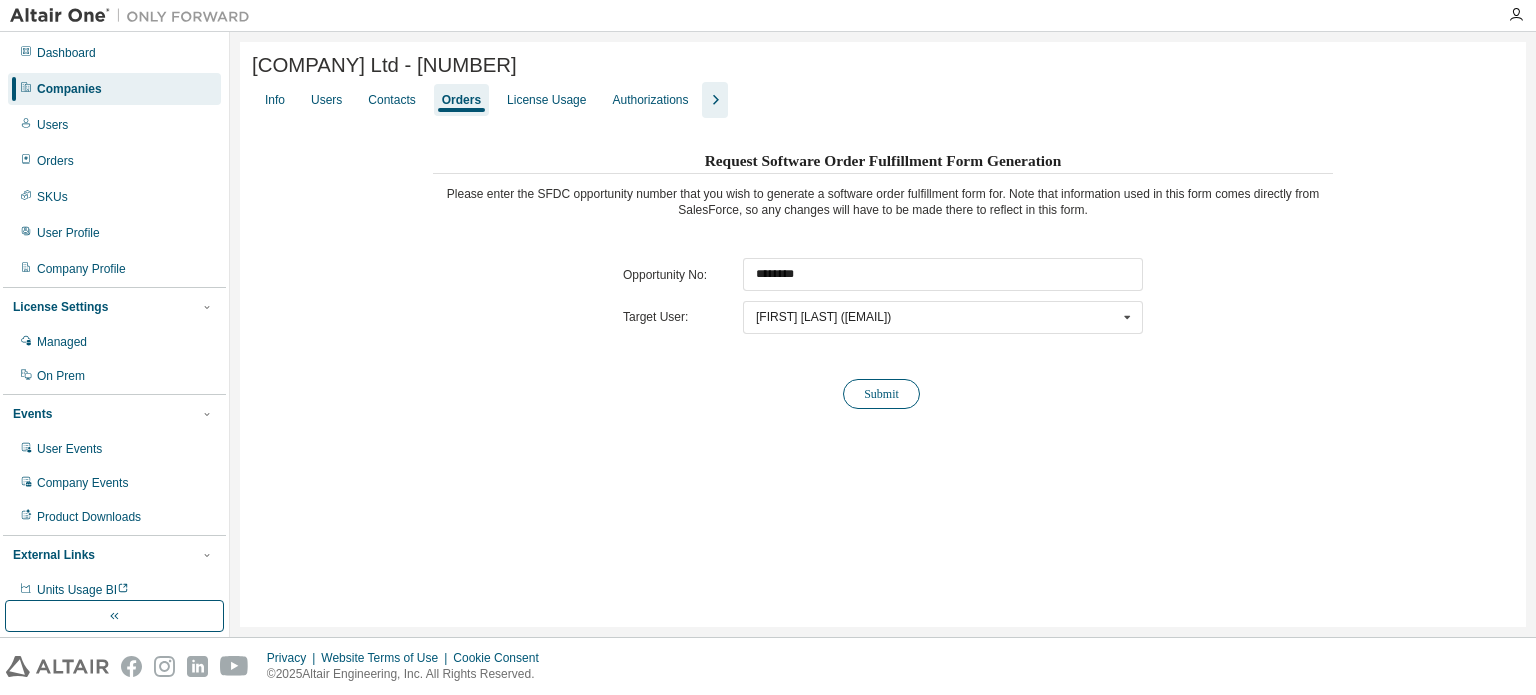 click on "Submit" at bounding box center (881, 394) 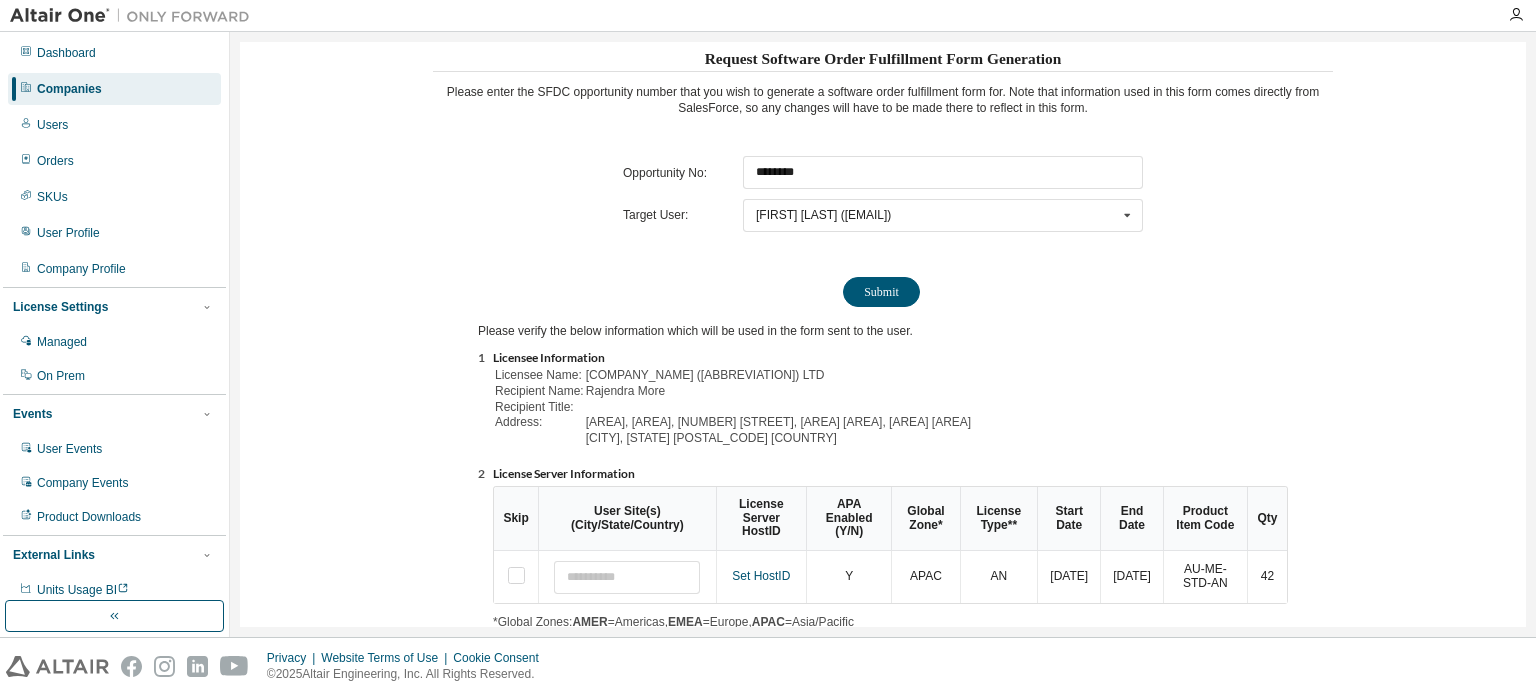 scroll, scrollTop: 221, scrollLeft: 0, axis: vertical 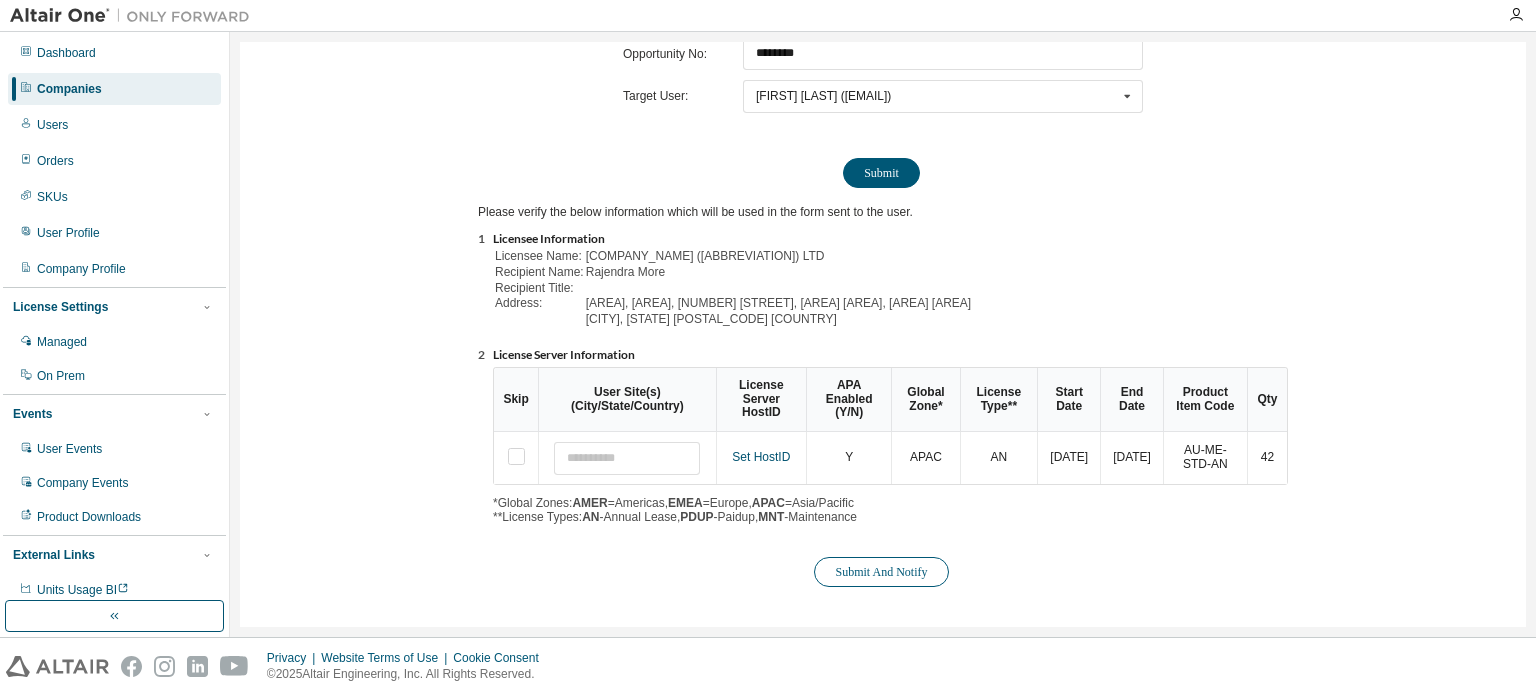 click on "Submit And Notify" at bounding box center [881, 572] 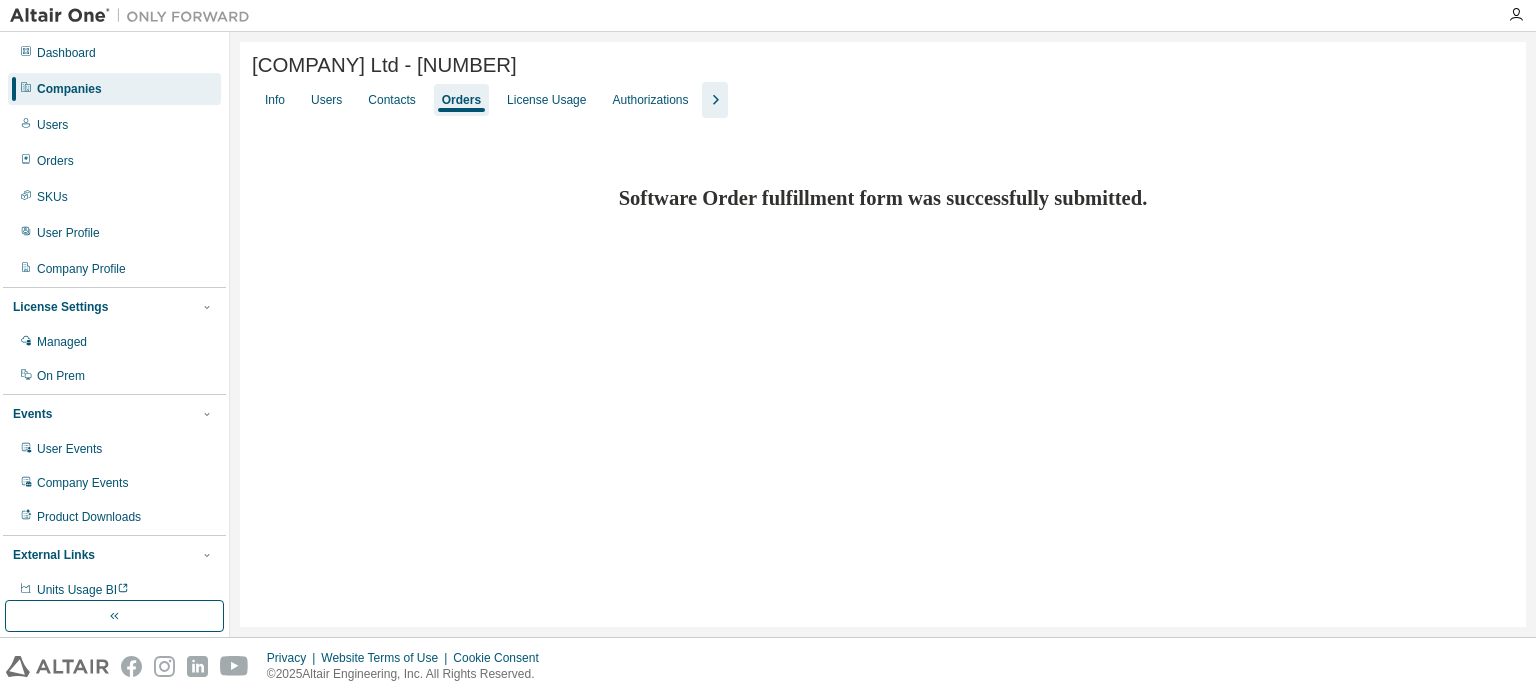 scroll, scrollTop: 0, scrollLeft: 0, axis: both 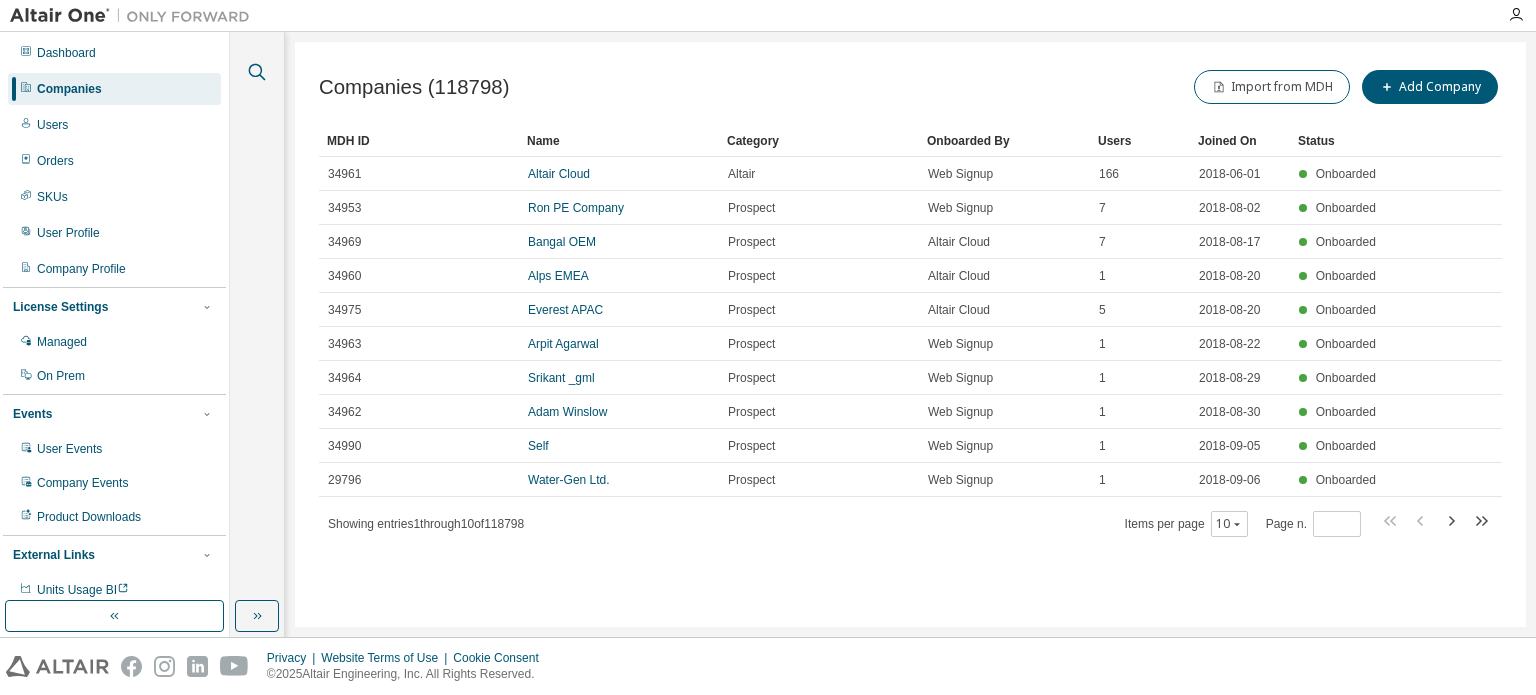 click 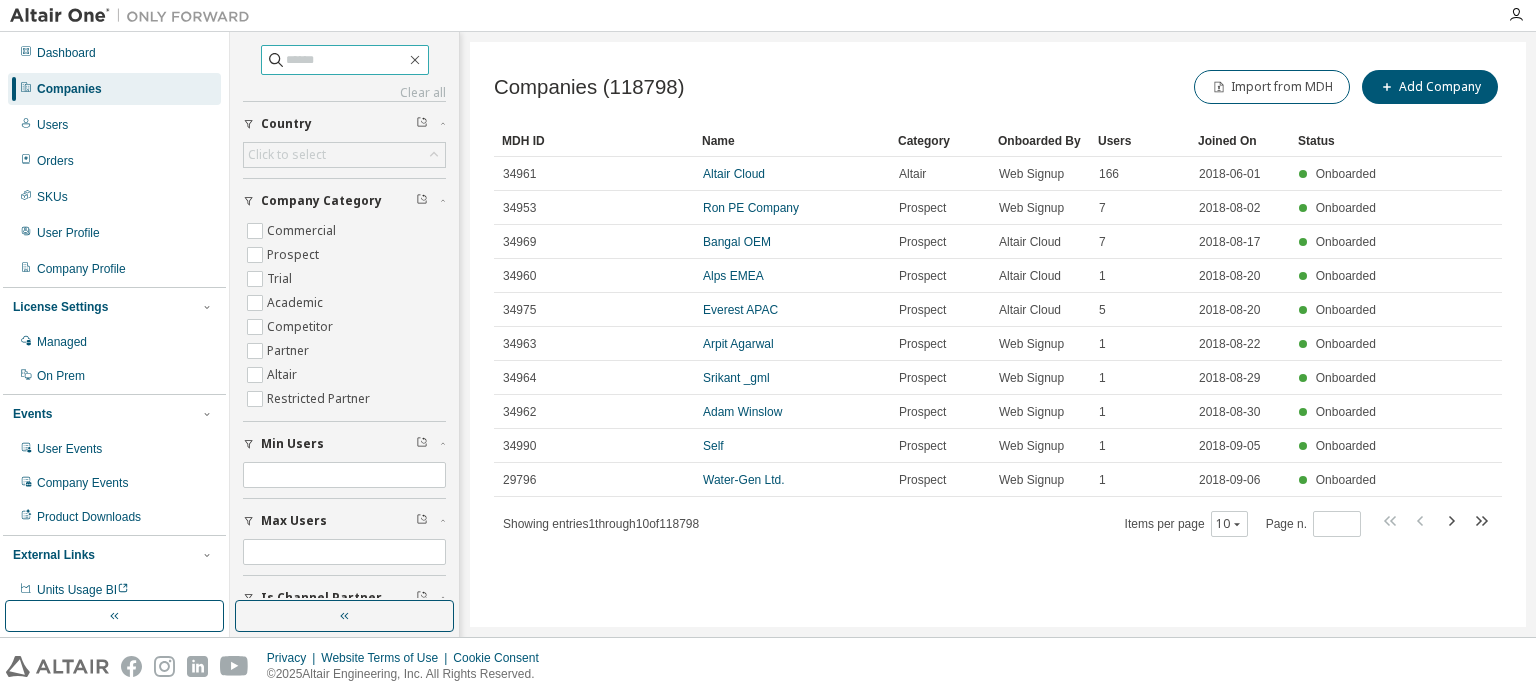 click at bounding box center (346, 60) 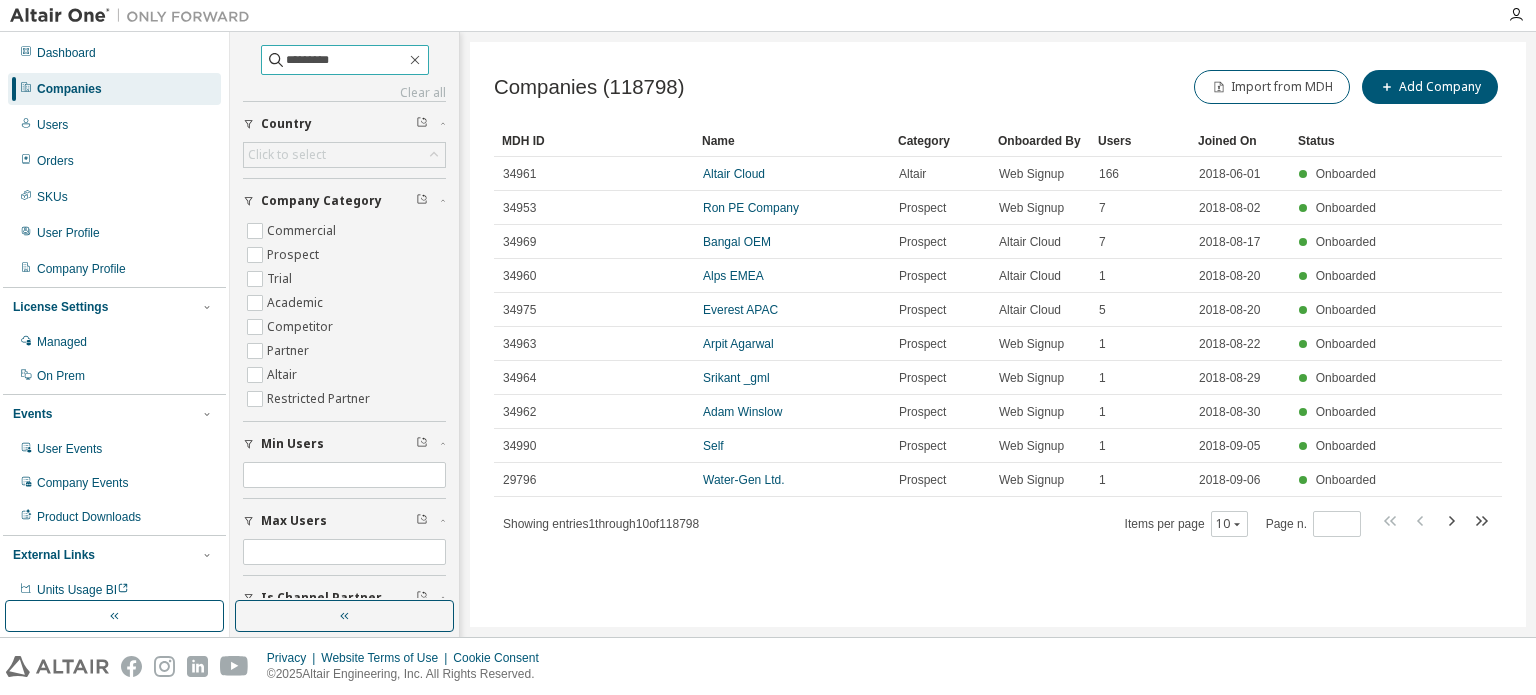 type on "*********" 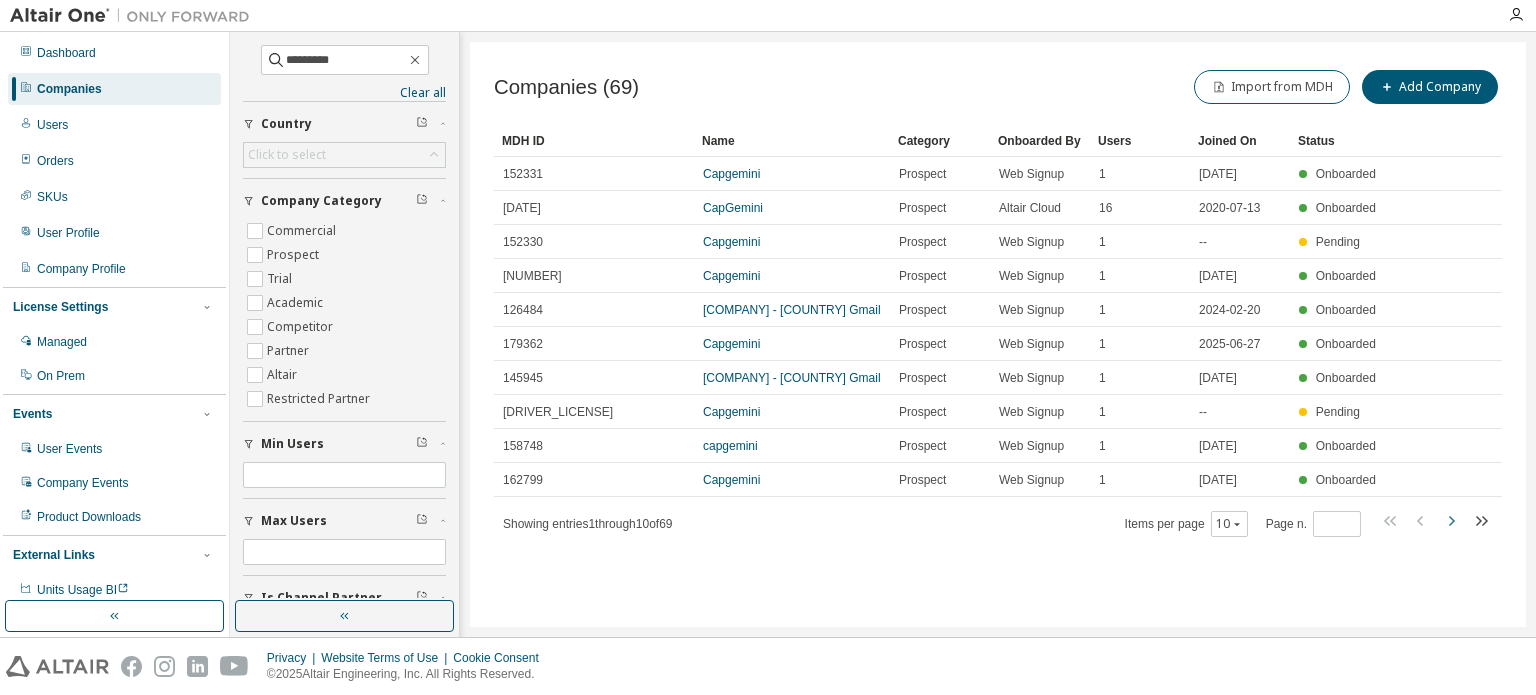 click 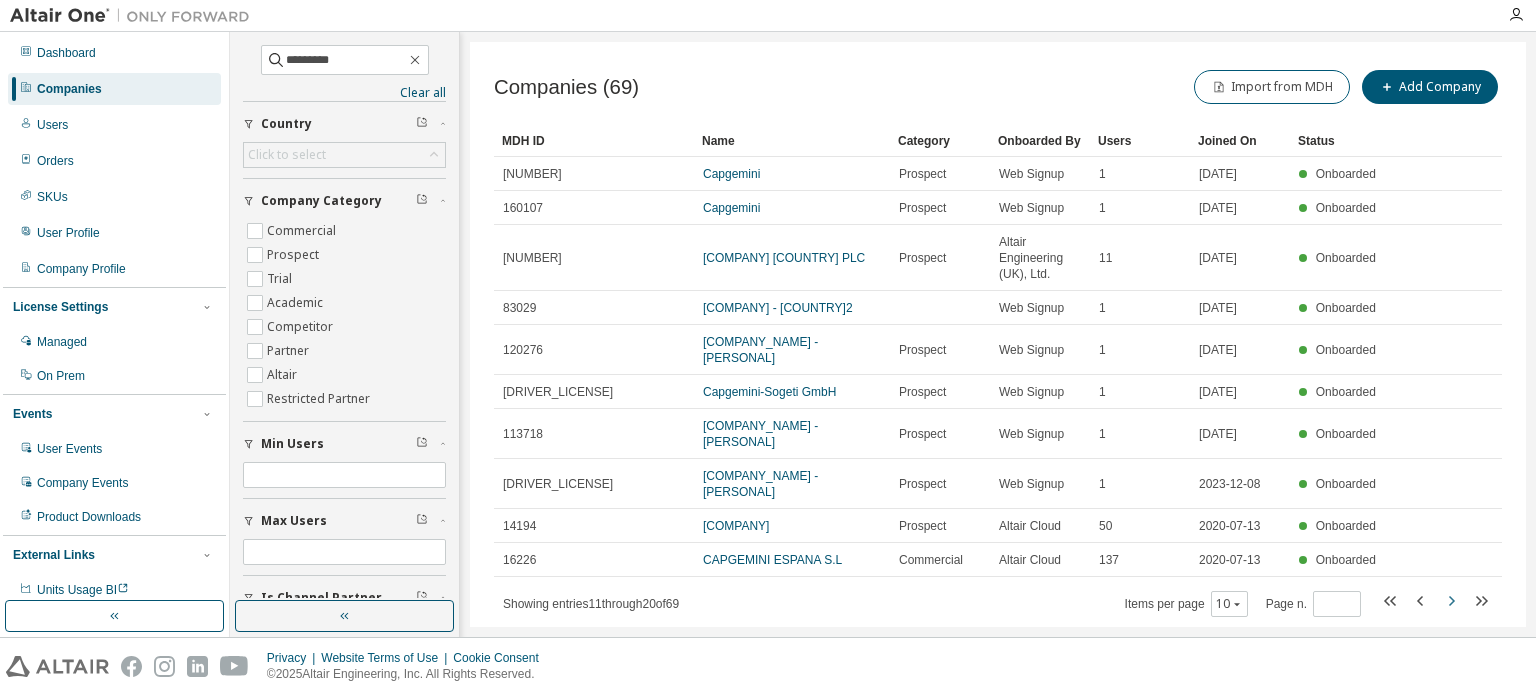 click 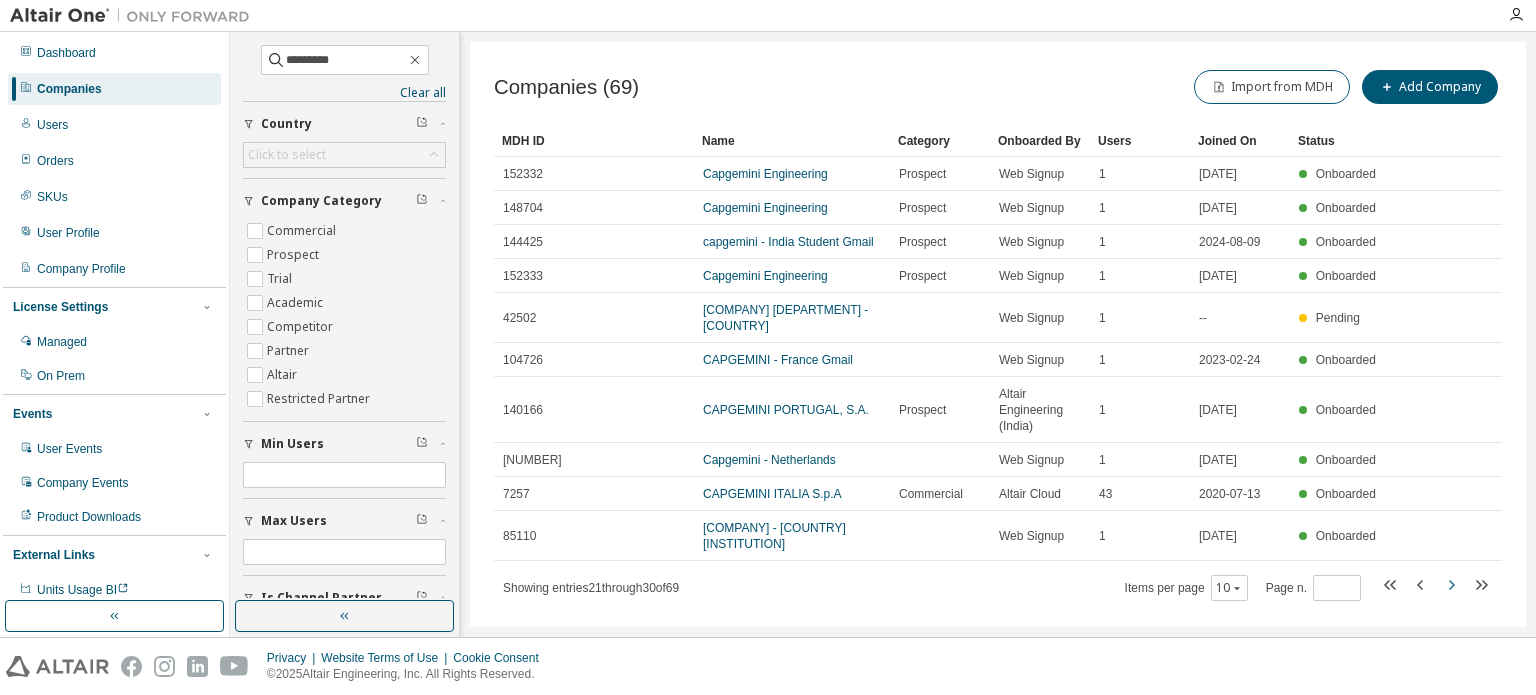 click 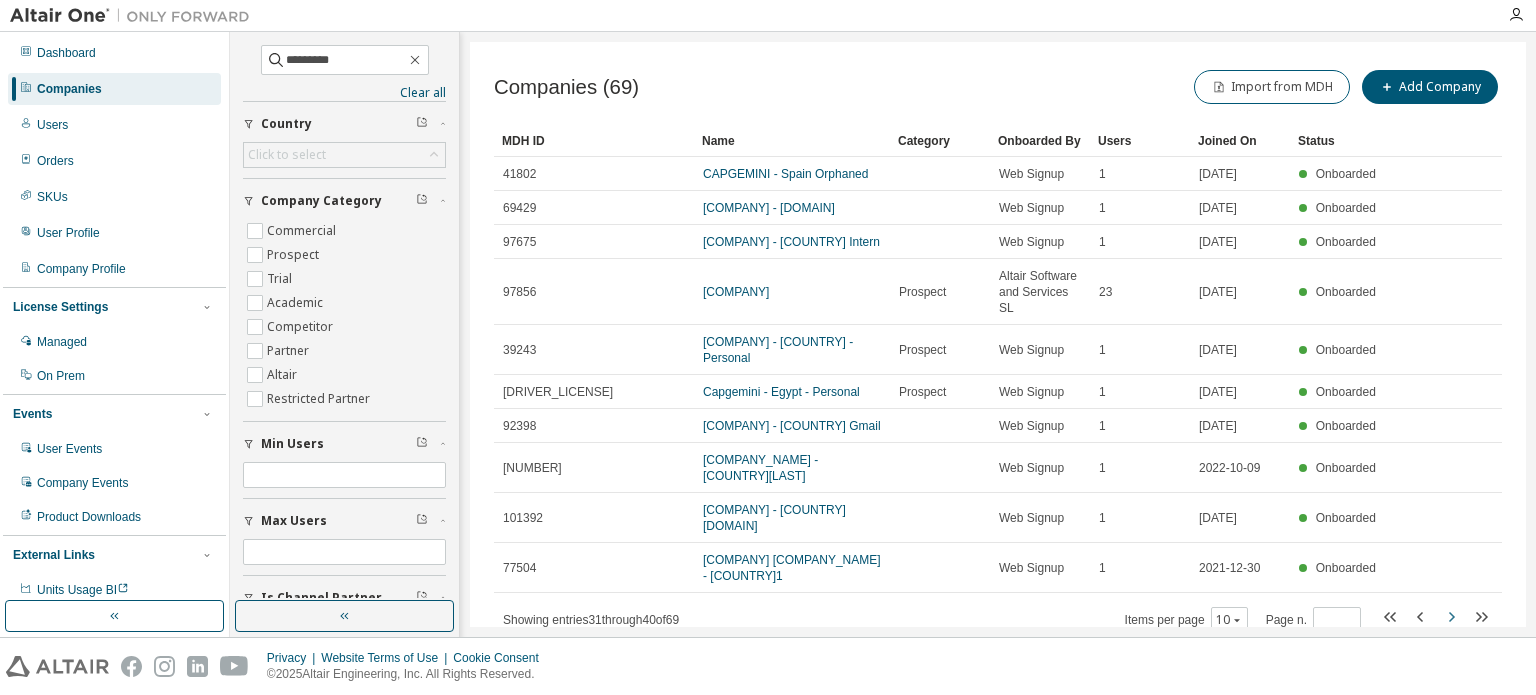 click at bounding box center (1451, 619) 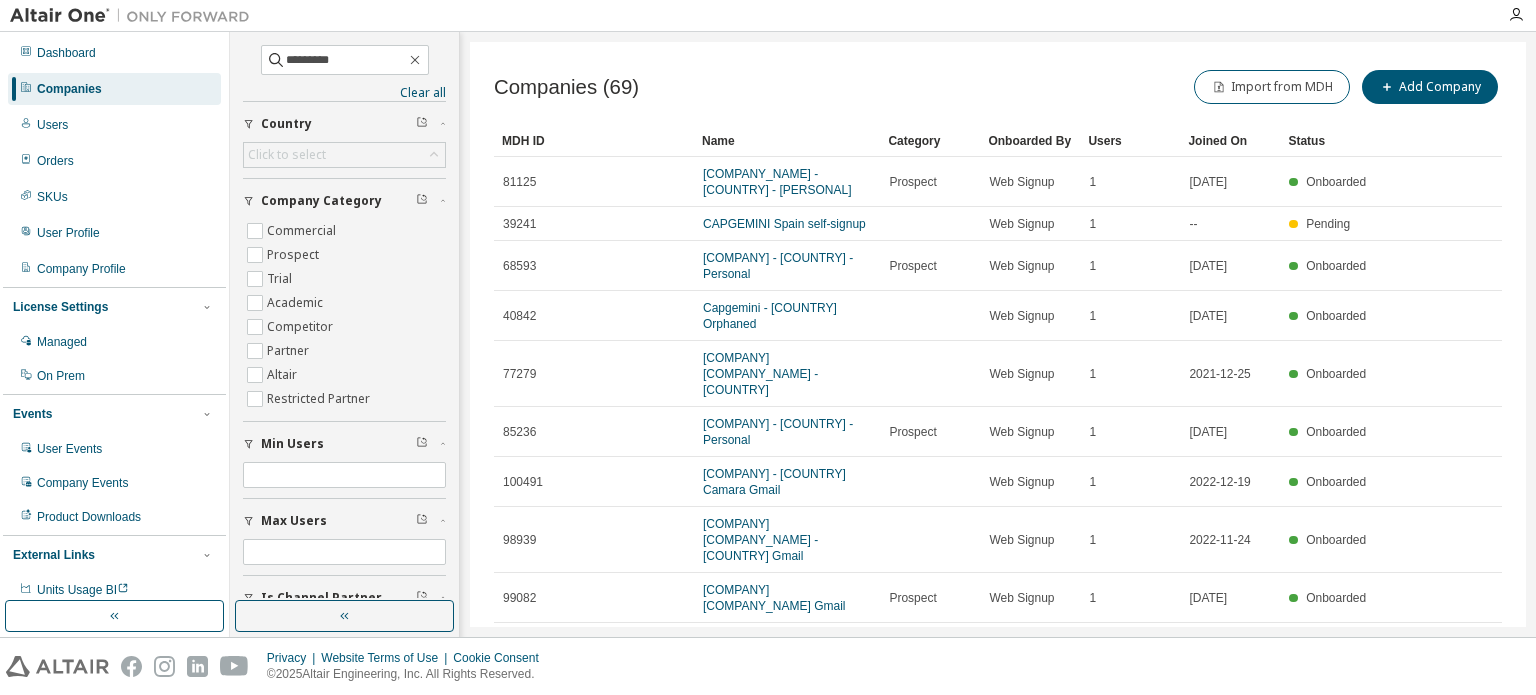 click on "[ID] [COMPANY_NAME] - [COUNTRY] [EMAIL] [STATUS]" at bounding box center [998, 648] 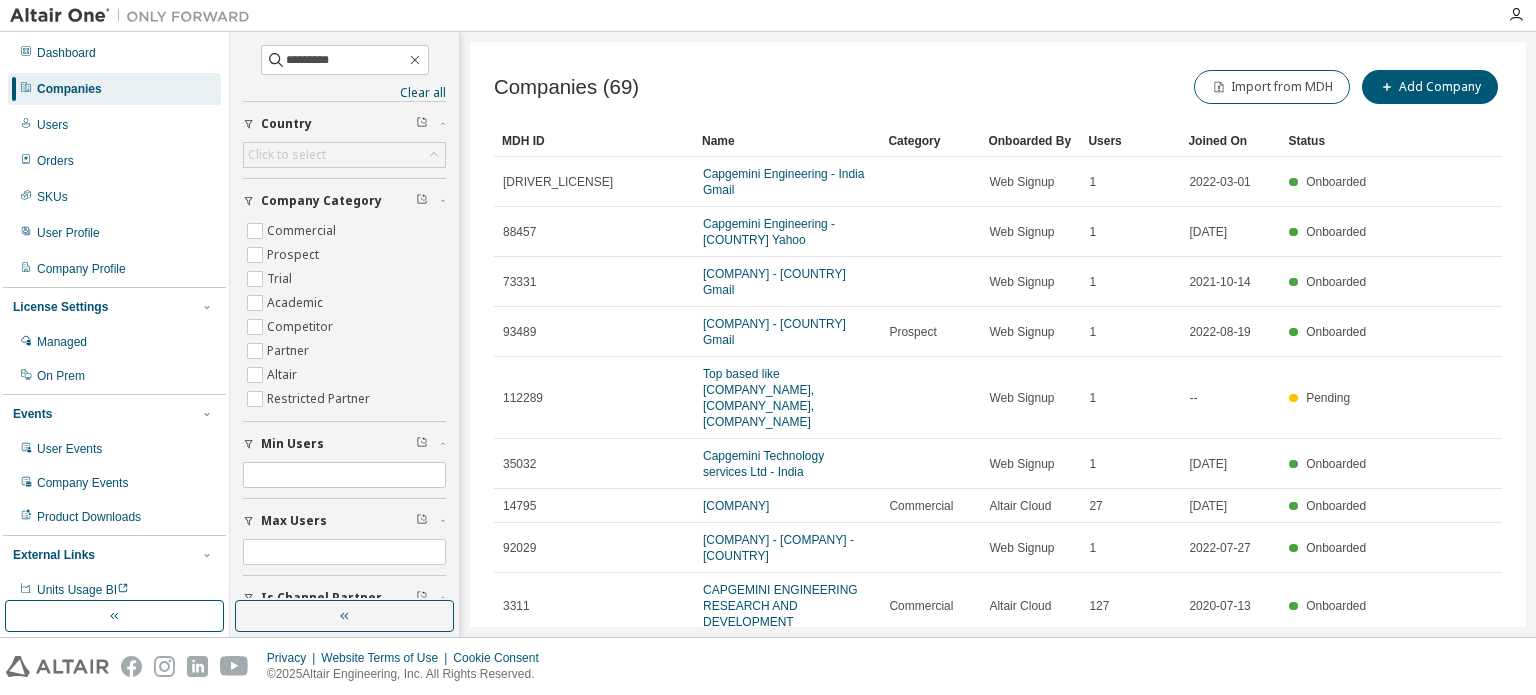 click on "[NUMBER] [DATE] Onboarded" at bounding box center (998, 606) 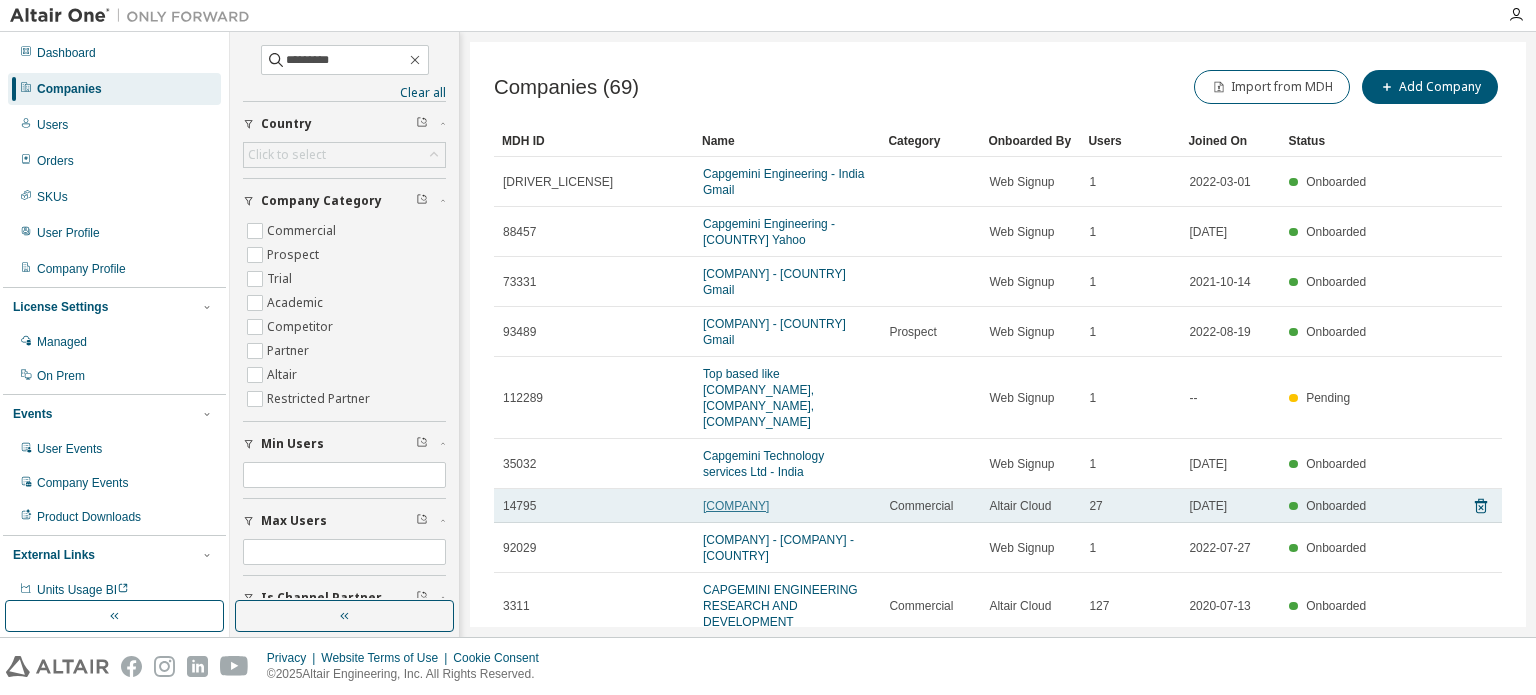 click on "[COMPANY]" at bounding box center (736, 506) 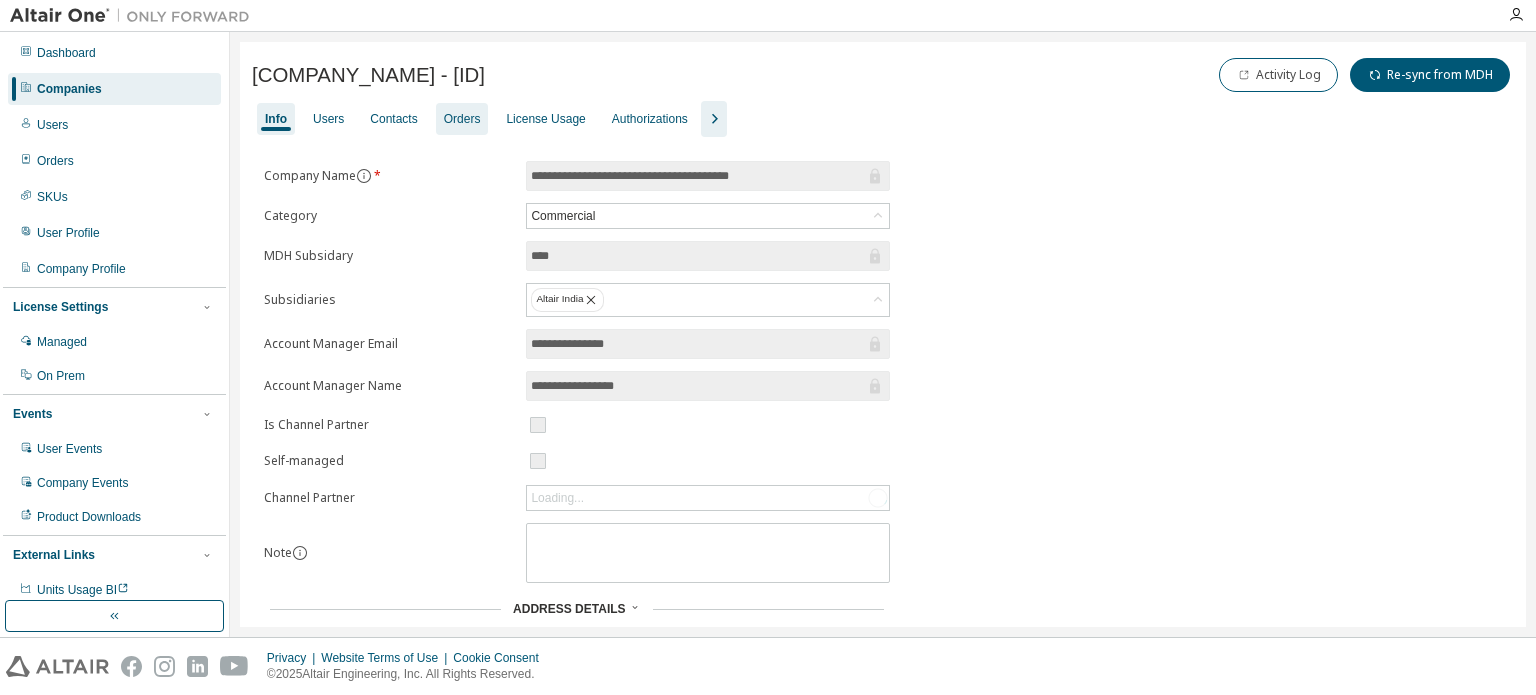 click on "Orders" at bounding box center (462, 119) 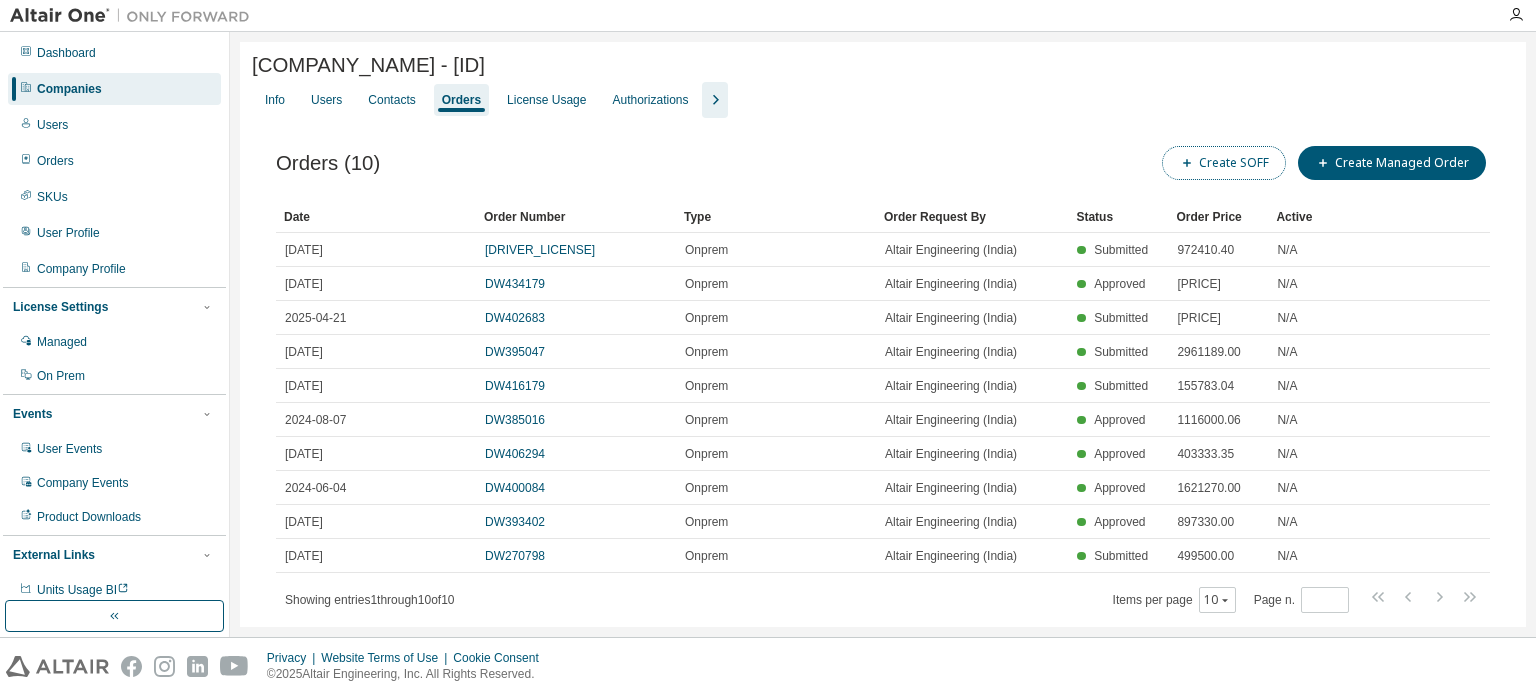 click on "Create SOFF" at bounding box center [1224, 163] 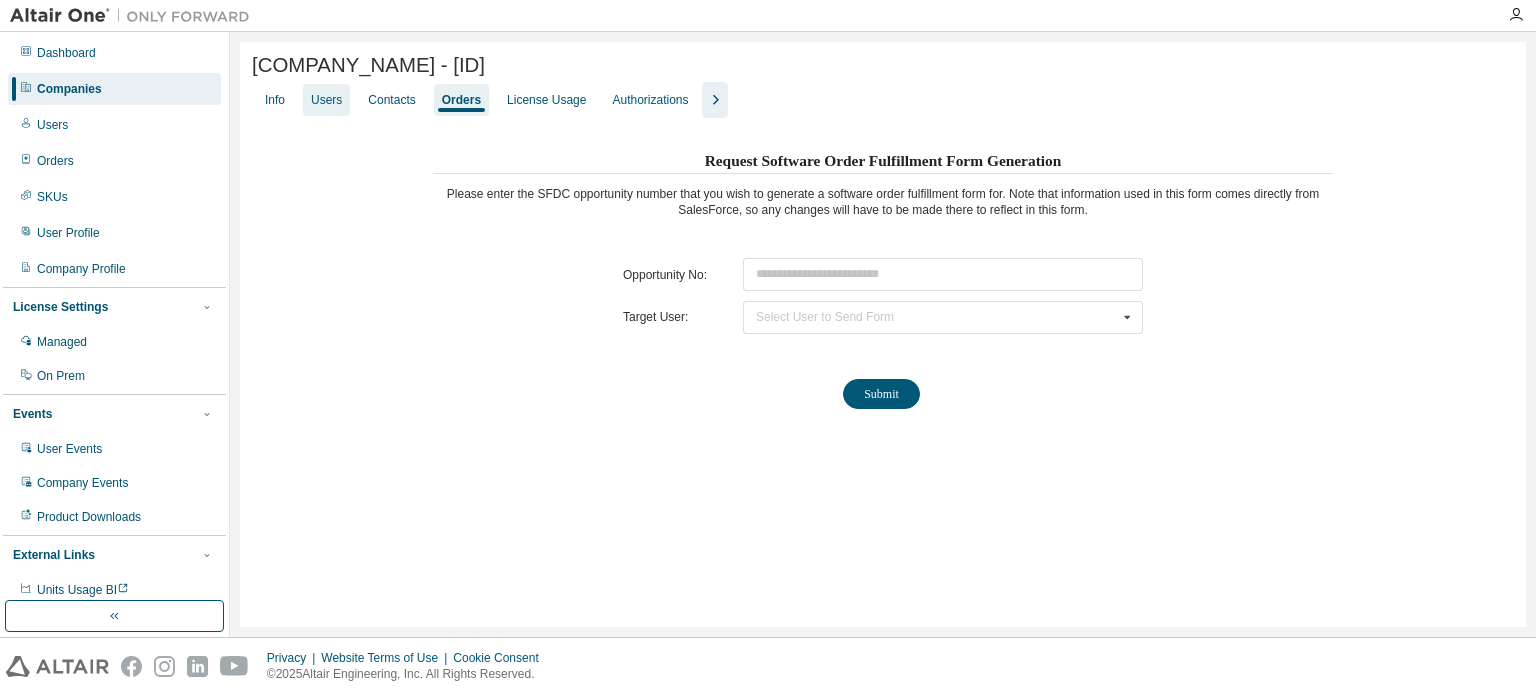 click on "Users" at bounding box center [326, 100] 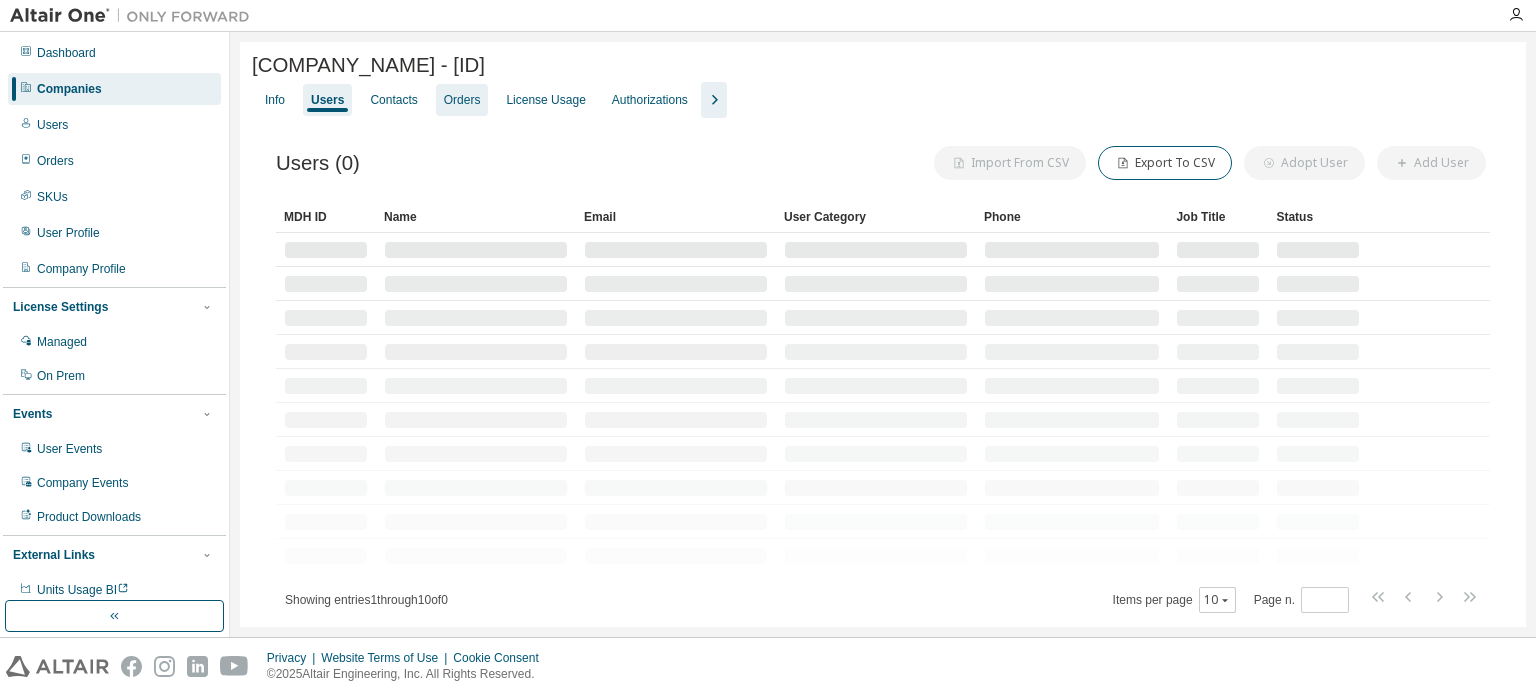 click on "Orders" at bounding box center (462, 100) 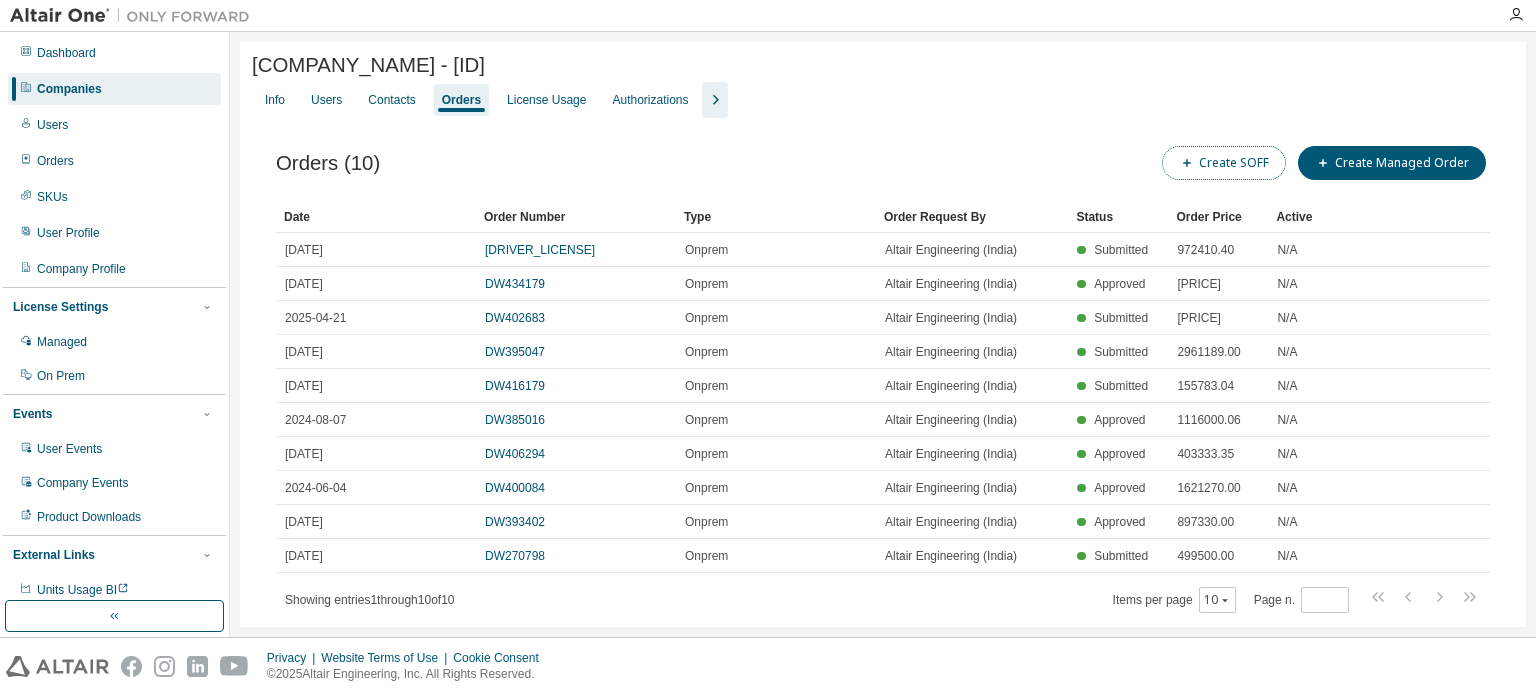 click on "Create SOFF" at bounding box center (1224, 163) 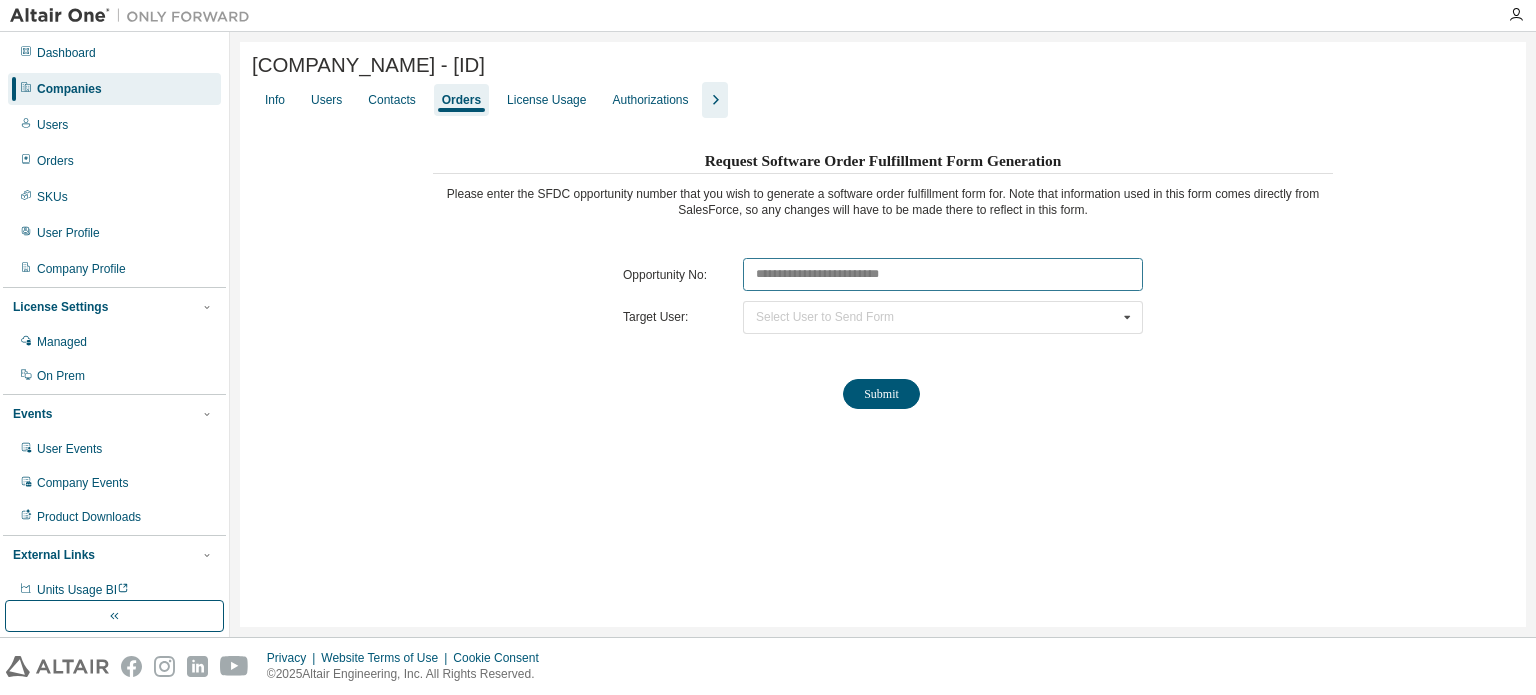 click at bounding box center [943, 274] 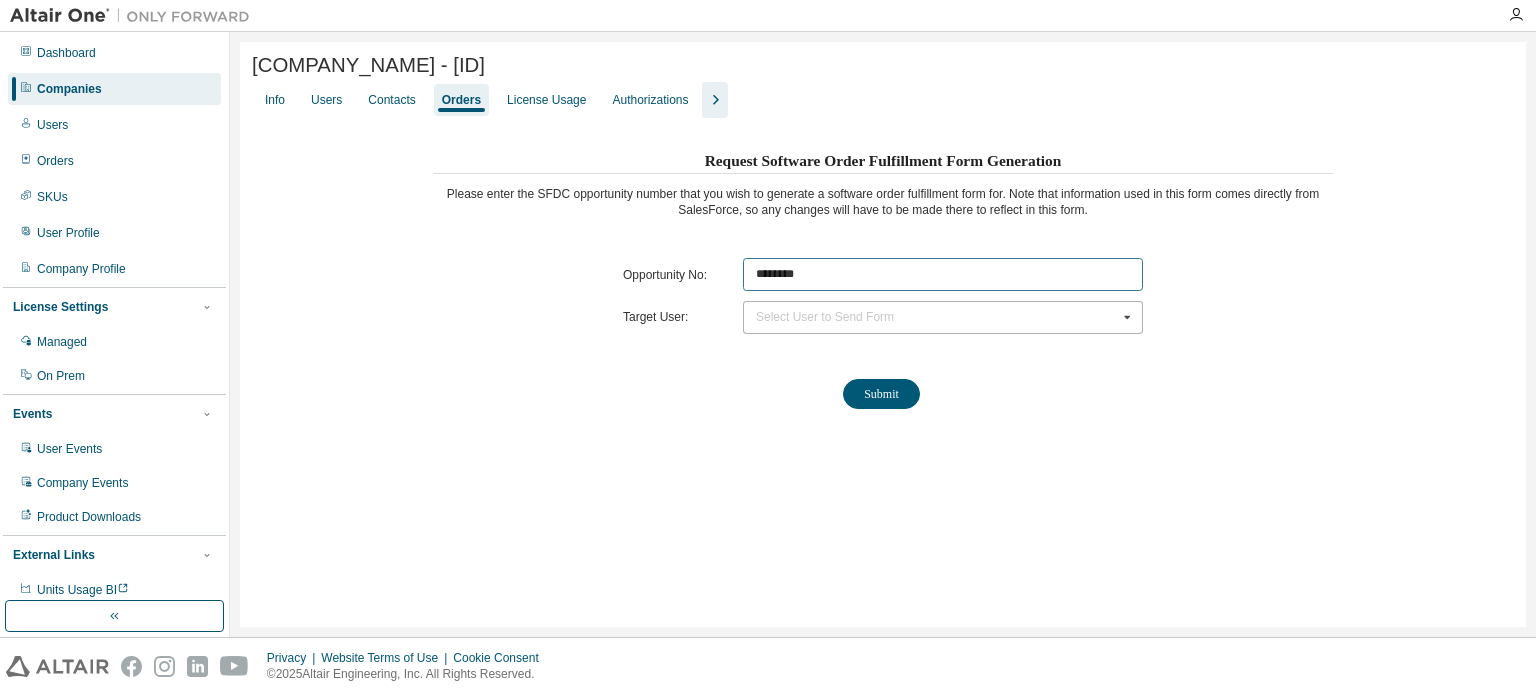 type on "********" 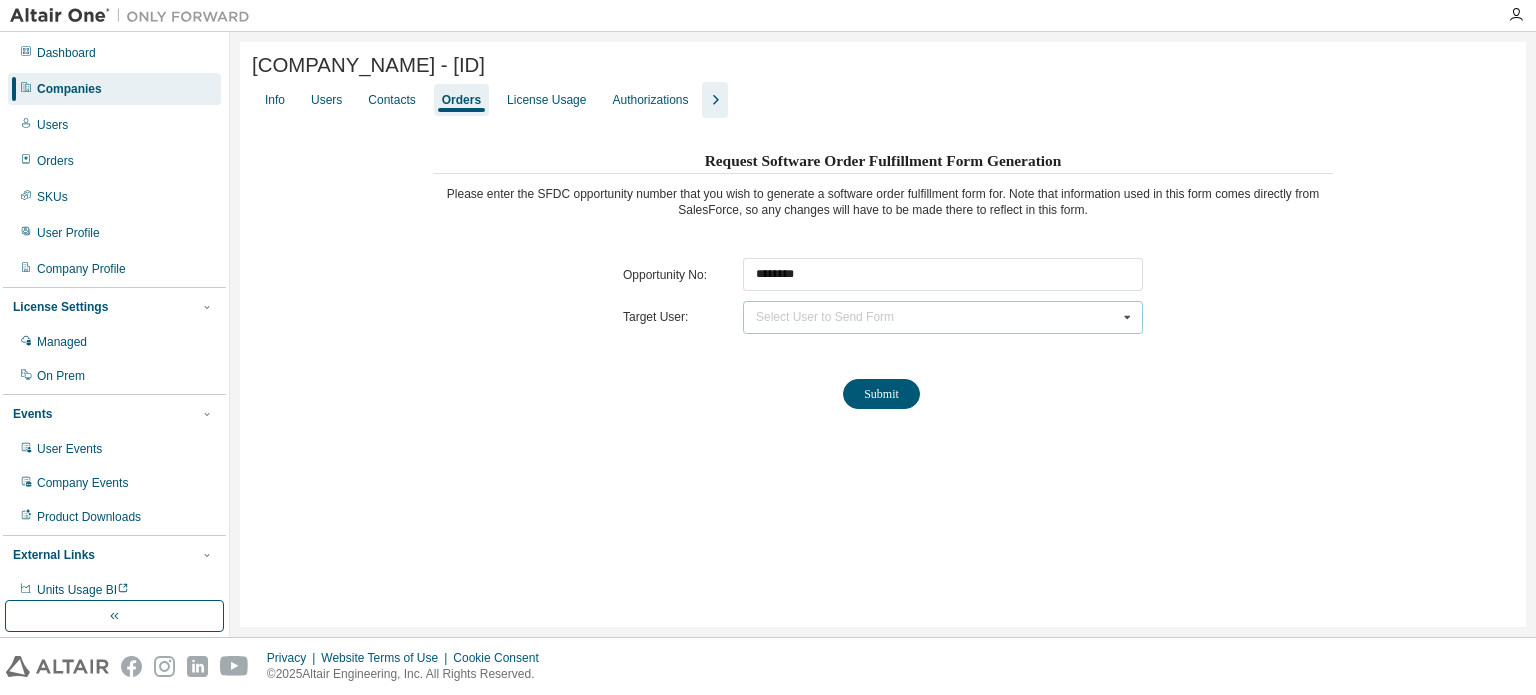 drag, startPoint x: 816, startPoint y: 327, endPoint x: 811, endPoint y: 343, distance: 16.763054 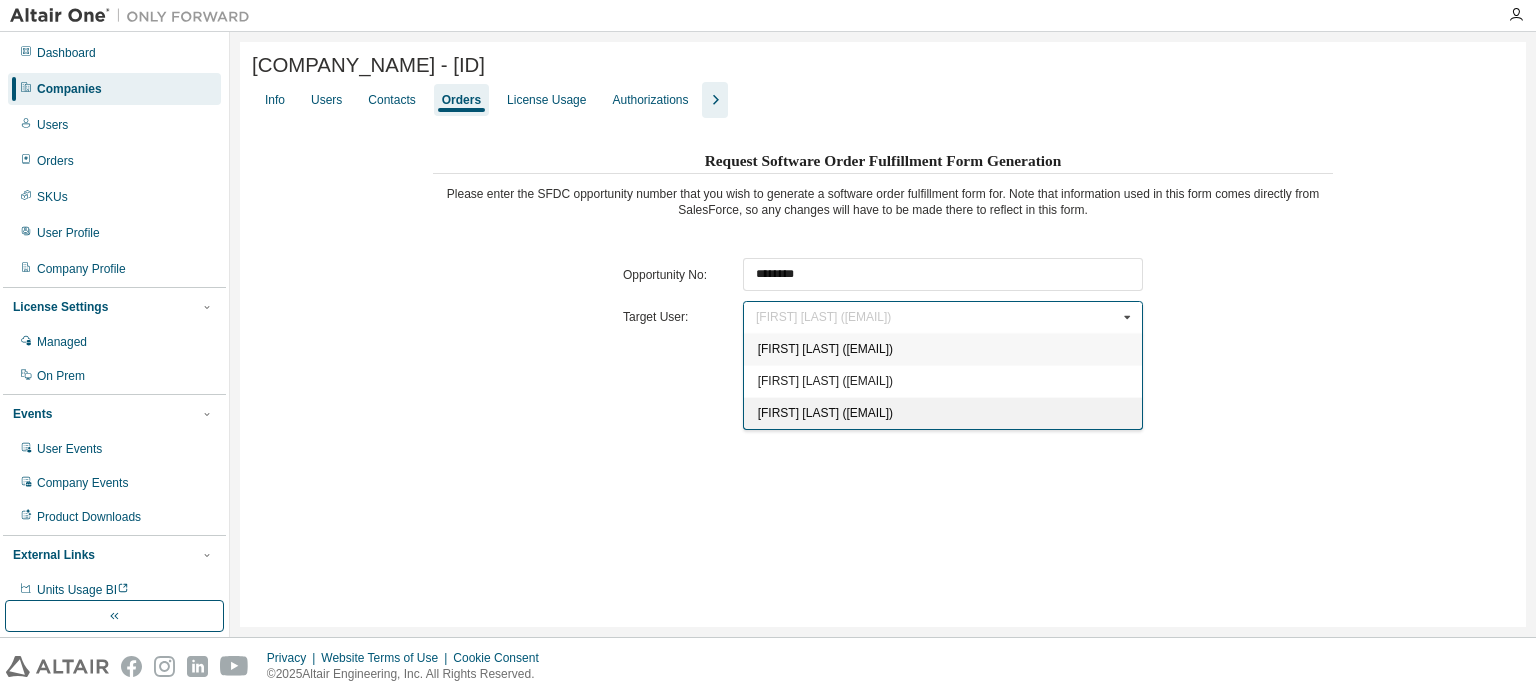 click on "[FIRST] [LAST] ([EMAIL])" at bounding box center (825, 413) 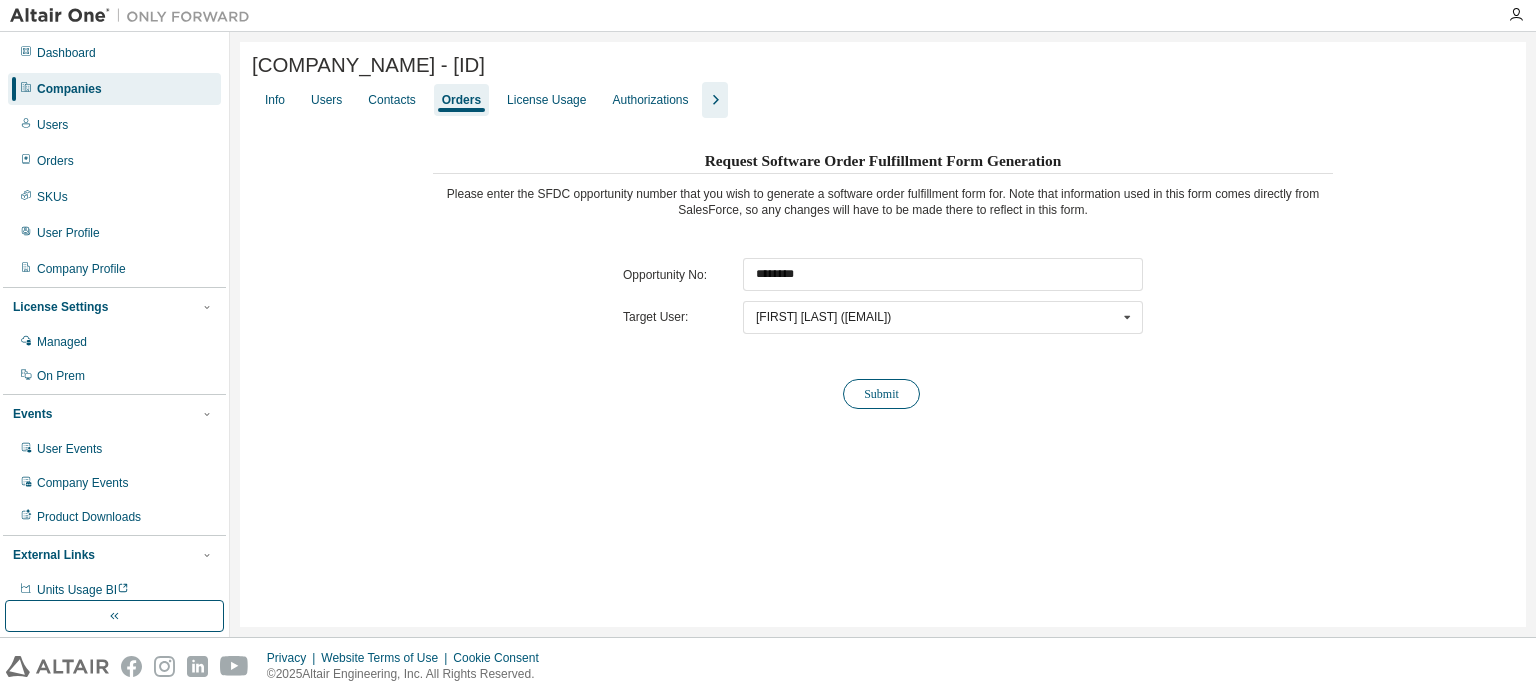 click on "Submit" at bounding box center (881, 394) 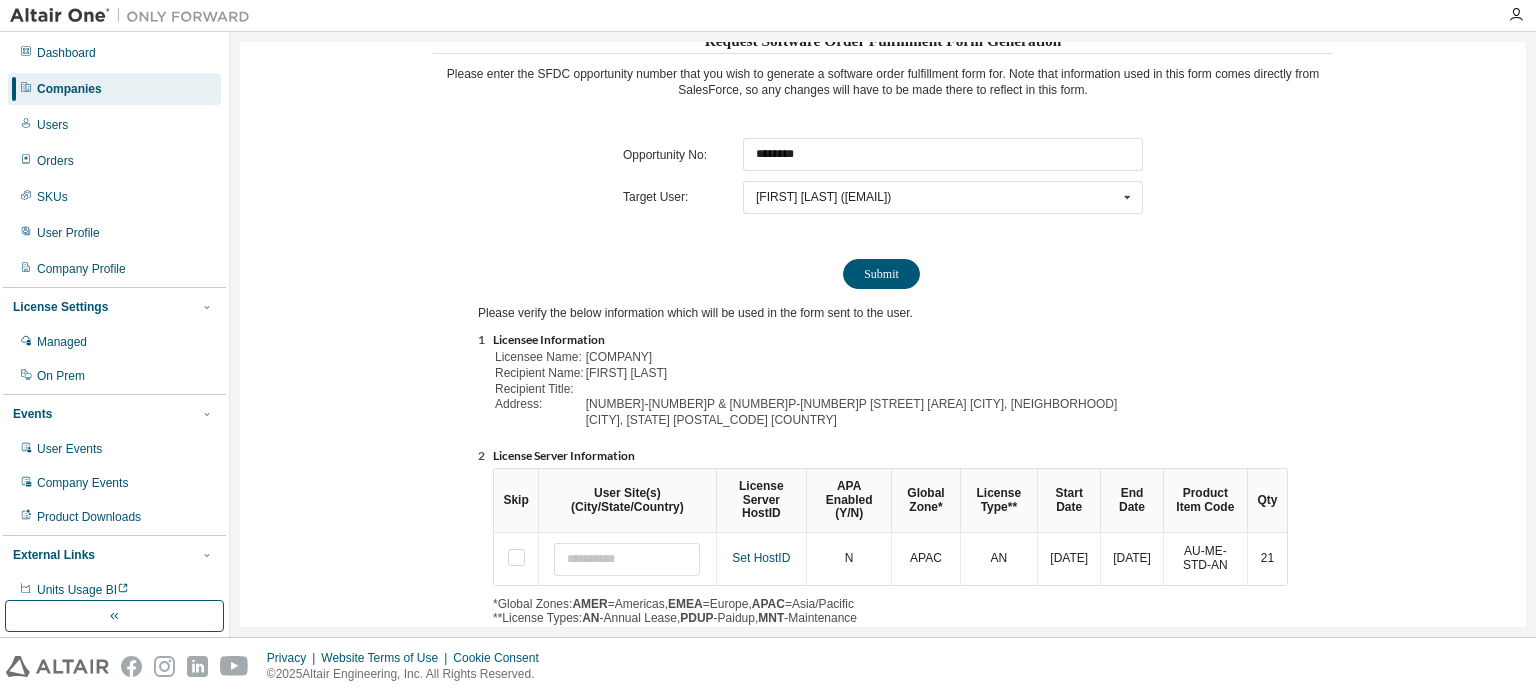 scroll, scrollTop: 221, scrollLeft: 0, axis: vertical 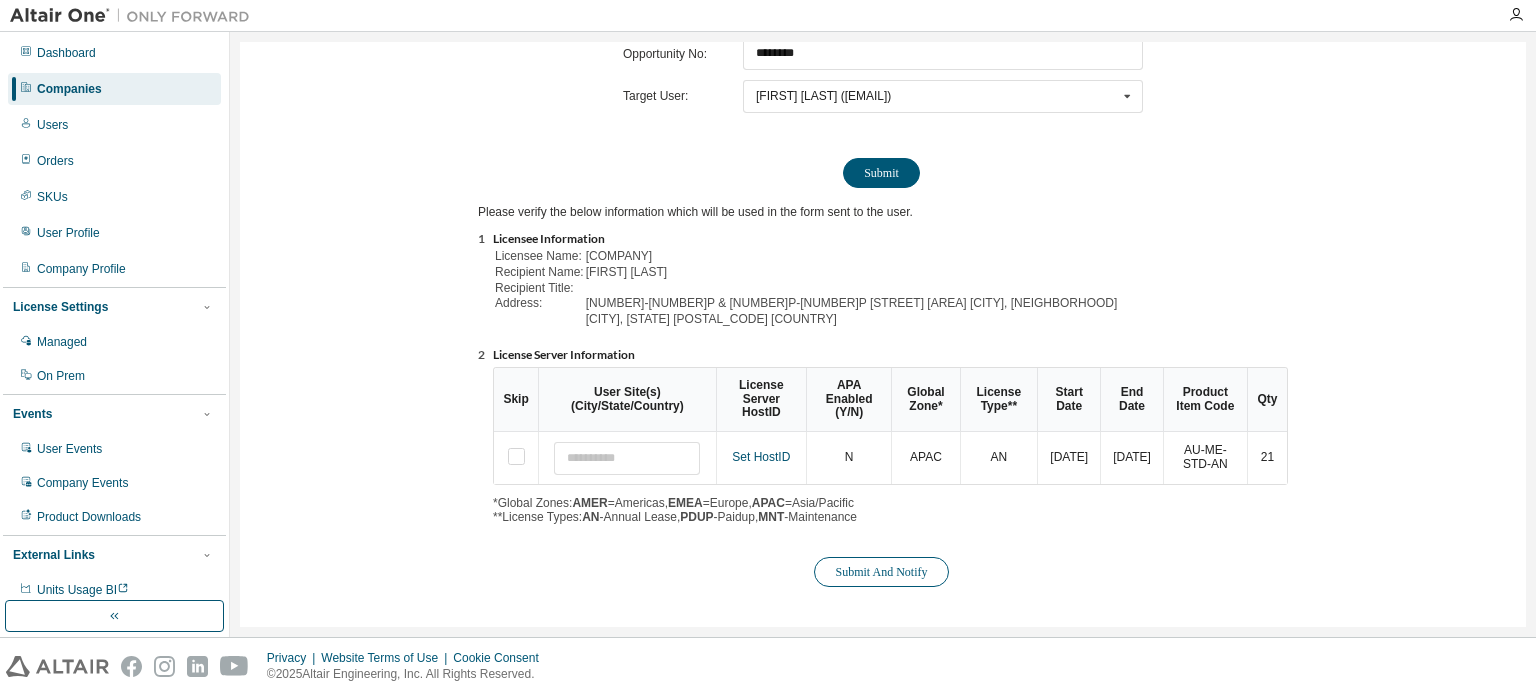 click on "Submit And Notify" at bounding box center [881, 572] 